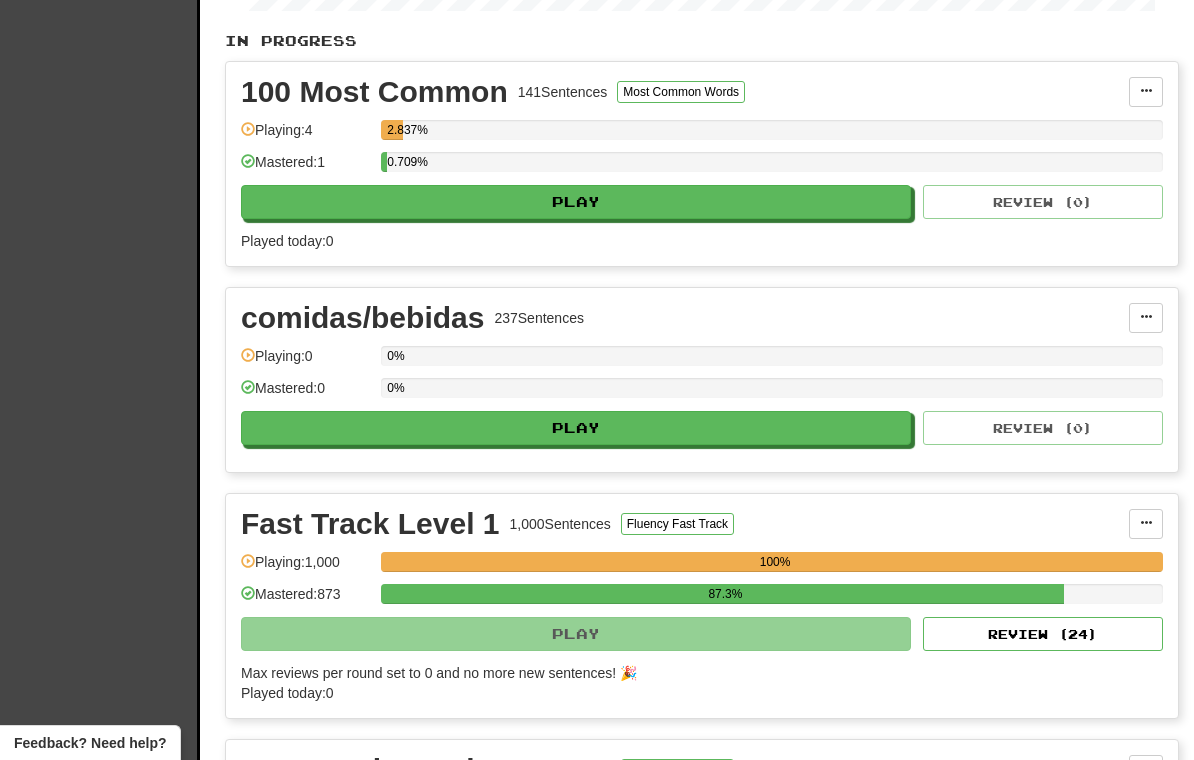 scroll, scrollTop: 423, scrollLeft: 0, axis: vertical 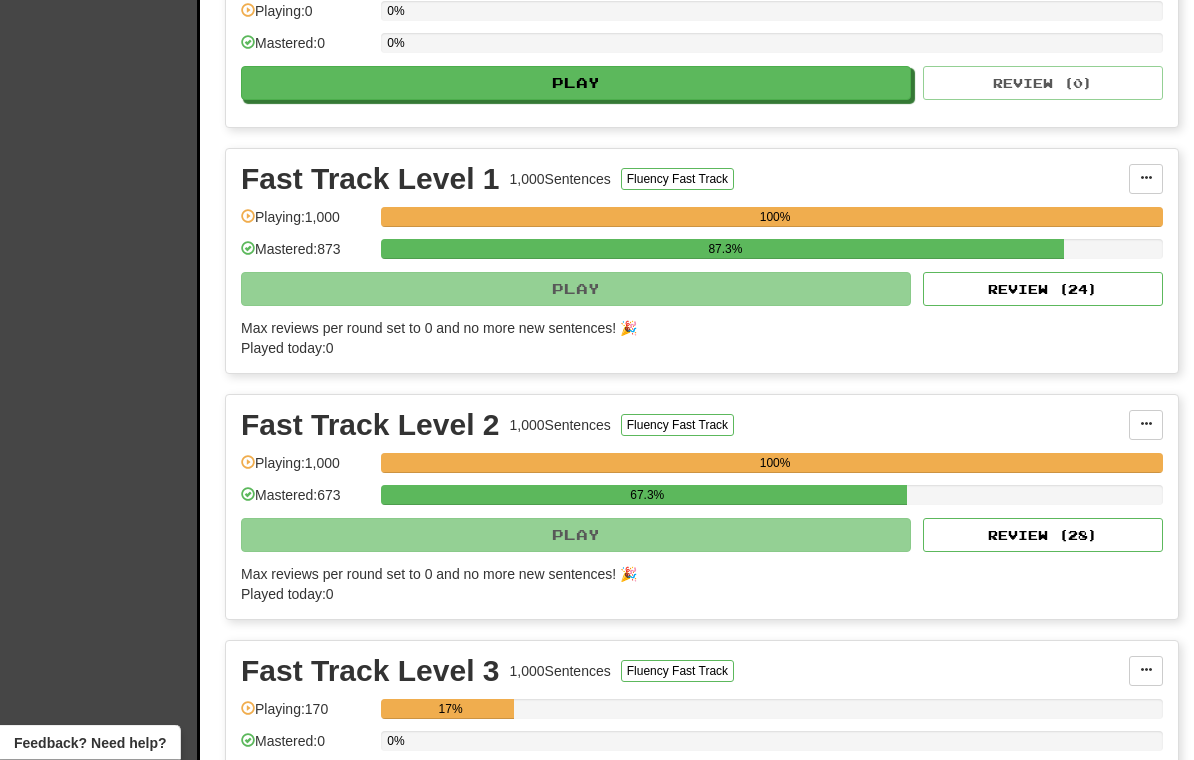 click on "Review ( 24 )" at bounding box center [1043, 290] 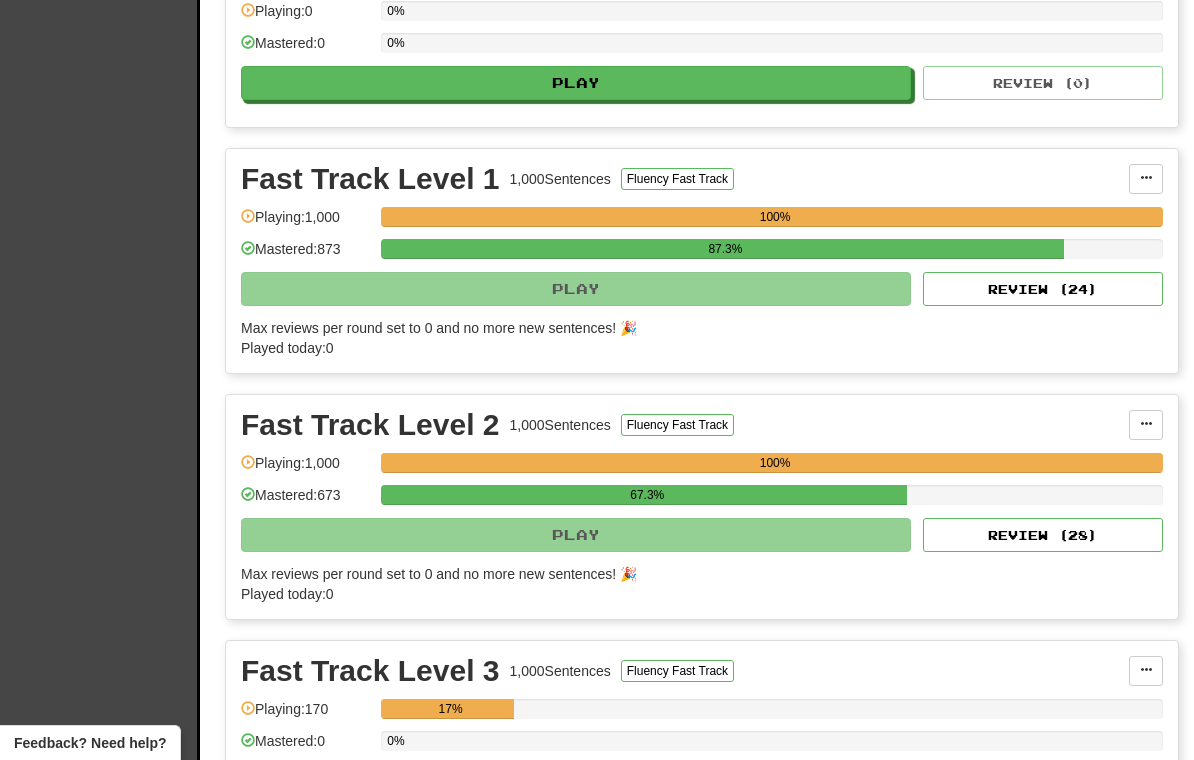 select on "**" 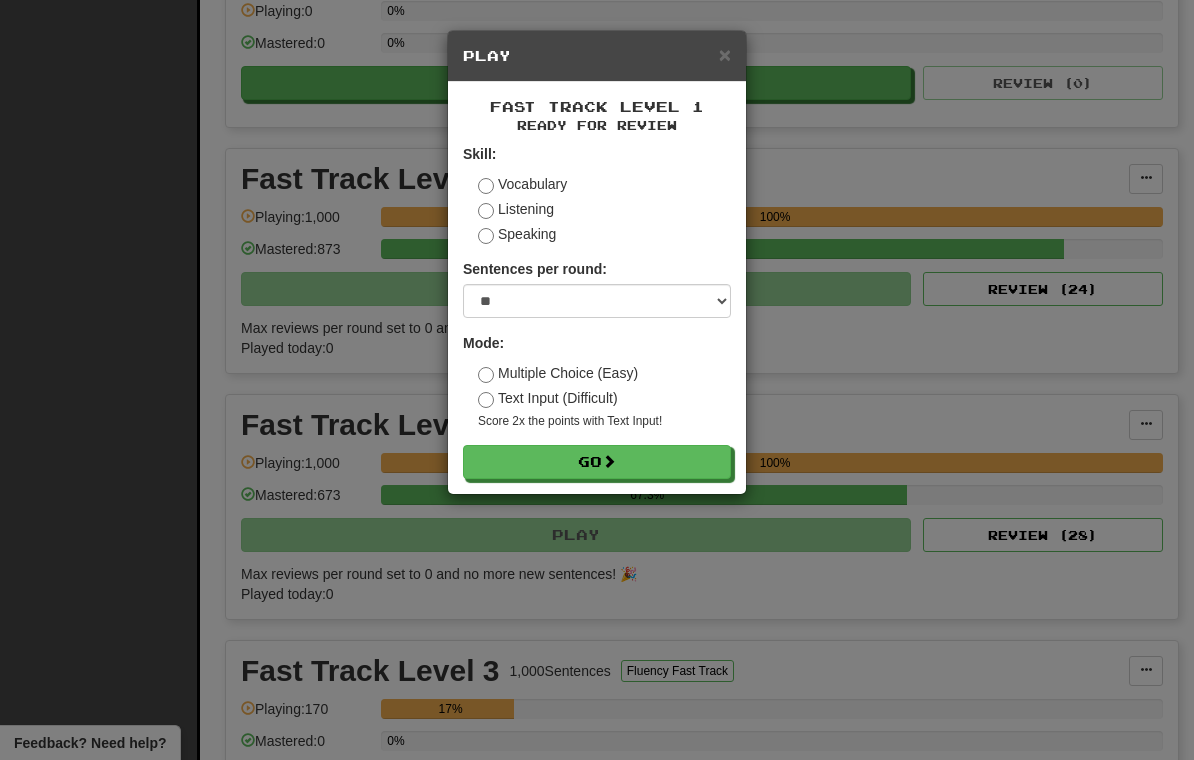 click on "Go" at bounding box center (597, 462) 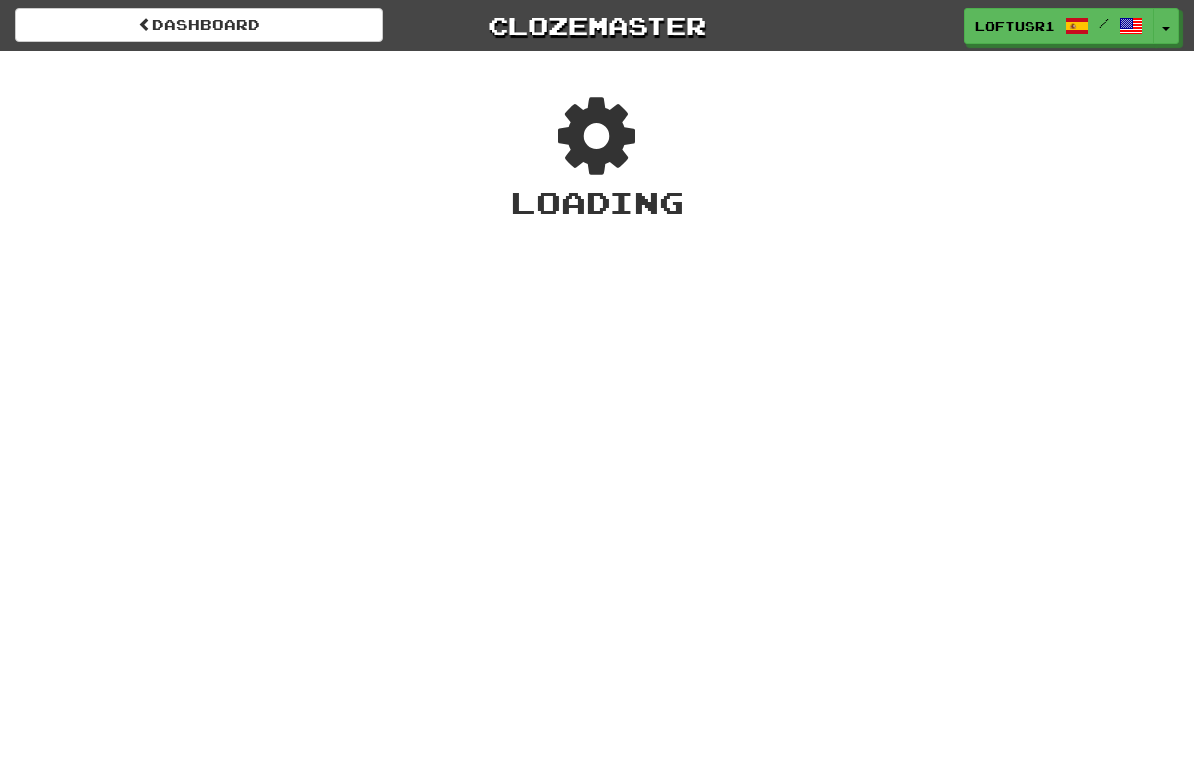 scroll, scrollTop: 0, scrollLeft: 0, axis: both 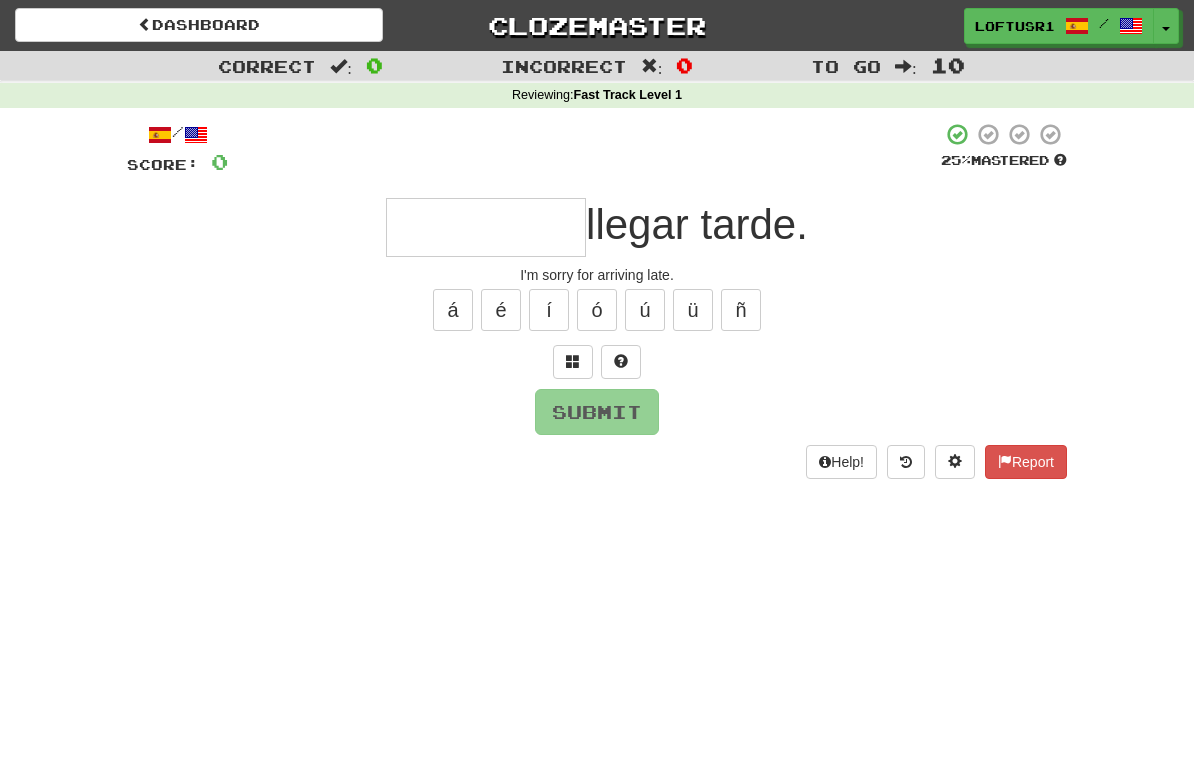 click at bounding box center [486, 227] 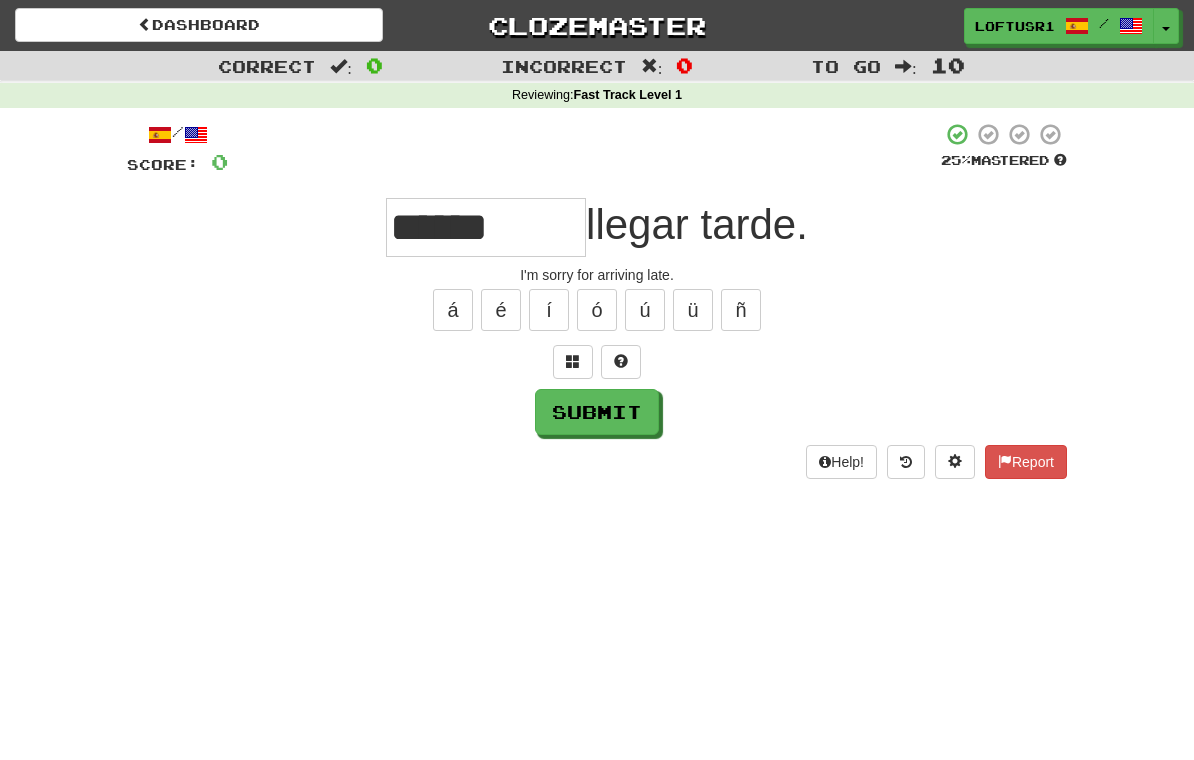 click on "Submit" at bounding box center [597, 412] 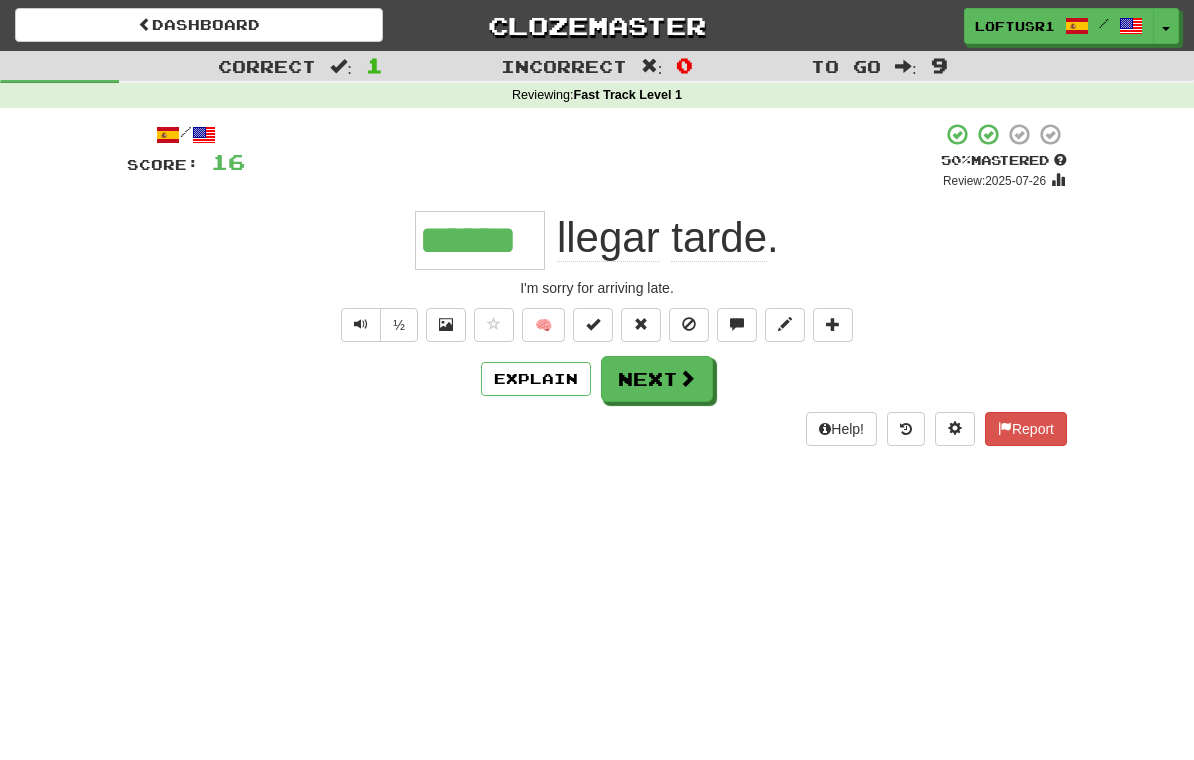 click on "Next" at bounding box center [657, 379] 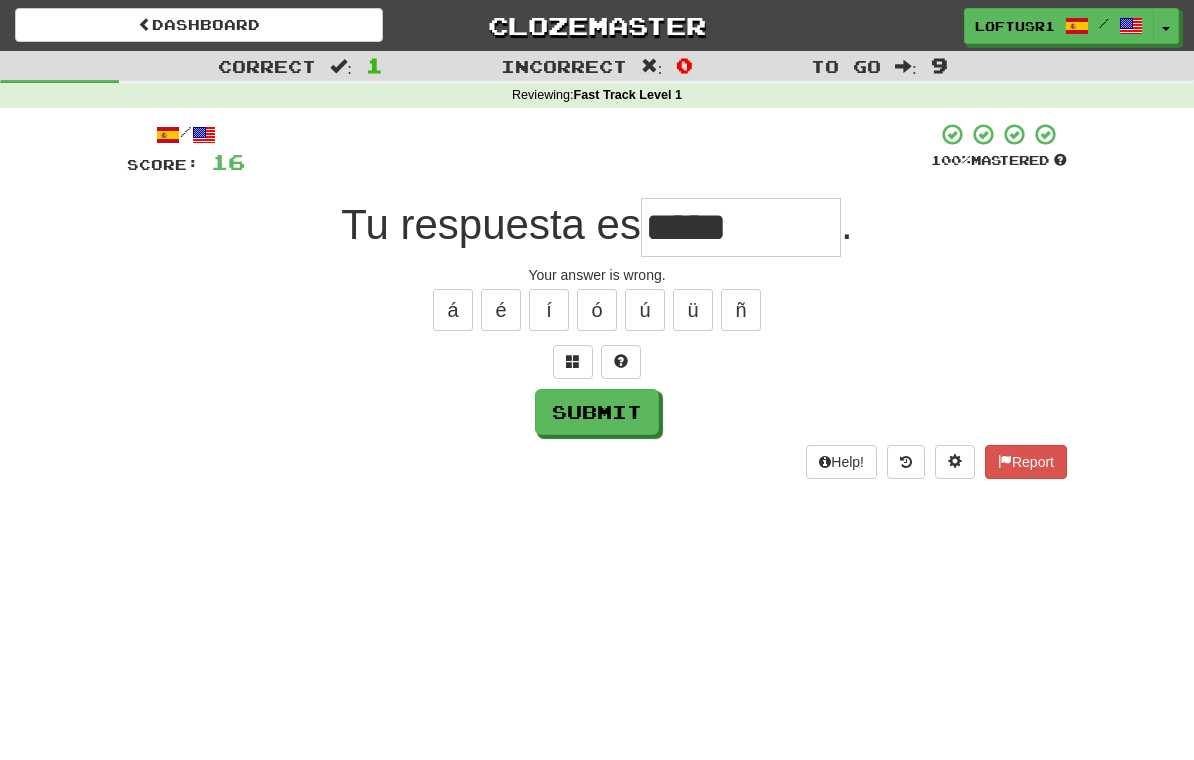 click on "Submit" at bounding box center (597, 412) 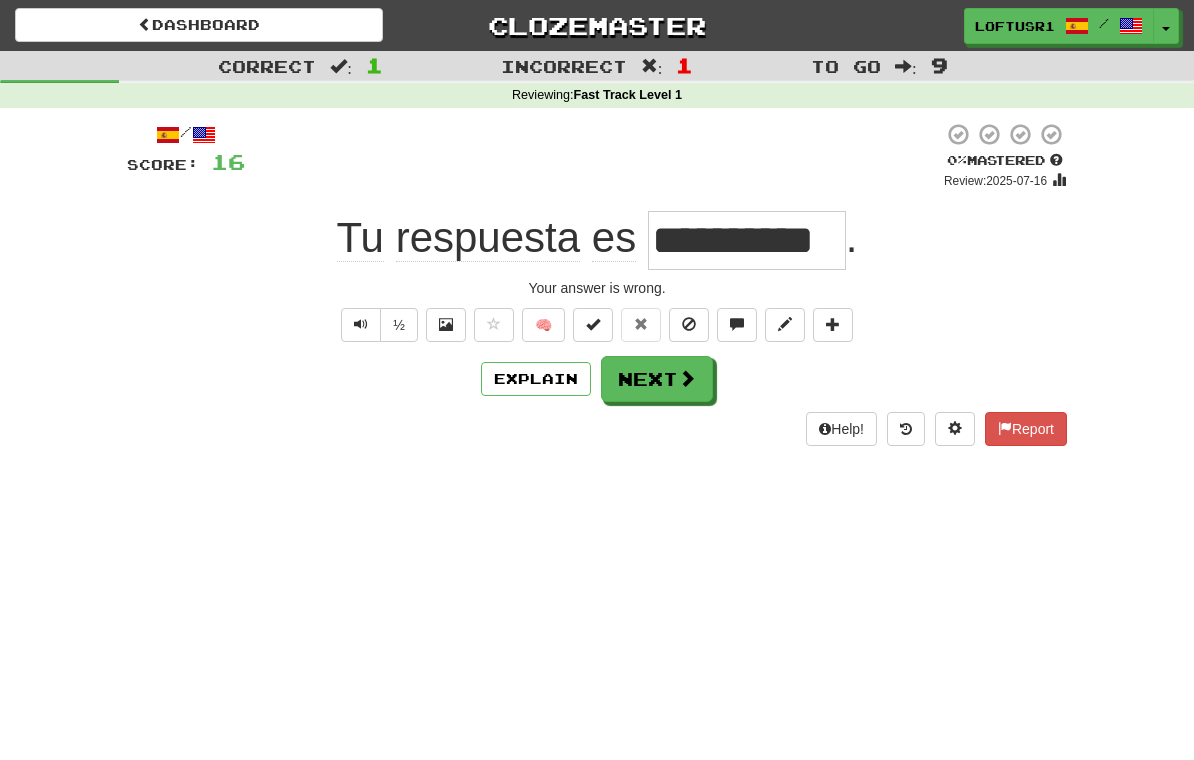 click on "Next" at bounding box center (657, 379) 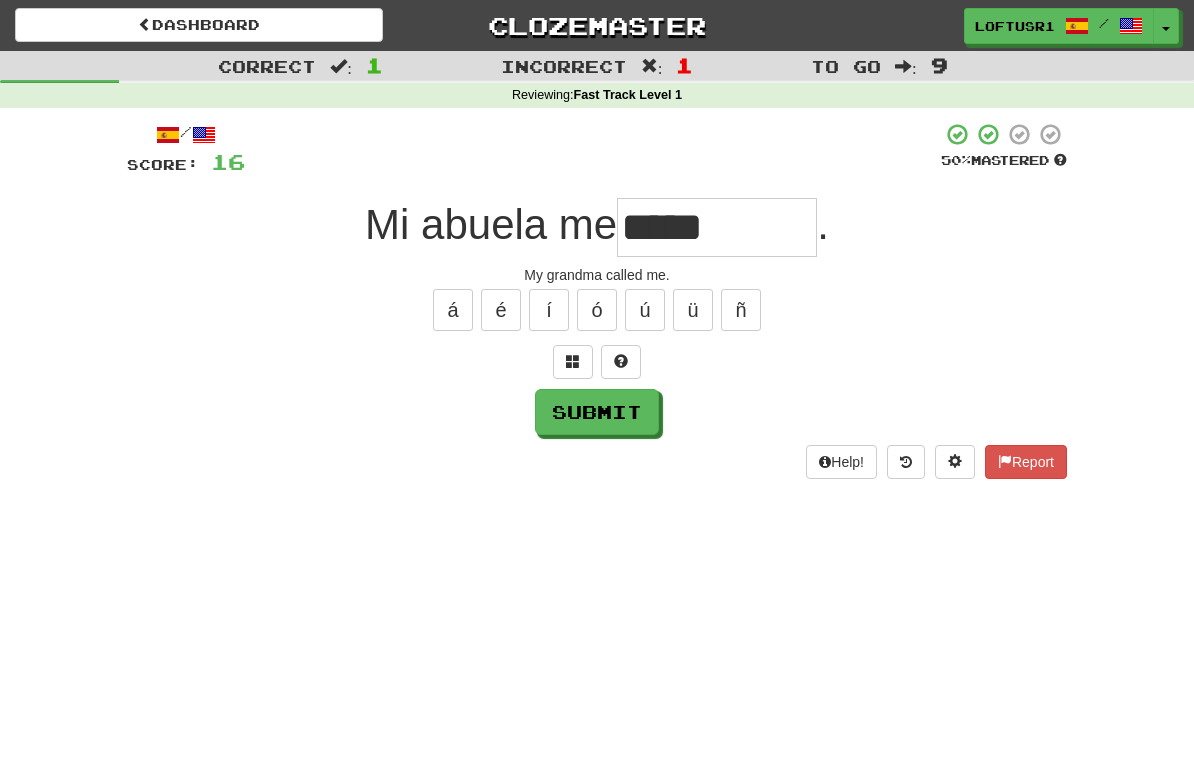type on "*****" 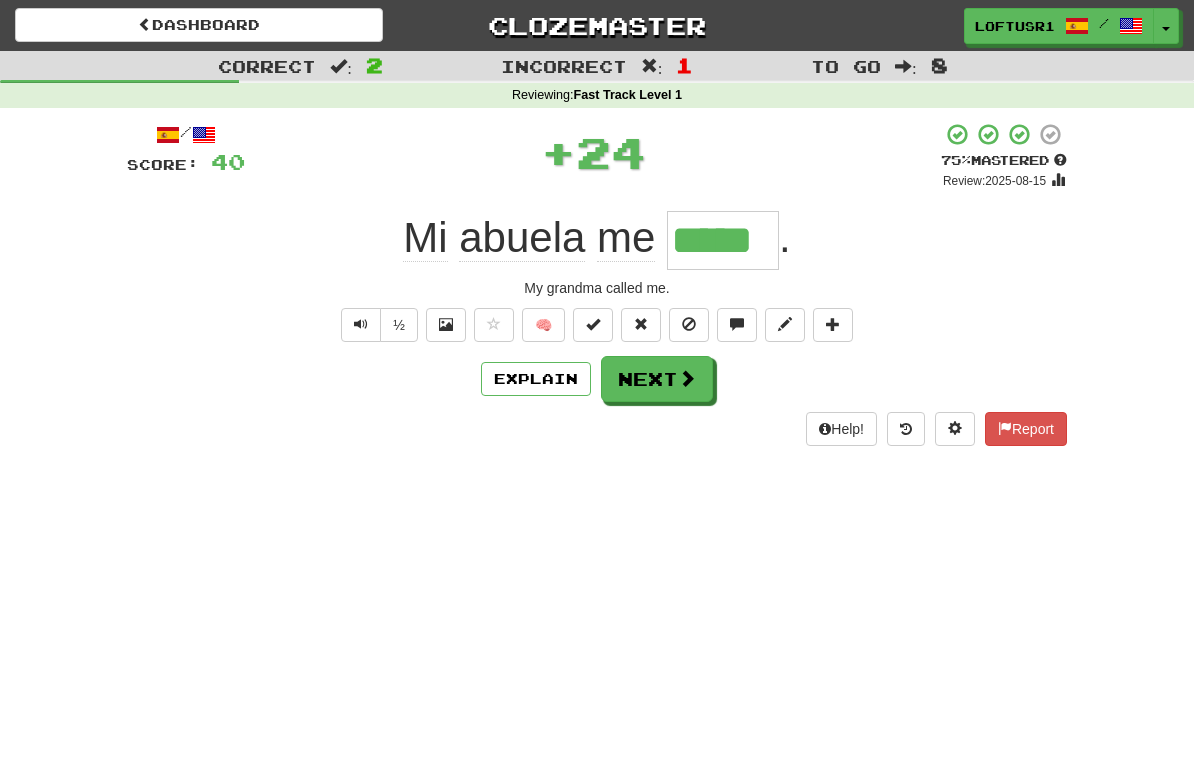 click at bounding box center (687, 378) 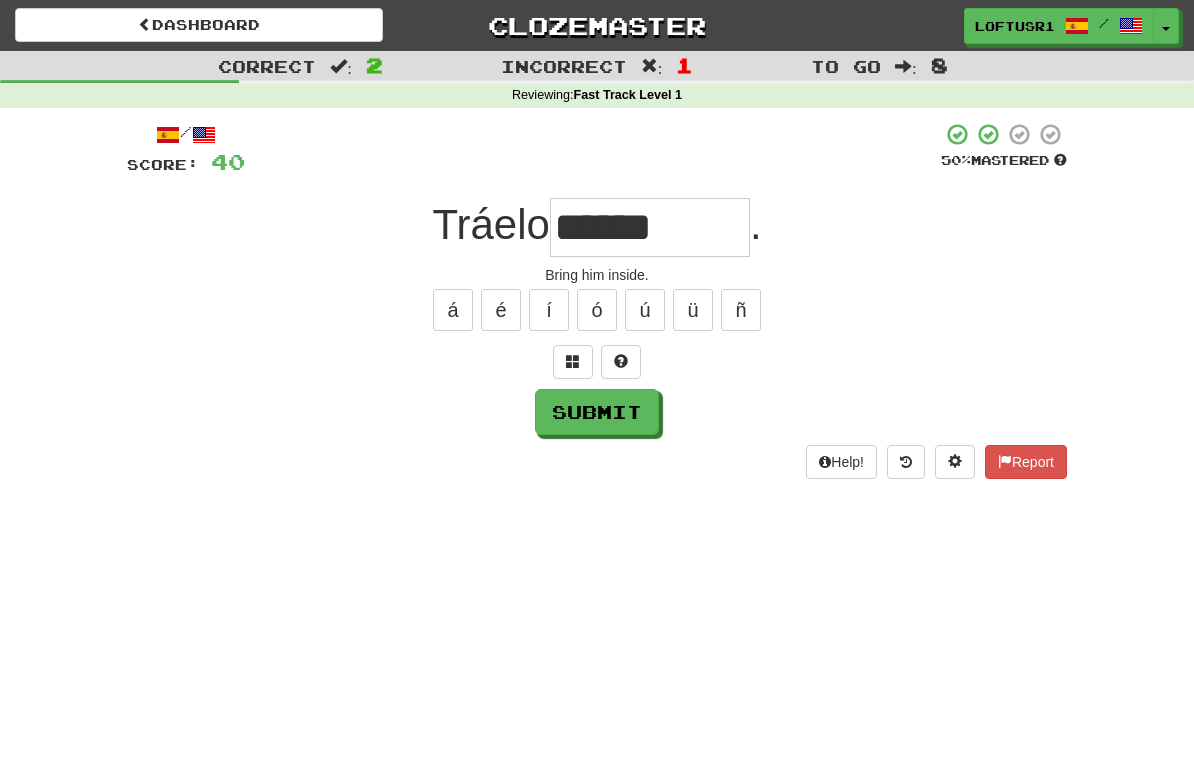 type on "******" 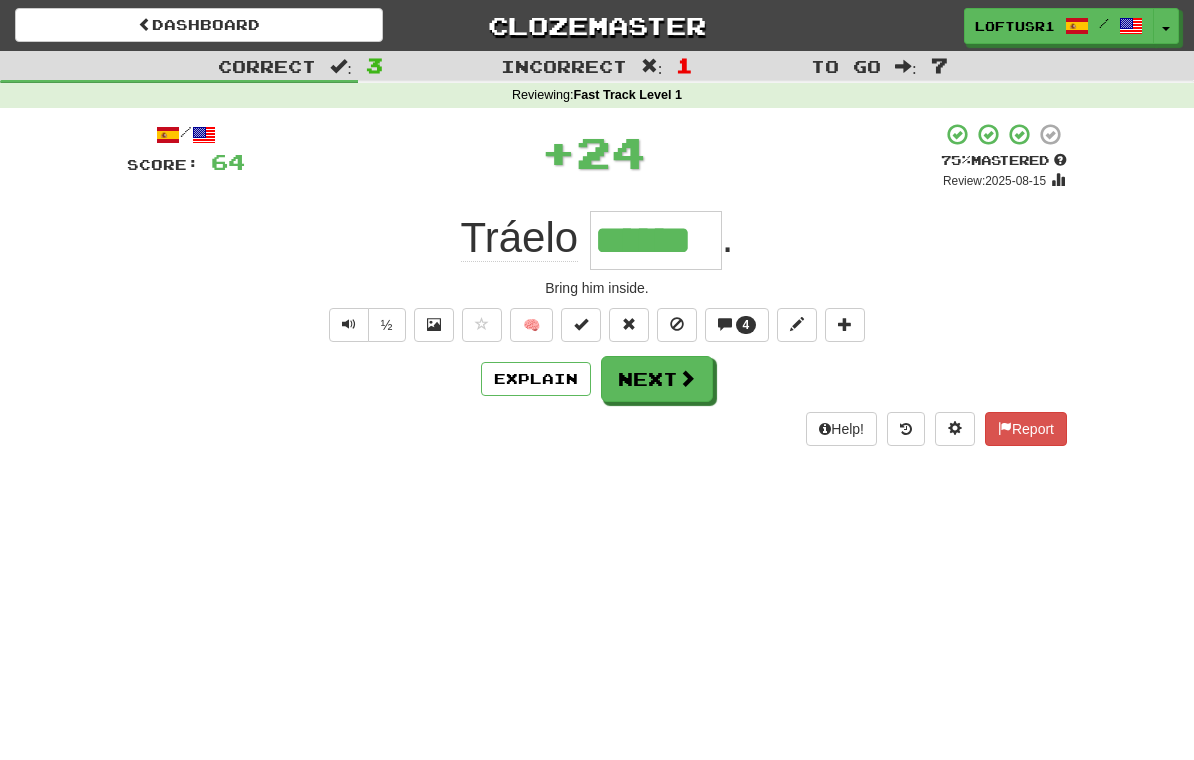 click on "Next" at bounding box center (657, 379) 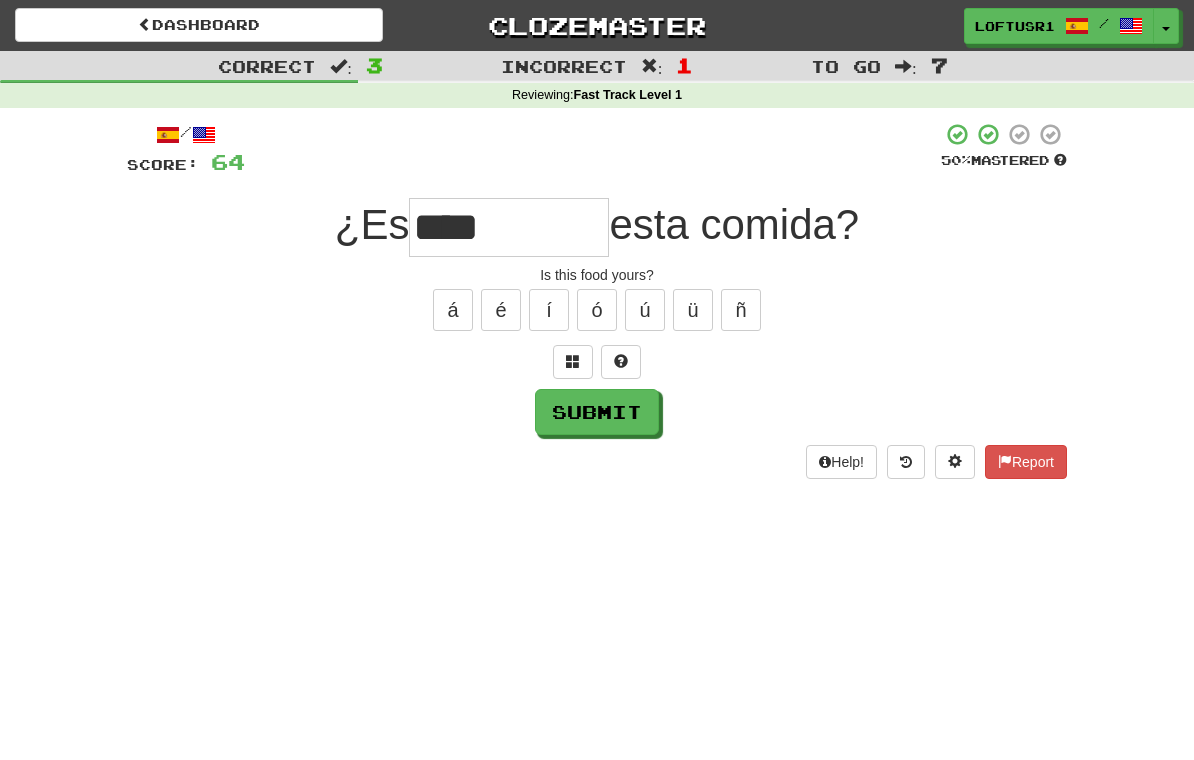 type on "****" 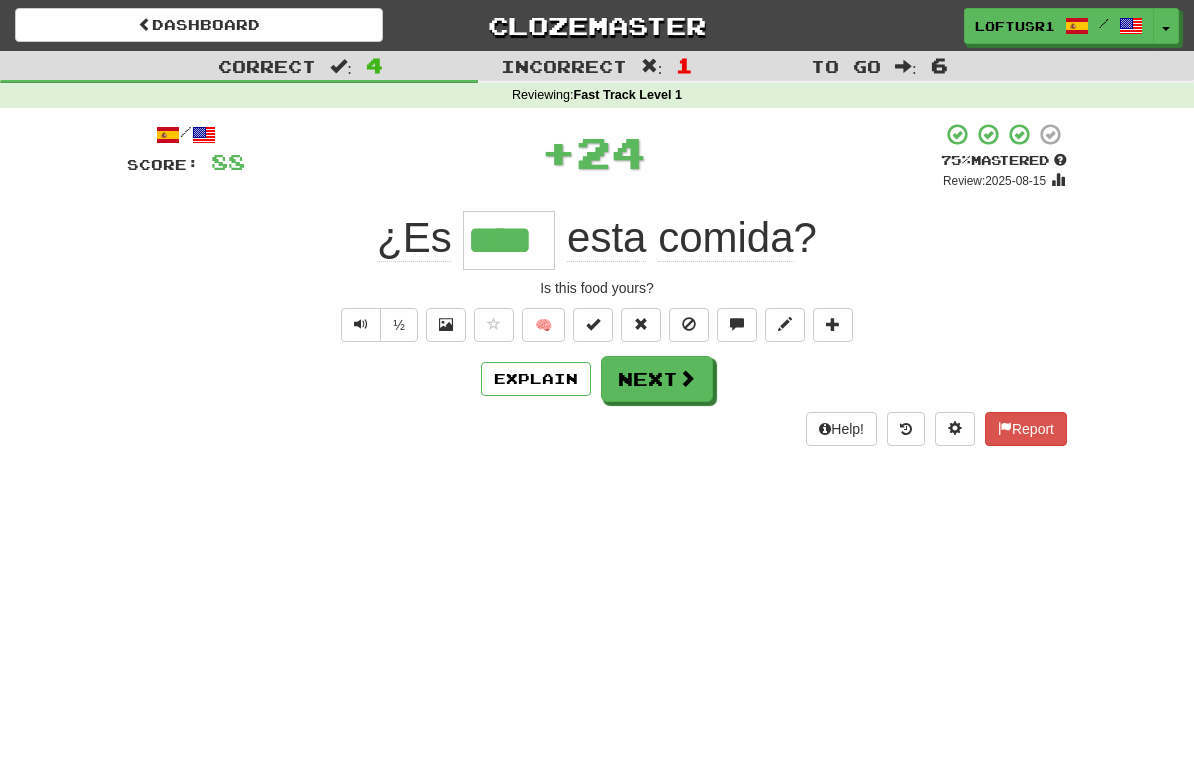 click at bounding box center (687, 378) 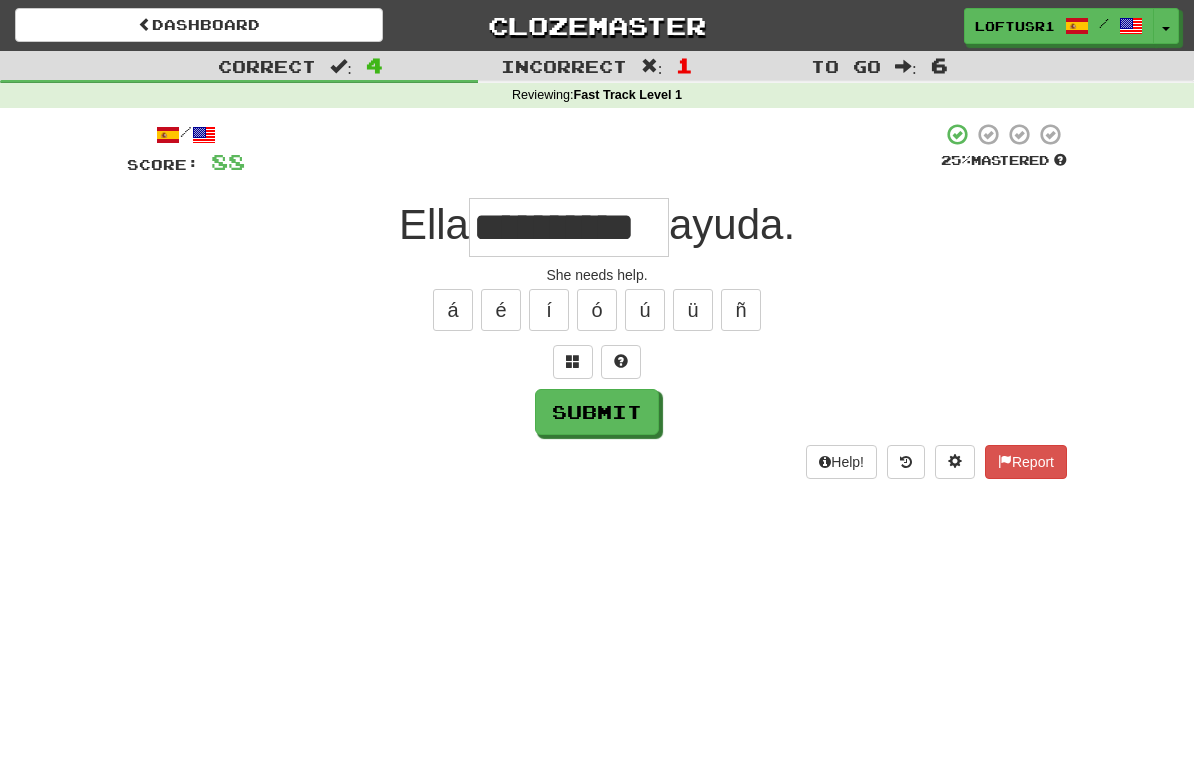 click on "Submit" at bounding box center [597, 412] 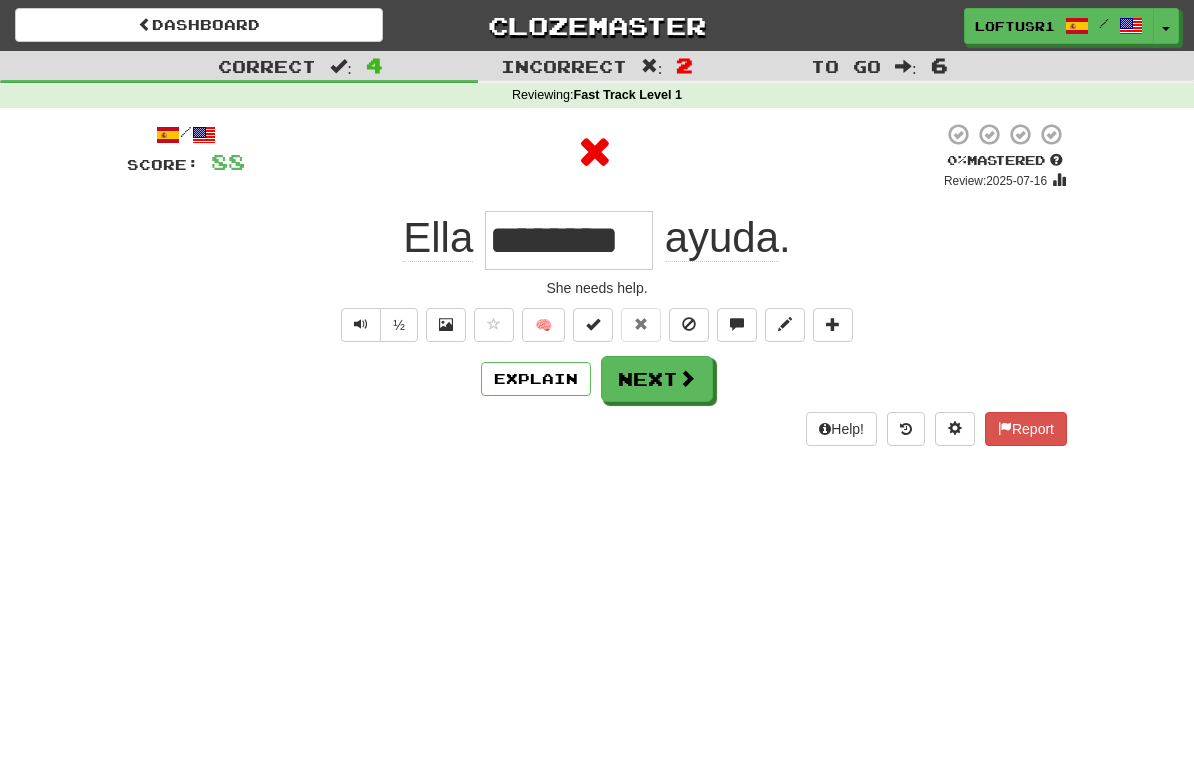 click on "Next" at bounding box center [657, 379] 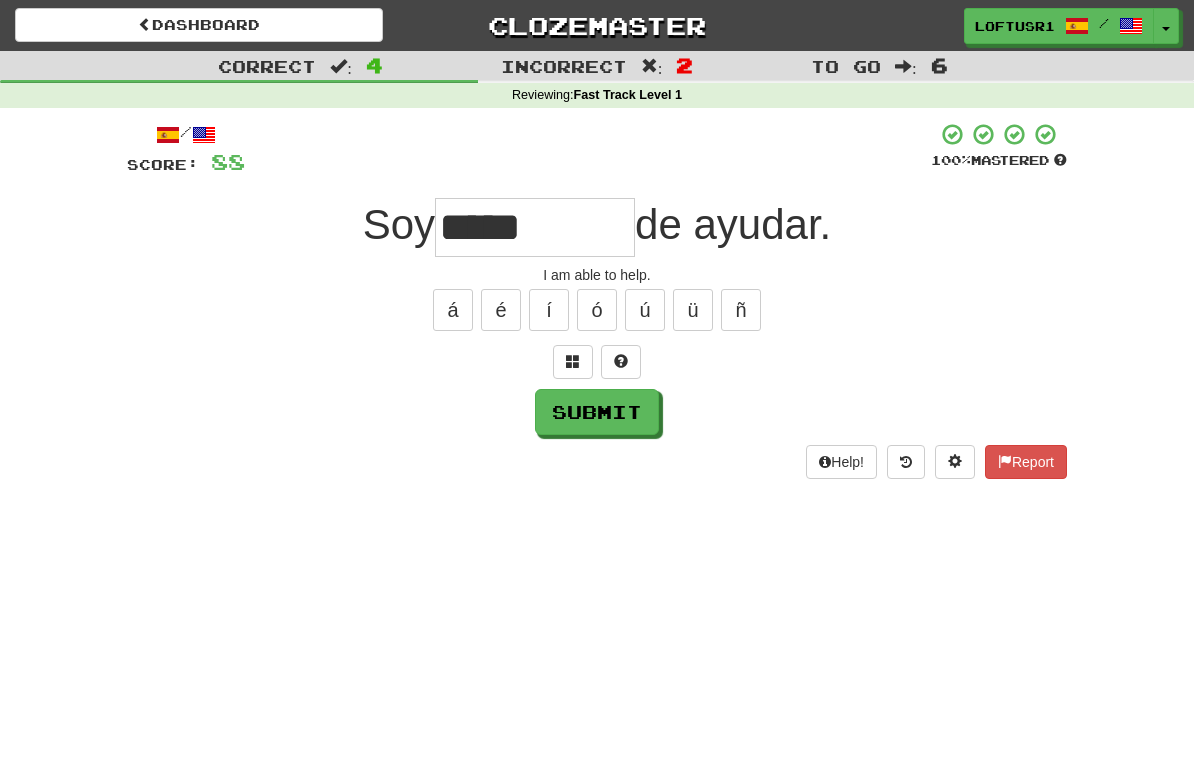 click on "Submit" at bounding box center [597, 412] 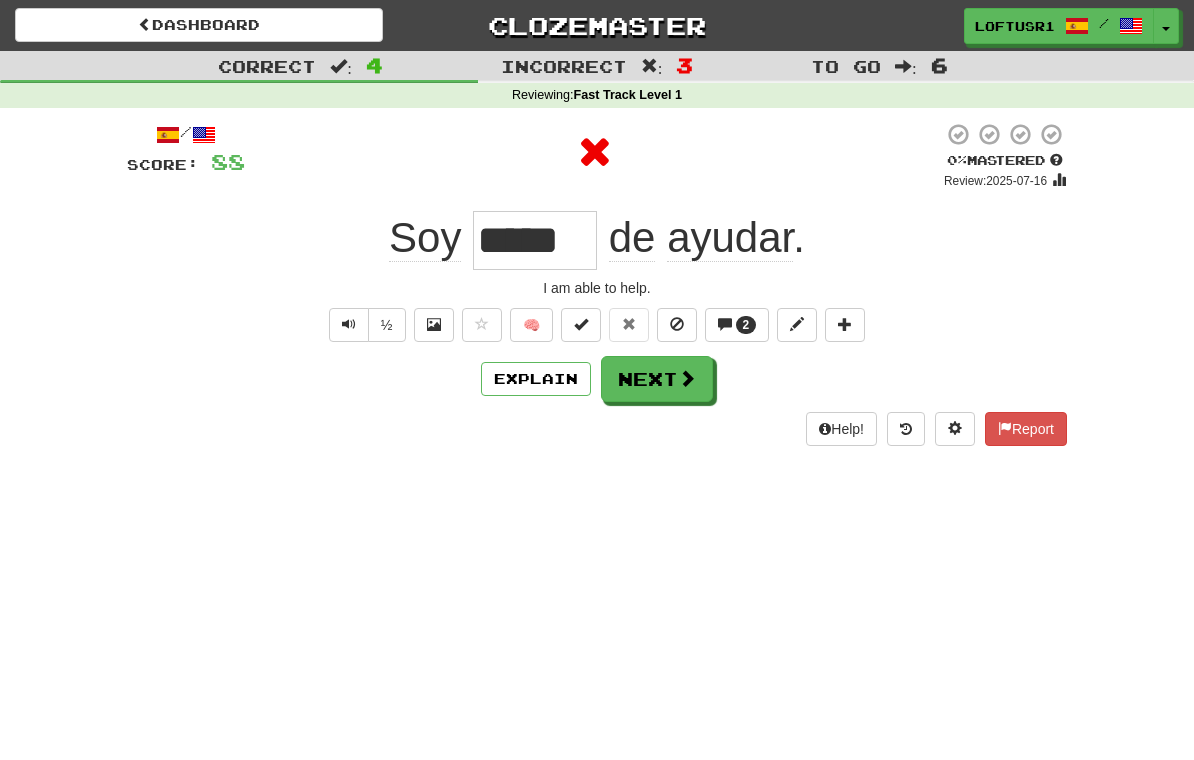 click at bounding box center (687, 378) 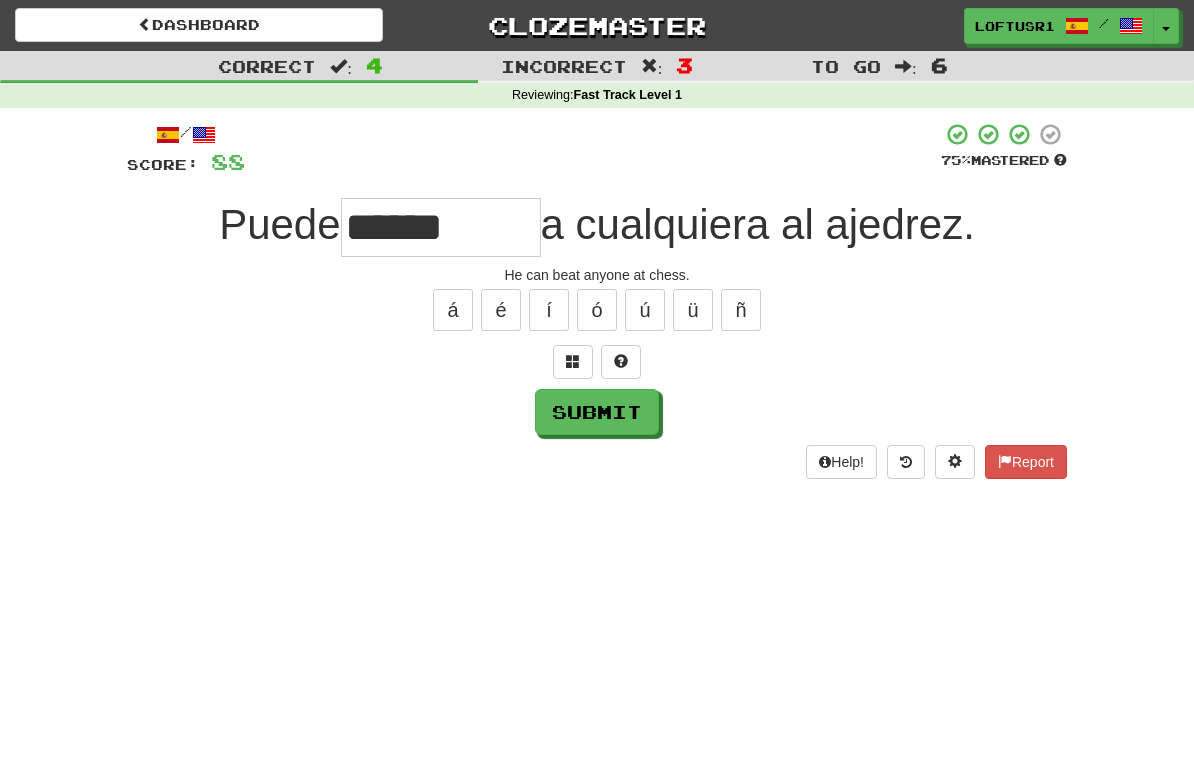 type on "******" 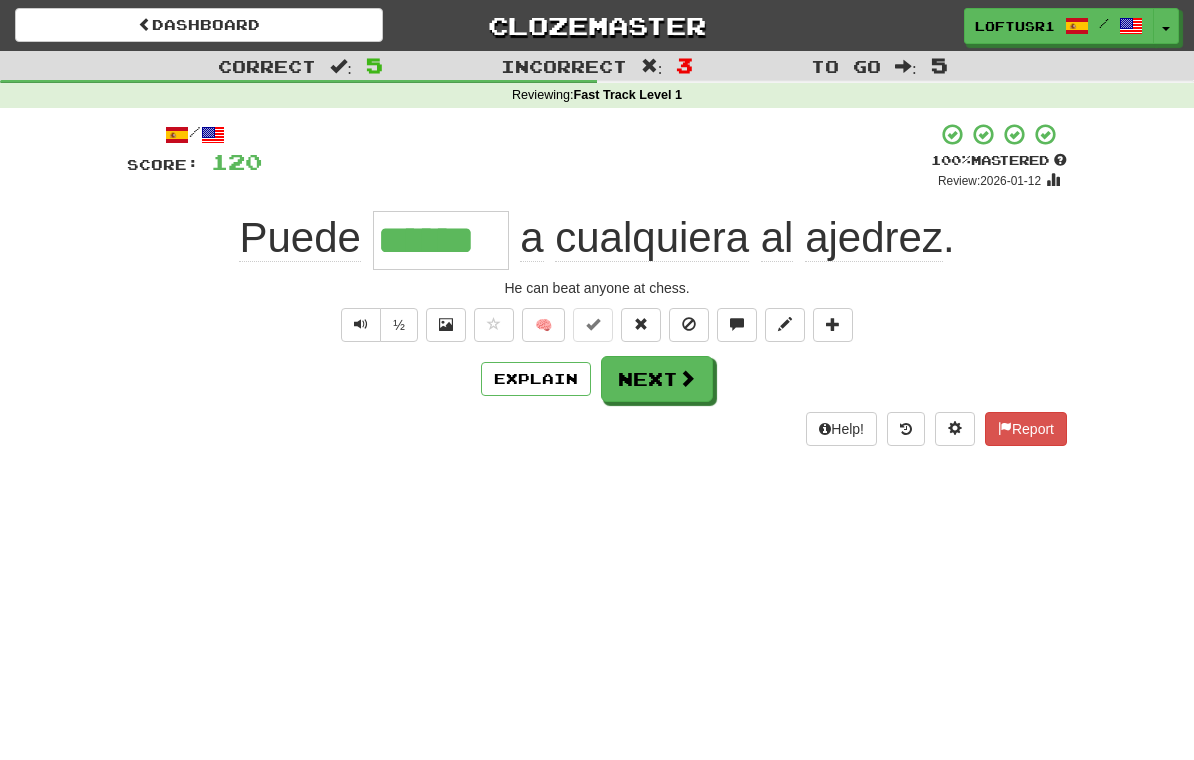 click at bounding box center (687, 378) 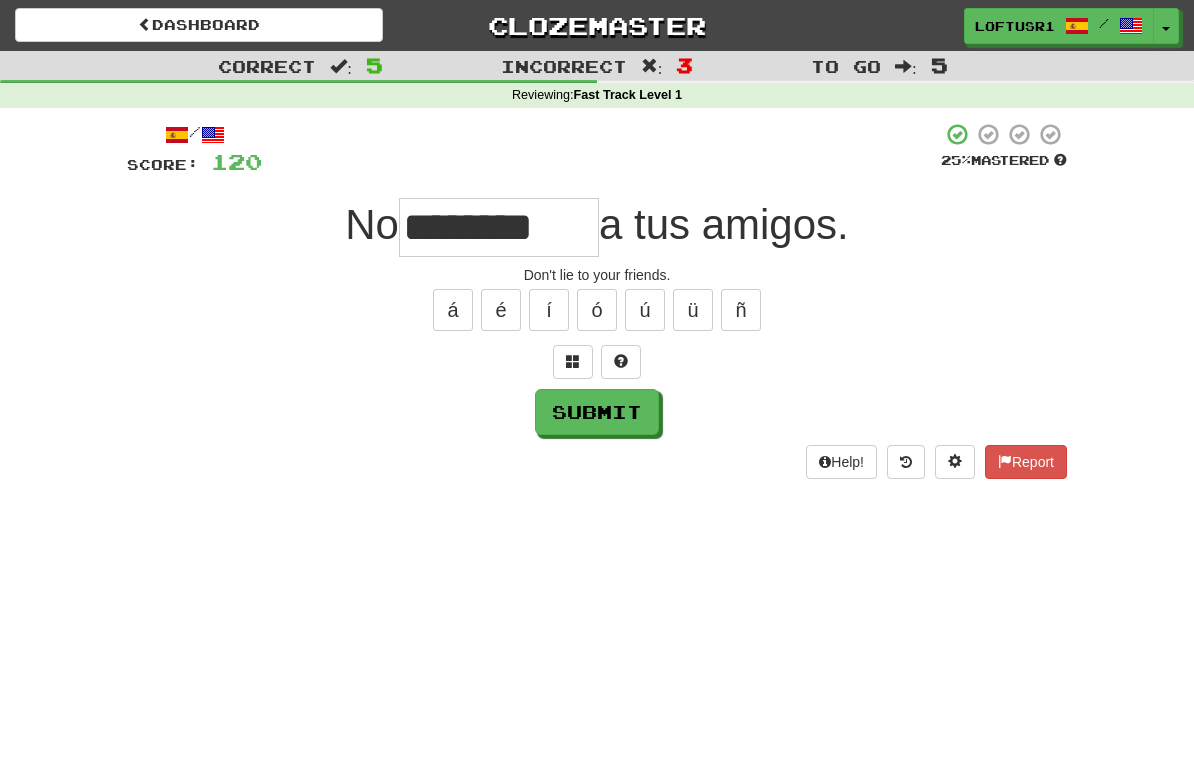 click on "Submit" at bounding box center (597, 412) 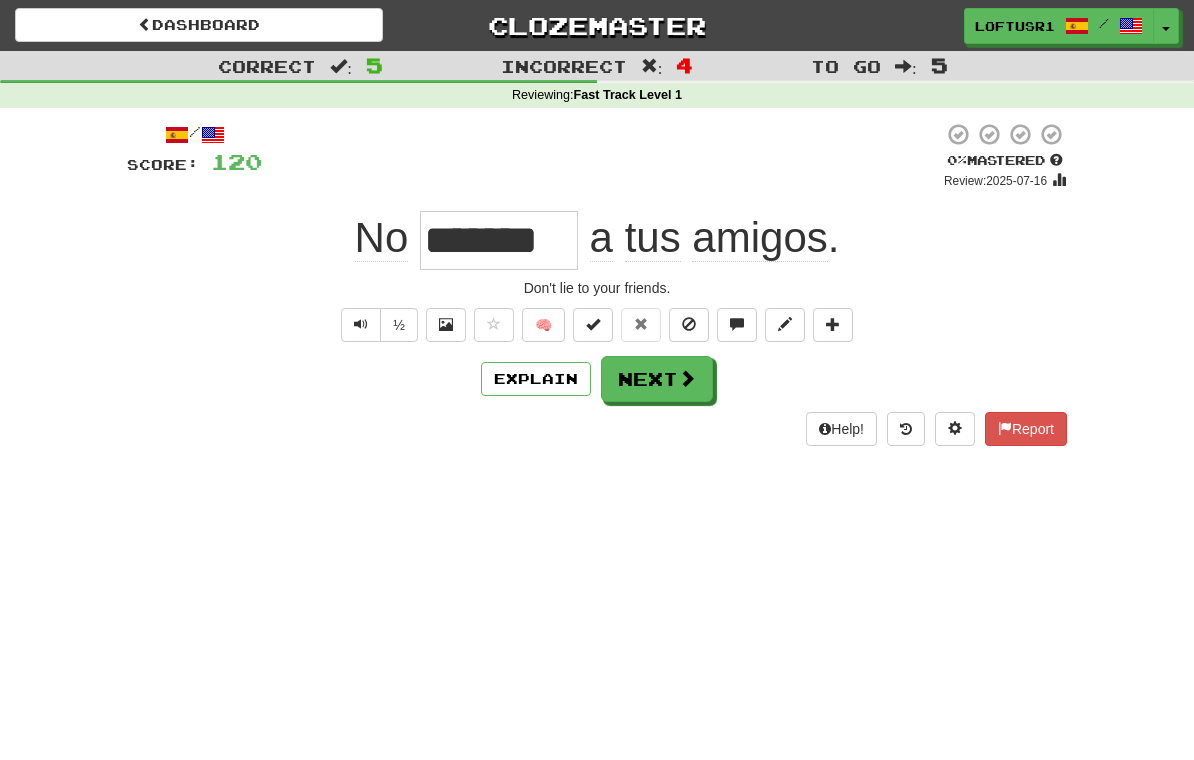 click on "Next" at bounding box center (657, 379) 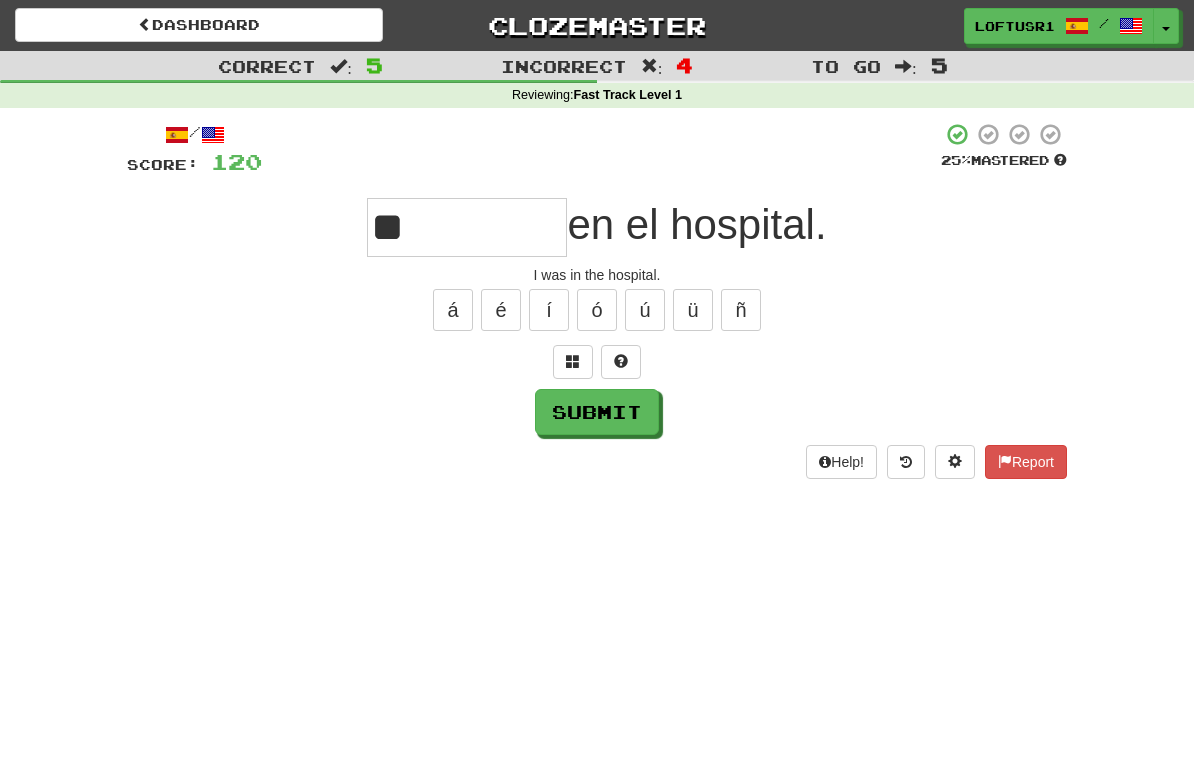 type on "*" 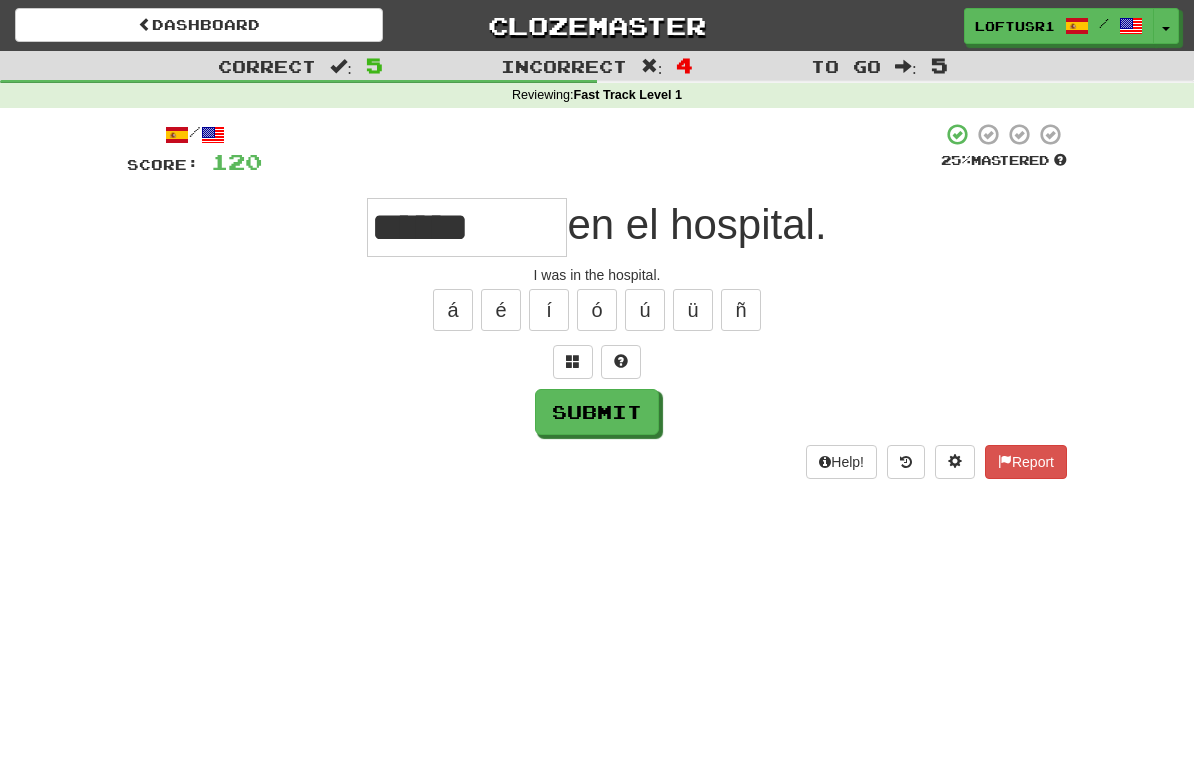 click on "Submit" at bounding box center [597, 412] 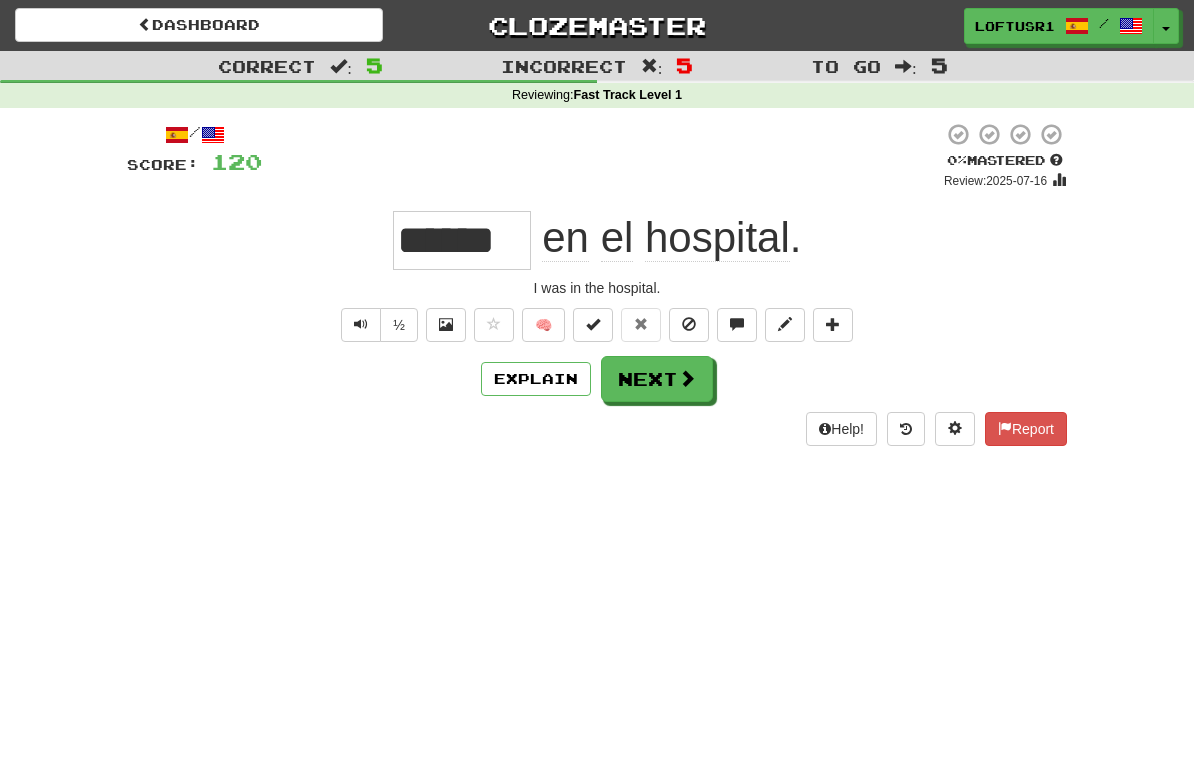 click on "Next" at bounding box center [657, 379] 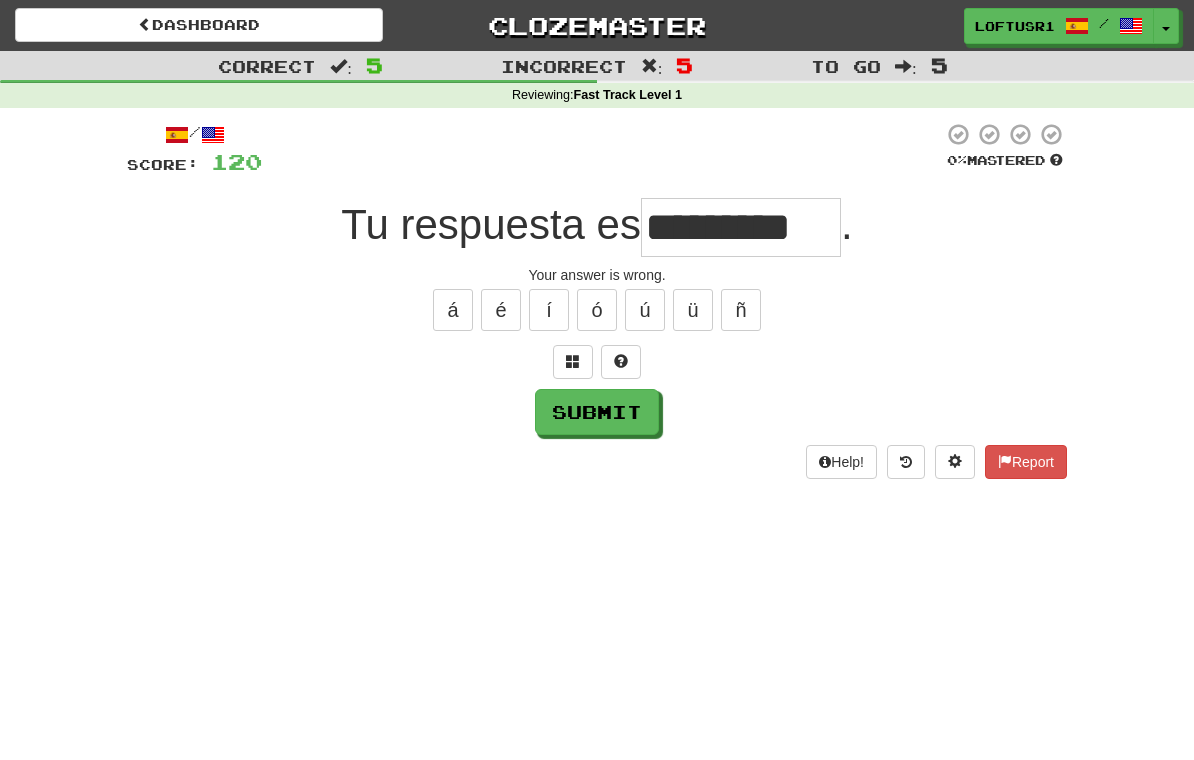 click on "Submit" at bounding box center [597, 412] 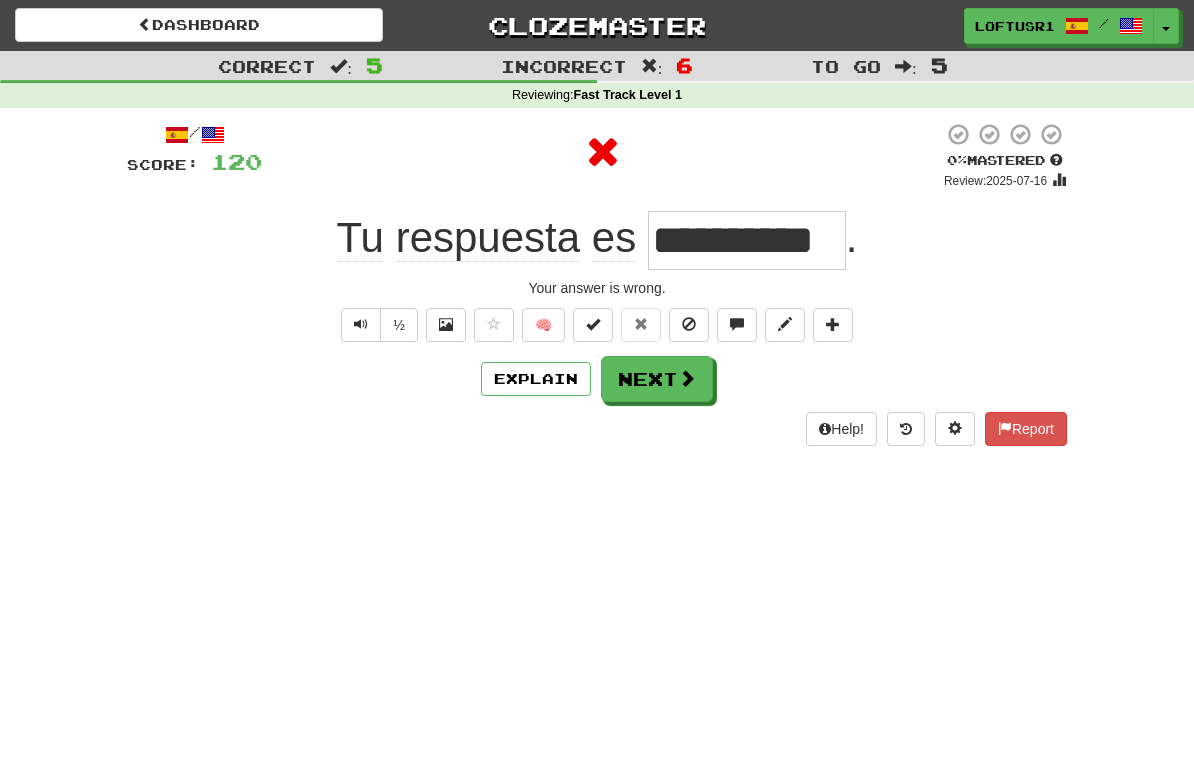 click on "Help!  Report" at bounding box center [597, 429] 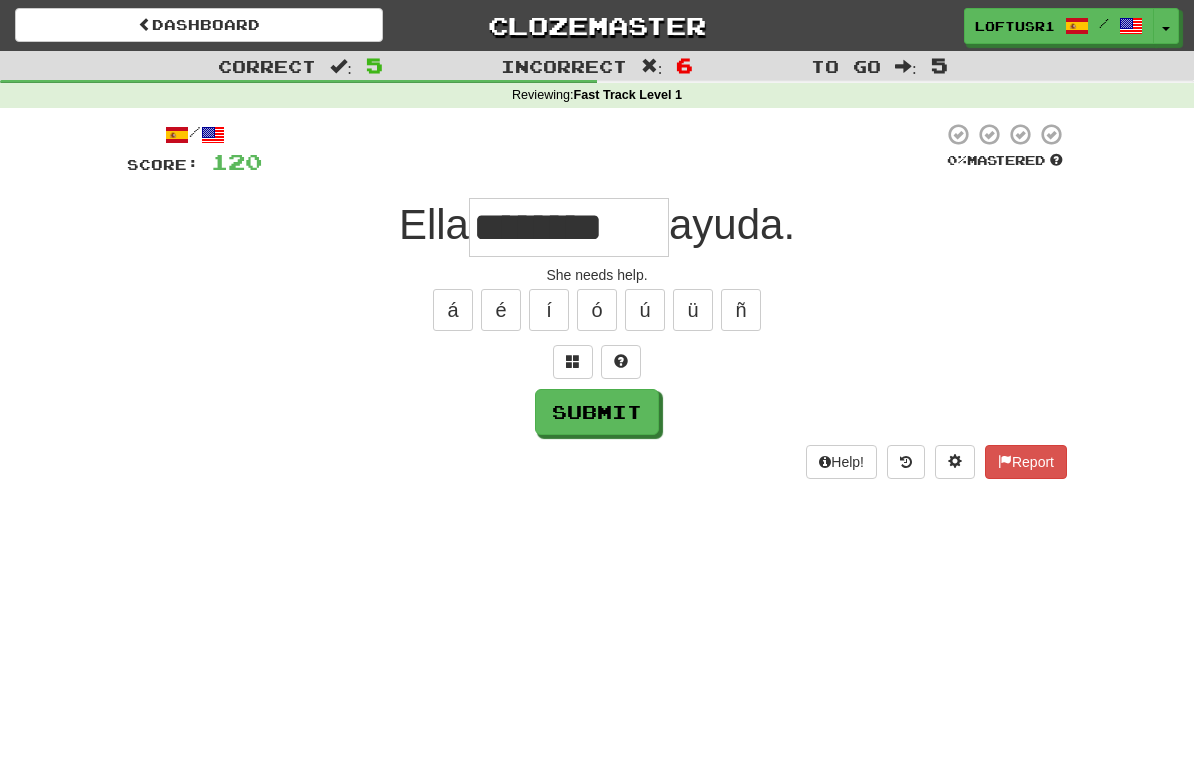 type on "********" 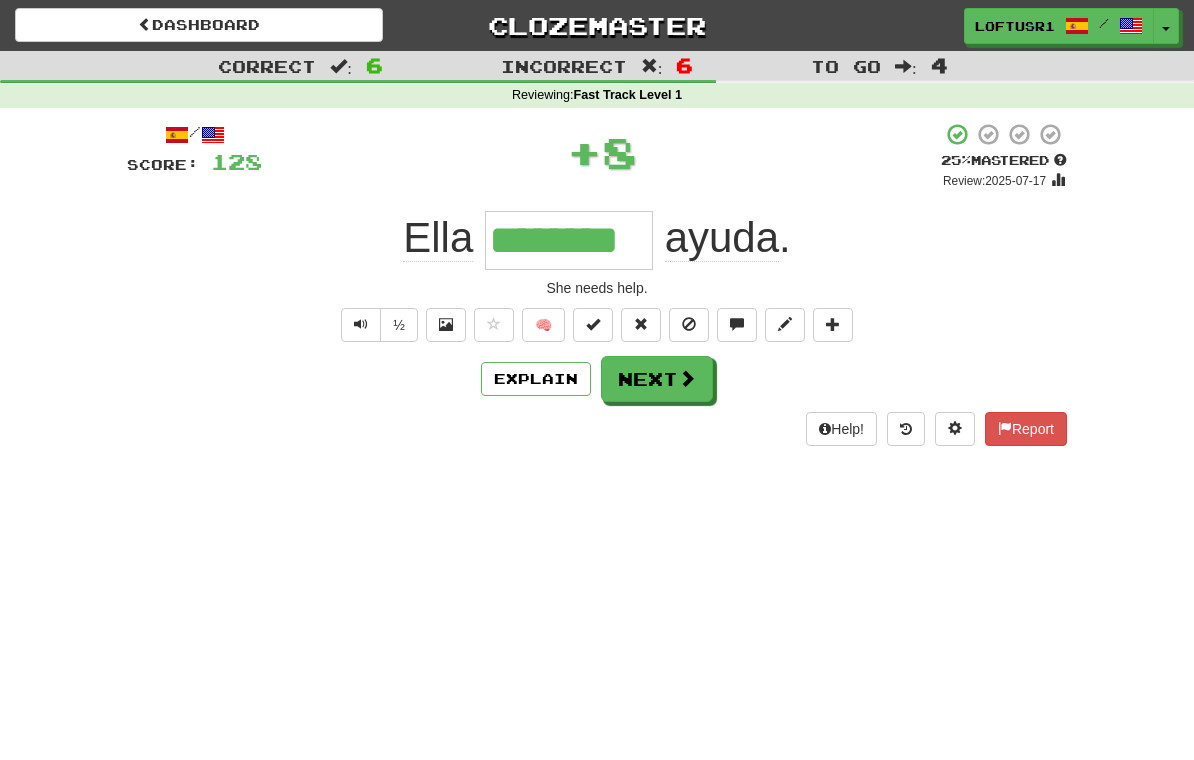 click on "Next" at bounding box center (657, 379) 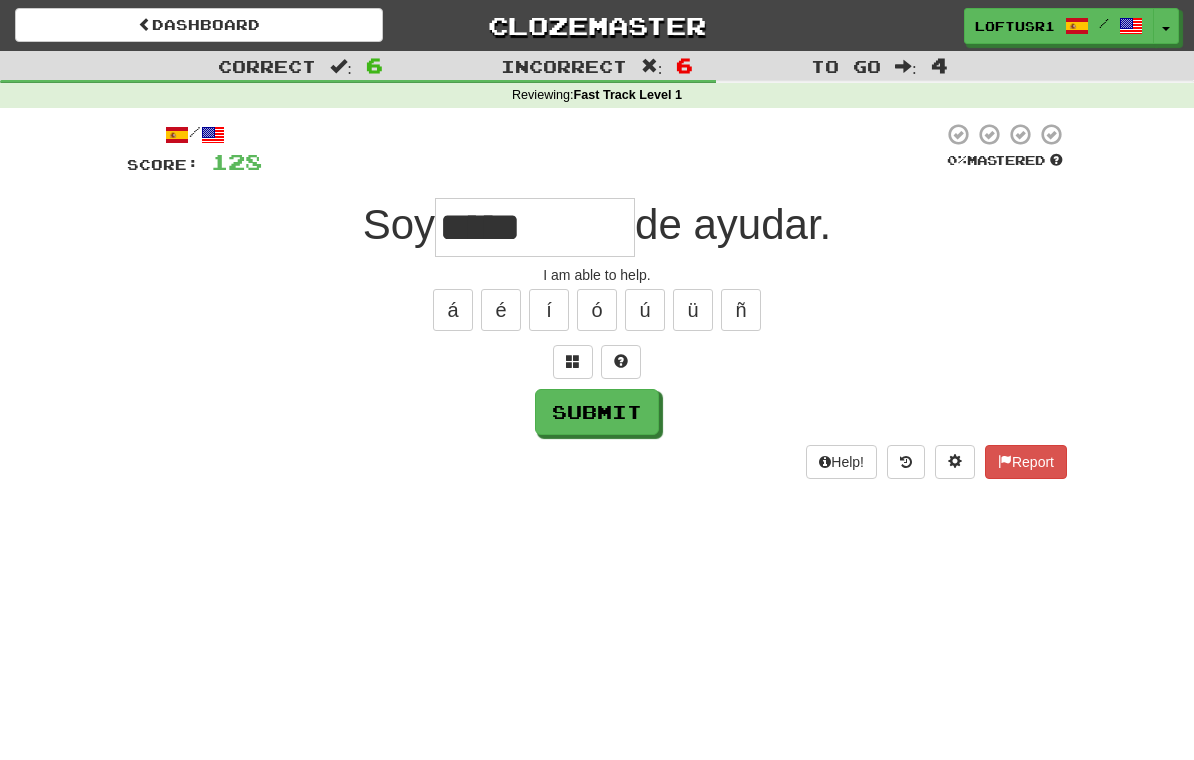 type on "*****" 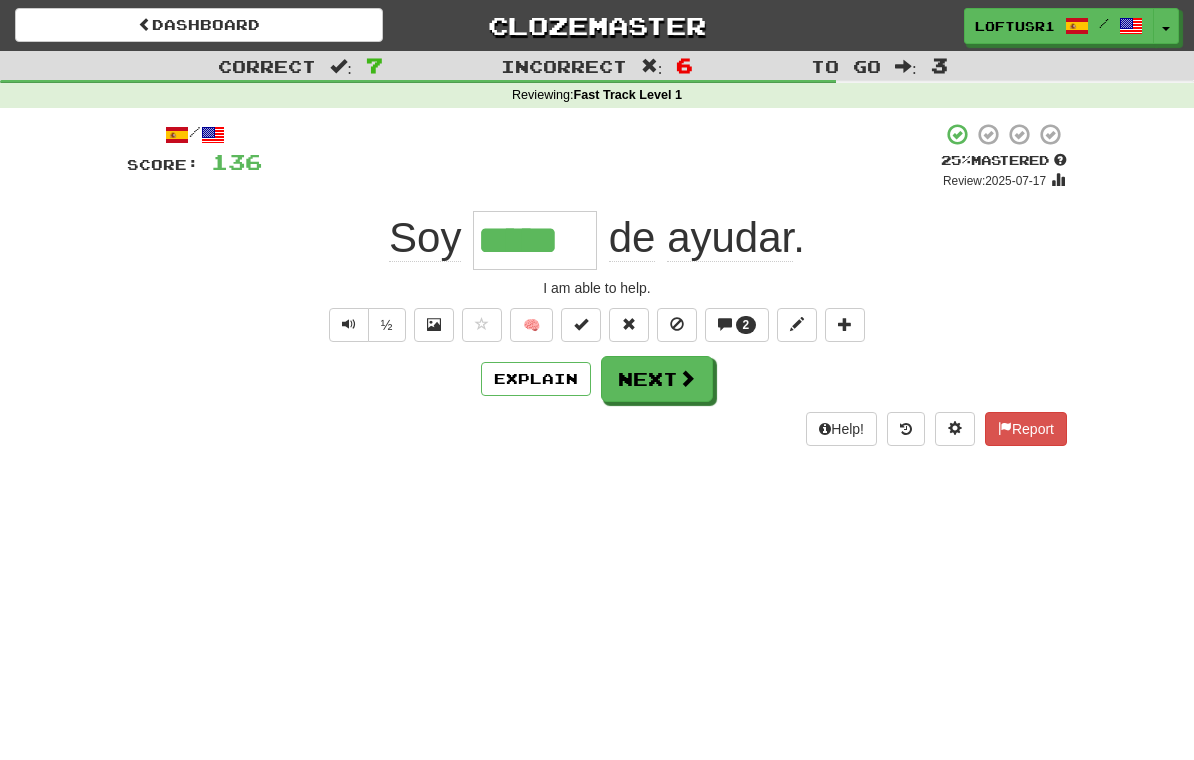 click on "Next" at bounding box center [657, 379] 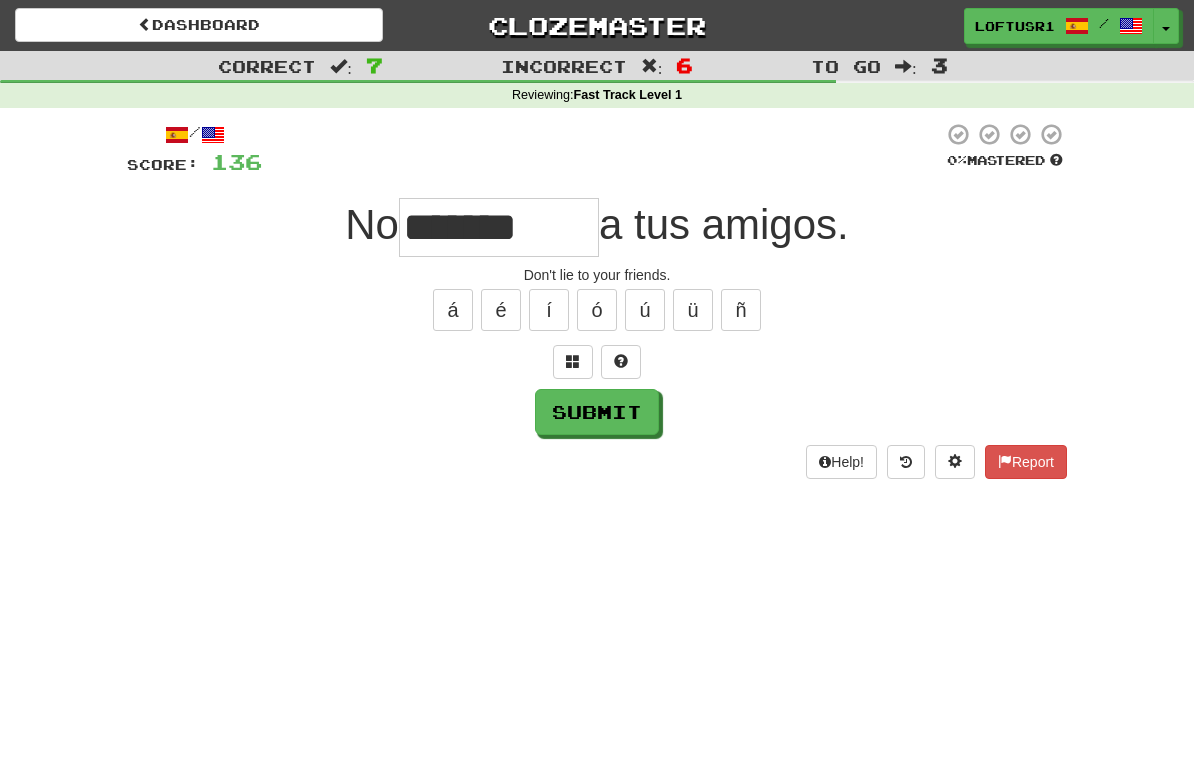 type on "*******" 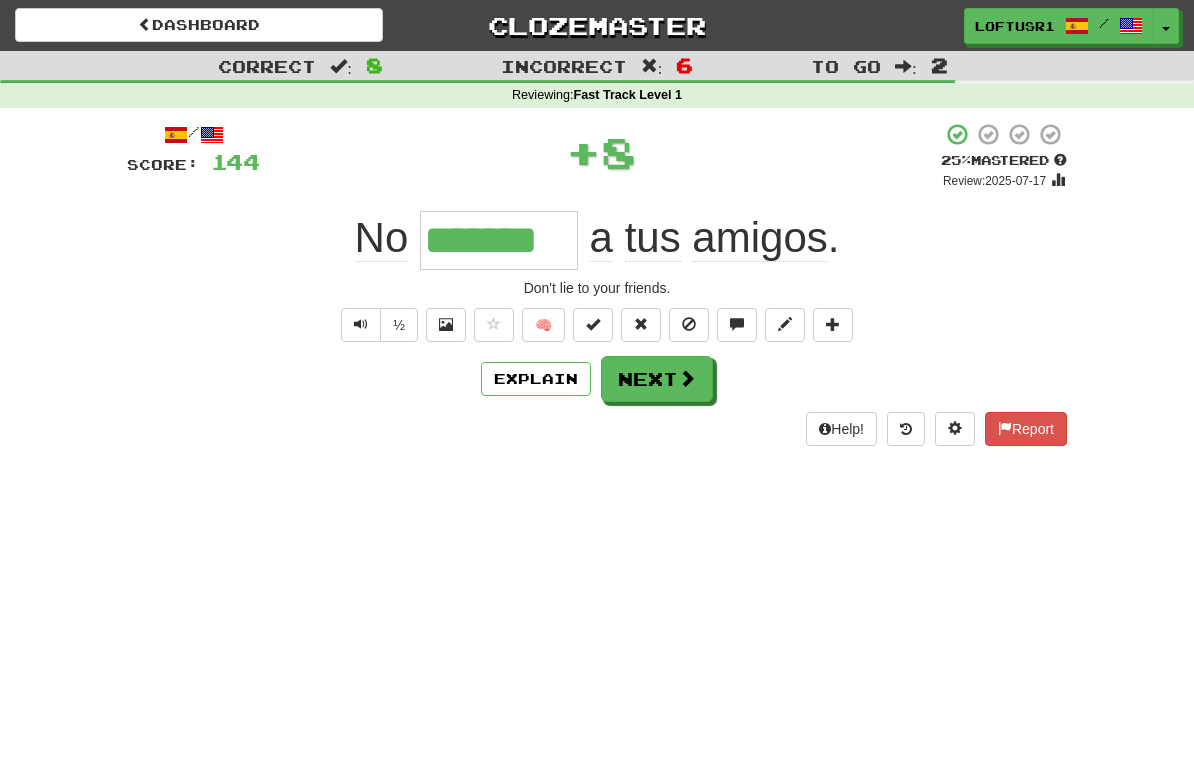 click on "Next" at bounding box center [657, 379] 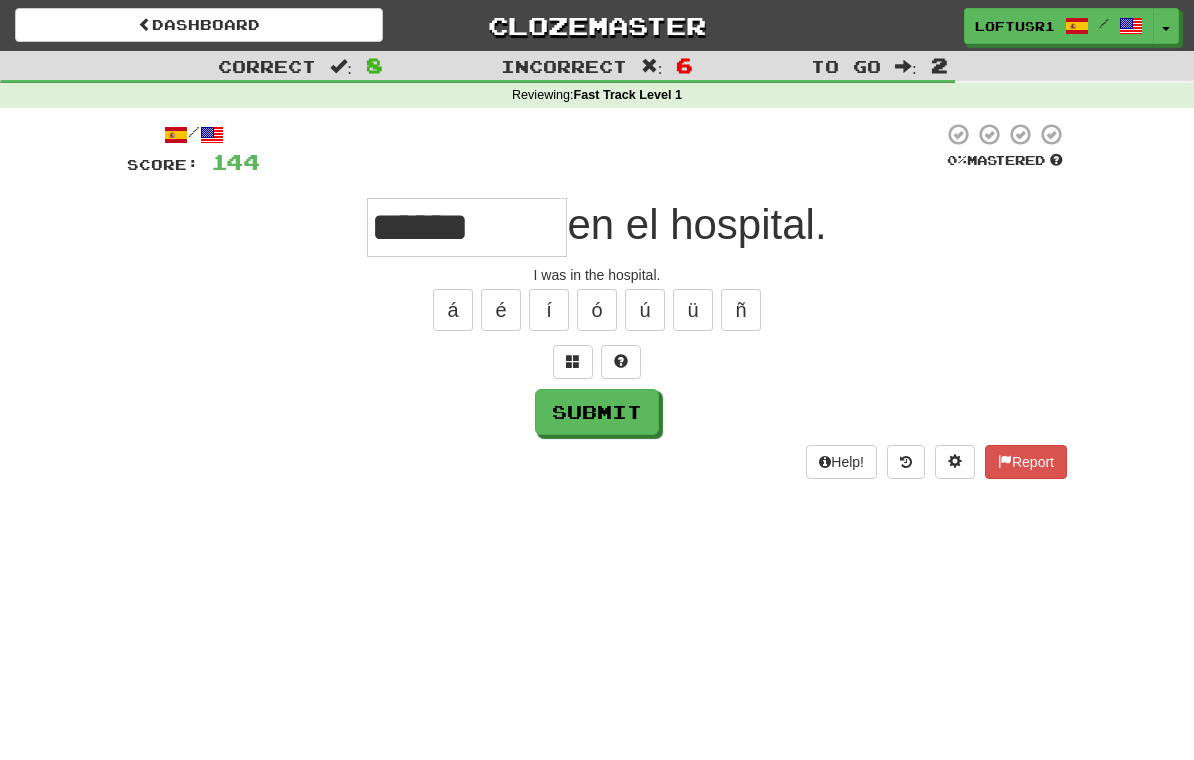 click on "Help!  Report" at bounding box center (597, 462) 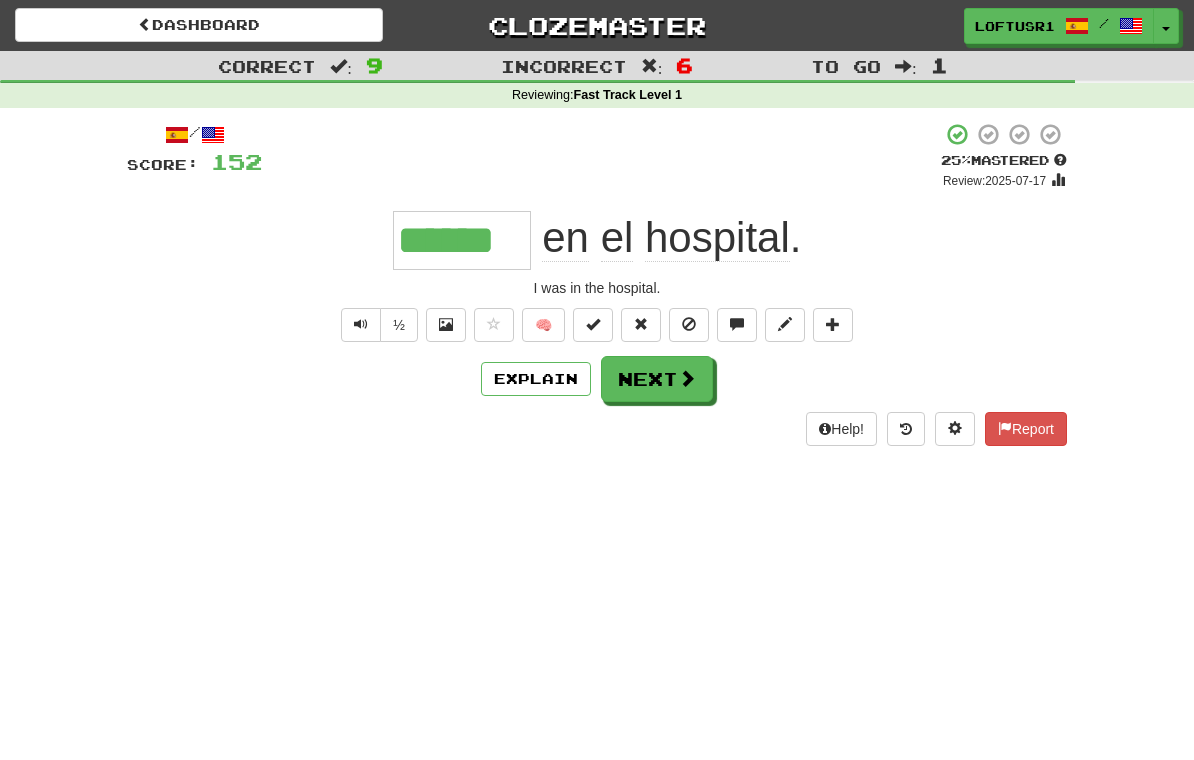 click on "Next" at bounding box center [657, 379] 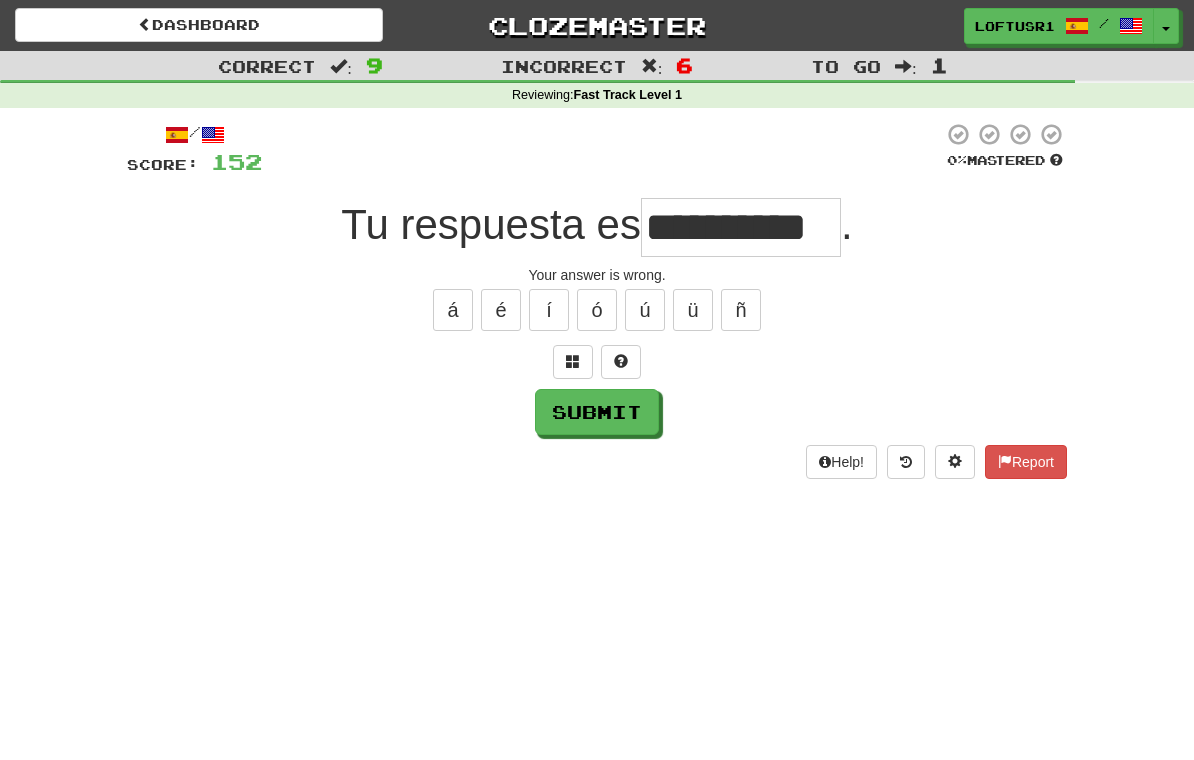 type on "**********" 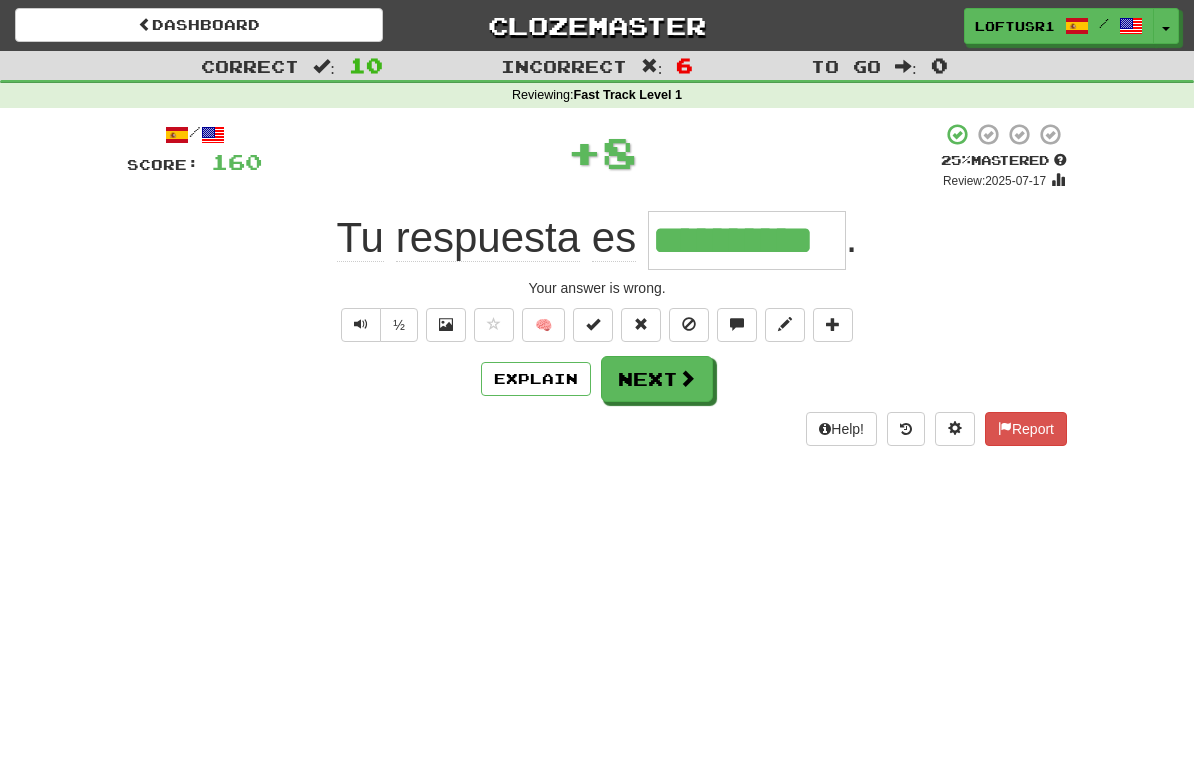 click on "Explain" at bounding box center (536, 379) 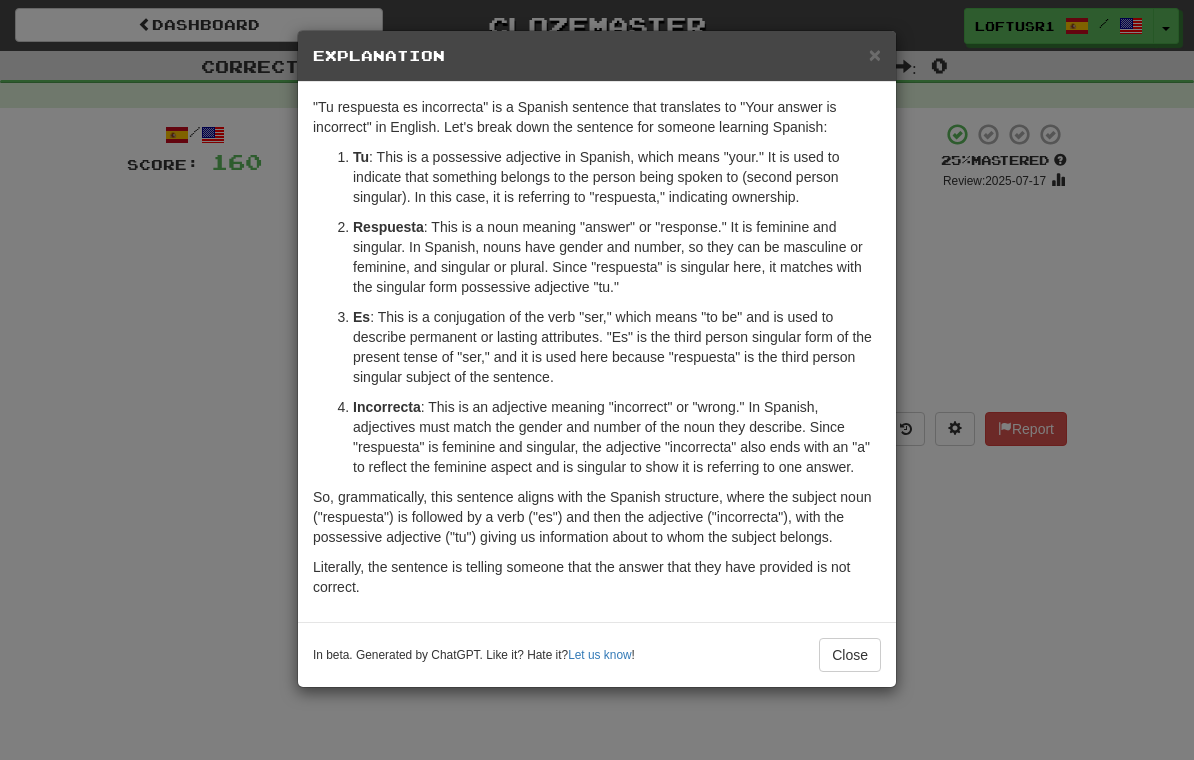 click on "Close" at bounding box center [850, 655] 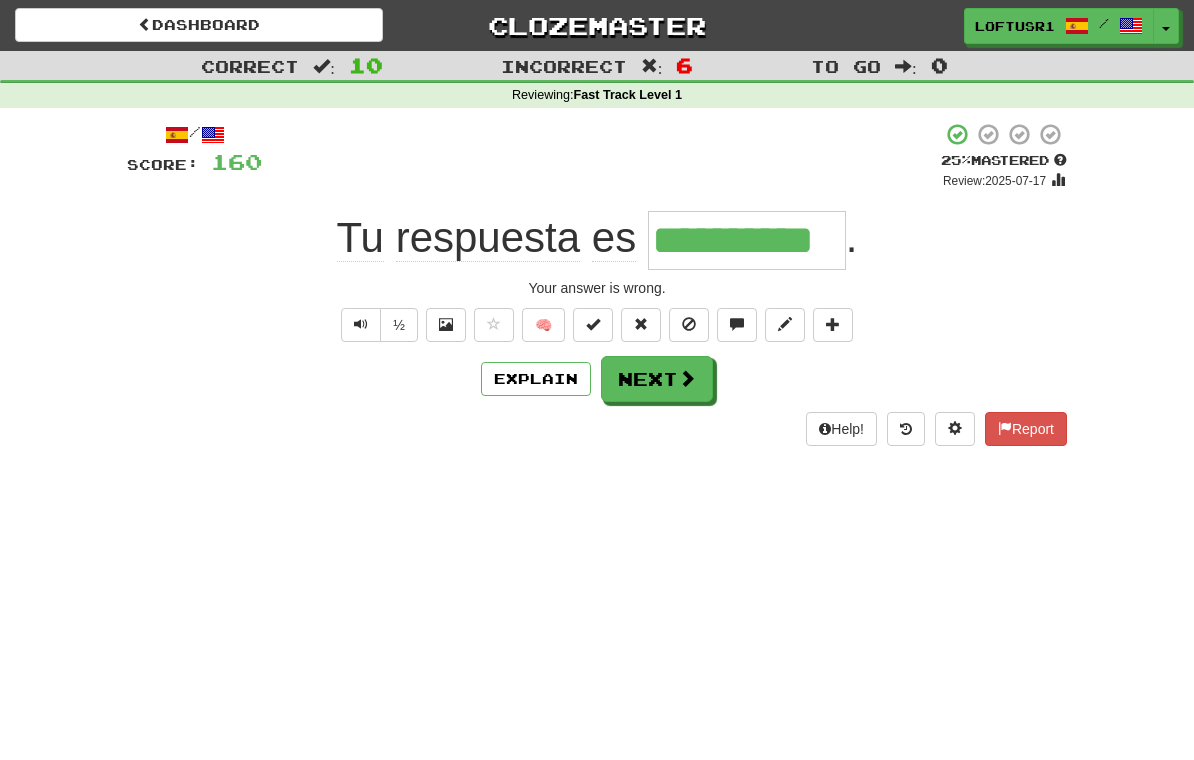 click on "Next" at bounding box center (657, 379) 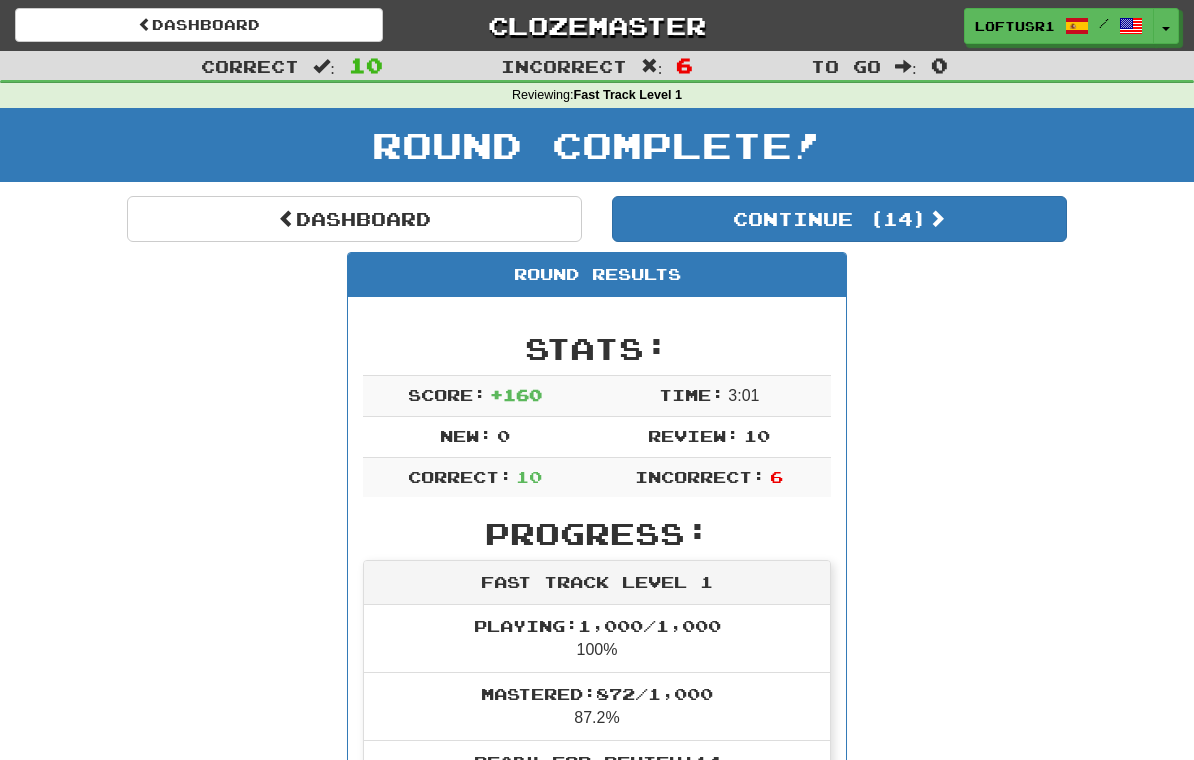 click on "Dashboard" at bounding box center [354, 219] 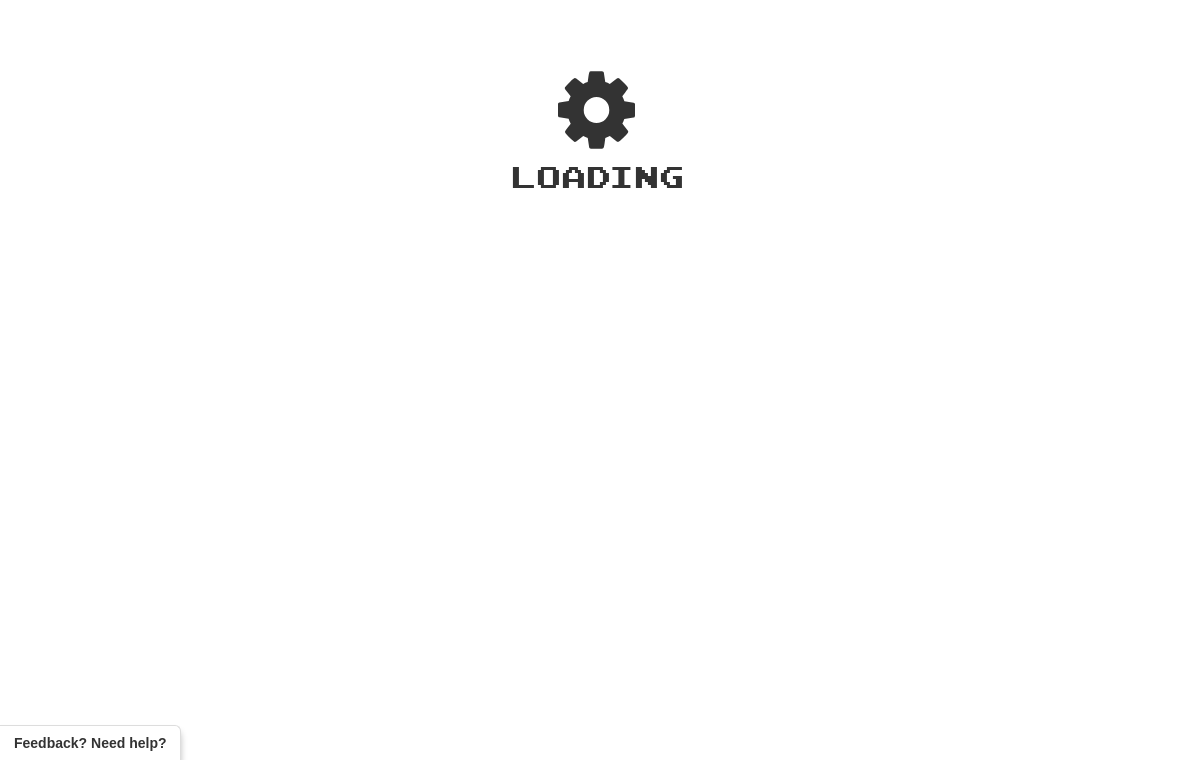 scroll, scrollTop: 0, scrollLeft: 0, axis: both 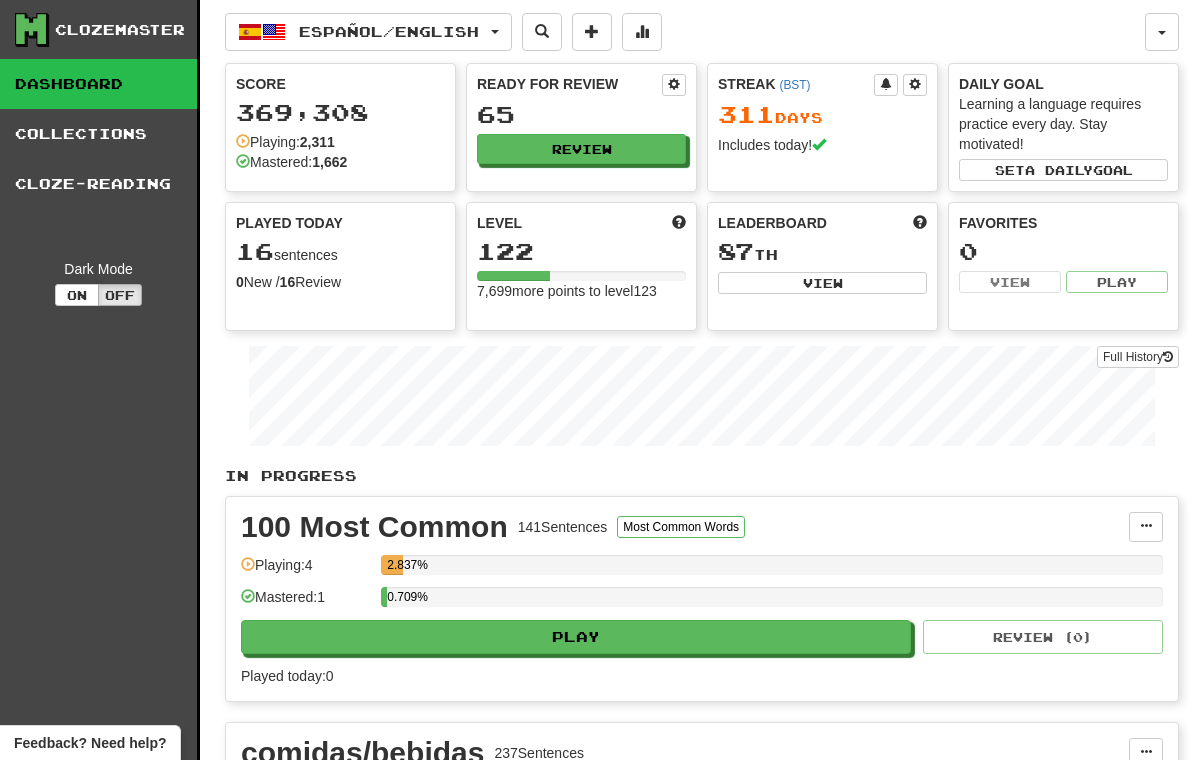 click on "Full History" at bounding box center [1138, 357] 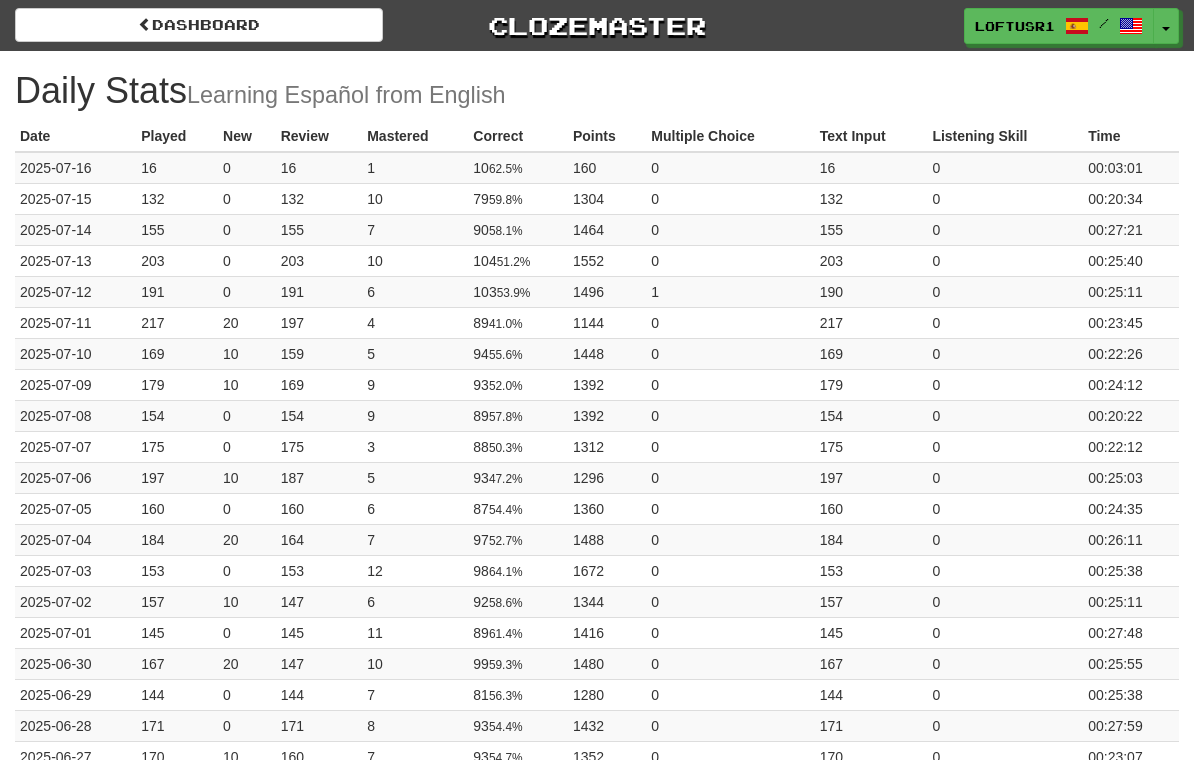 scroll, scrollTop: 0, scrollLeft: 0, axis: both 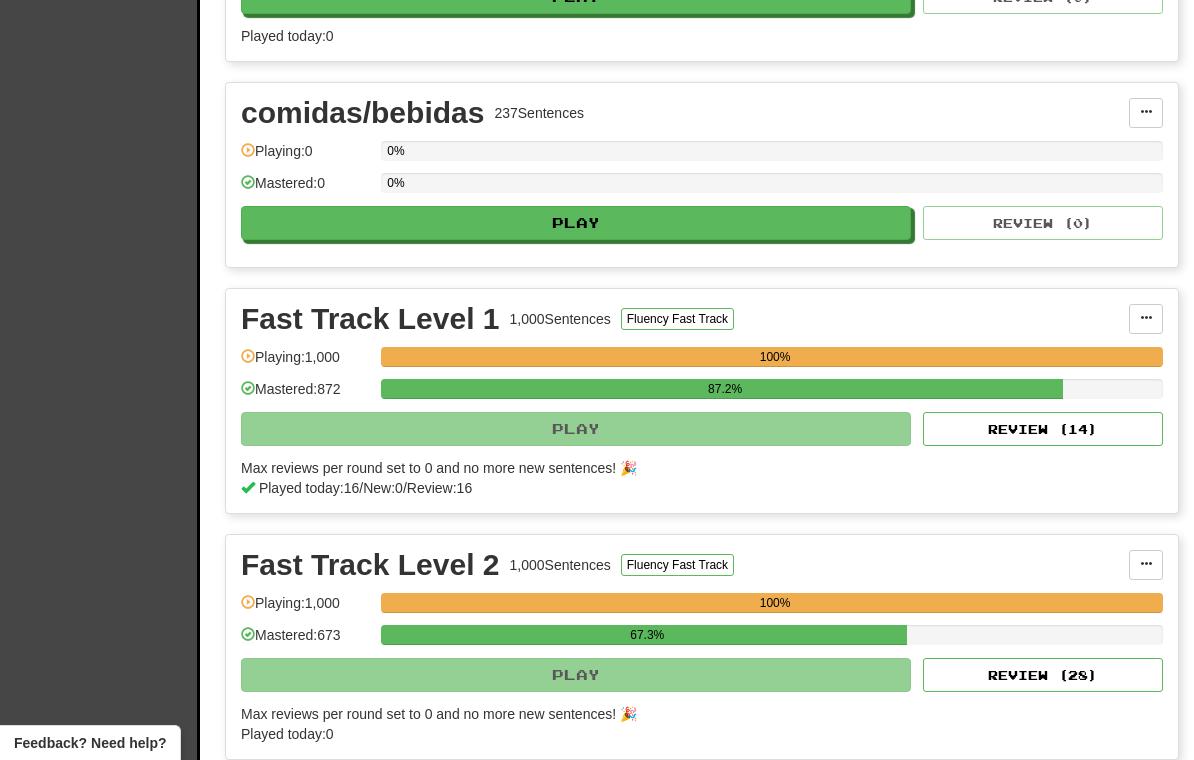 click on "Review ( 14 )" at bounding box center (1043, 429) 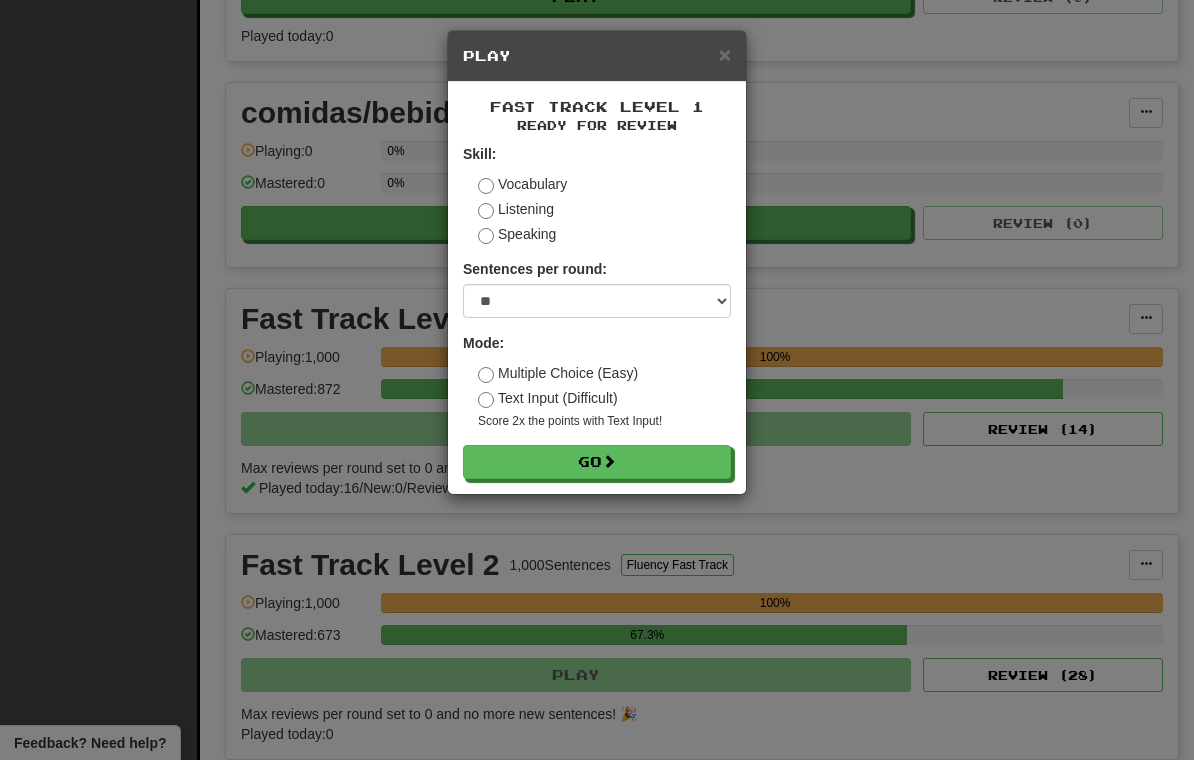 click on "Go" at bounding box center (597, 462) 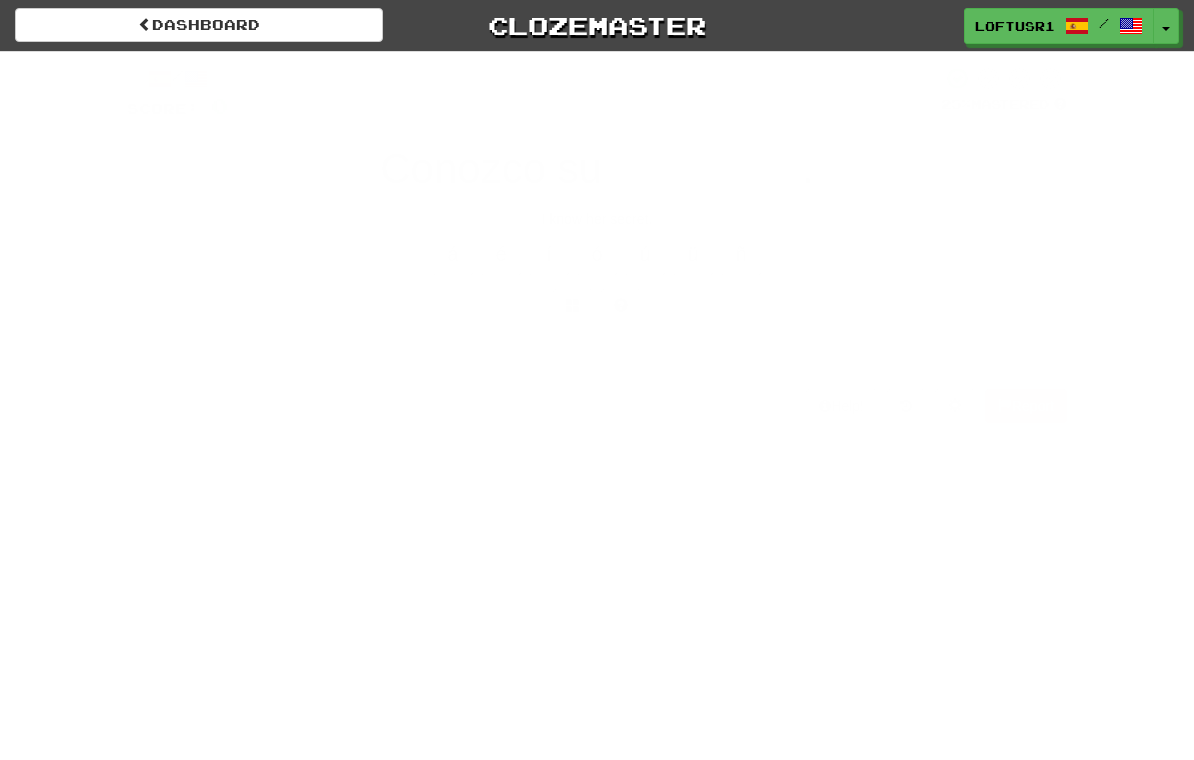 scroll, scrollTop: 0, scrollLeft: 0, axis: both 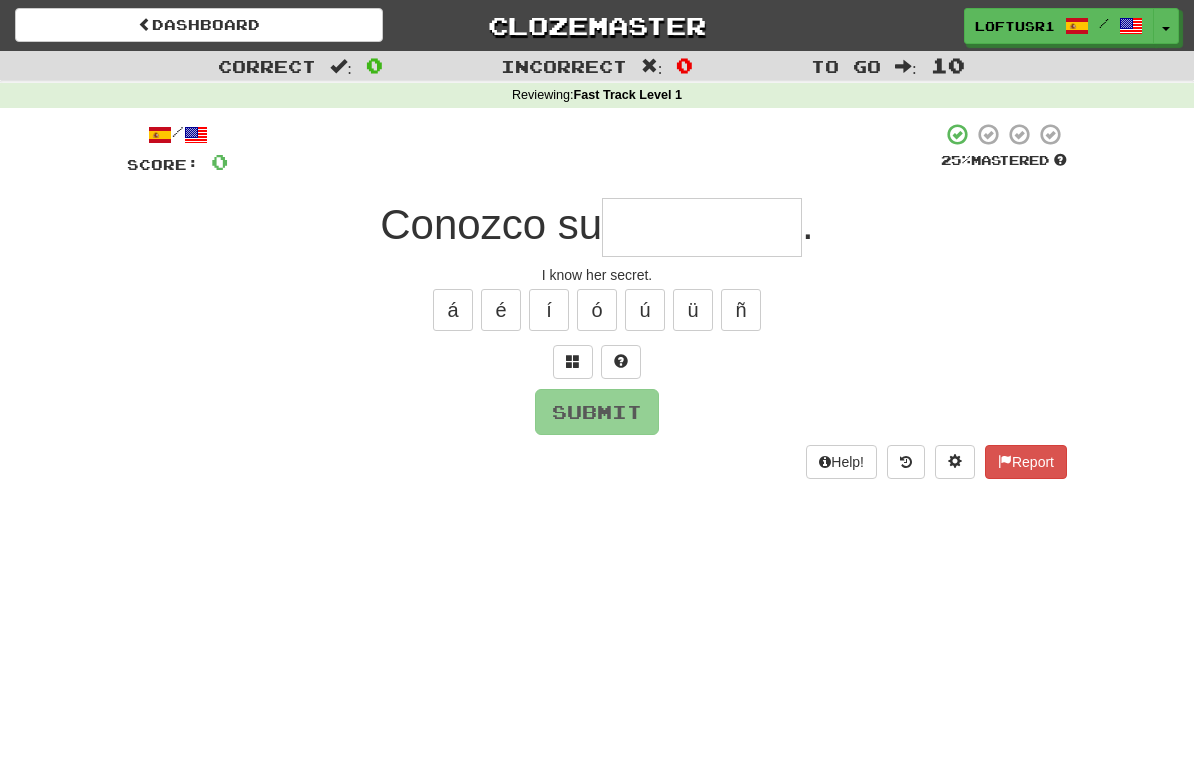 click at bounding box center (702, 227) 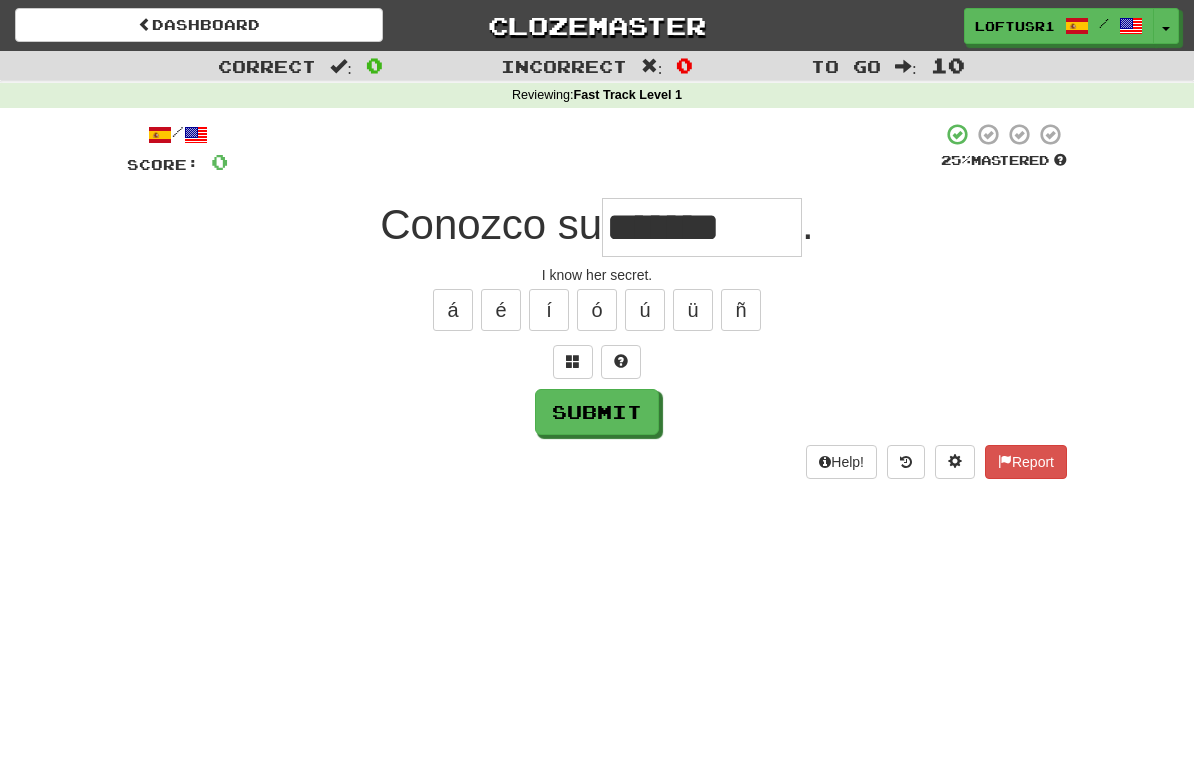 click on "Submit" at bounding box center [597, 412] 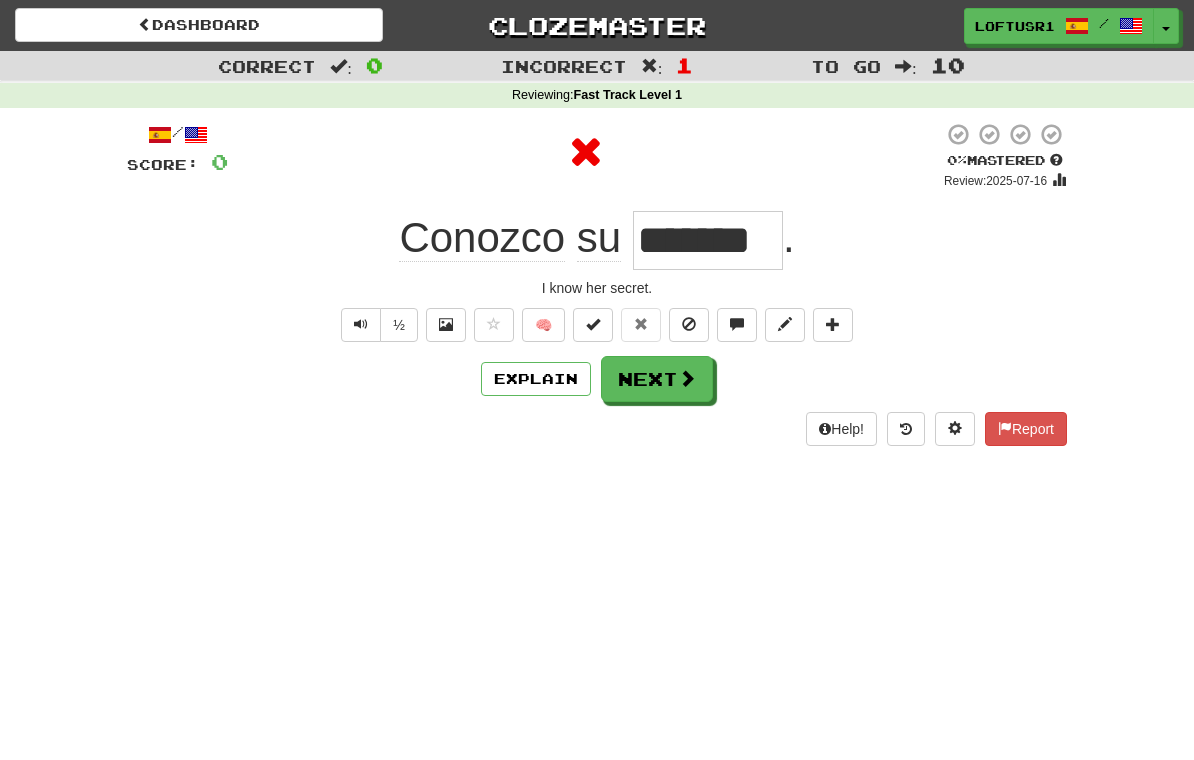 click on "Explain" at bounding box center (536, 379) 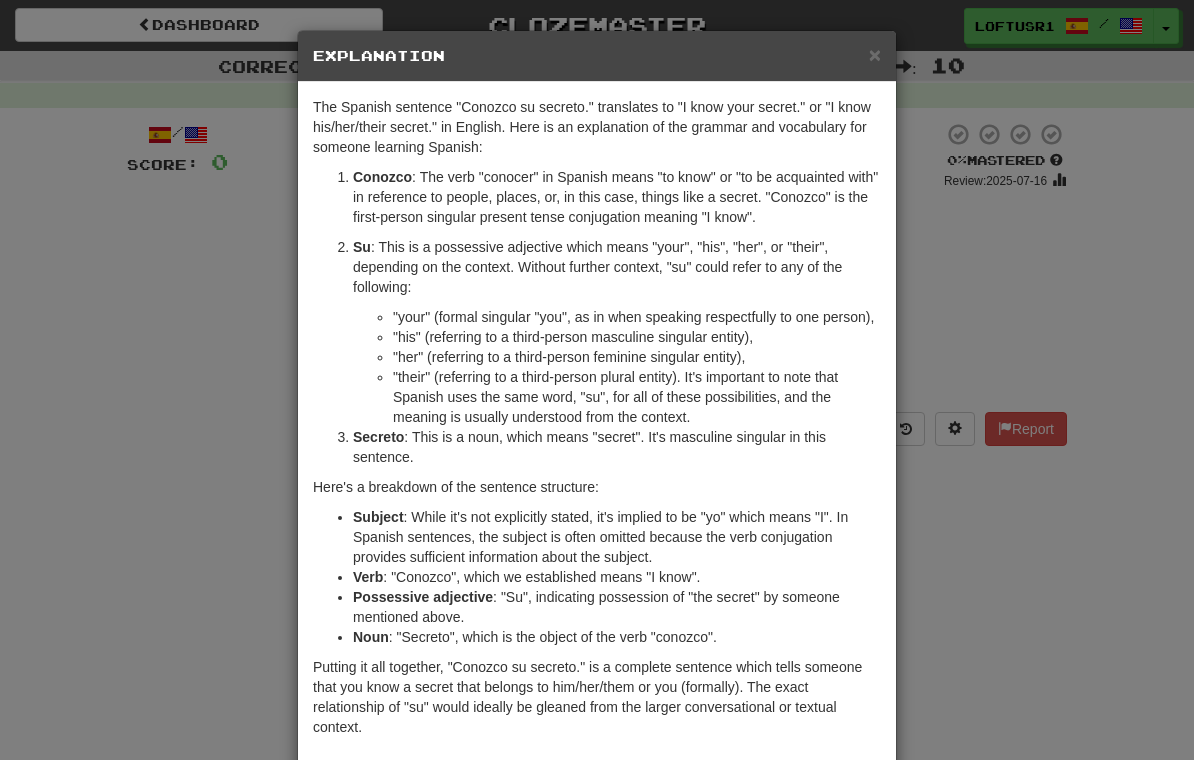click on "× Explanation The Spanish sentence "Conozco su secreto." translates to "I know your secret." or "I know his/her/their secret." in English. Here is an explanation of the grammar and vocabulary for someone learning Spanish:
Conozco : The verb "conocer" in Spanish means "to know" or "to be acquainted with" in reference to people, places, or, in this case, things like a secret. "Conozco" is the first-person singular present tense conjugation meaning "I know".
Su : This is a possessive adjective which means "your", "his", "her", or "their", depending on the context. Without further context, "su" could refer to any of the following:
"your" (formal singular "you", as in when speaking respectfully to one person),
"his" (referring to a third-person masculine singular entity),
"her" (referring to a third-person feminine singular entity),
Secreto : This is a noun, which means "secret". It's masculine singular in this sentence.
Here's a breakdown of the sentence structure:
Subject" at bounding box center [597, 380] 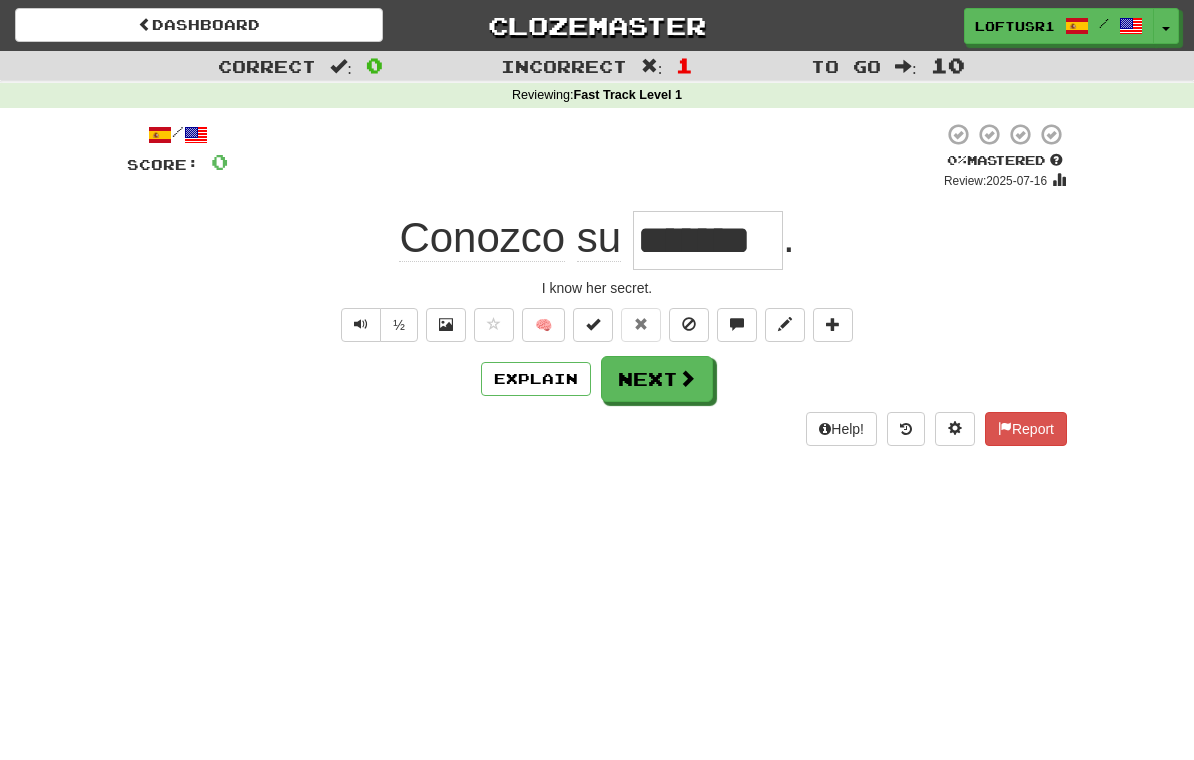 click at bounding box center (687, 378) 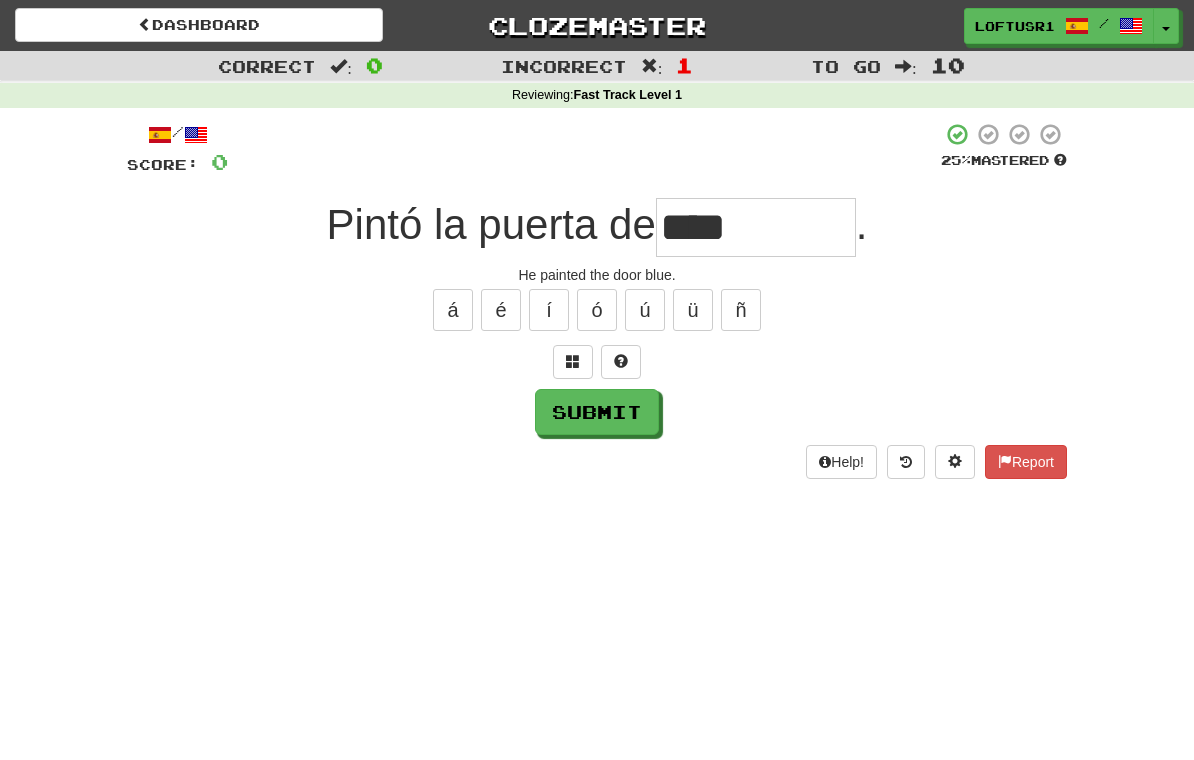 type on "****" 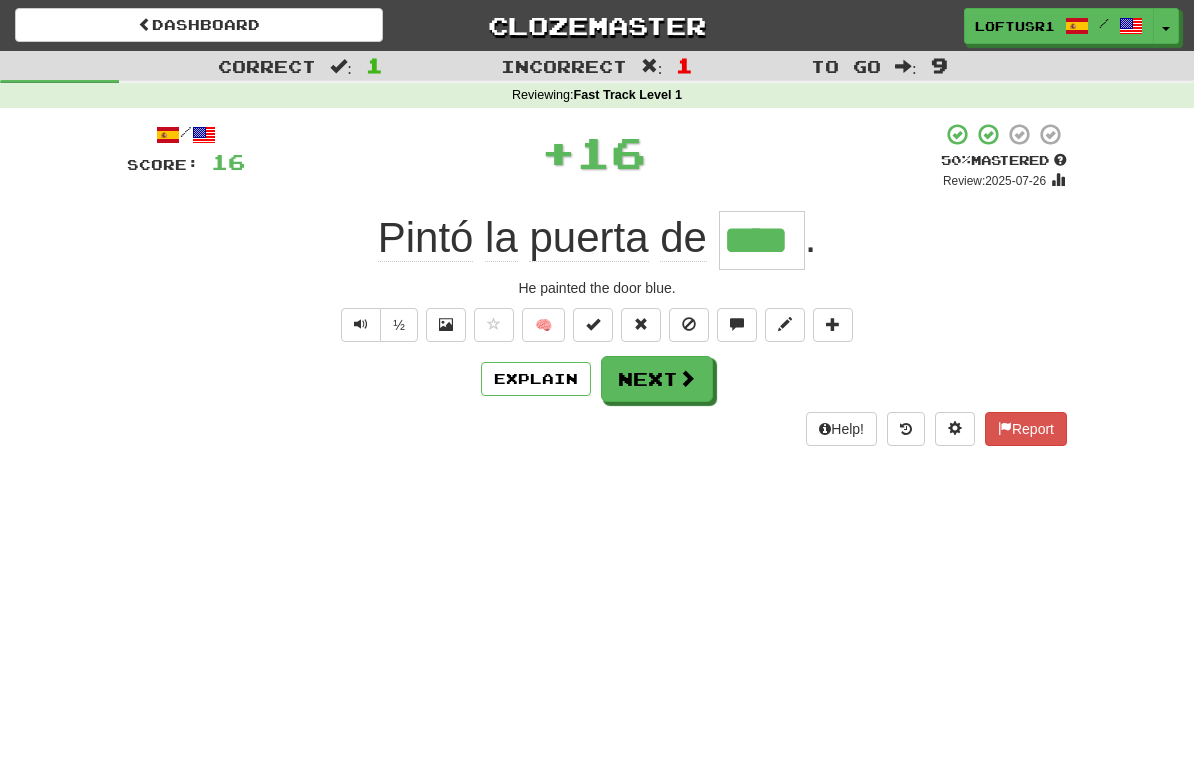 click on "Next" at bounding box center [657, 379] 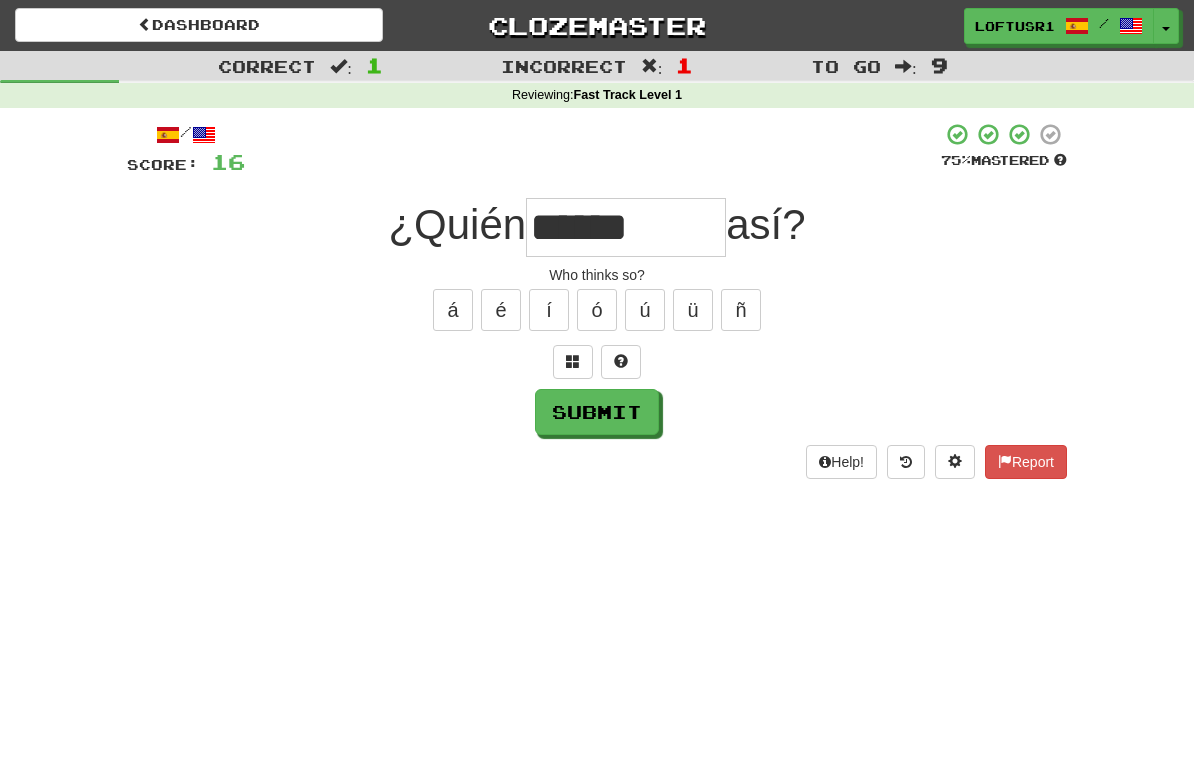 type on "******" 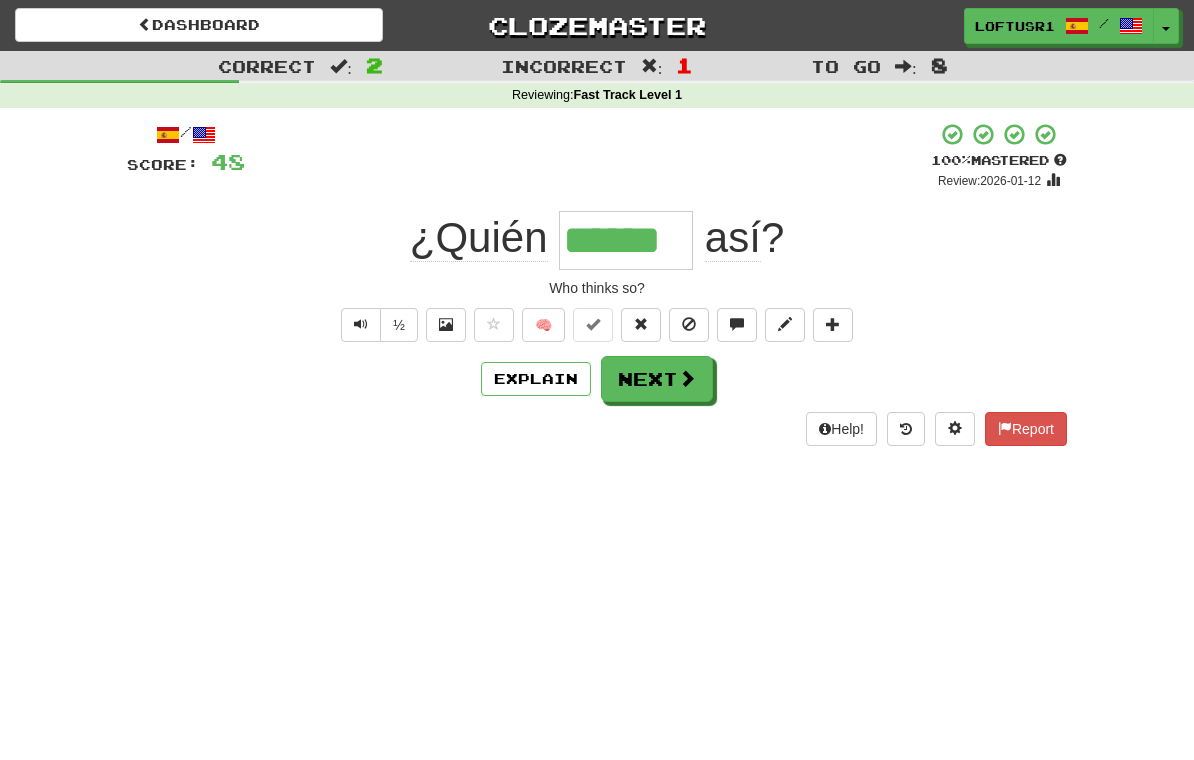 click on "Next" at bounding box center (657, 379) 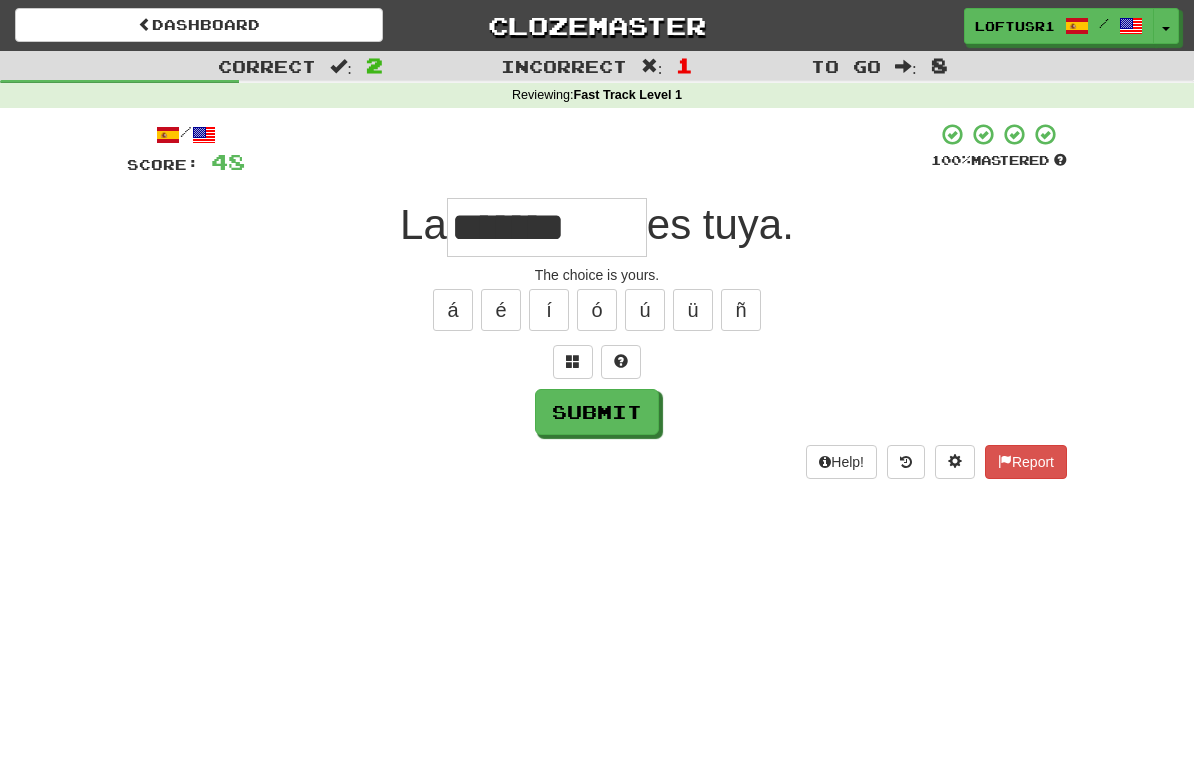 click on "Submit" at bounding box center [597, 412] 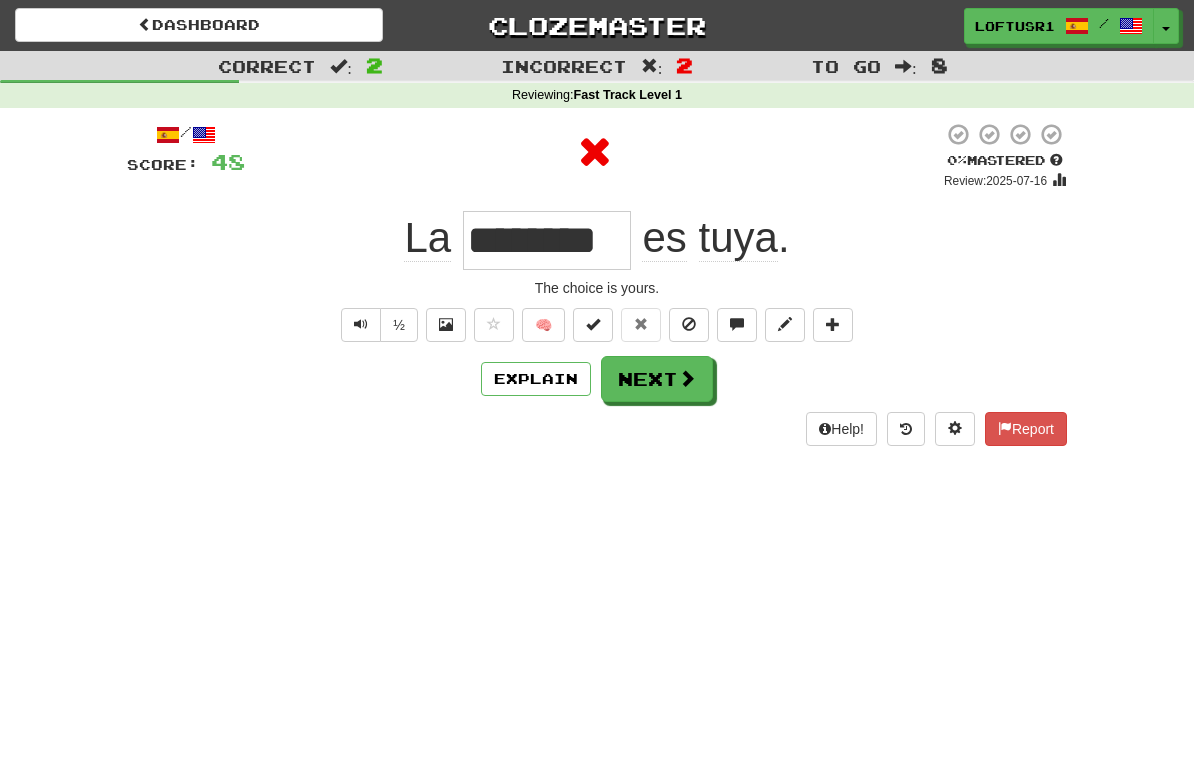 click on "Explain" at bounding box center [536, 379] 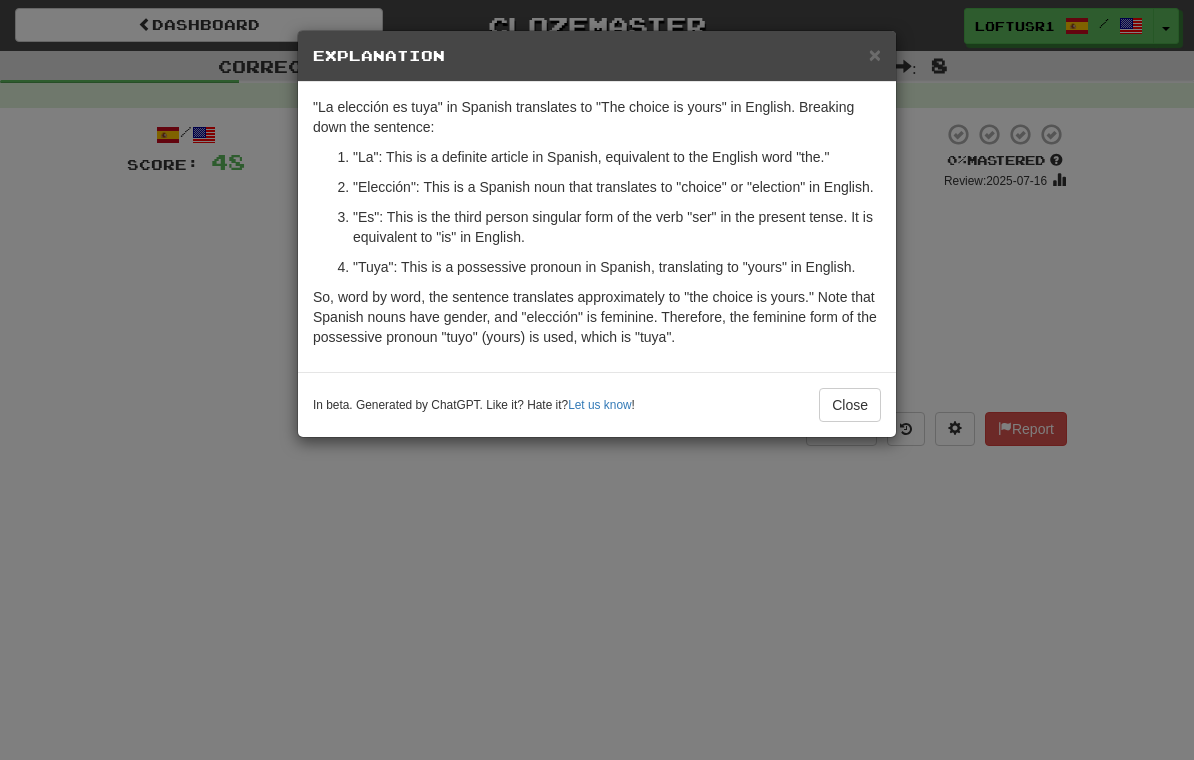 click on "Close" at bounding box center (850, 405) 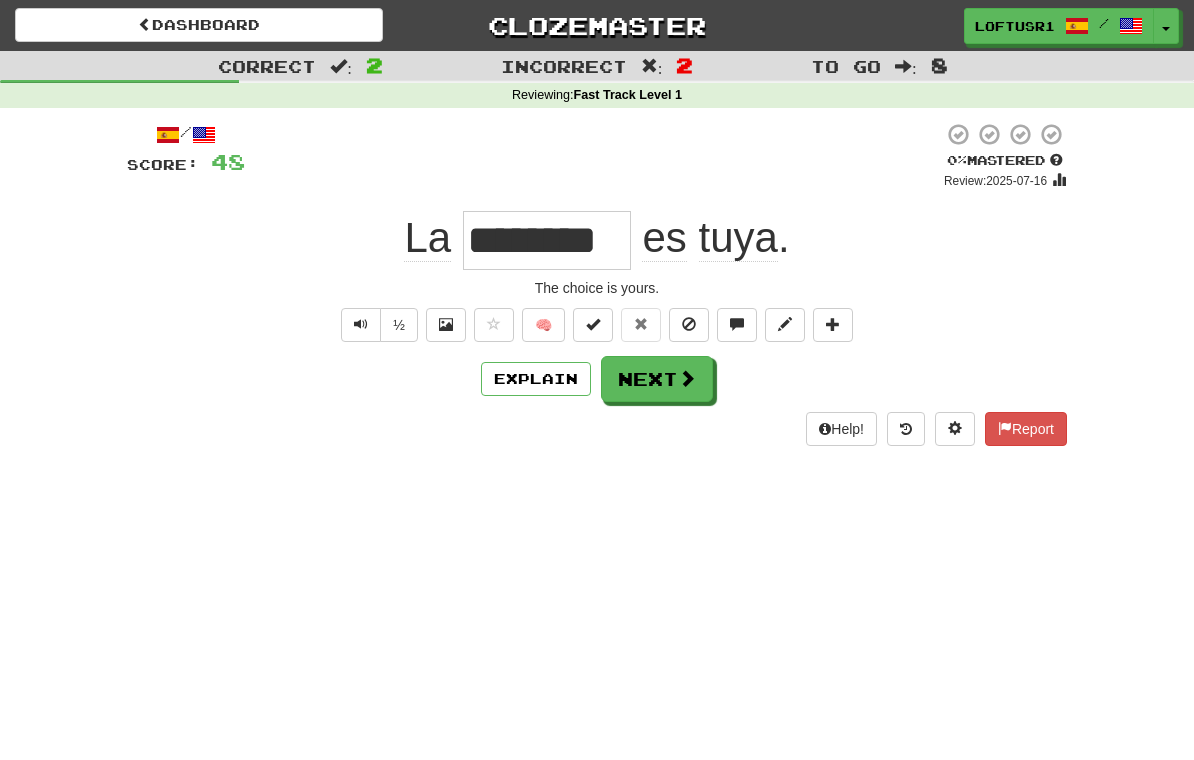 click on "Next" at bounding box center (657, 379) 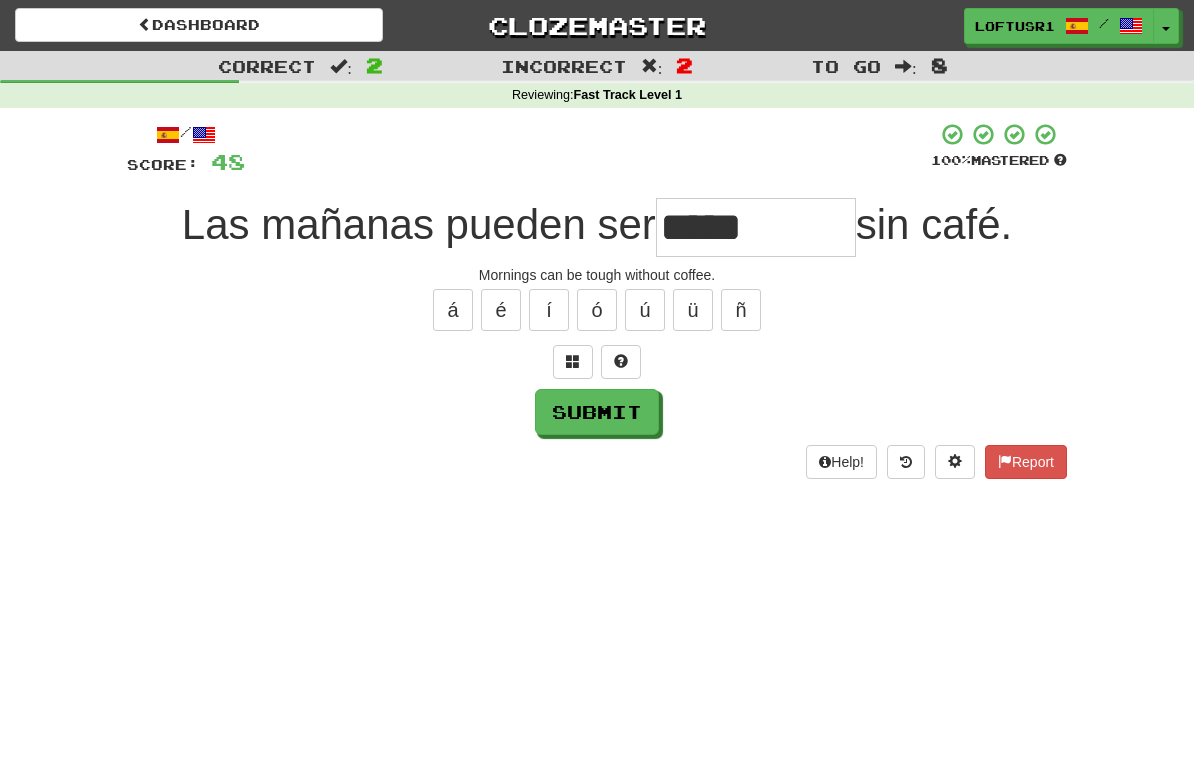 type on "*****" 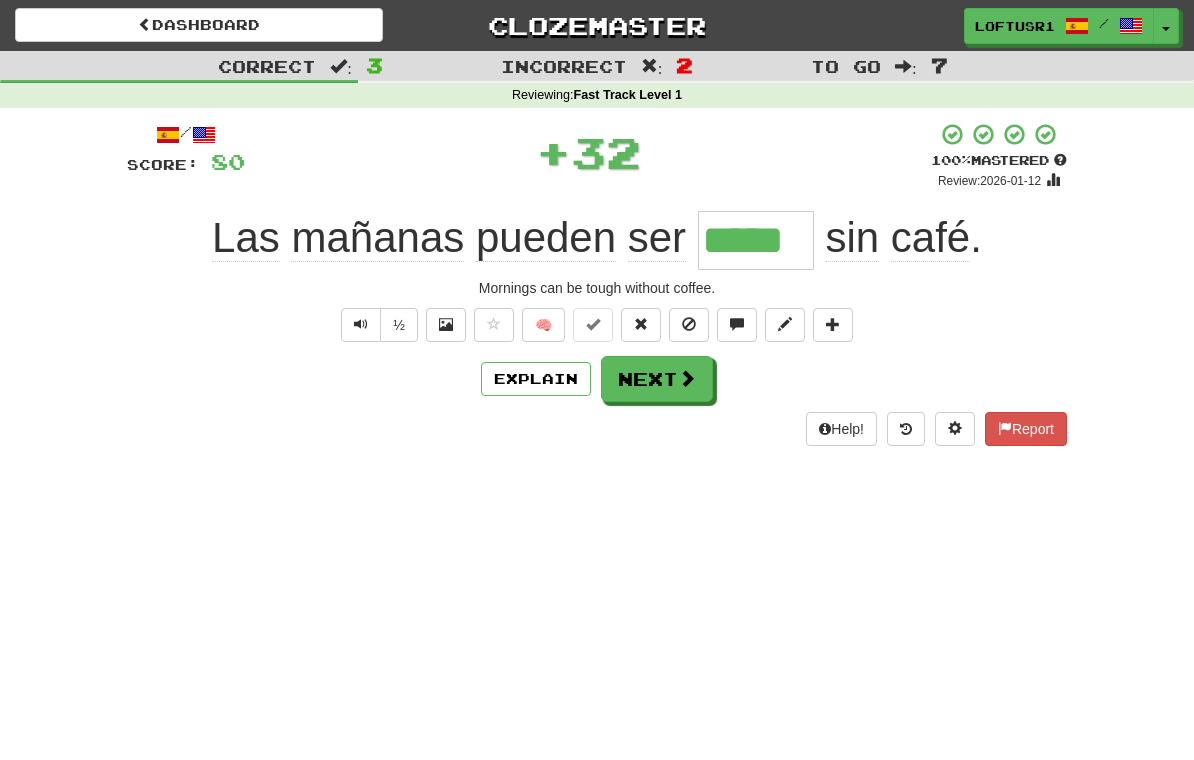 click on "Explain" at bounding box center [536, 379] 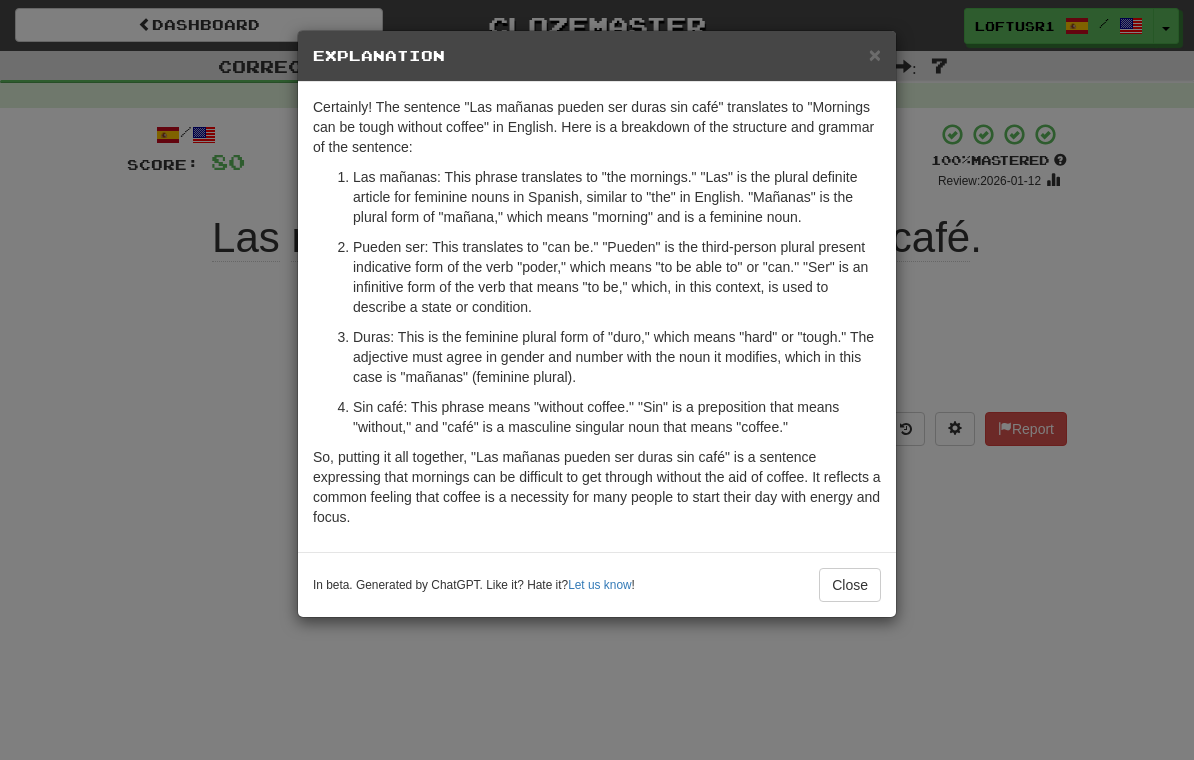 click on "Close" at bounding box center (850, 585) 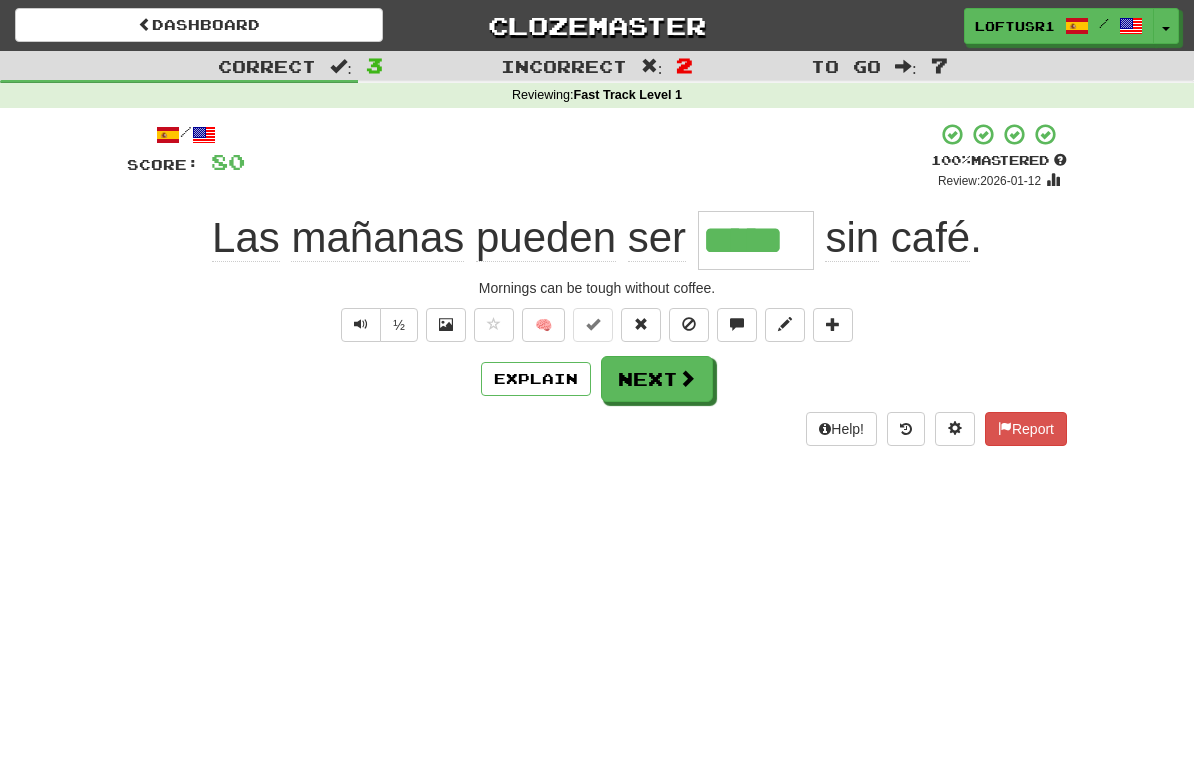 click on "Next" at bounding box center [657, 379] 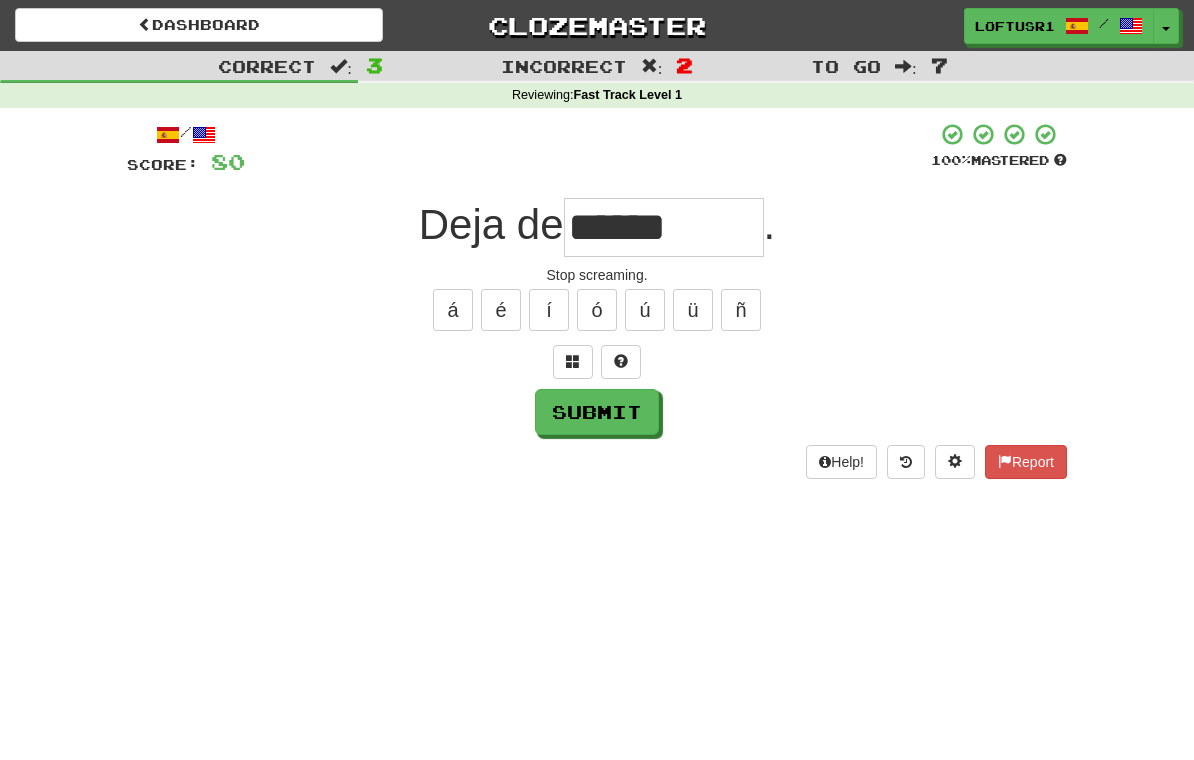 type on "******" 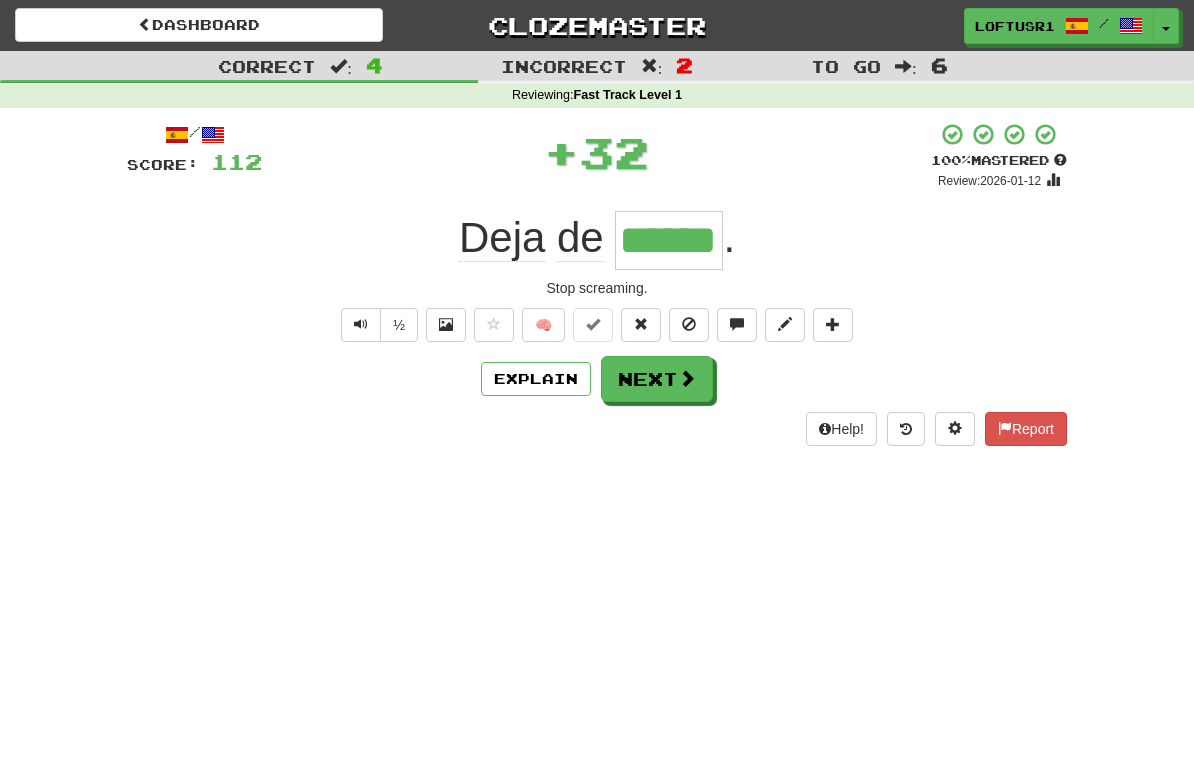 click on "Explain" at bounding box center [536, 379] 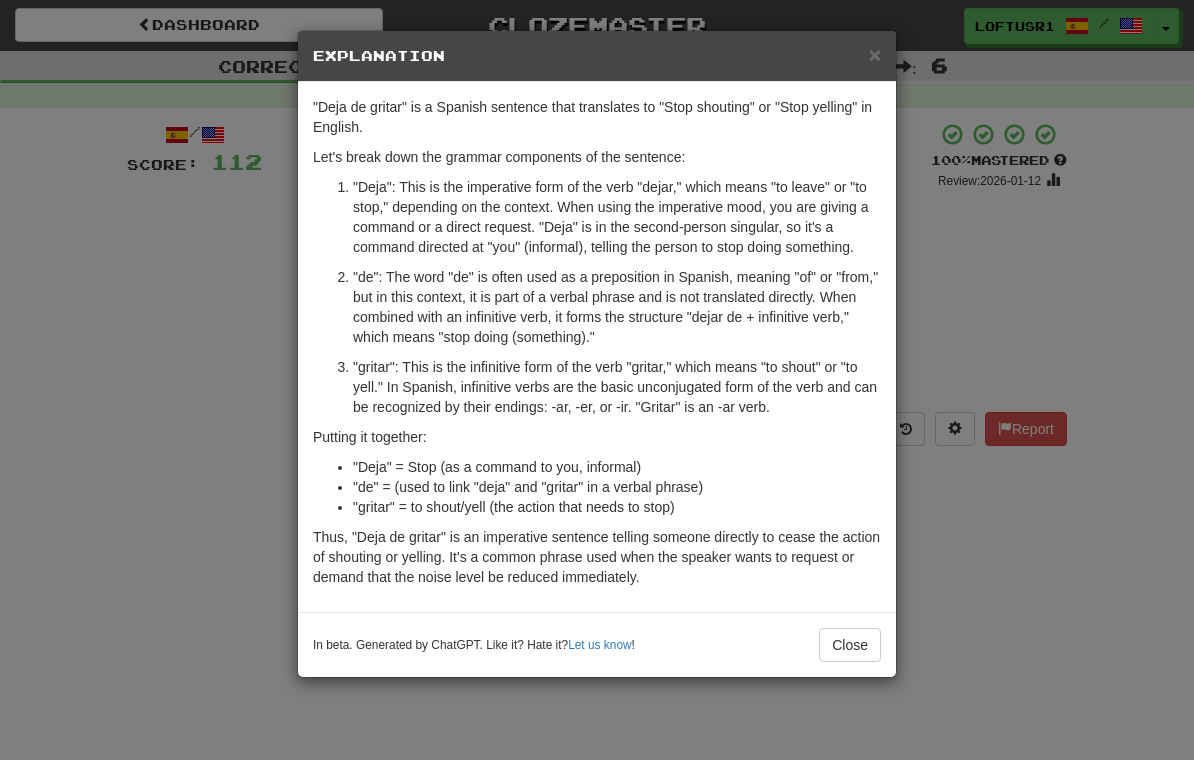 click on "In beta. Generated by ChatGPT. Like it? Hate it?  Let us know ! Close" at bounding box center (597, 644) 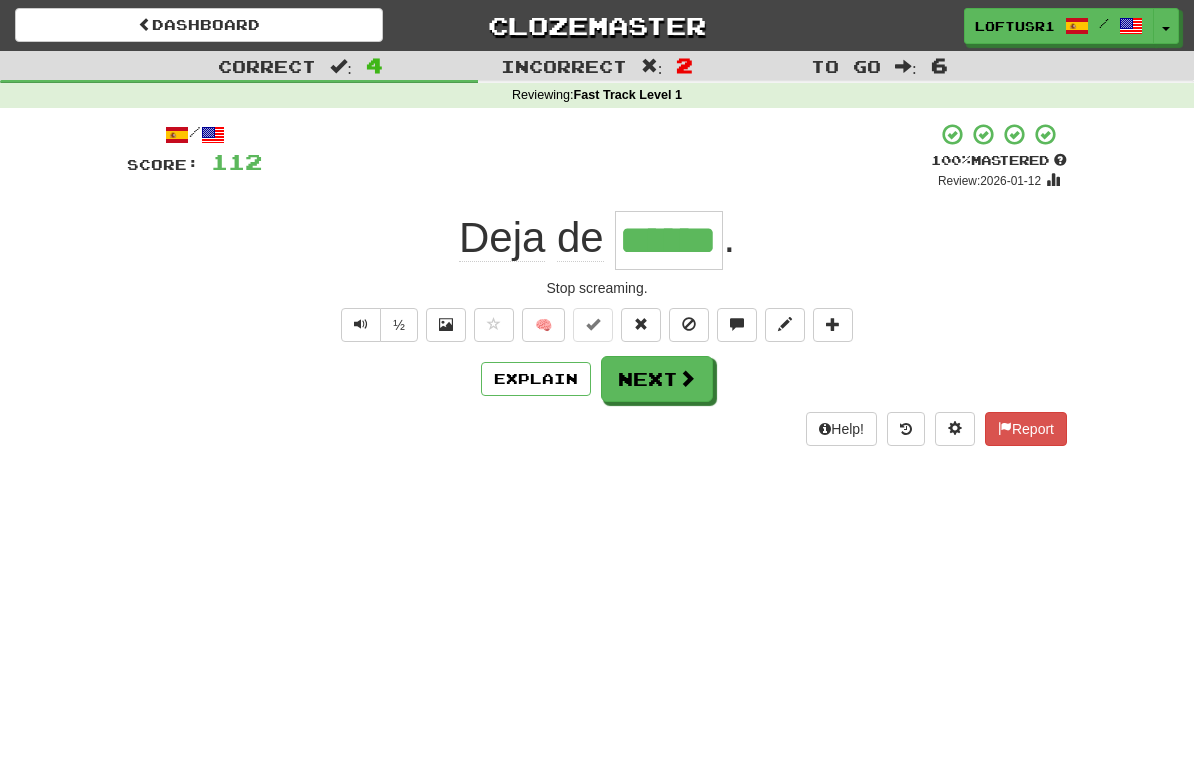click on "Next" at bounding box center (657, 379) 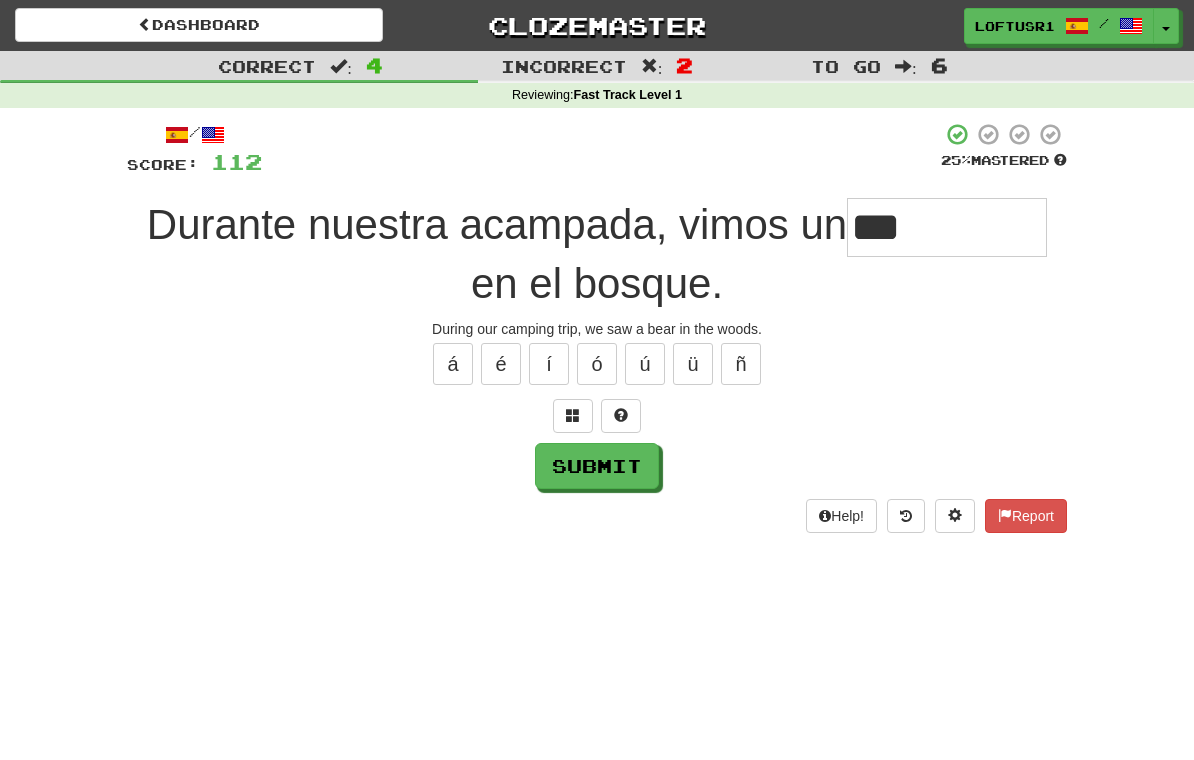 type on "***" 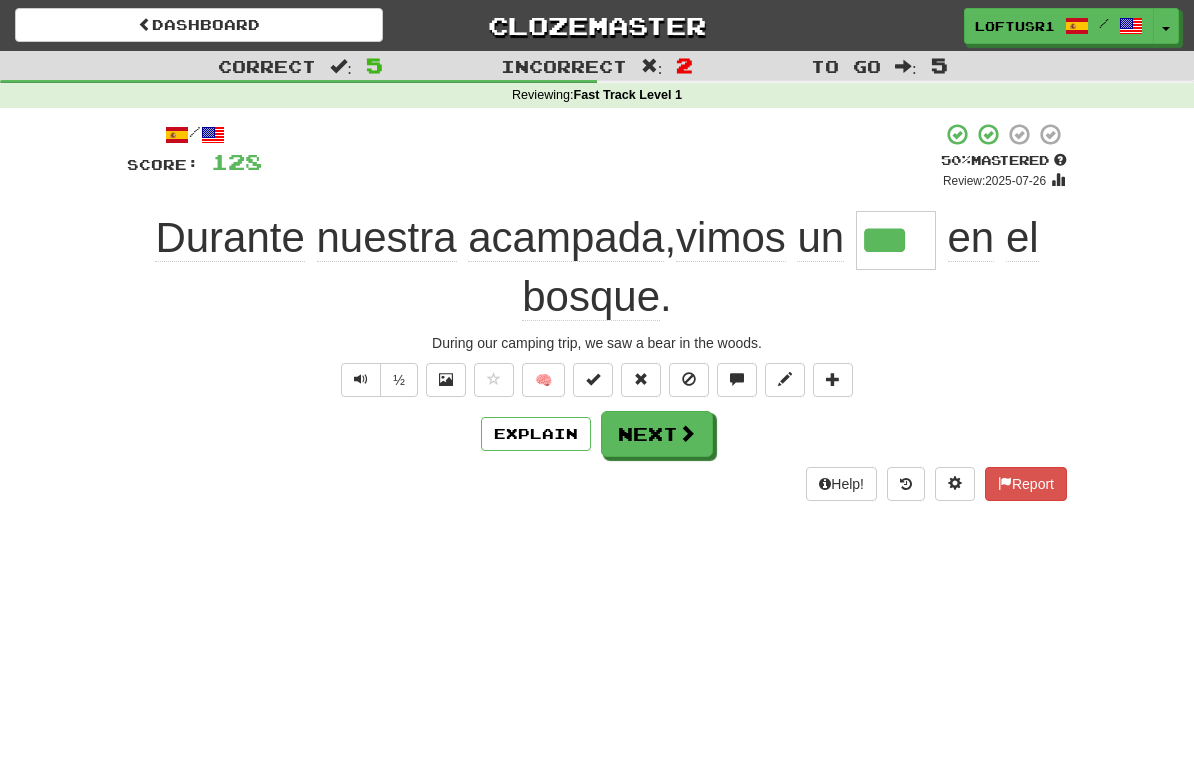 click at bounding box center [687, 433] 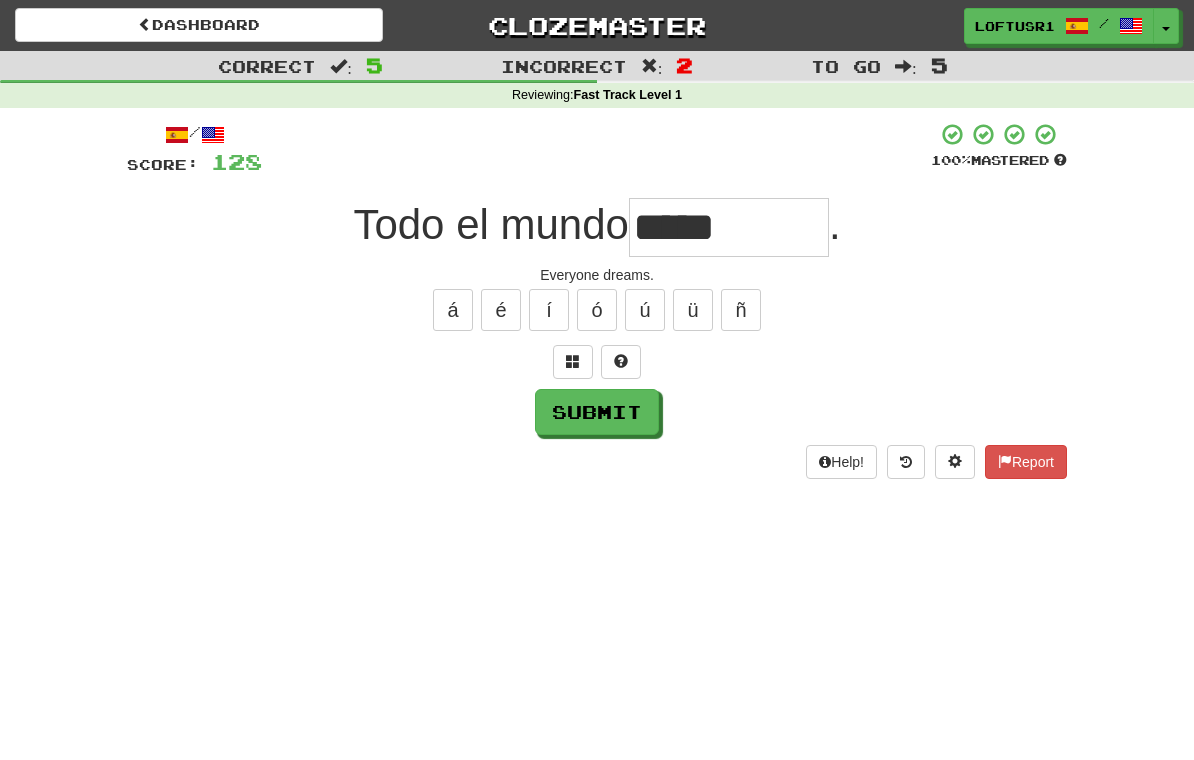 type on "*****" 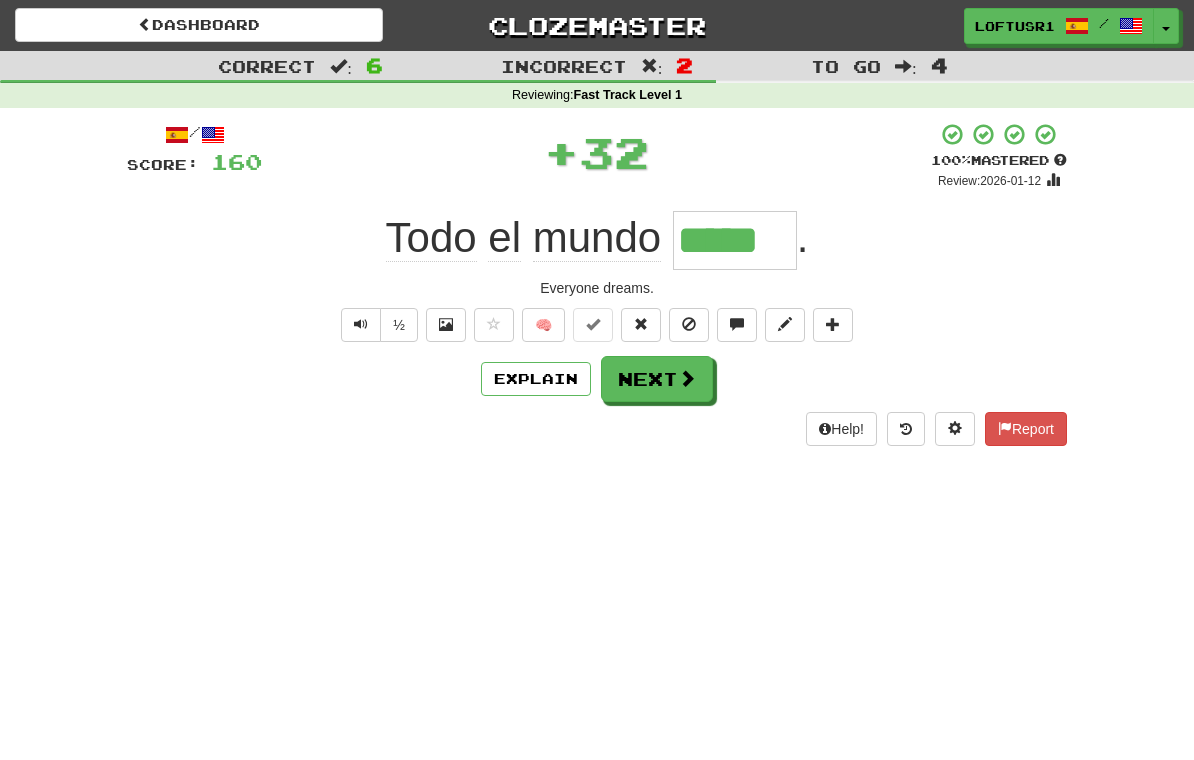 click at bounding box center (687, 378) 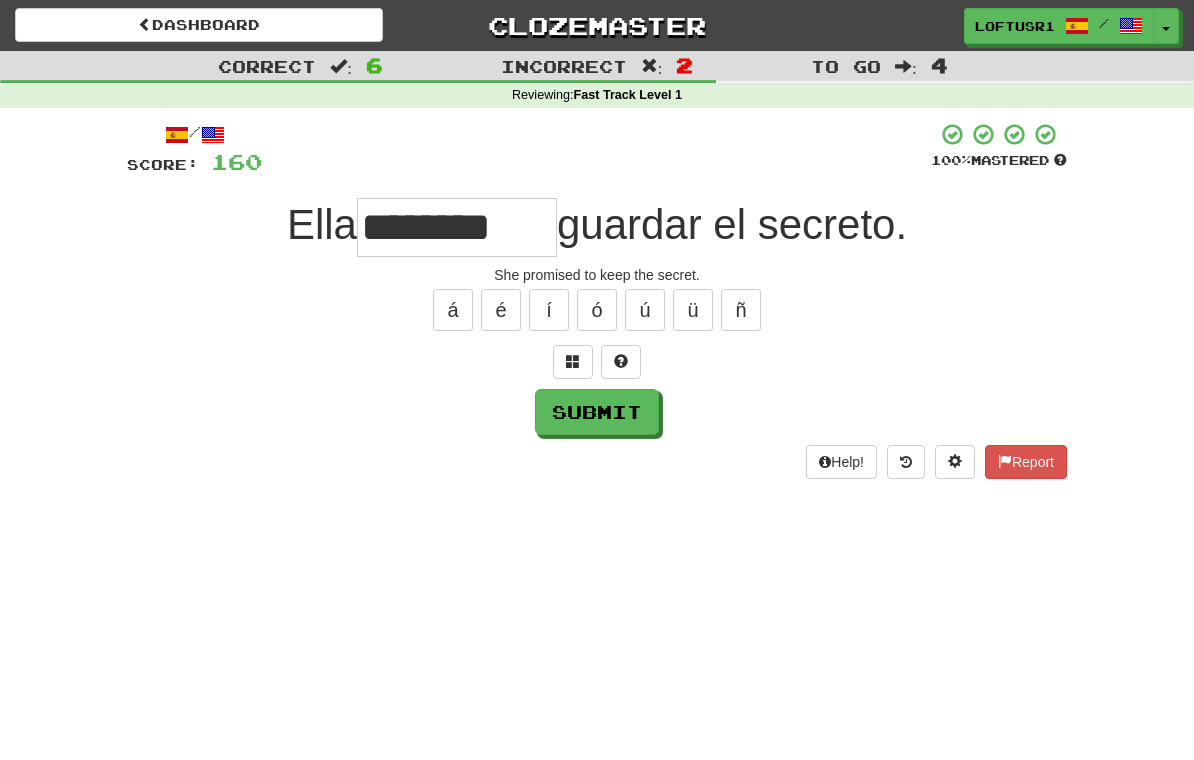 type on "********" 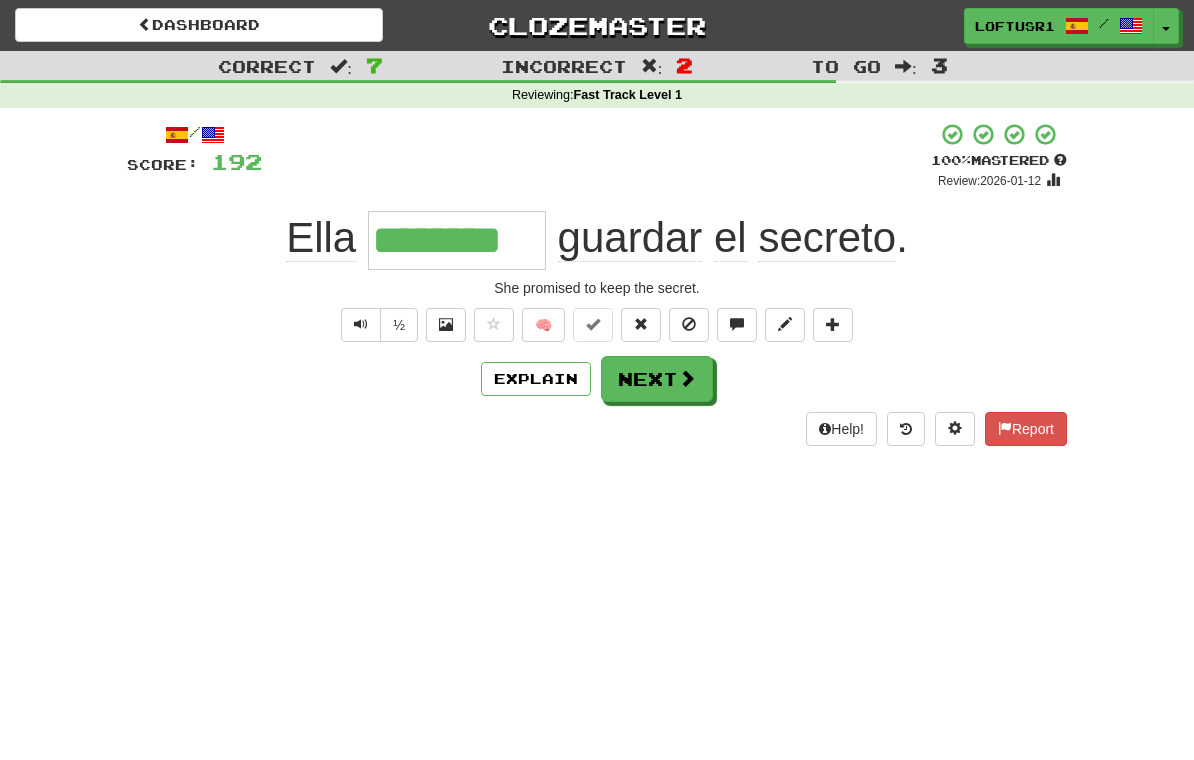 click at bounding box center (687, 378) 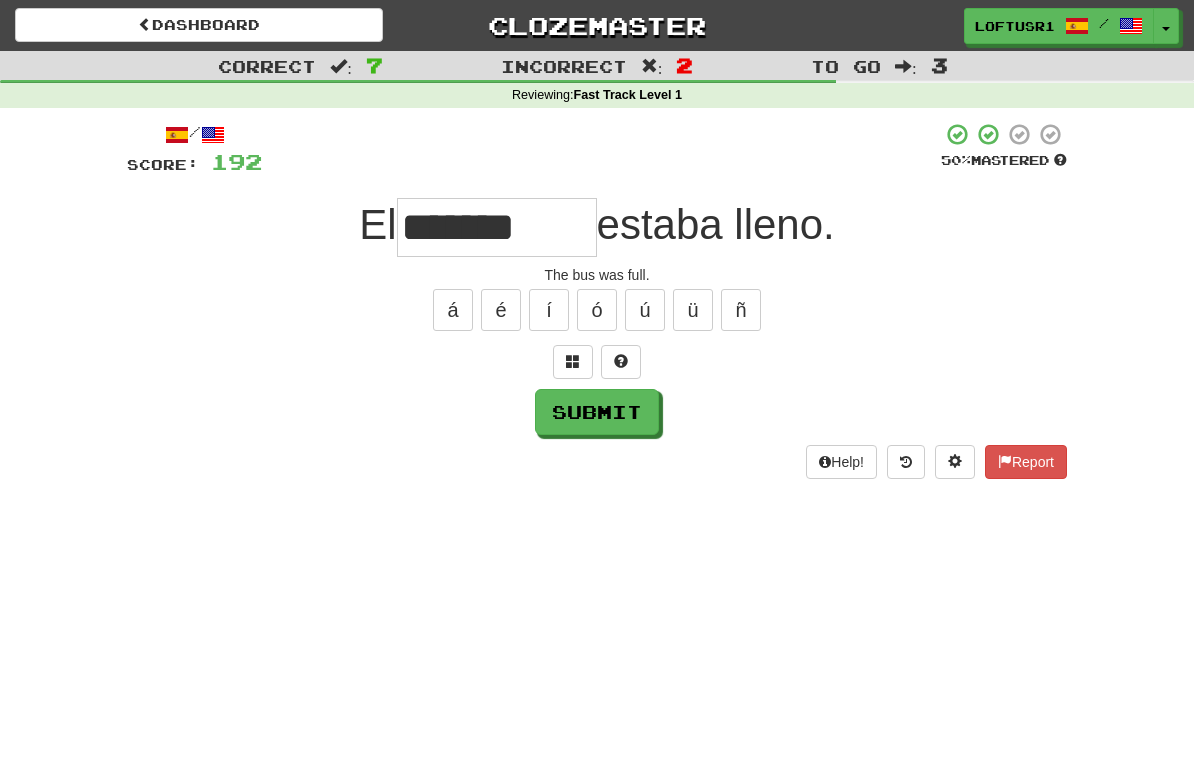 type on "*******" 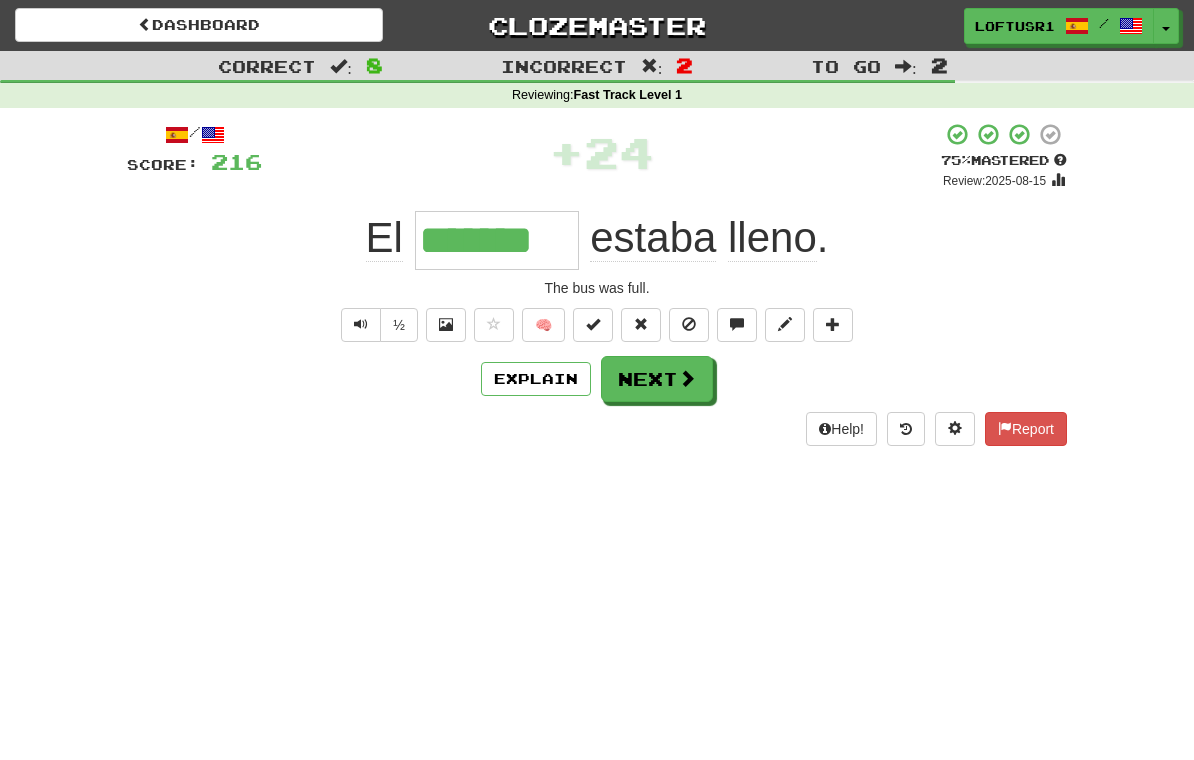 click on "Next" at bounding box center [657, 379] 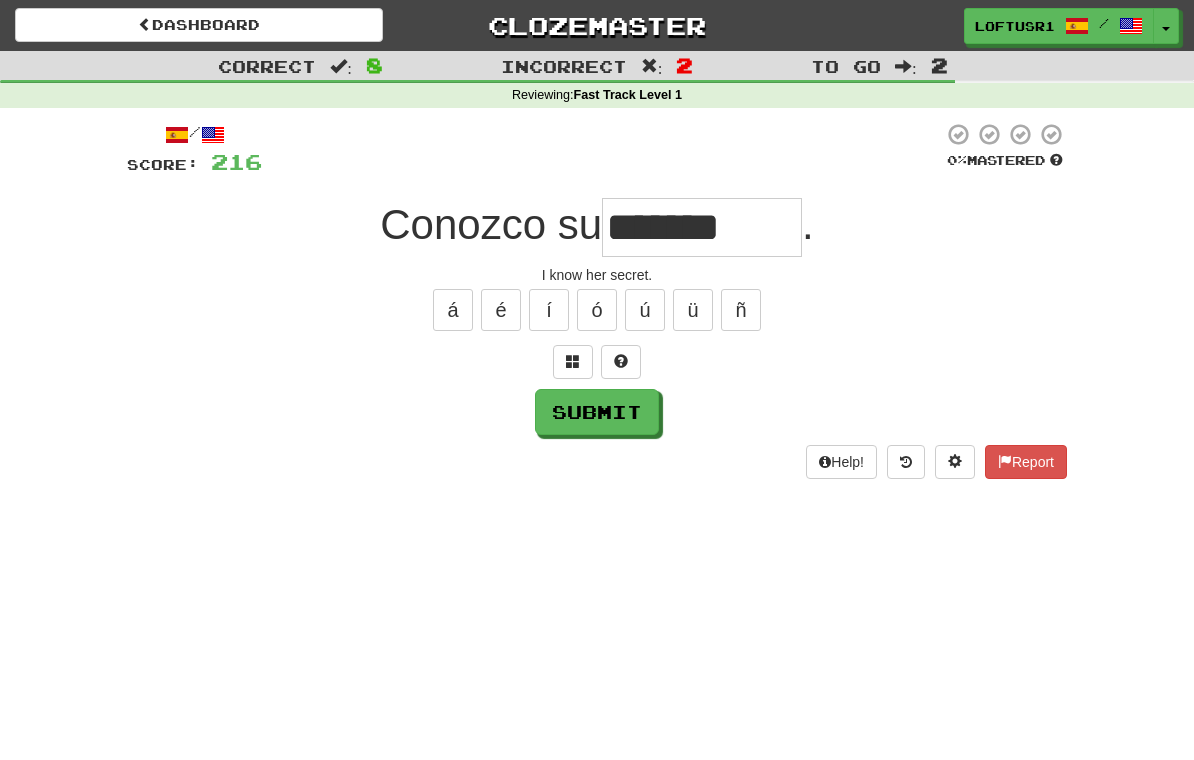 type on "*******" 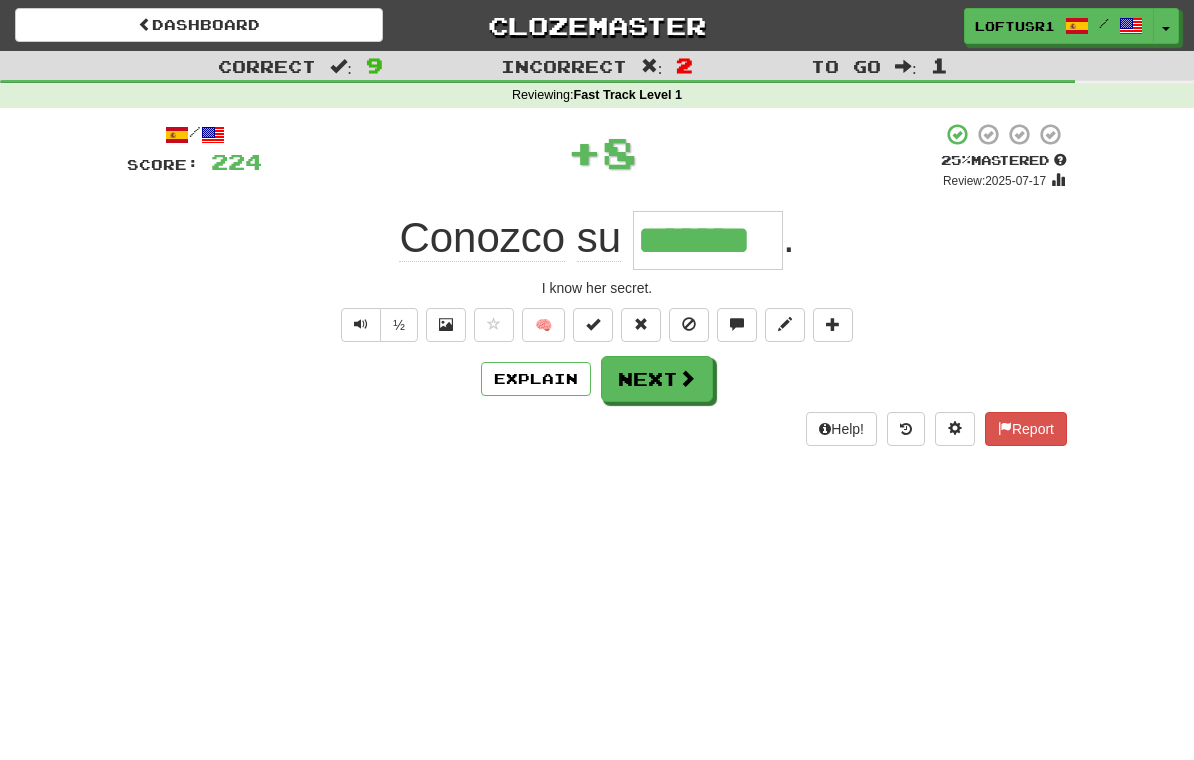 click on "Next" at bounding box center (657, 379) 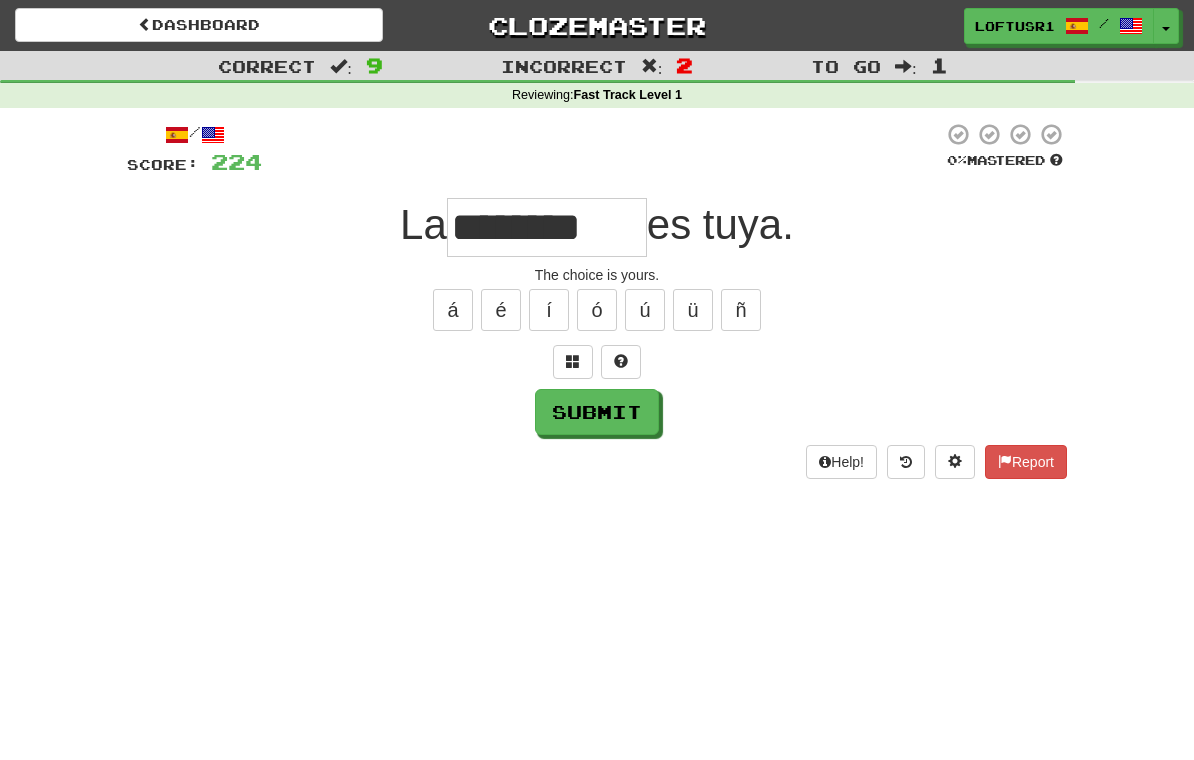 type on "********" 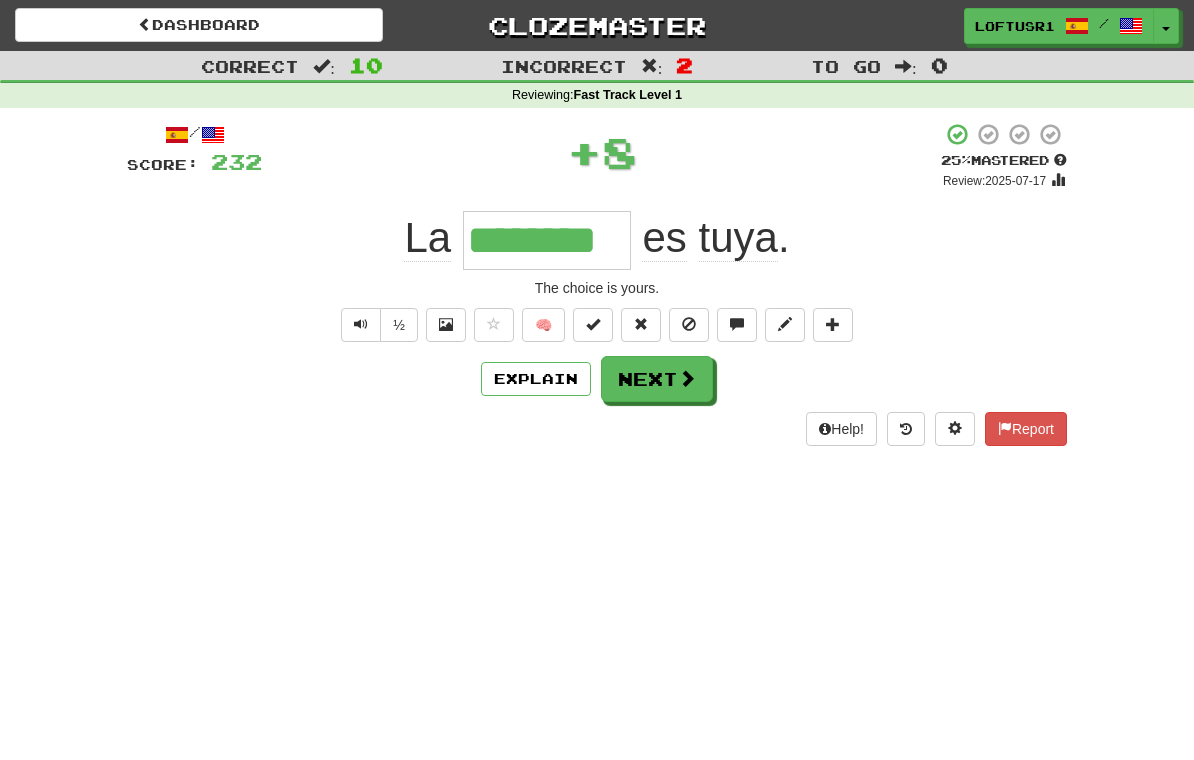 click at bounding box center (687, 378) 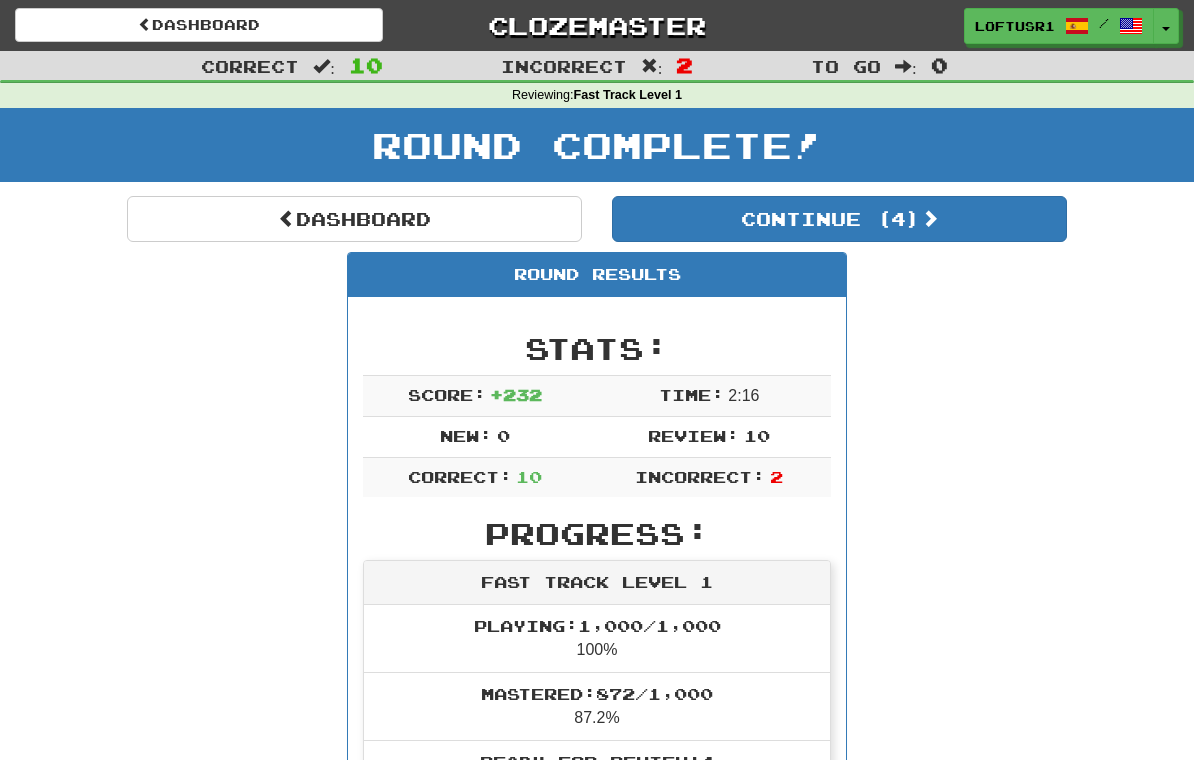 click on "Dashboard" at bounding box center (354, 219) 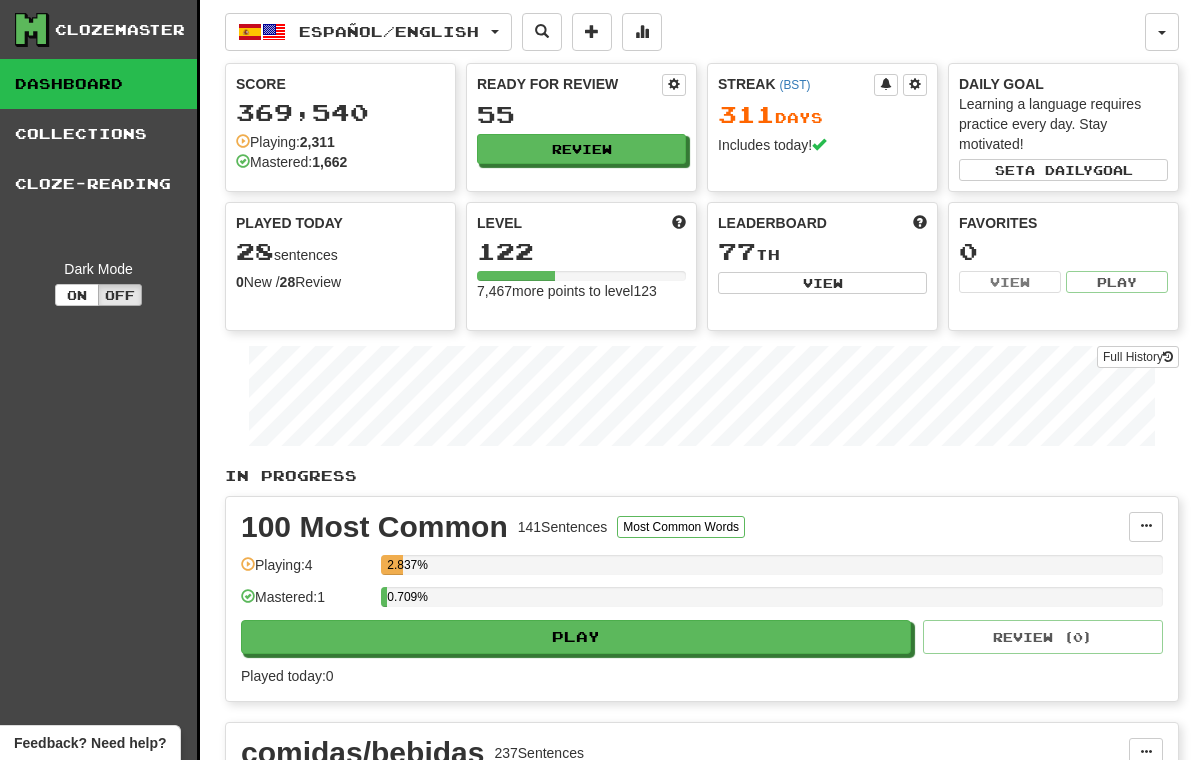 scroll, scrollTop: 0, scrollLeft: 0, axis: both 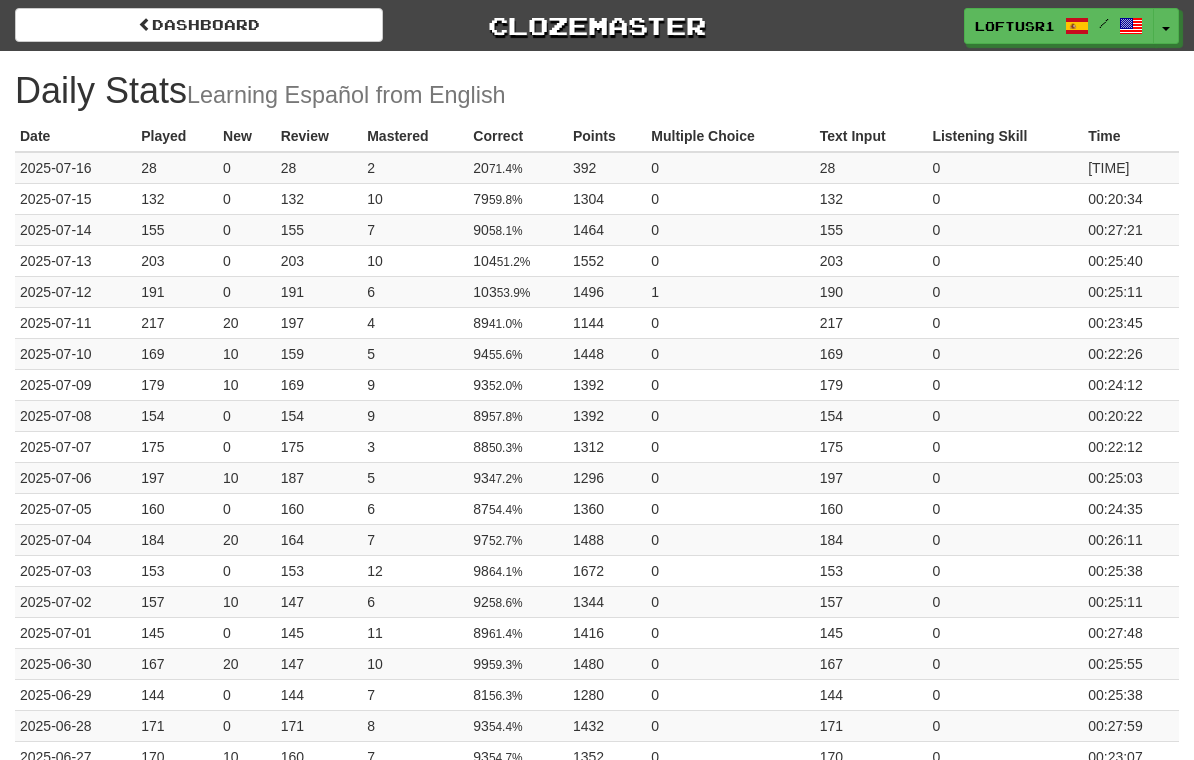 click on "Dashboard" at bounding box center [199, 25] 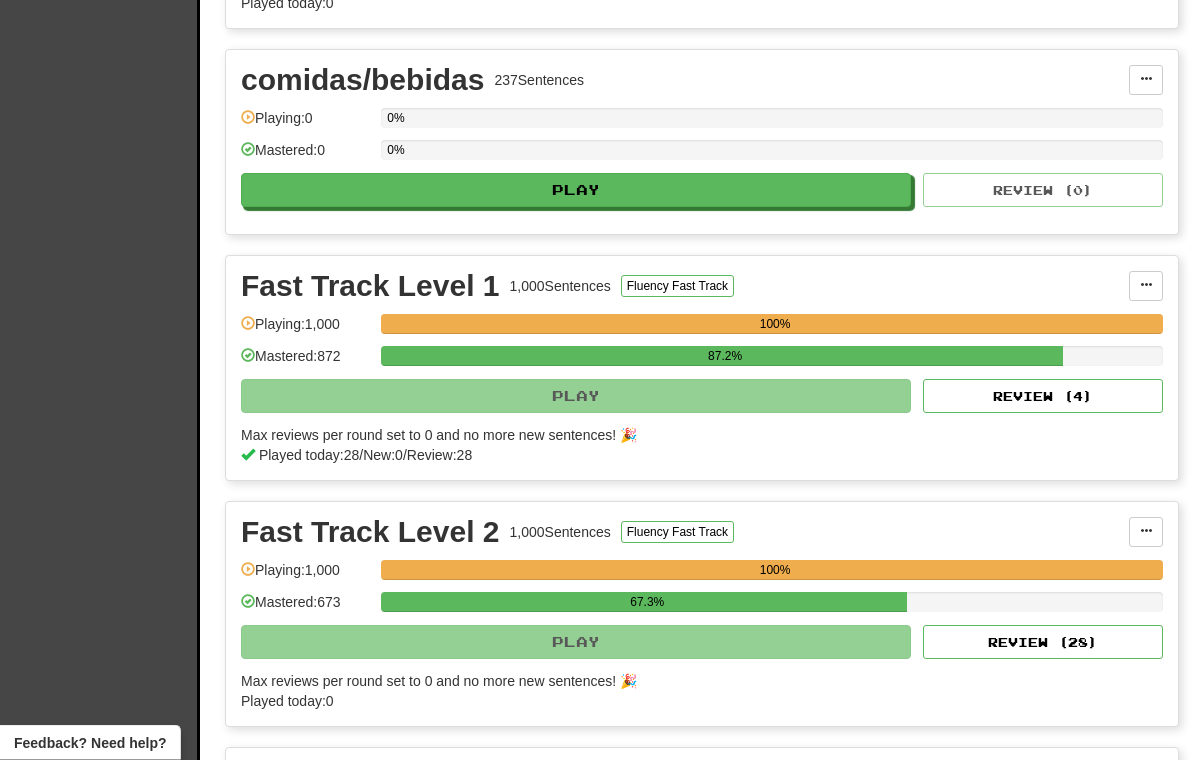 scroll, scrollTop: 673, scrollLeft: 0, axis: vertical 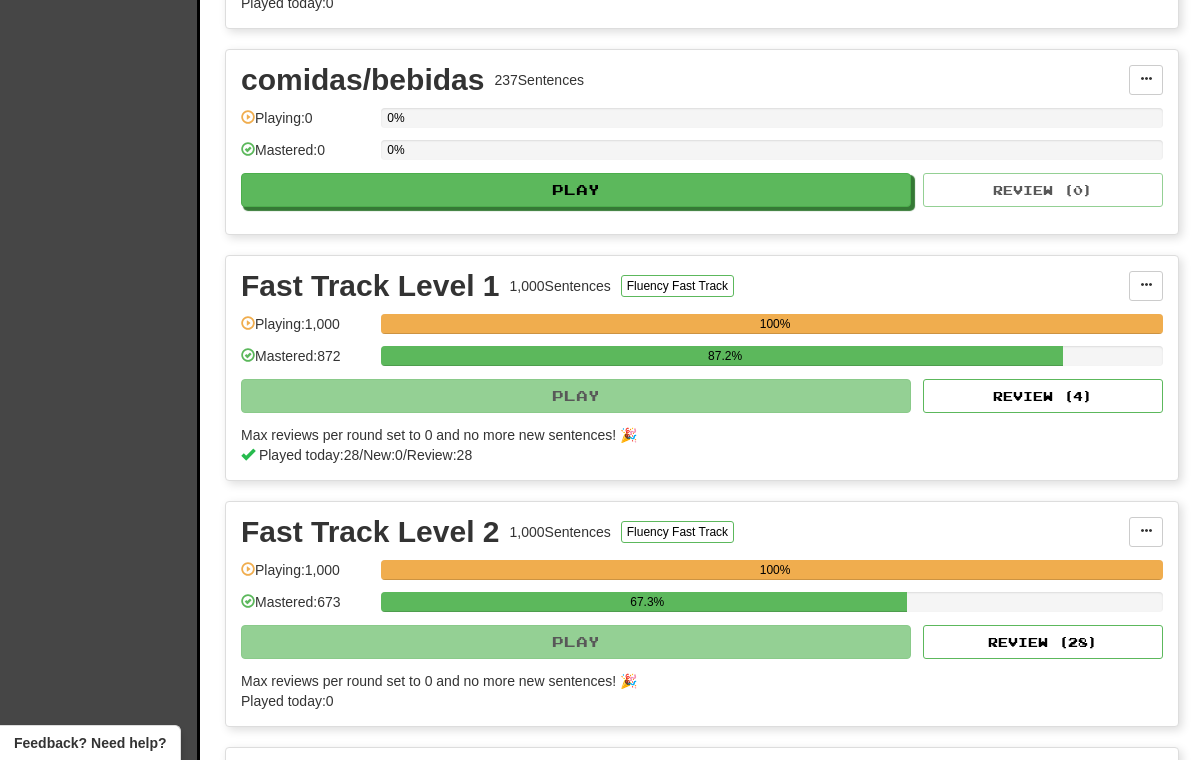 click on "Review ( 4 )" at bounding box center (1043, 396) 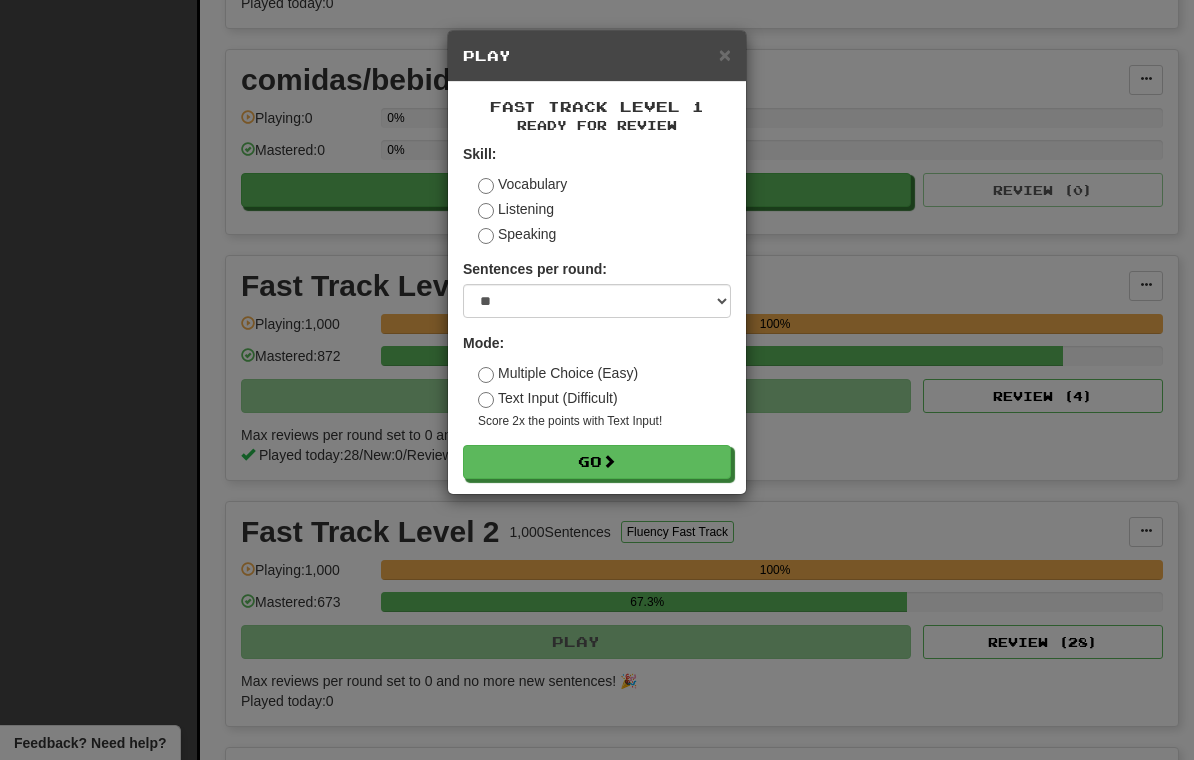 click on "Go" at bounding box center (597, 462) 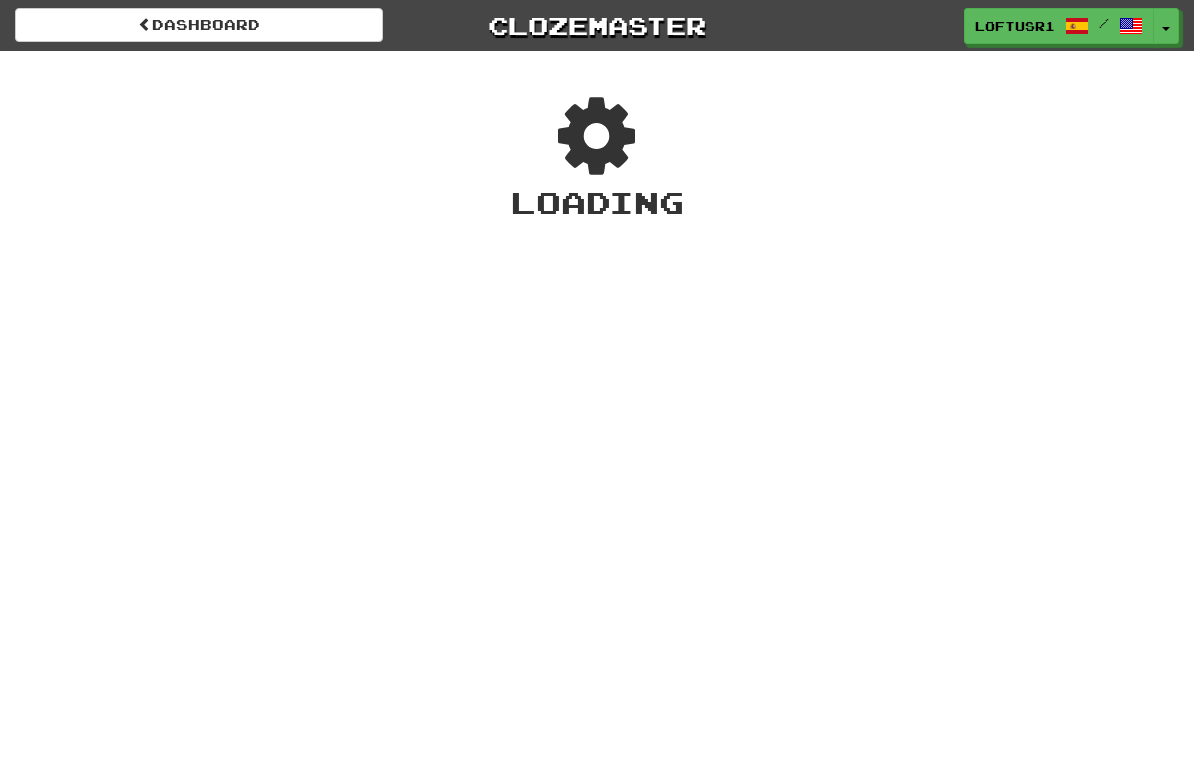 scroll, scrollTop: 0, scrollLeft: 0, axis: both 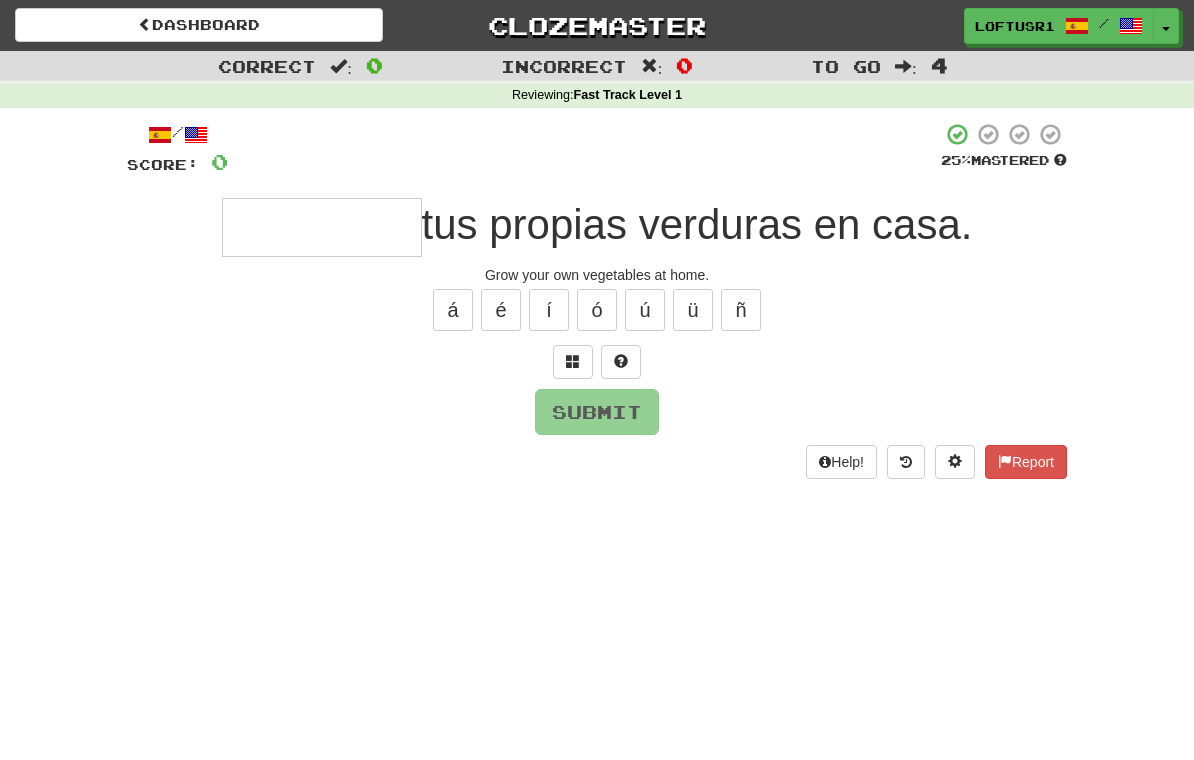 click at bounding box center [322, 227] 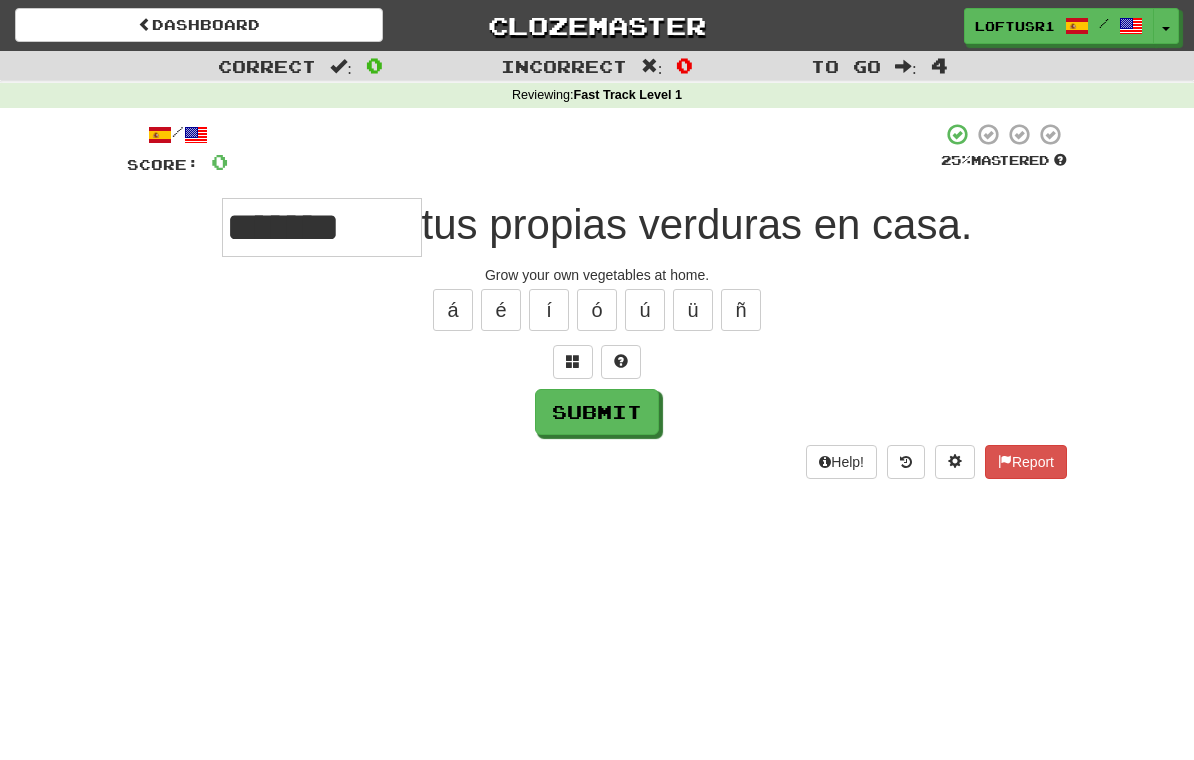 click on "Submit" at bounding box center (597, 412) 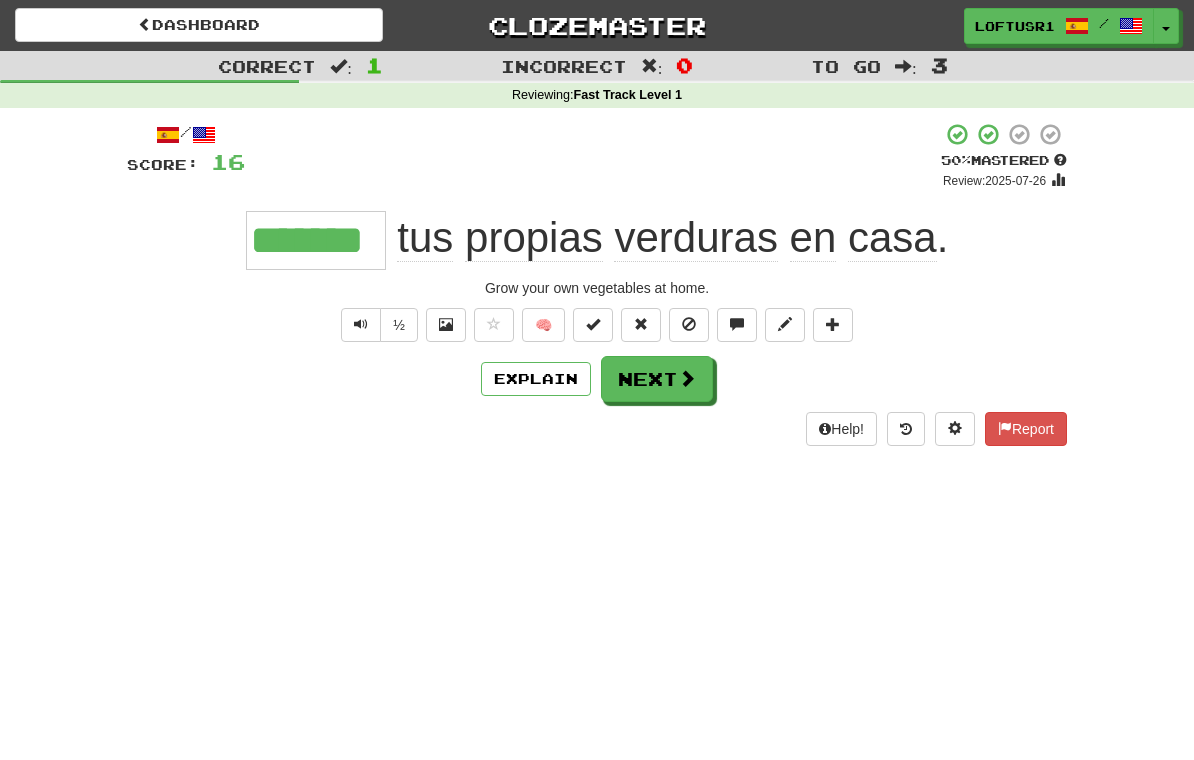 click on "Next" at bounding box center [657, 379] 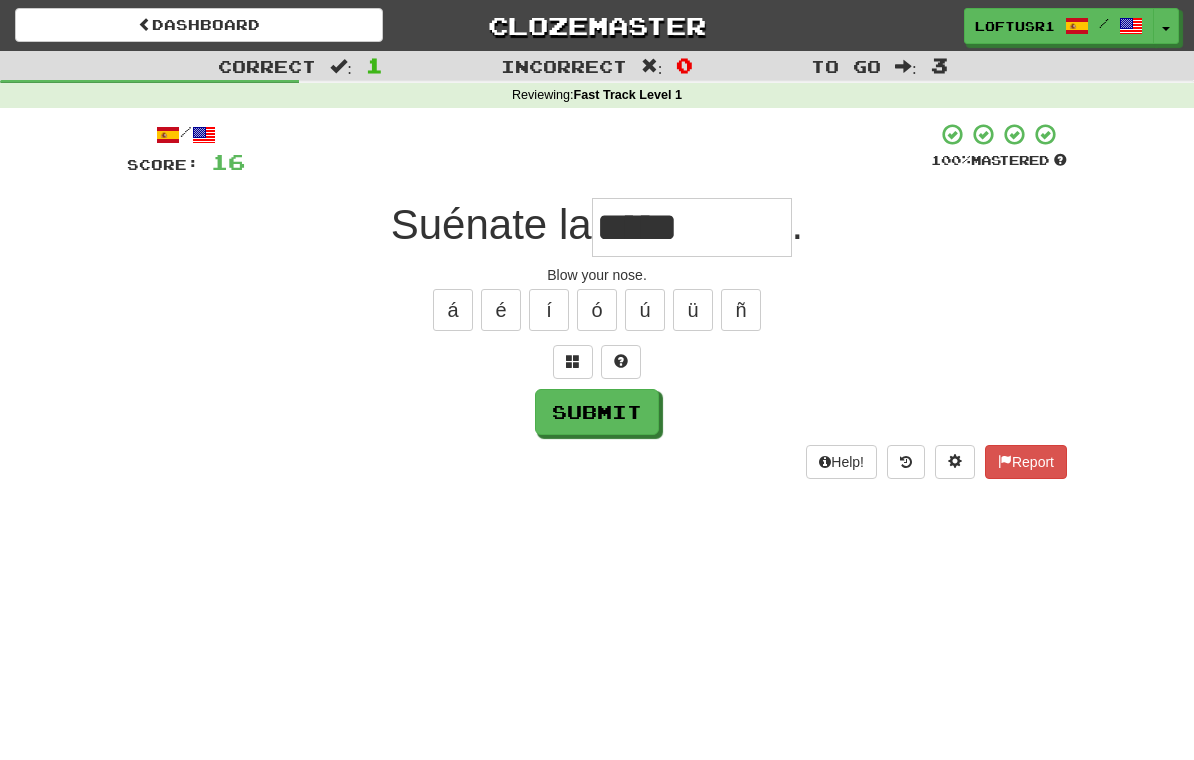 type on "*****" 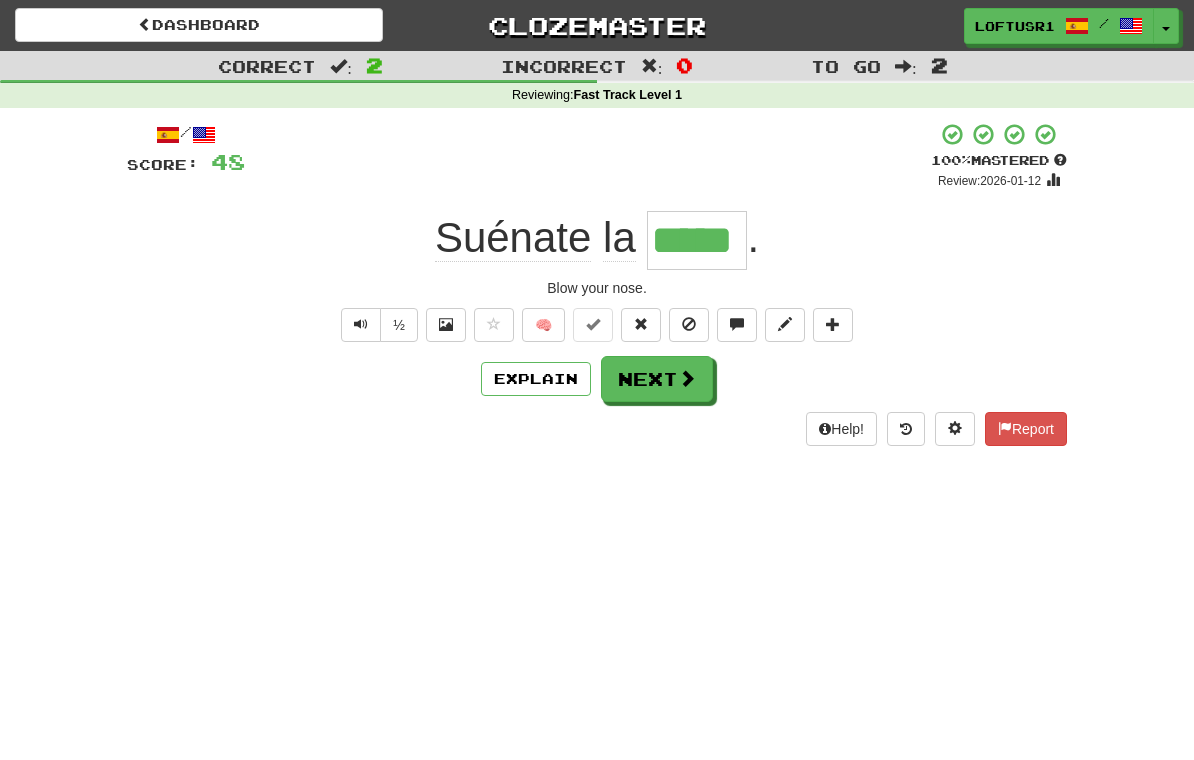 click on "Explain" at bounding box center (536, 379) 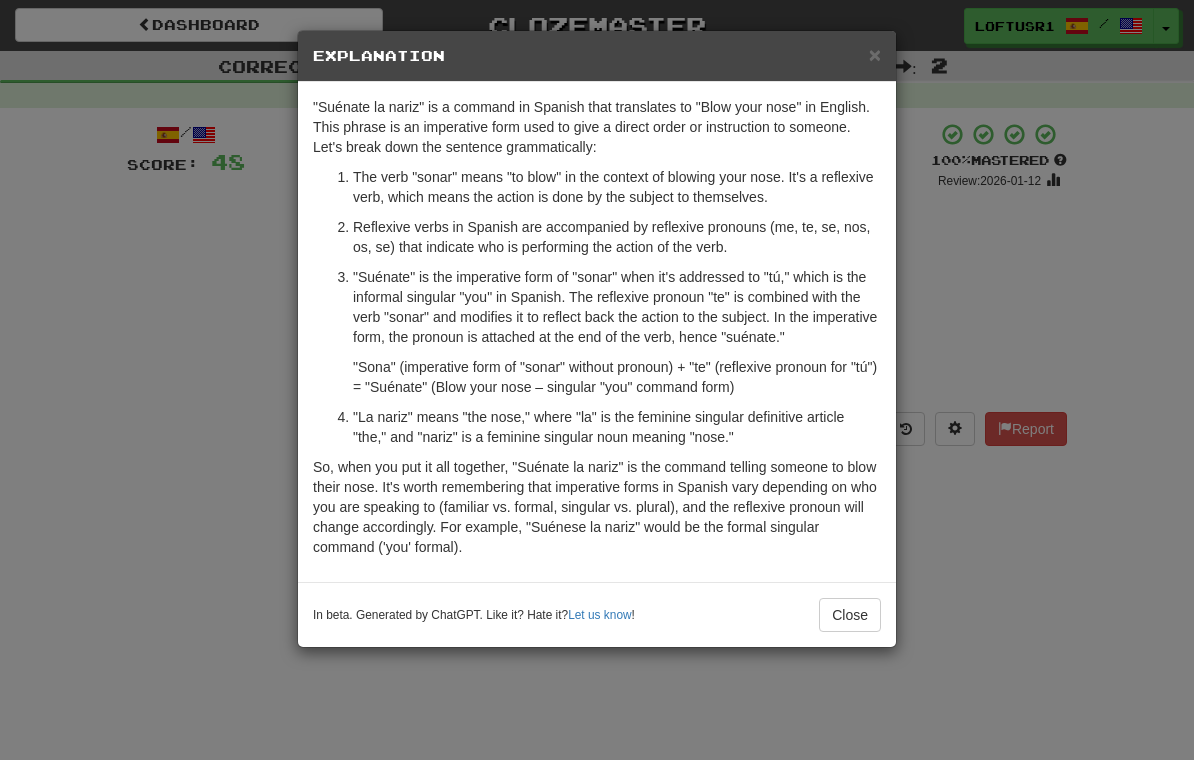 click on "Close" at bounding box center (850, 615) 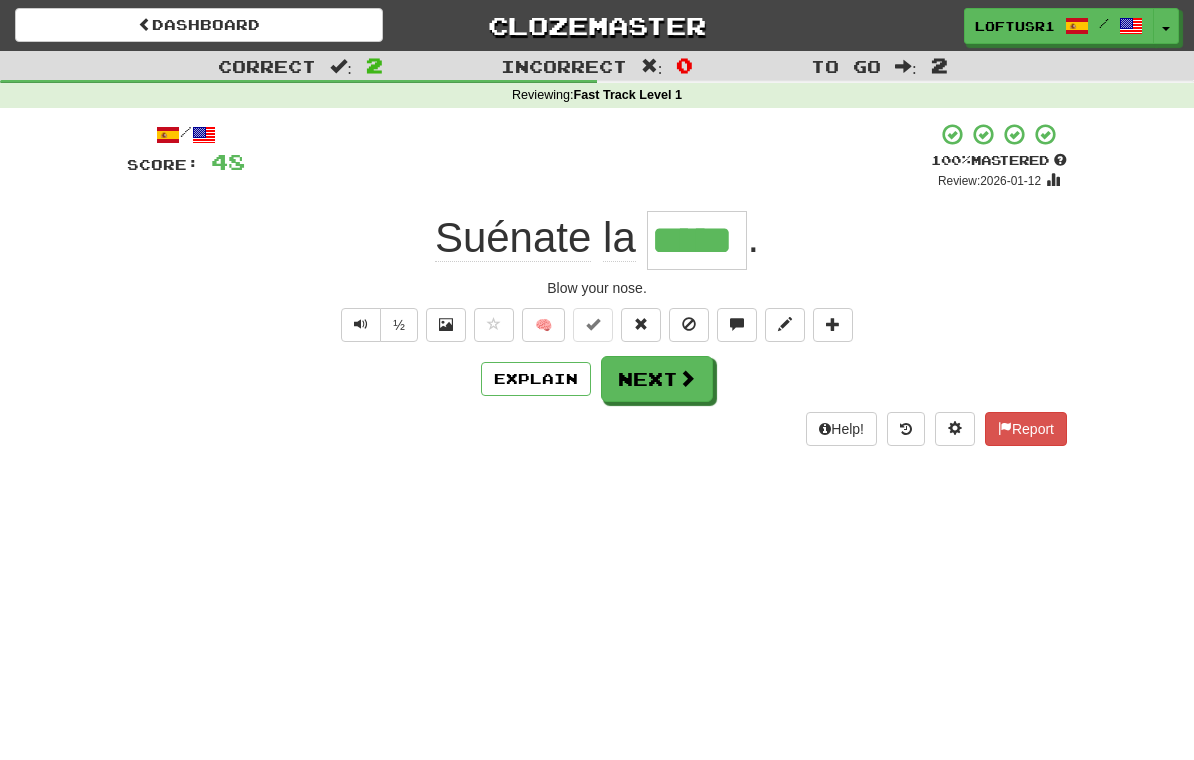click on "Next" at bounding box center [657, 379] 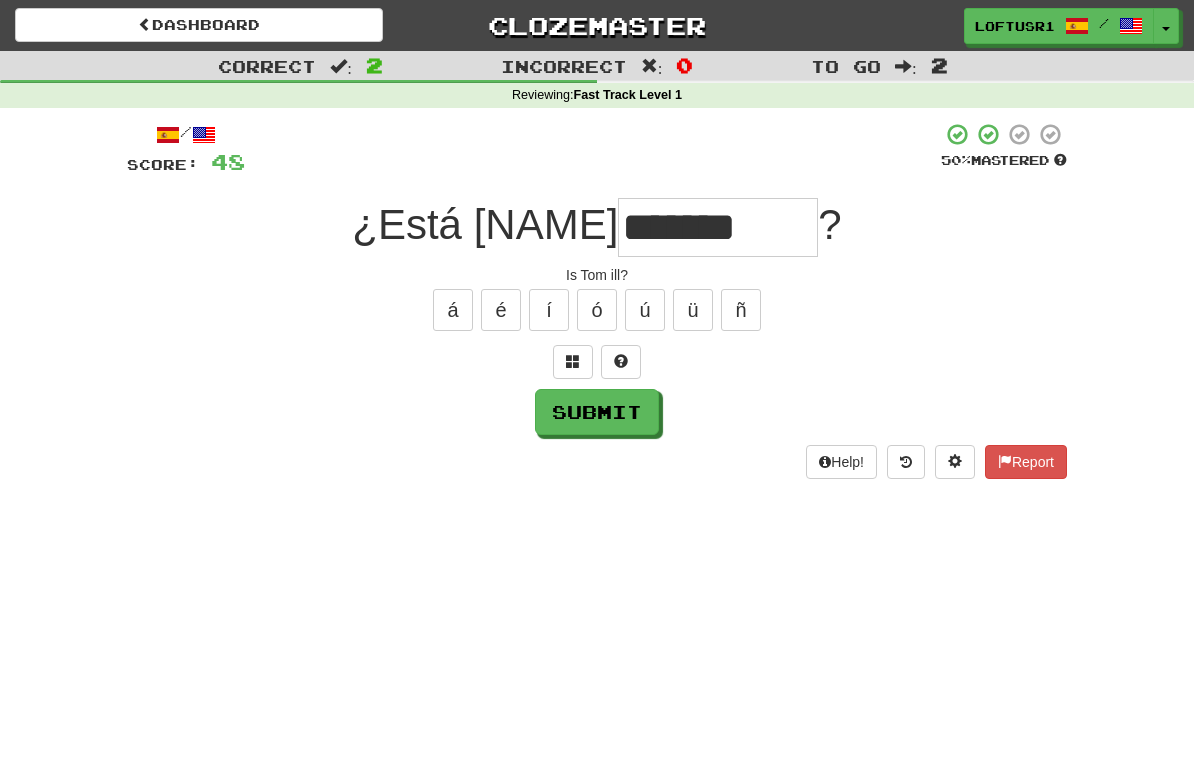 type on "*******" 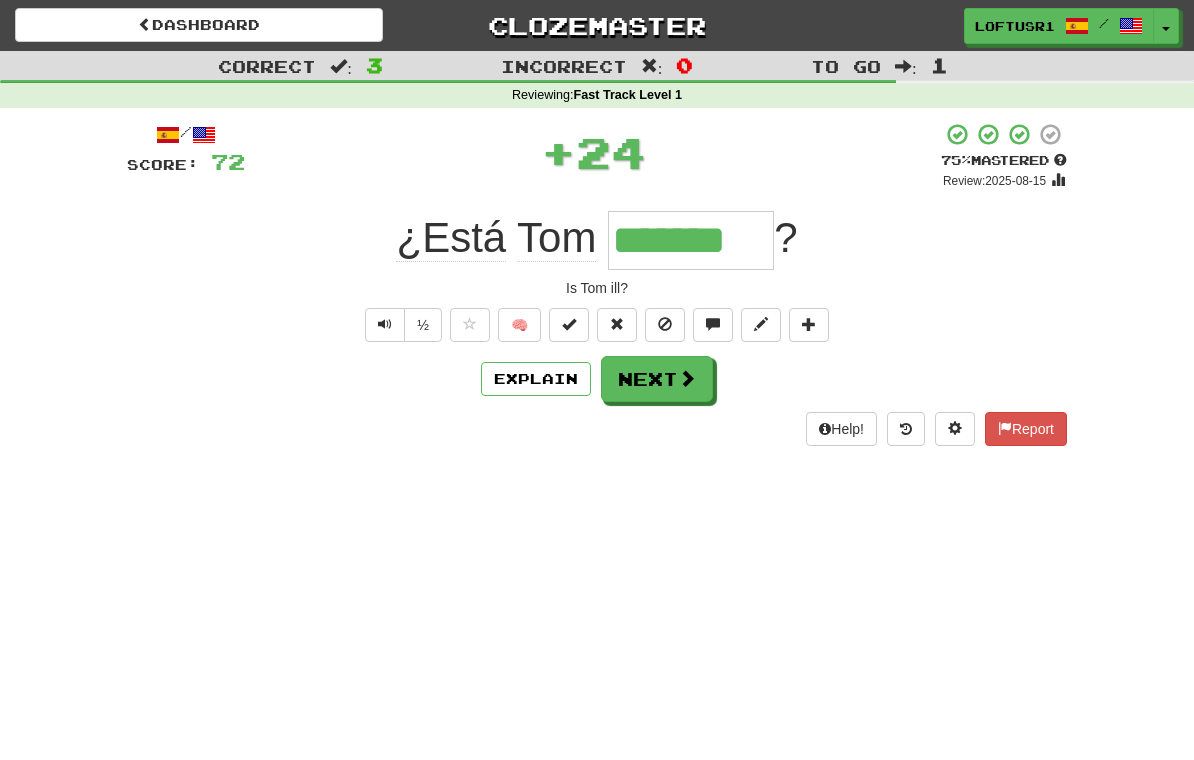click at bounding box center (687, 378) 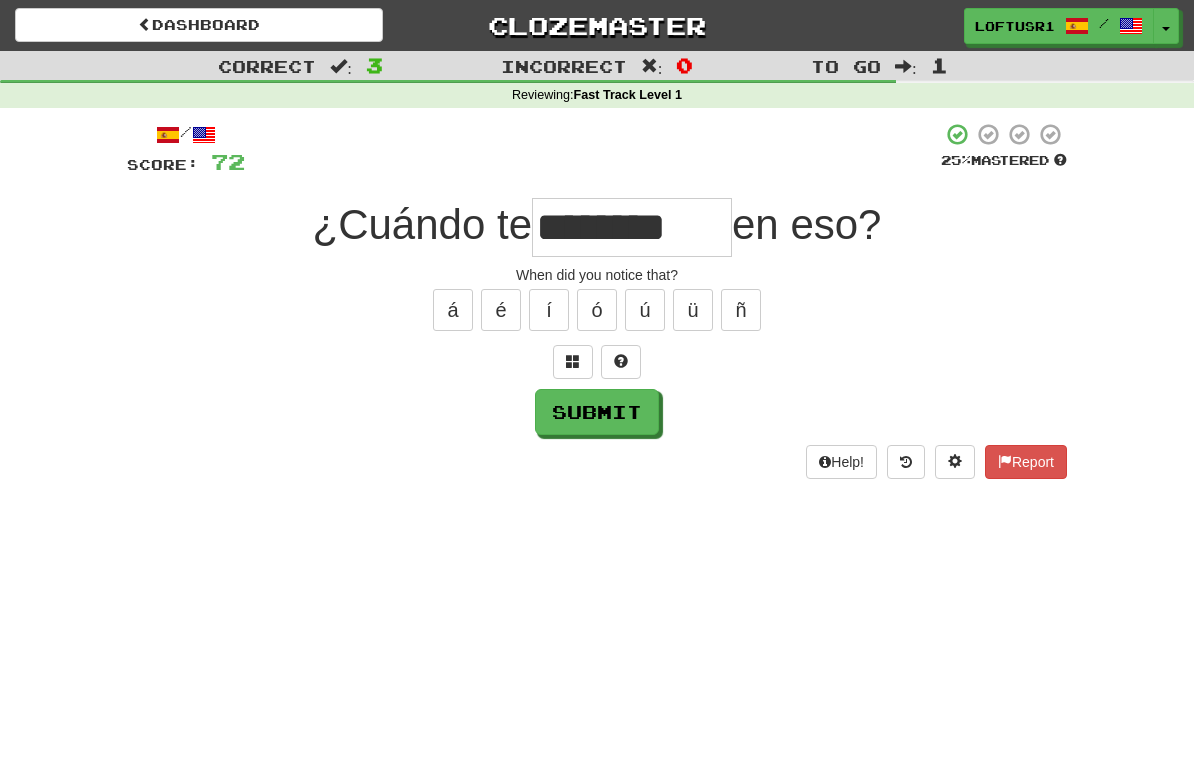 click on "Submit" at bounding box center [597, 412] 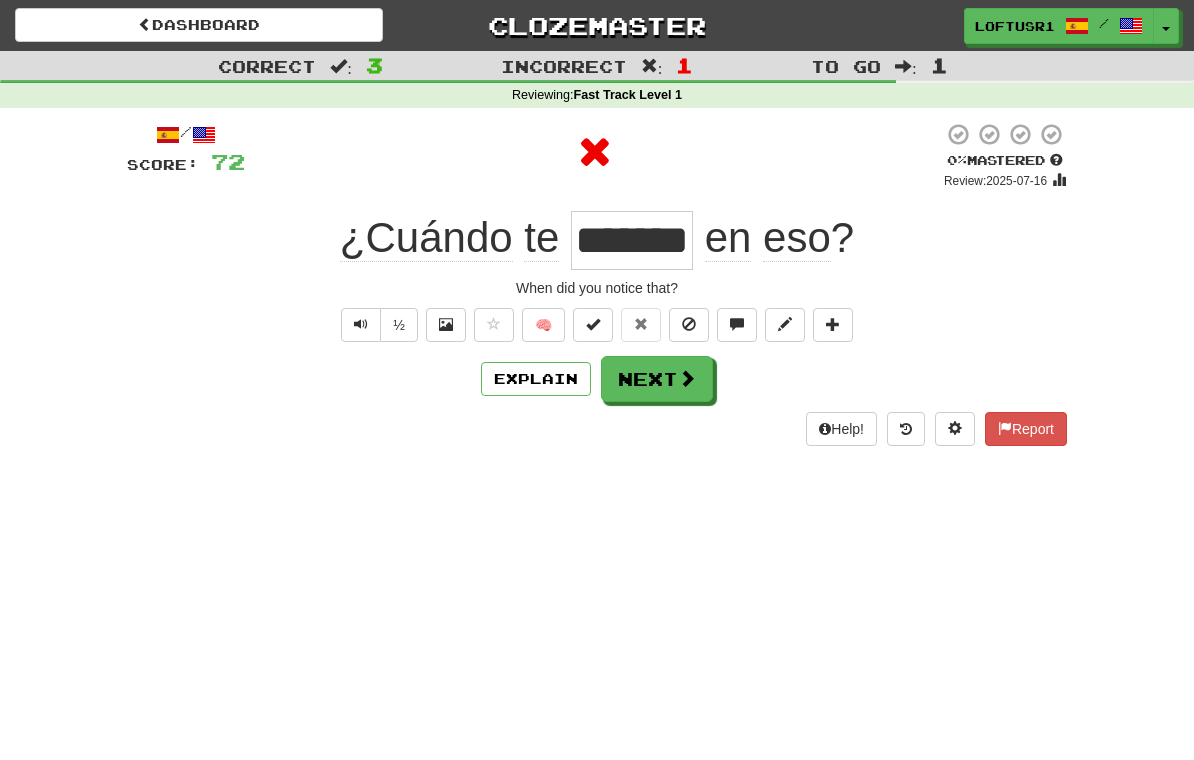 click on "Explain" at bounding box center (536, 379) 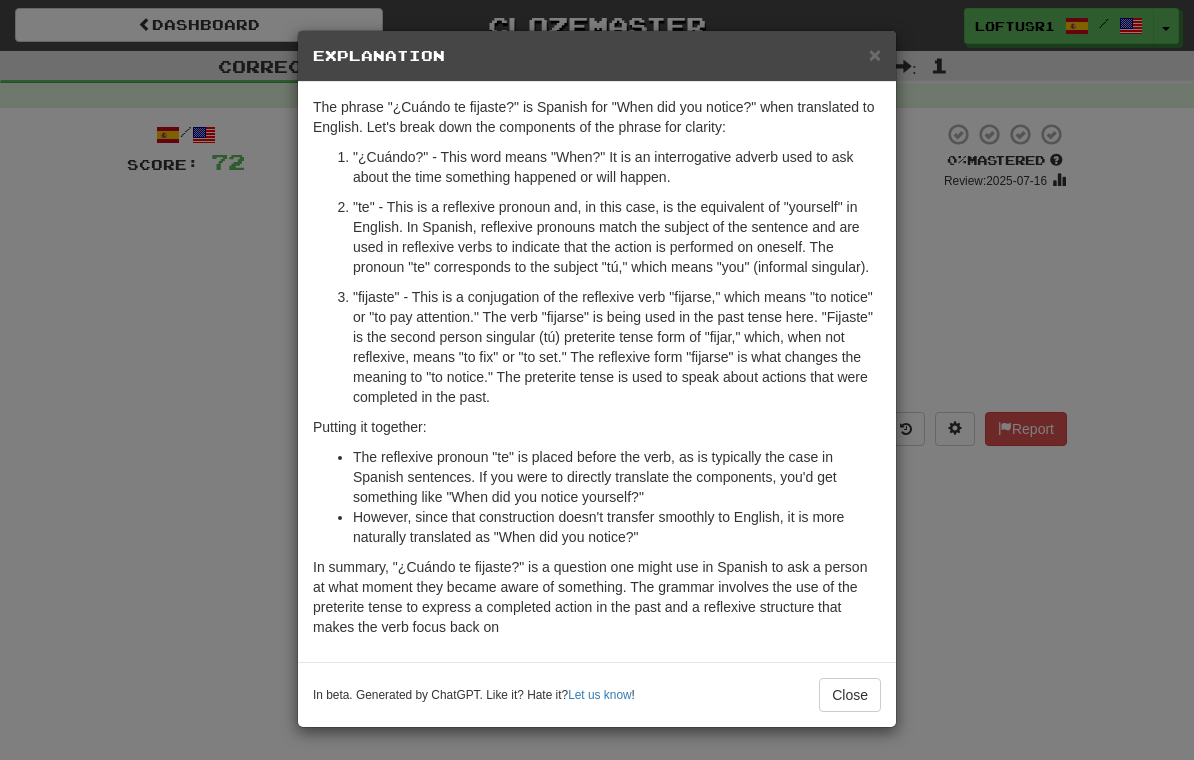 click on "Close" at bounding box center [850, 695] 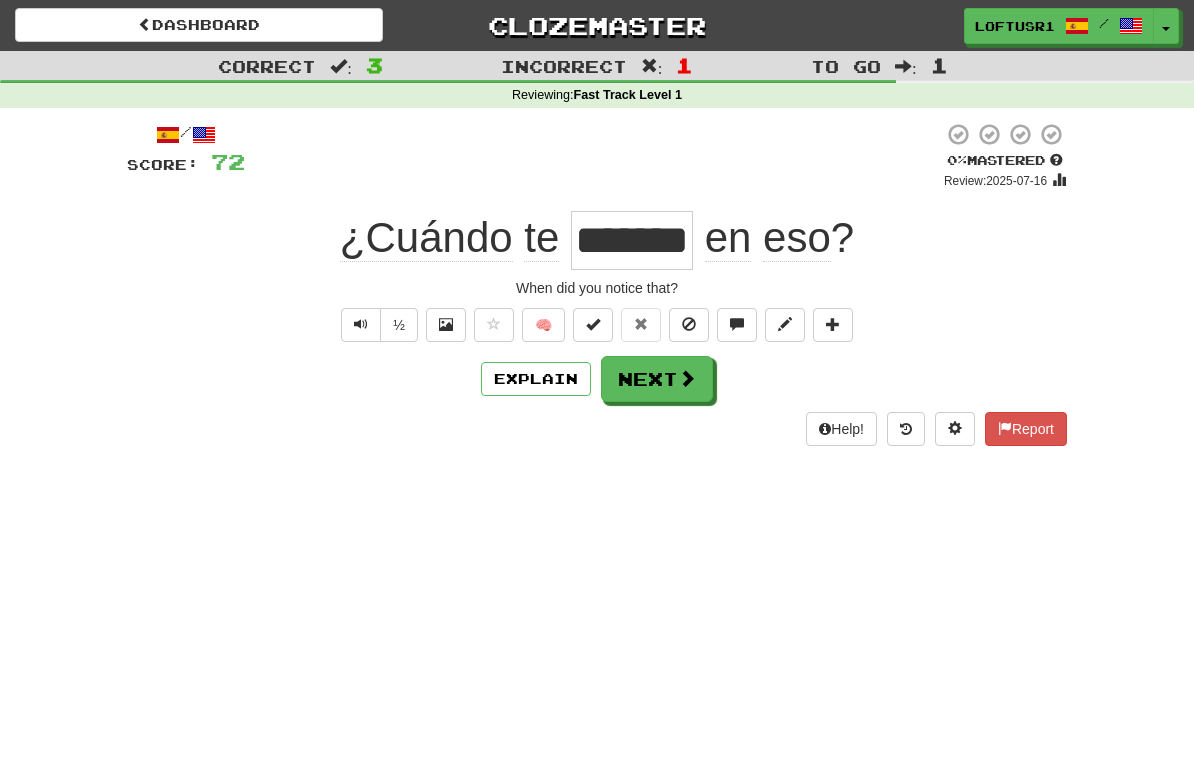click on "Next" at bounding box center (657, 379) 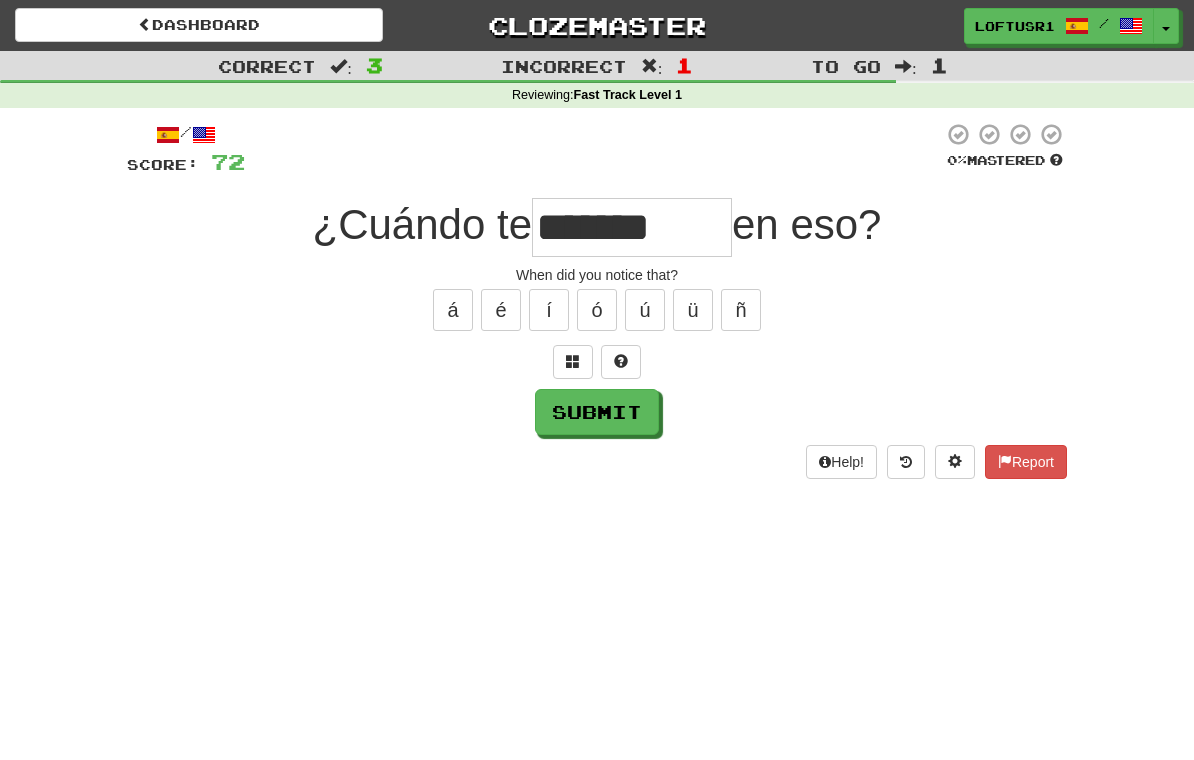 type on "*******" 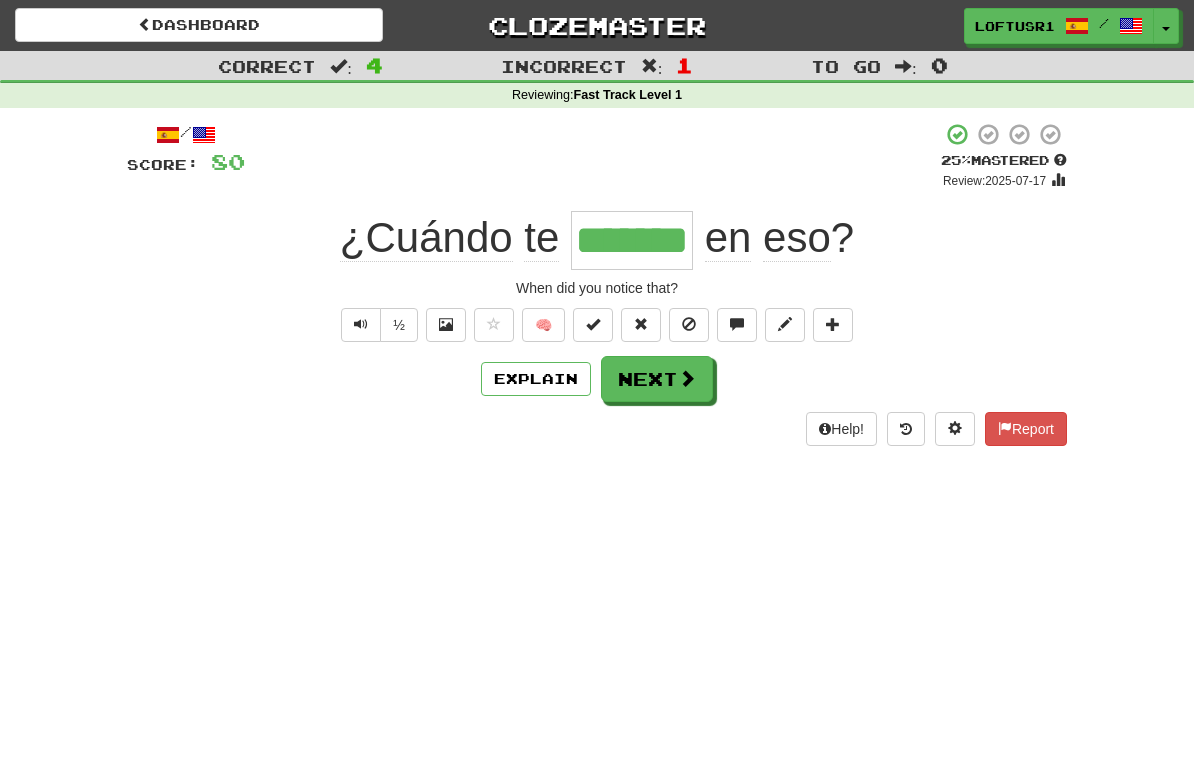 click on "Help!  Report" at bounding box center [597, 429] 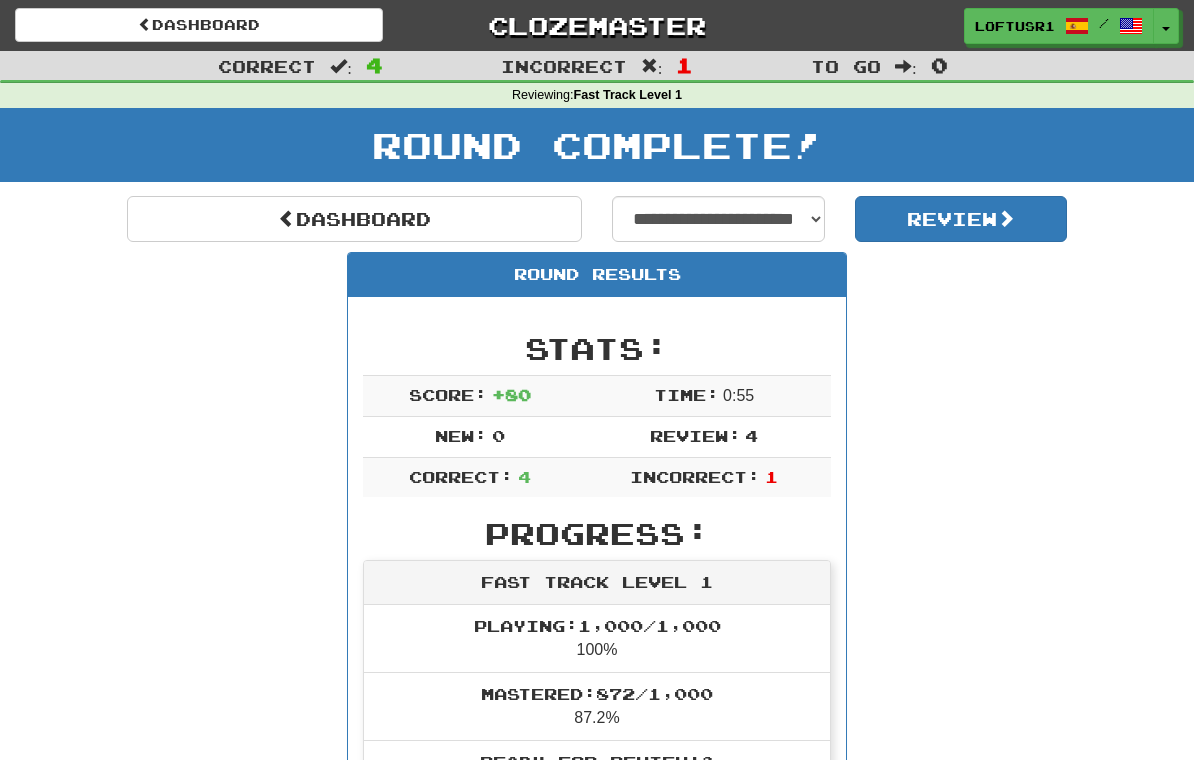 click at bounding box center [287, 218] 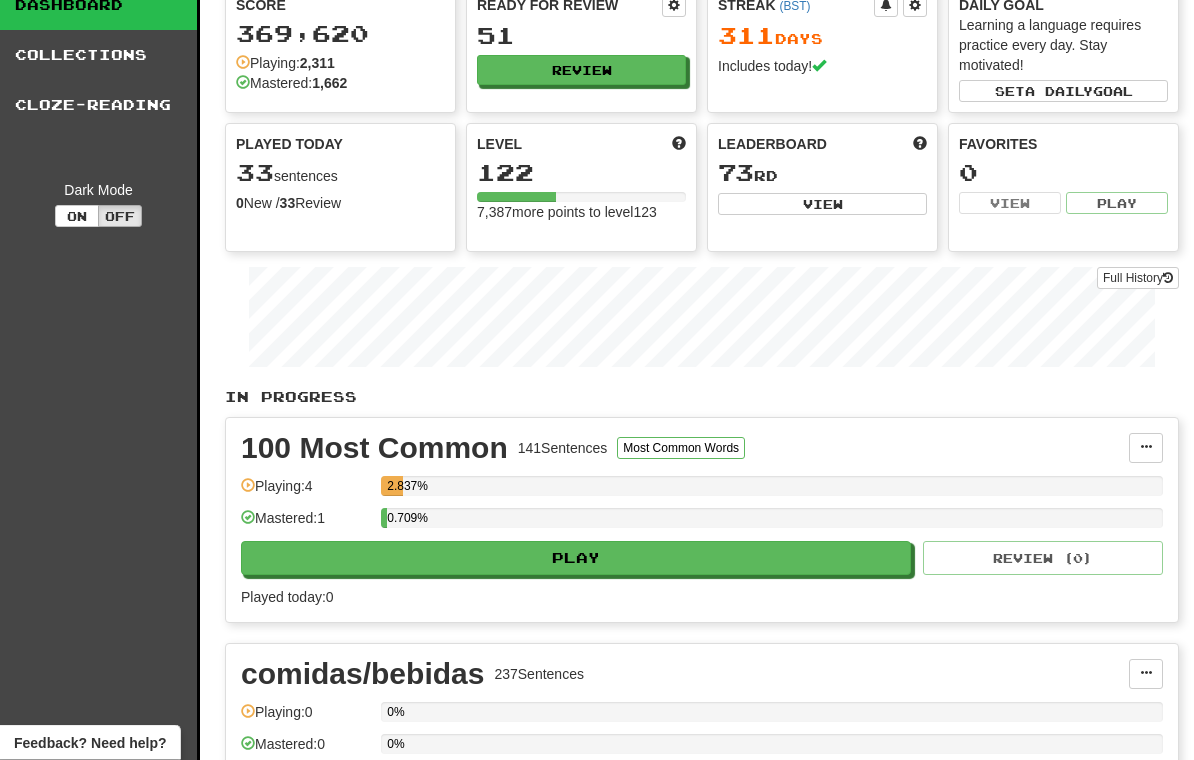 scroll, scrollTop: 0, scrollLeft: 0, axis: both 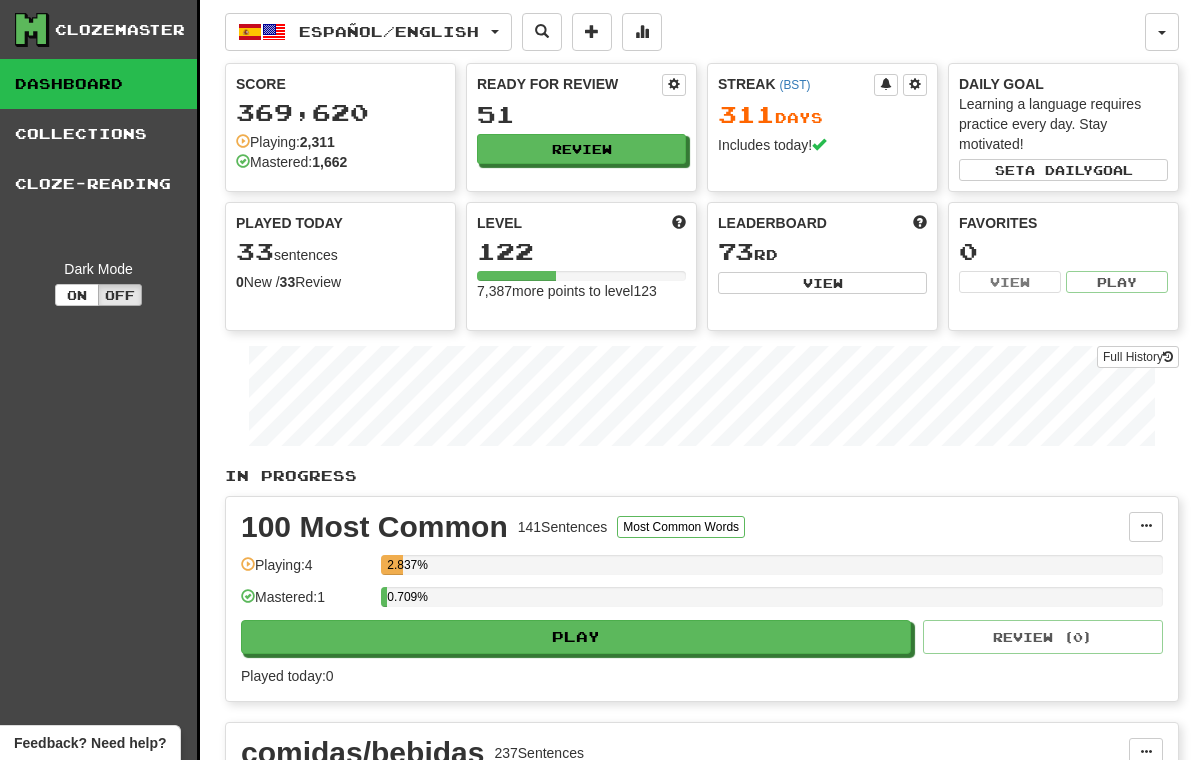 click on "Full History" at bounding box center [1138, 357] 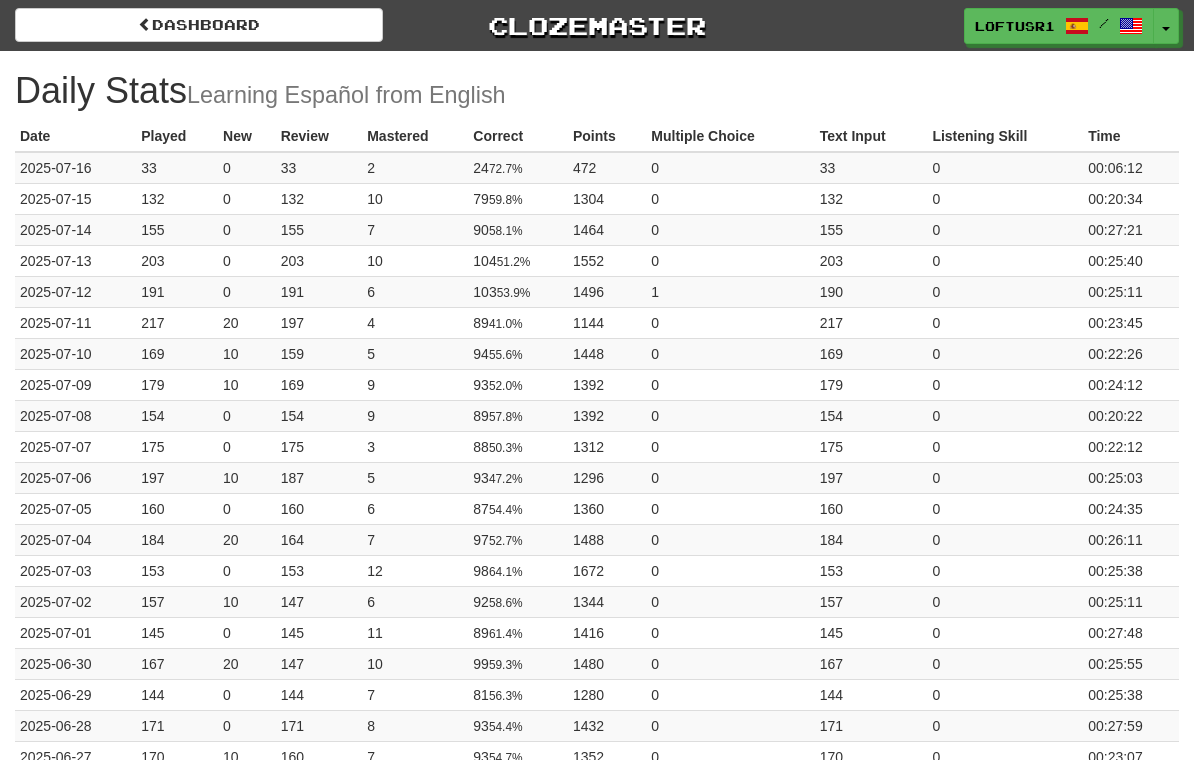 scroll, scrollTop: 0, scrollLeft: 0, axis: both 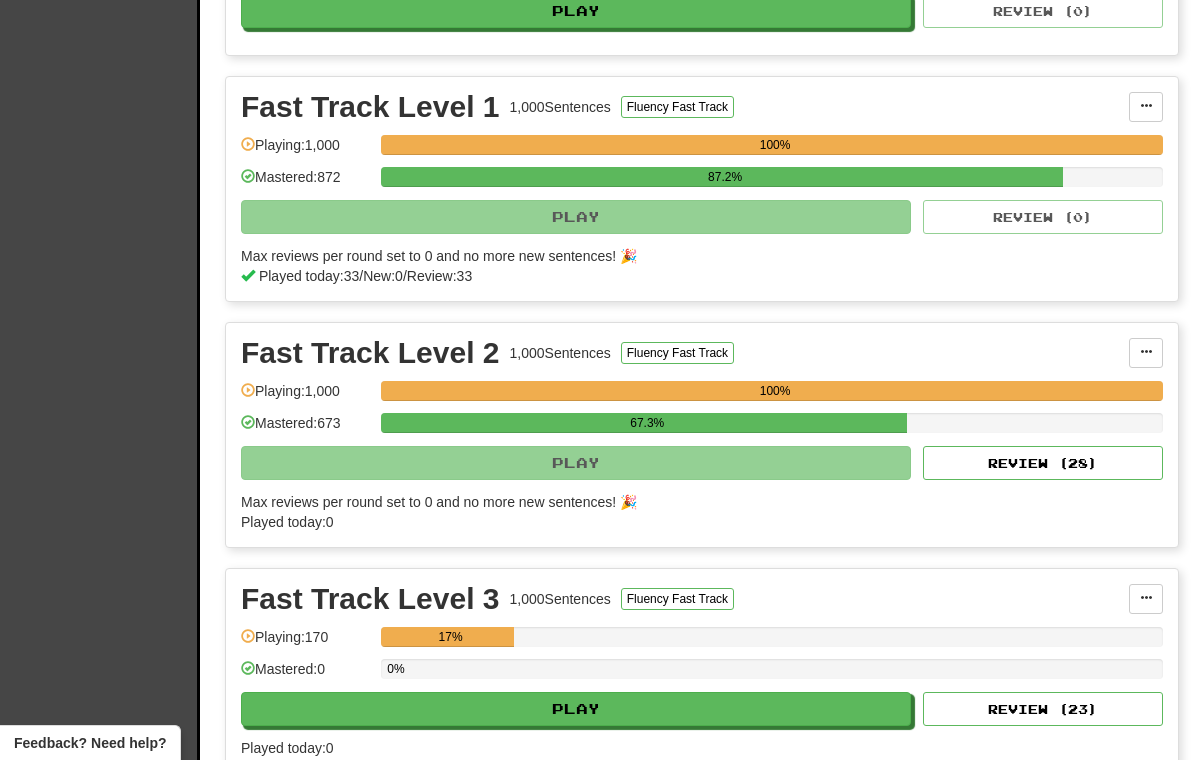 click on "Review ( 28 )" at bounding box center (1043, 463) 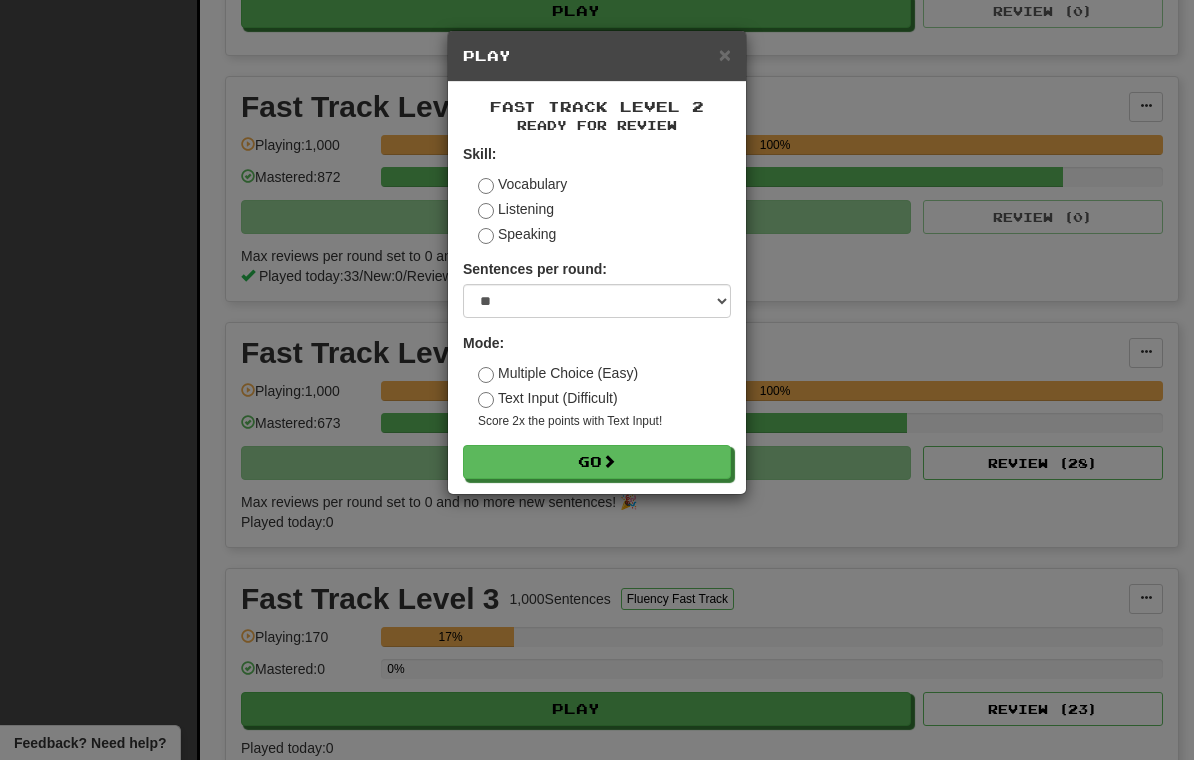 click on "Go" at bounding box center [597, 462] 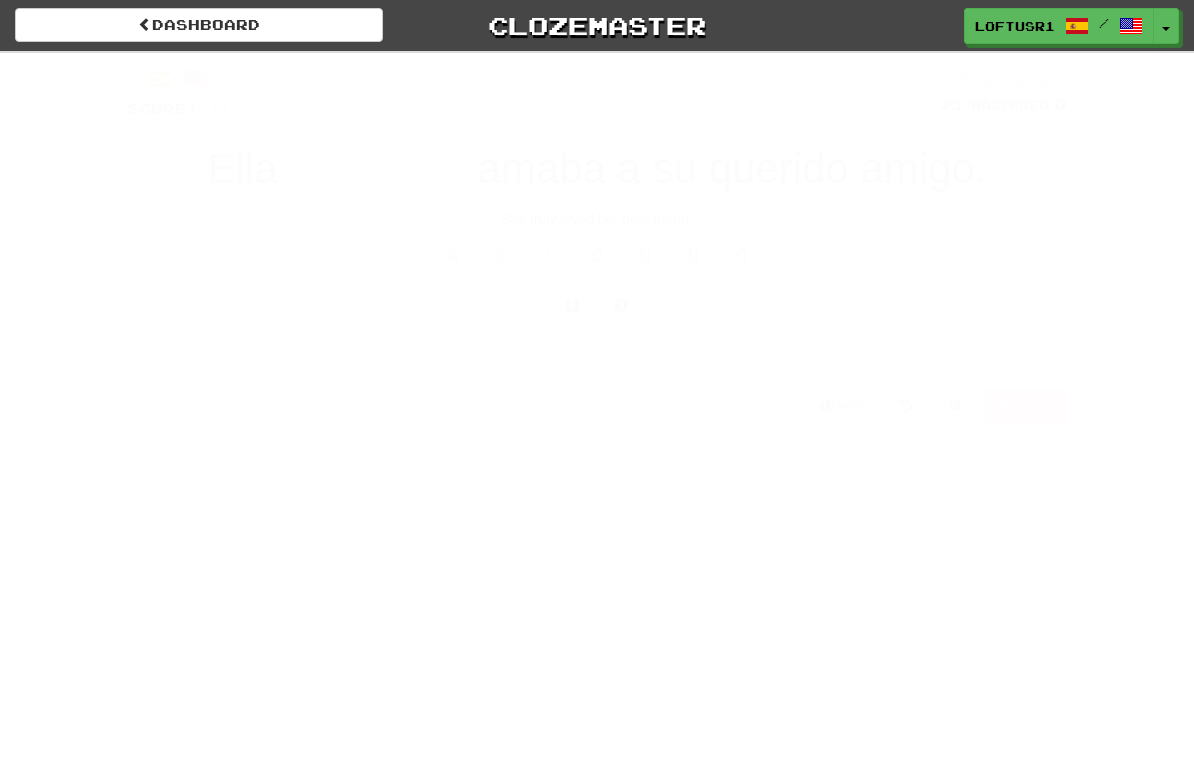 scroll, scrollTop: 0, scrollLeft: 0, axis: both 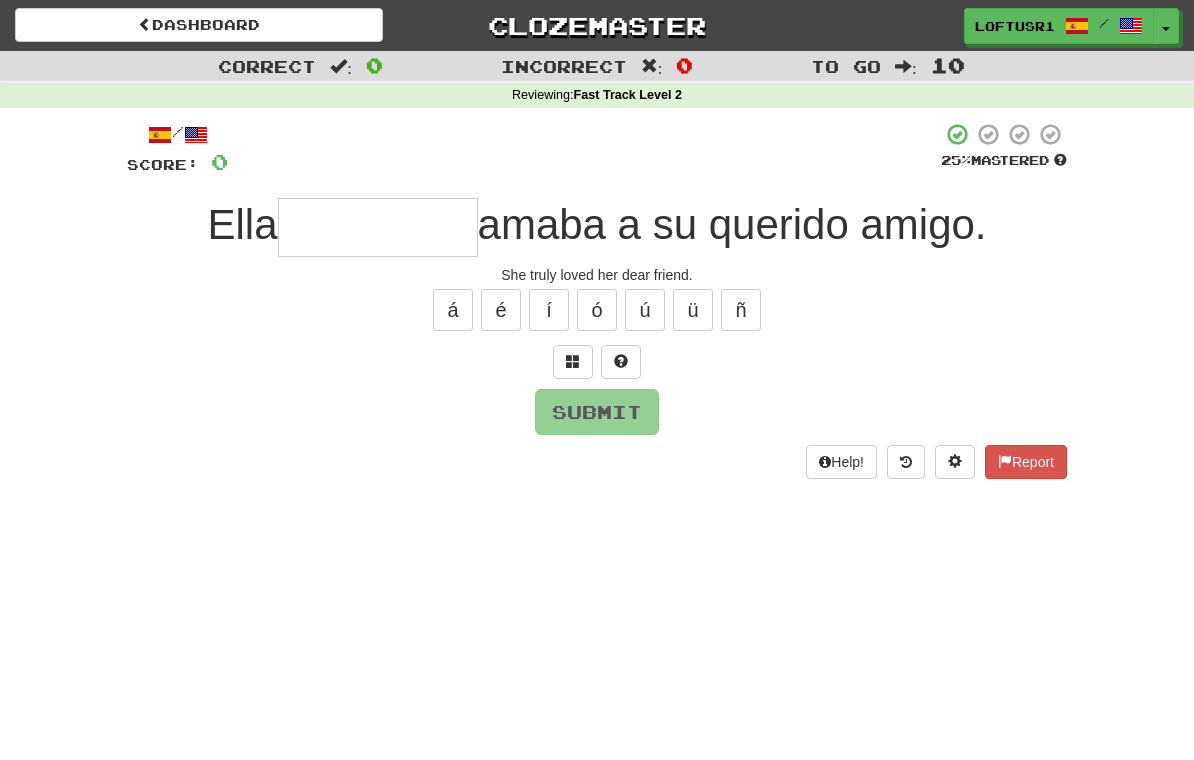 click at bounding box center (378, 227) 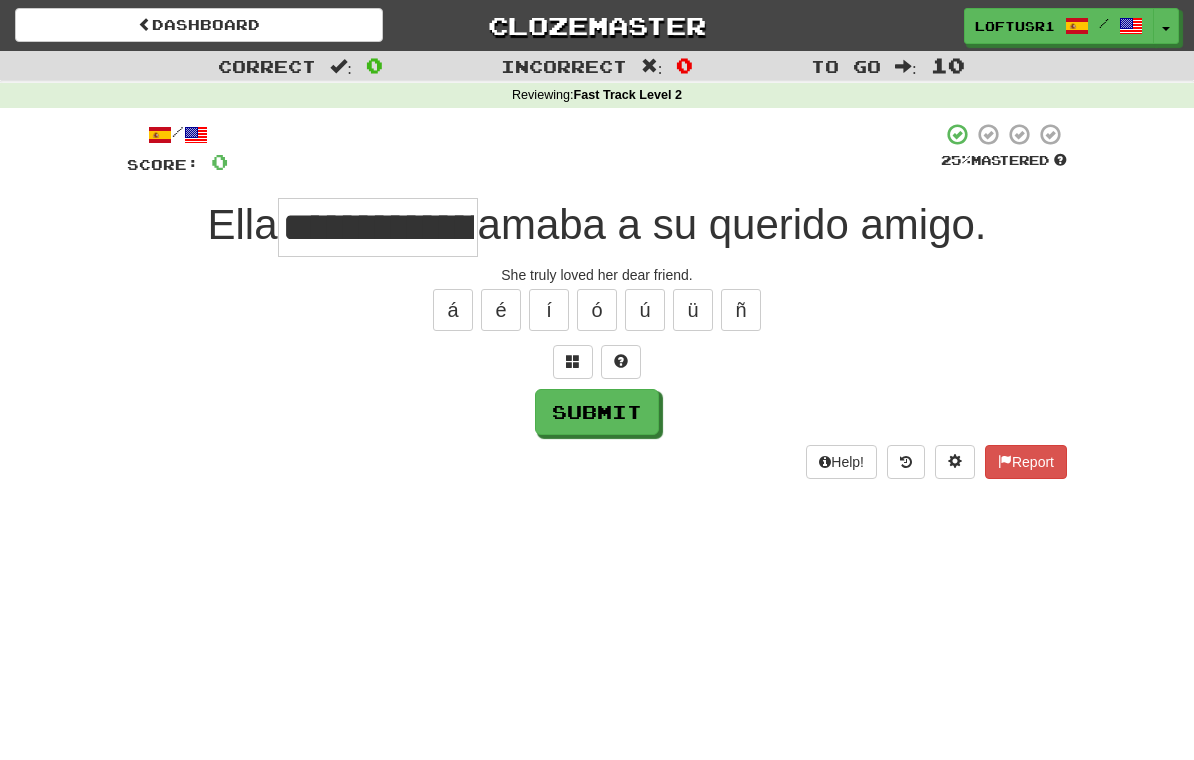 type on "**********" 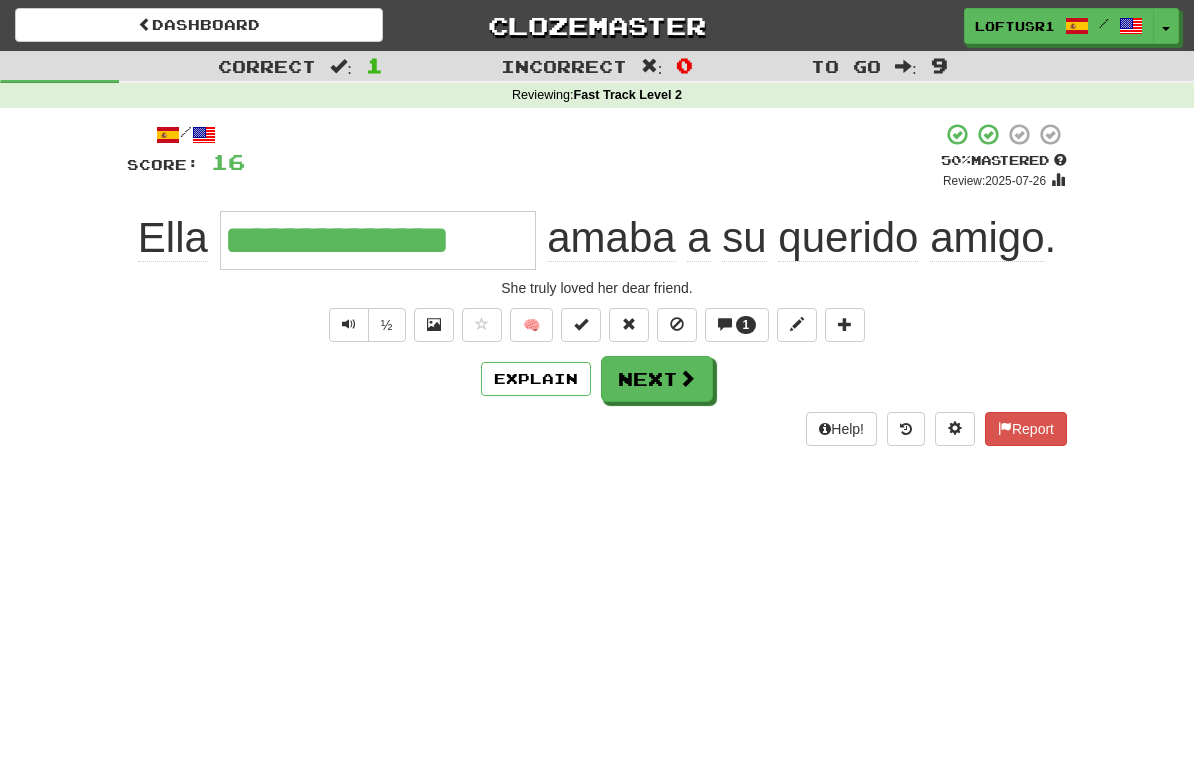 click on "Explain" at bounding box center [536, 379] 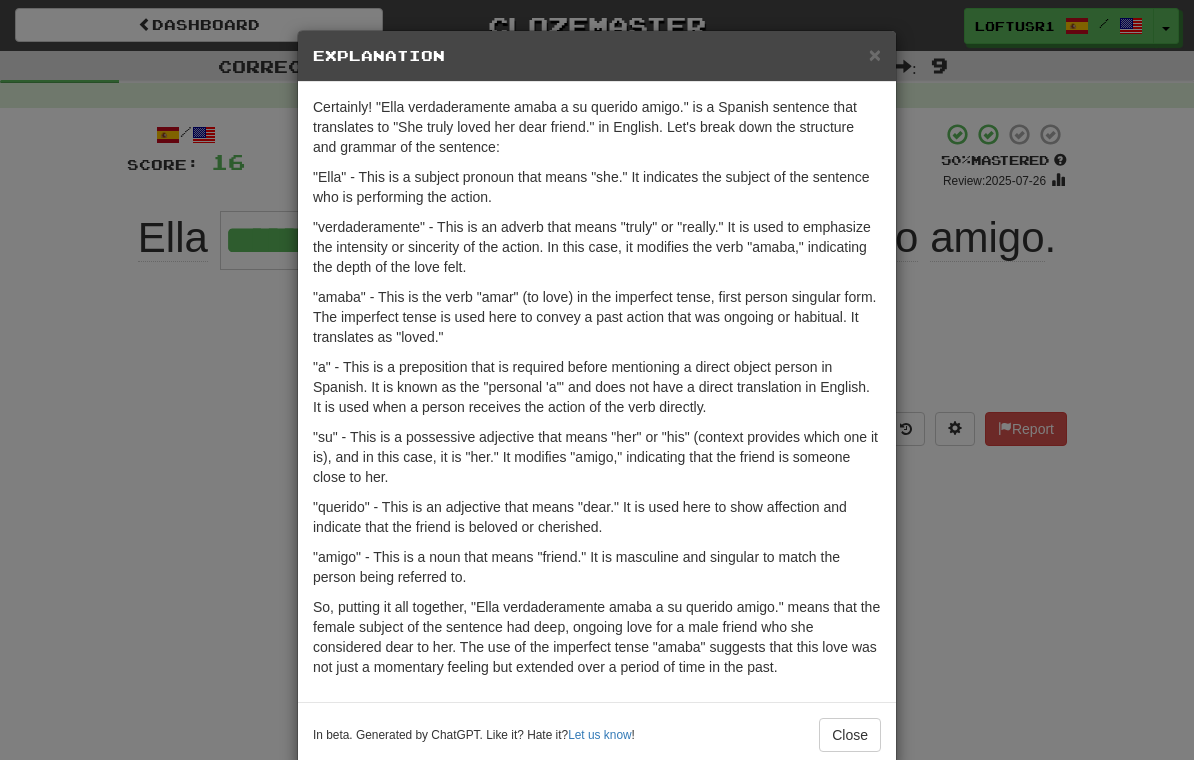 click on "× Explanation Certainly! "Ella verdaderamente amaba a su querido amigo." is a Spanish sentence that translates to "She truly loved her dear friend." in English. Let's break down the structure and grammar of the sentence:
"Ella" - This is a subject pronoun that means "she." It indicates the subject of the sentence who is performing the action.
"verdaderamente" - This is an adverb that means "truly" or "really." It is used to emphasize the intensity or sincerity of the action. In this case, it modifies the verb "amaba," indicating the depth of the love felt.
"amaba" - This is the verb "amar" (to love) in the imperfect tense, first person singular form. The imperfect tense is used here to convey a past action that was ongoing or habitual. It translates as "loved."
"su" - This is a possessive adjective that means "her" or "his" (context provides which one it is), and in this case, it is "her." It modifies "amigo," indicating that the friend is someone close to her.
Let us know ! Close" at bounding box center [597, 380] 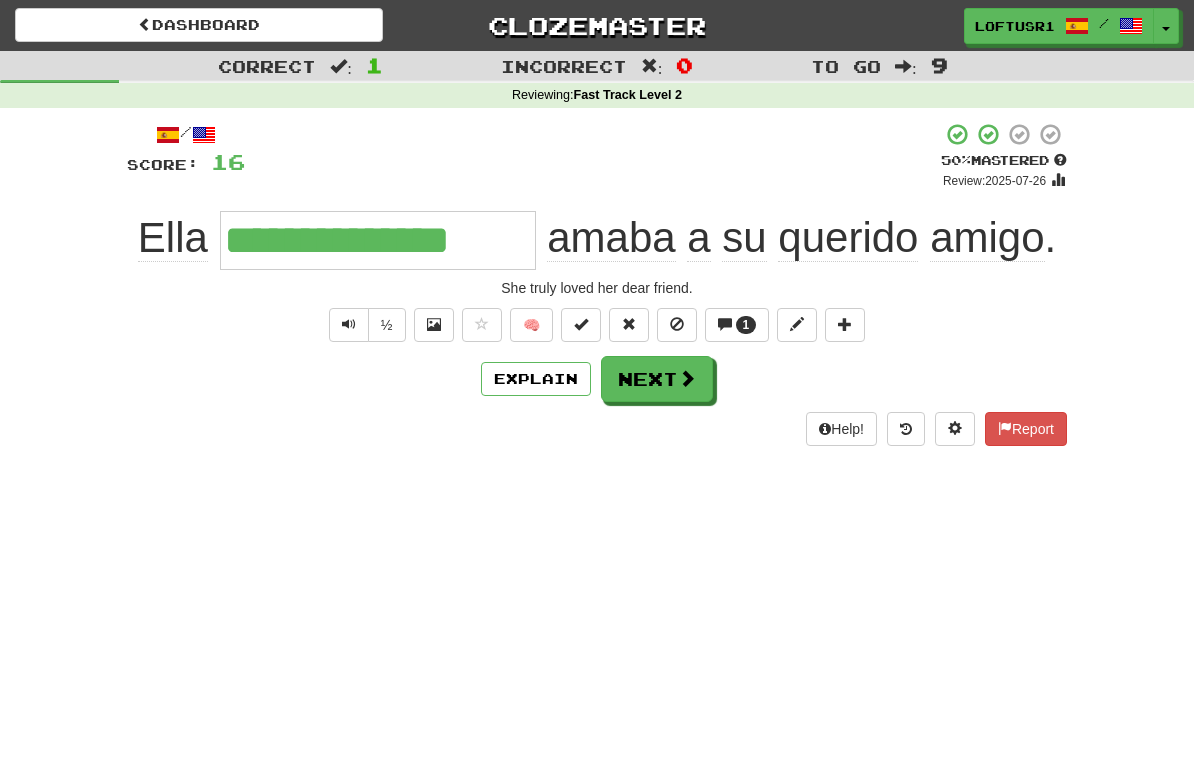 click on "Next" at bounding box center (657, 379) 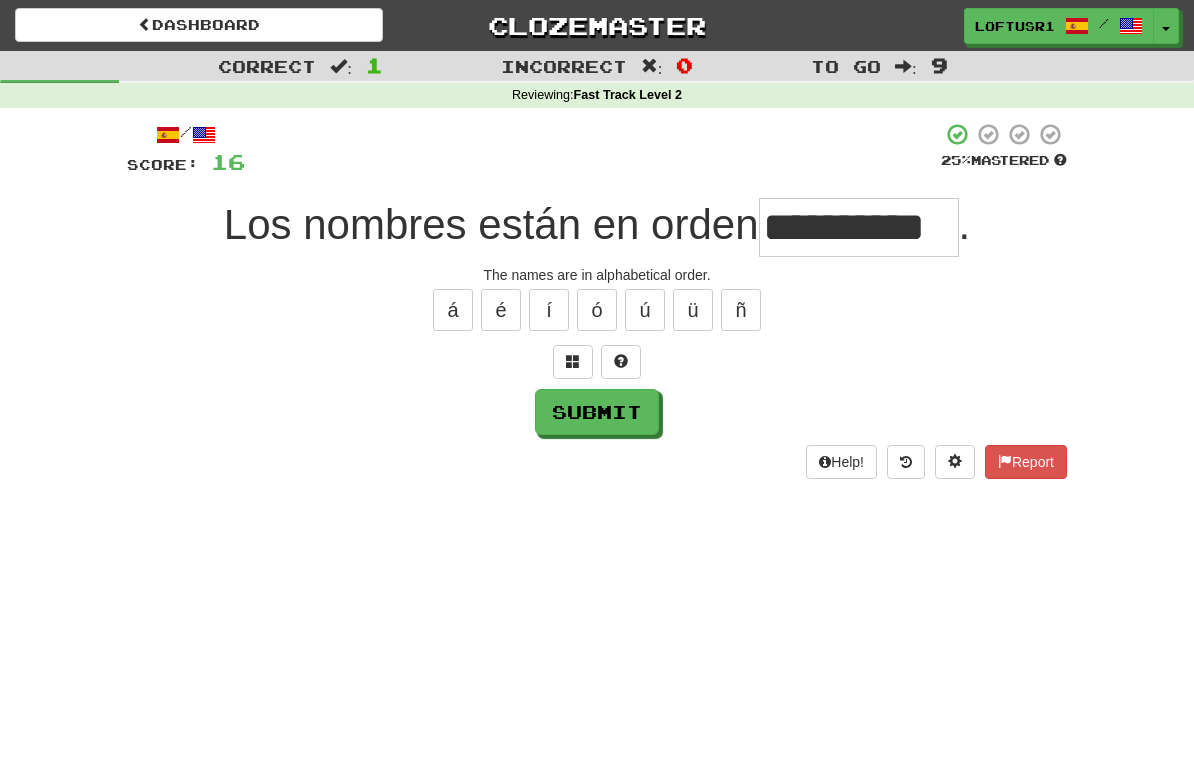 click on "Submit" at bounding box center [597, 412] 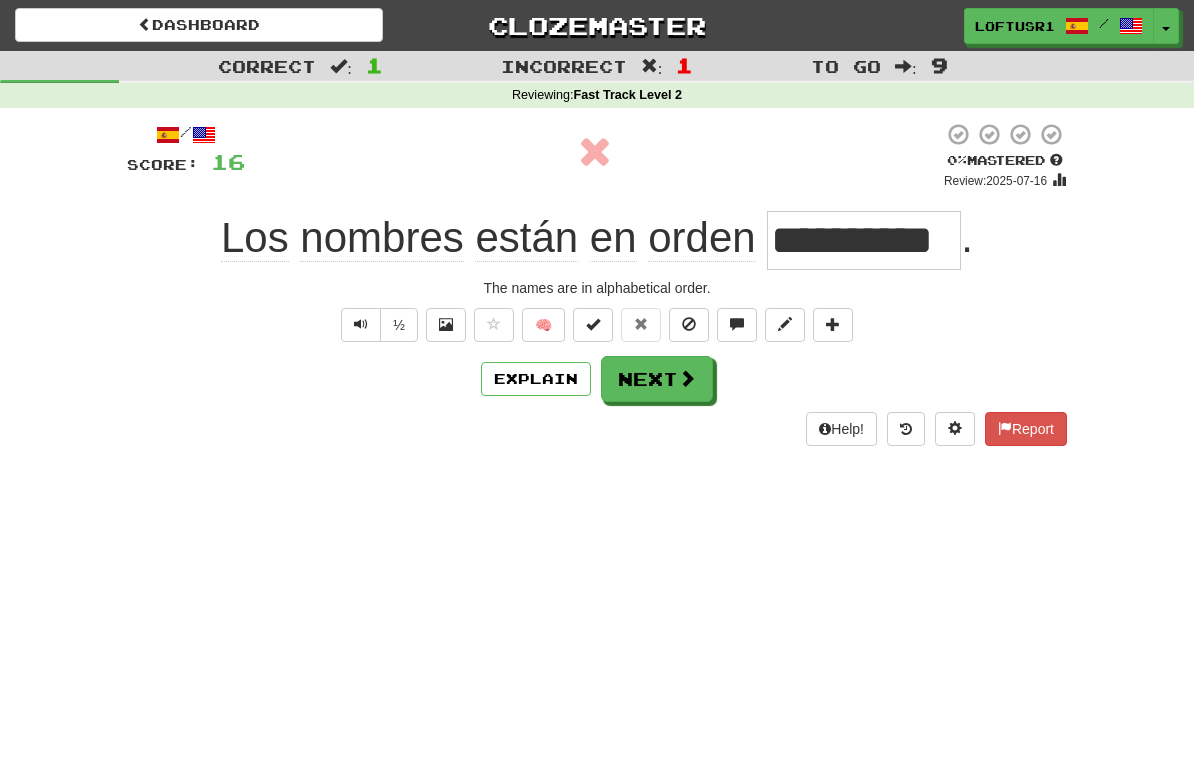 click on "Next" at bounding box center [657, 379] 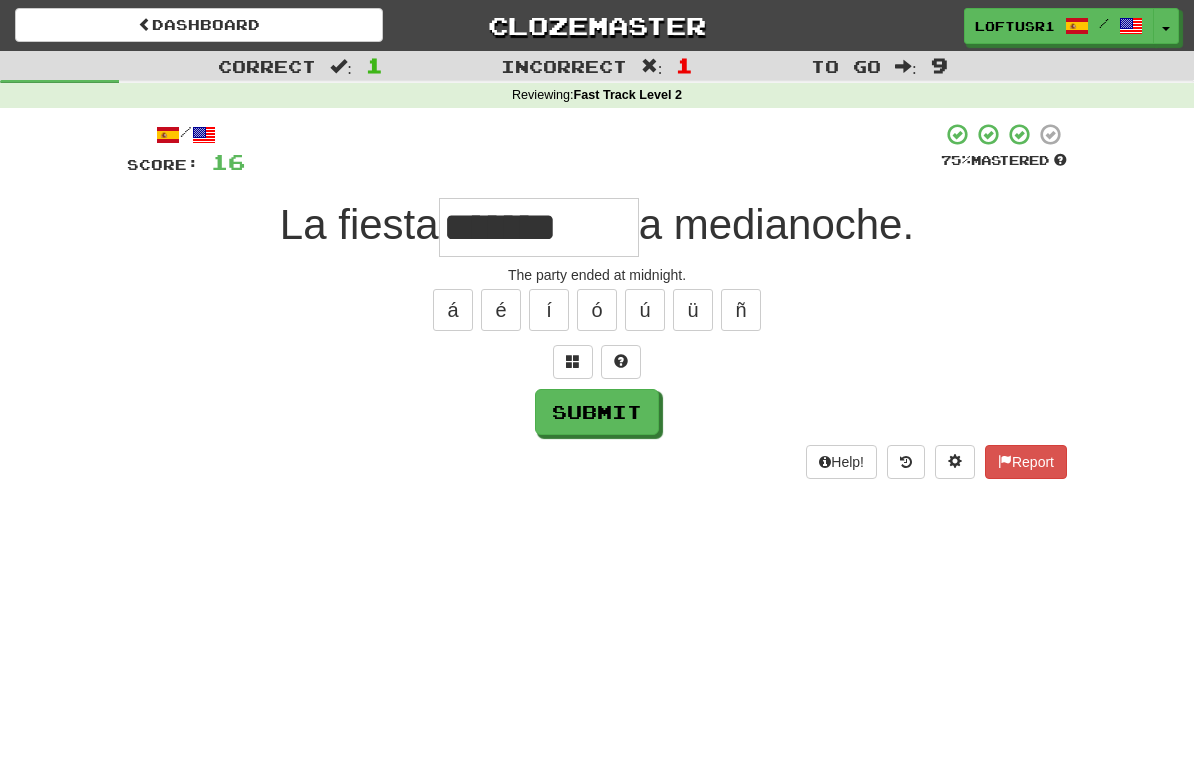 click on "*******" at bounding box center (539, 227) 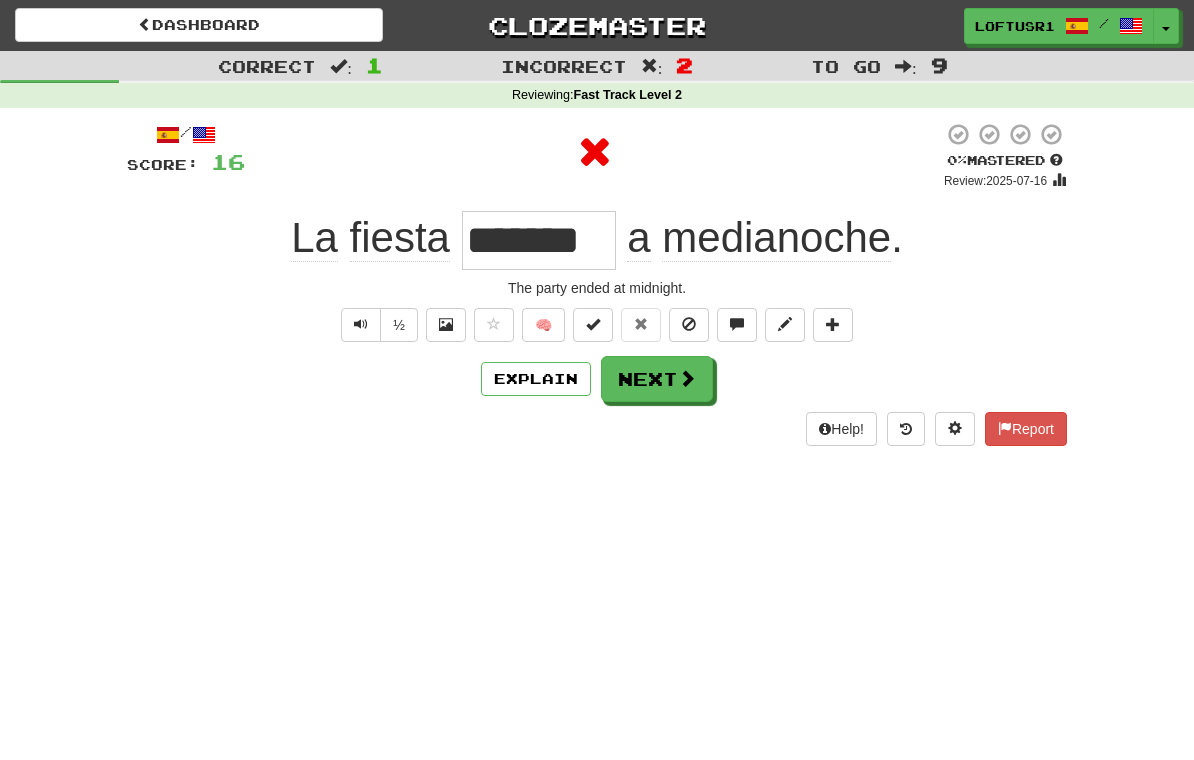 click on "Explain" at bounding box center [536, 379] 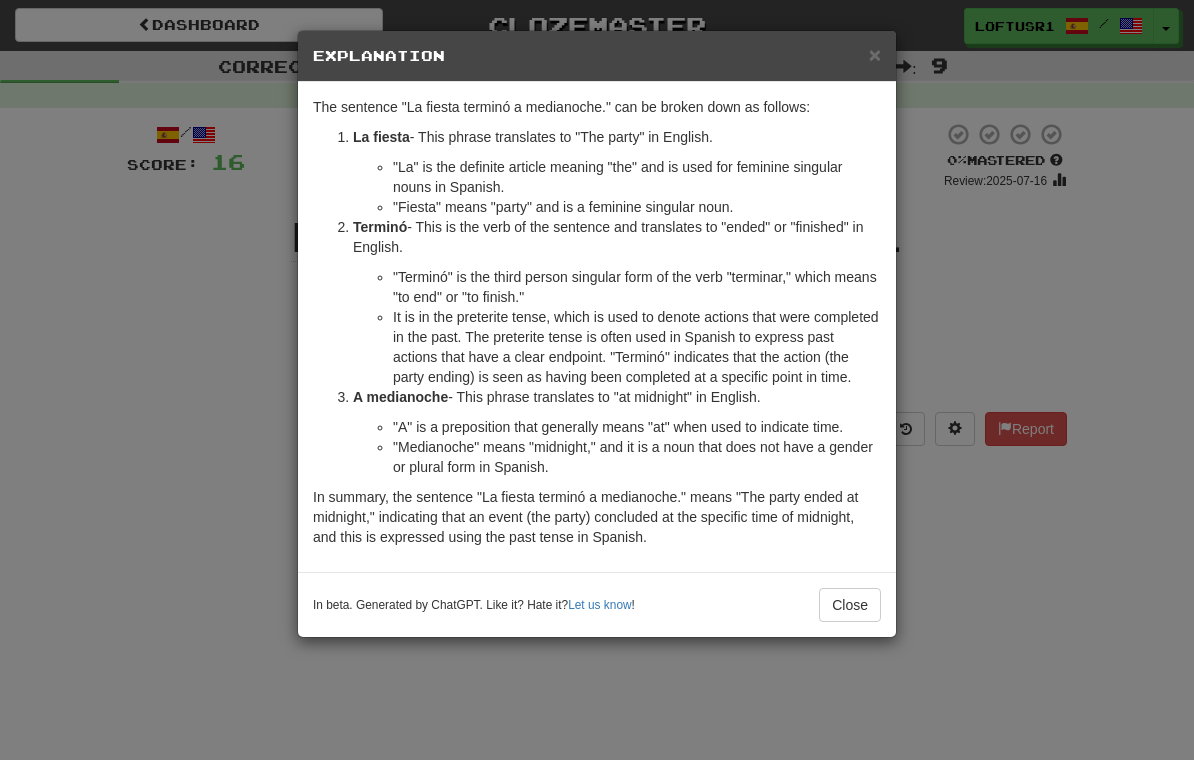 click on "Close" at bounding box center [850, 605] 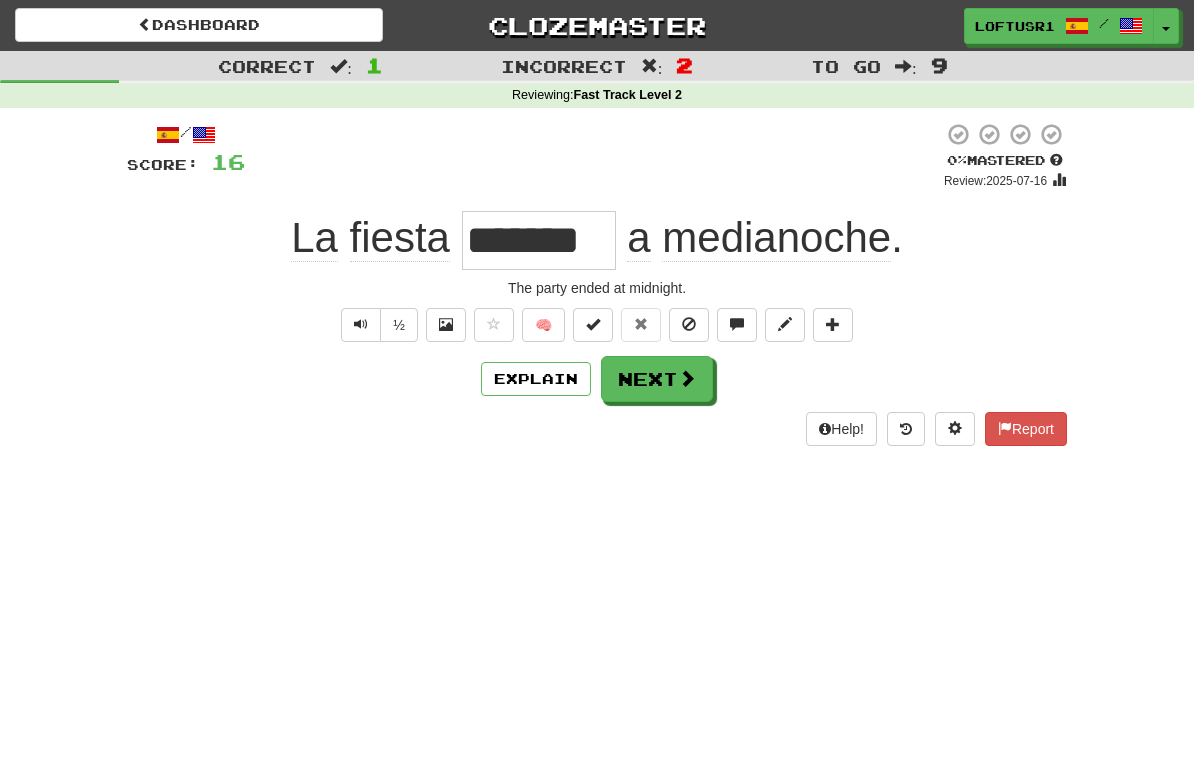 click at bounding box center [687, 378] 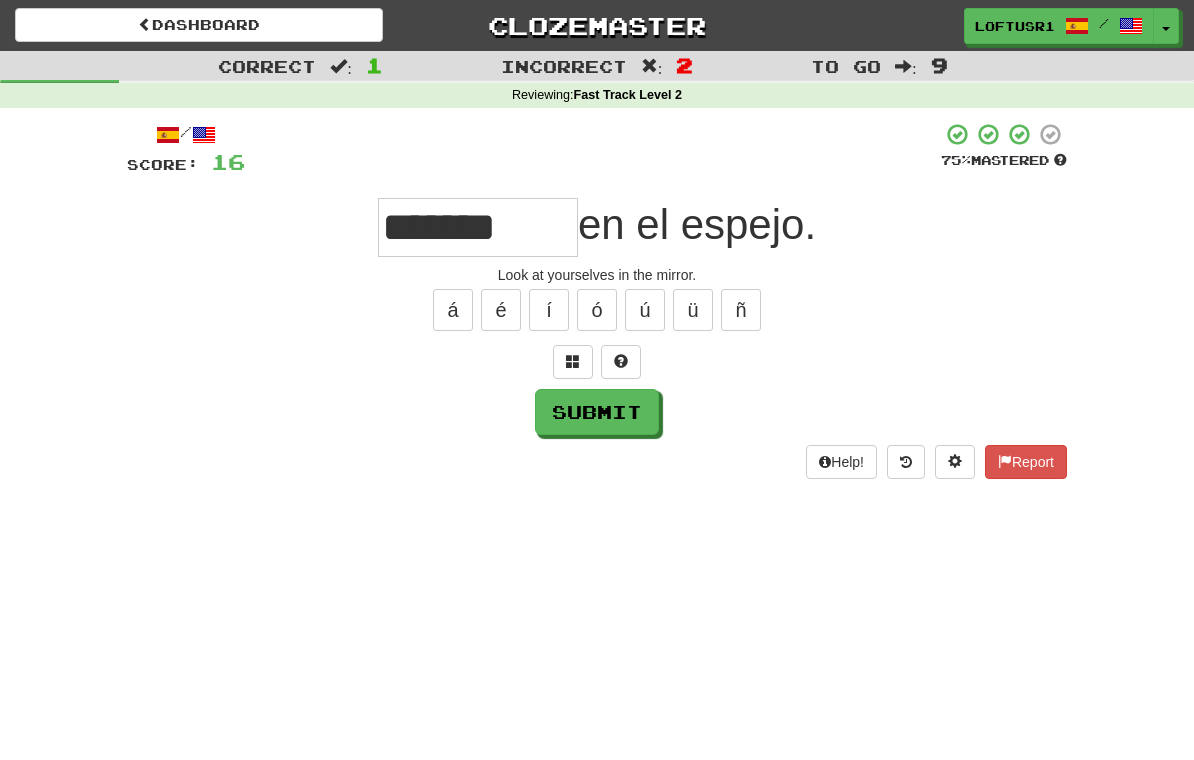 click on "Submit" at bounding box center [597, 412] 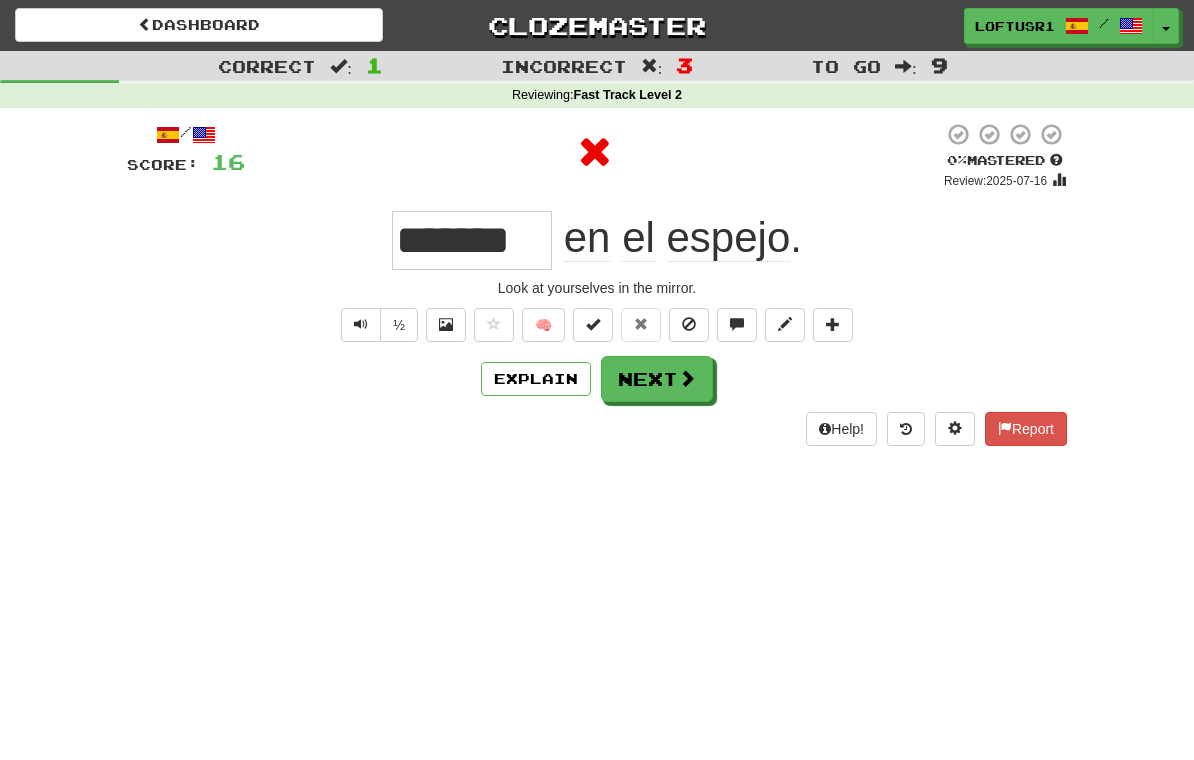 click on "Next" at bounding box center (657, 379) 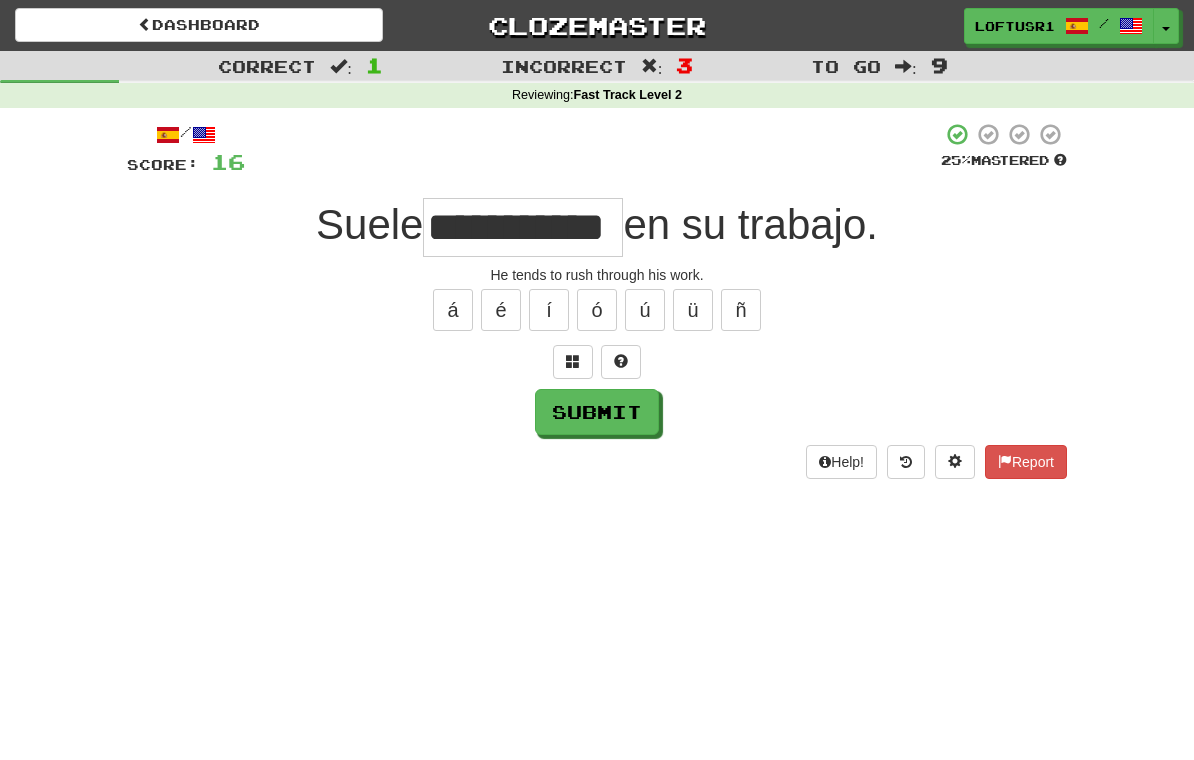 type on "**********" 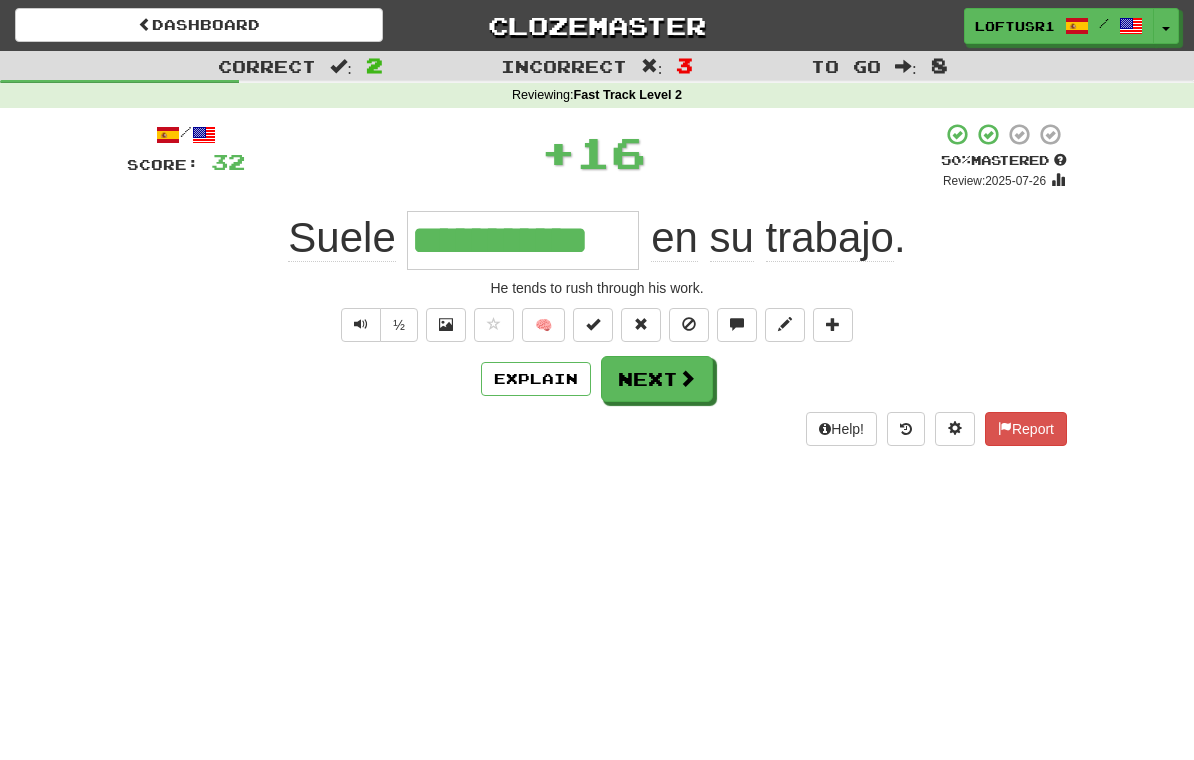 click on "Explain" at bounding box center (536, 379) 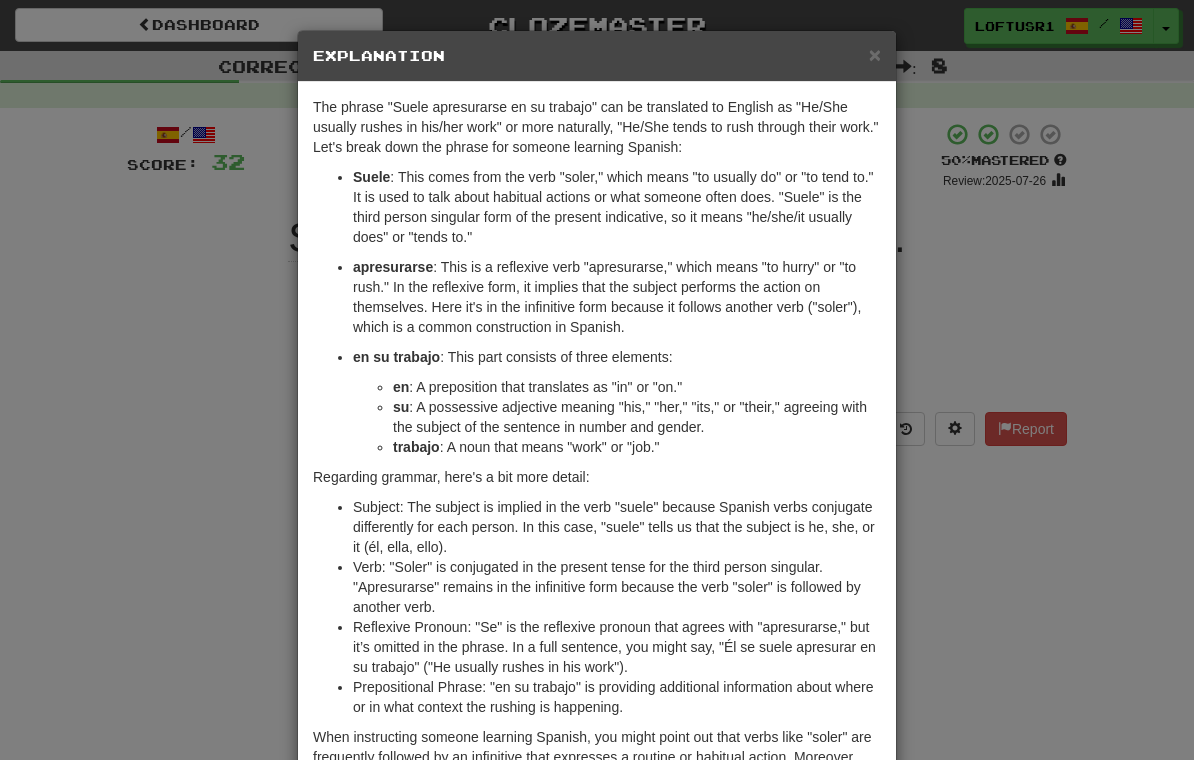 click on "× Explanation The phrase "Suele apresurarse en su trabajo" can be translated to English as "He/She usually rushes in his/her work" or more naturally, "He/She tends to rush through their work." Let's break down the phrase for someone learning Spanish:
Suele : This comes from the verb "soler," which means "to usually do" or "to tend to." It is used to talk about habitual actions or what someone often does. "Suele" is the third person singular form of the present indicative, so it means "he/she/it usually does" or "tends to."
apresurarse : This is a reflexive verb "apresurarse," which means "to hurry" or "to rush." In the reflexive form, it implies that the subject performs the action on themselves. Here it's in the infinitive form because it follows another verb ("soler"), which is a common construction in Spanish.
en su trabajo : This part consists of three elements:
en : A preposition that translates as "in" or "on."
su
trabajo : A noun that means "work" or "job."" at bounding box center (597, 380) 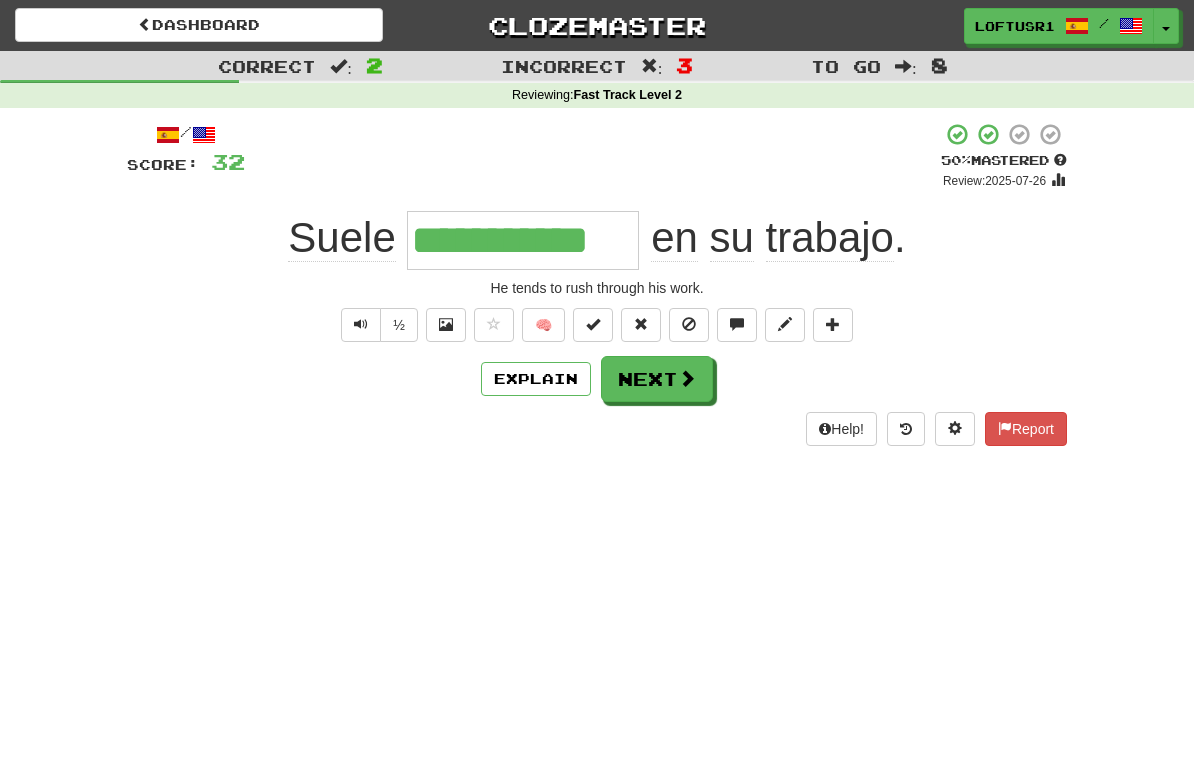 click on "Next" at bounding box center (657, 379) 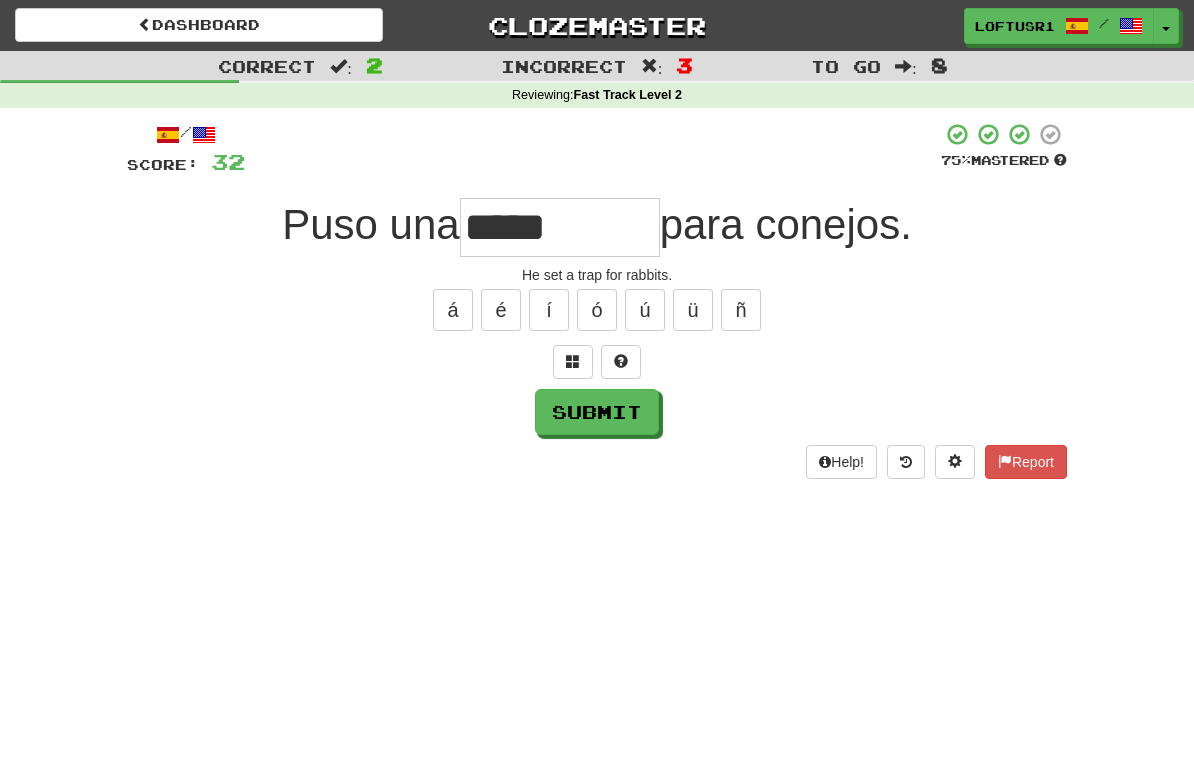 click on "Submit" at bounding box center (597, 412) 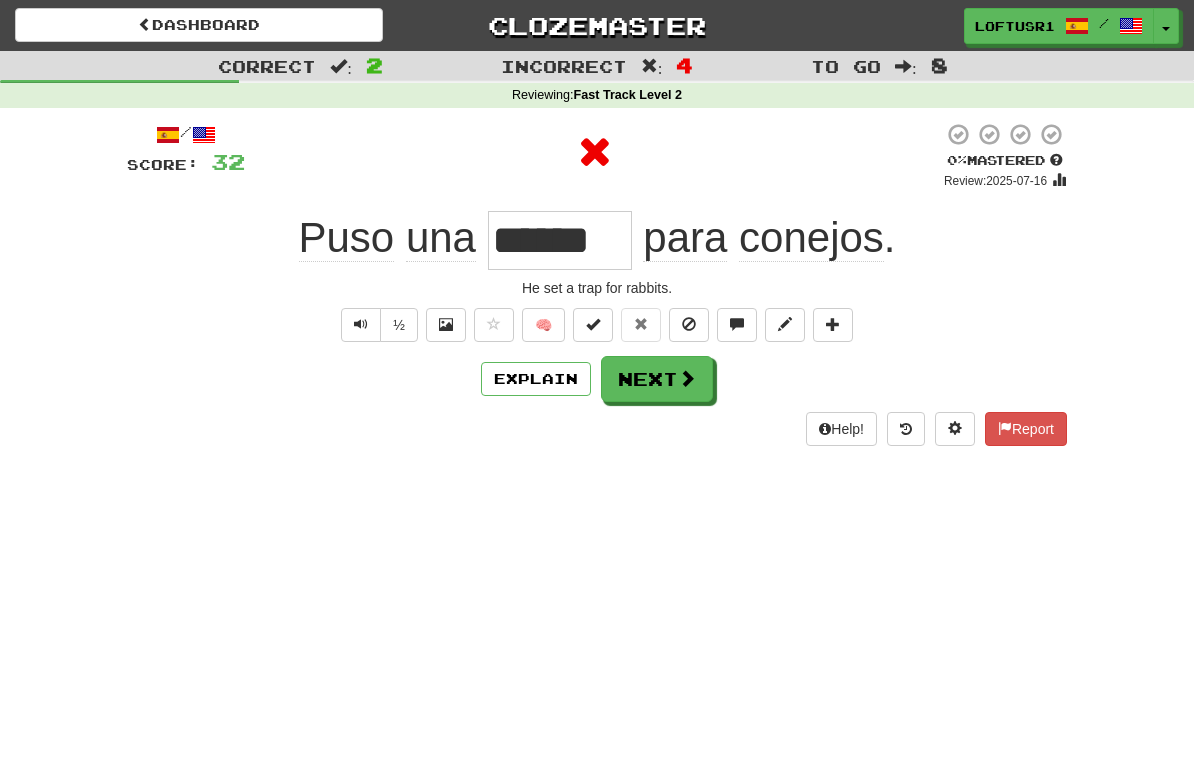 click at bounding box center [687, 378] 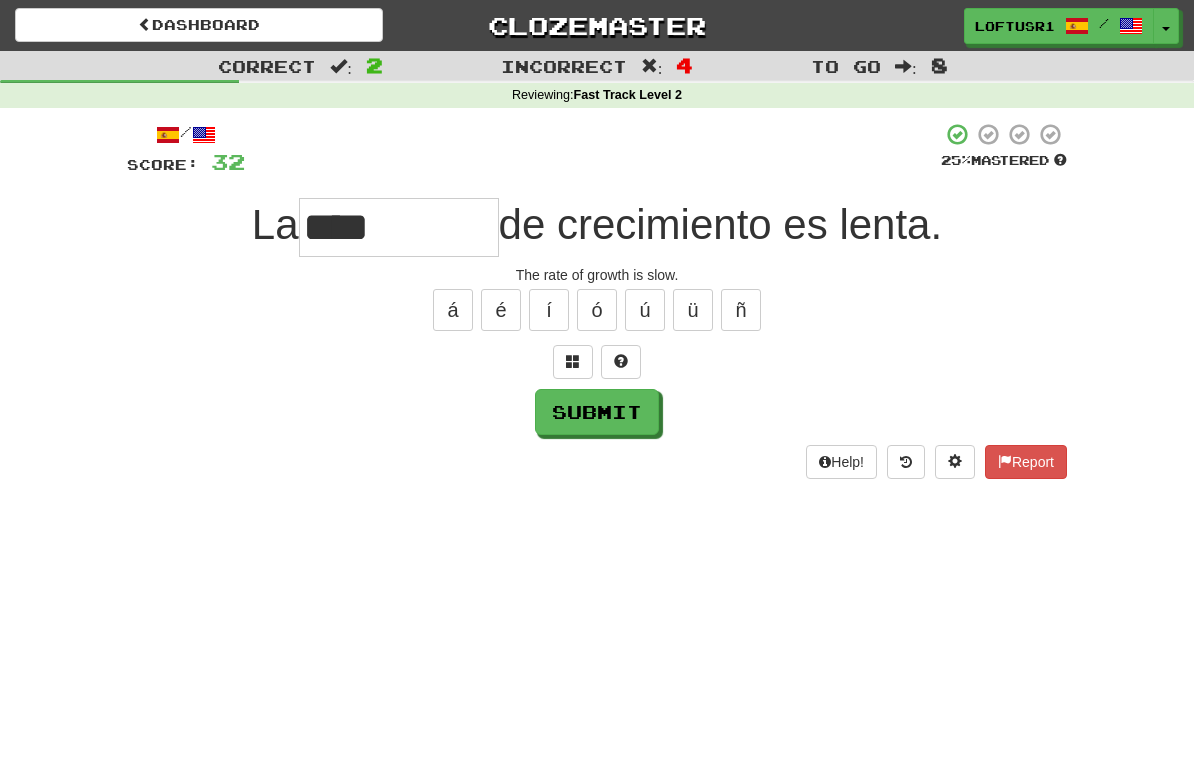 type on "****" 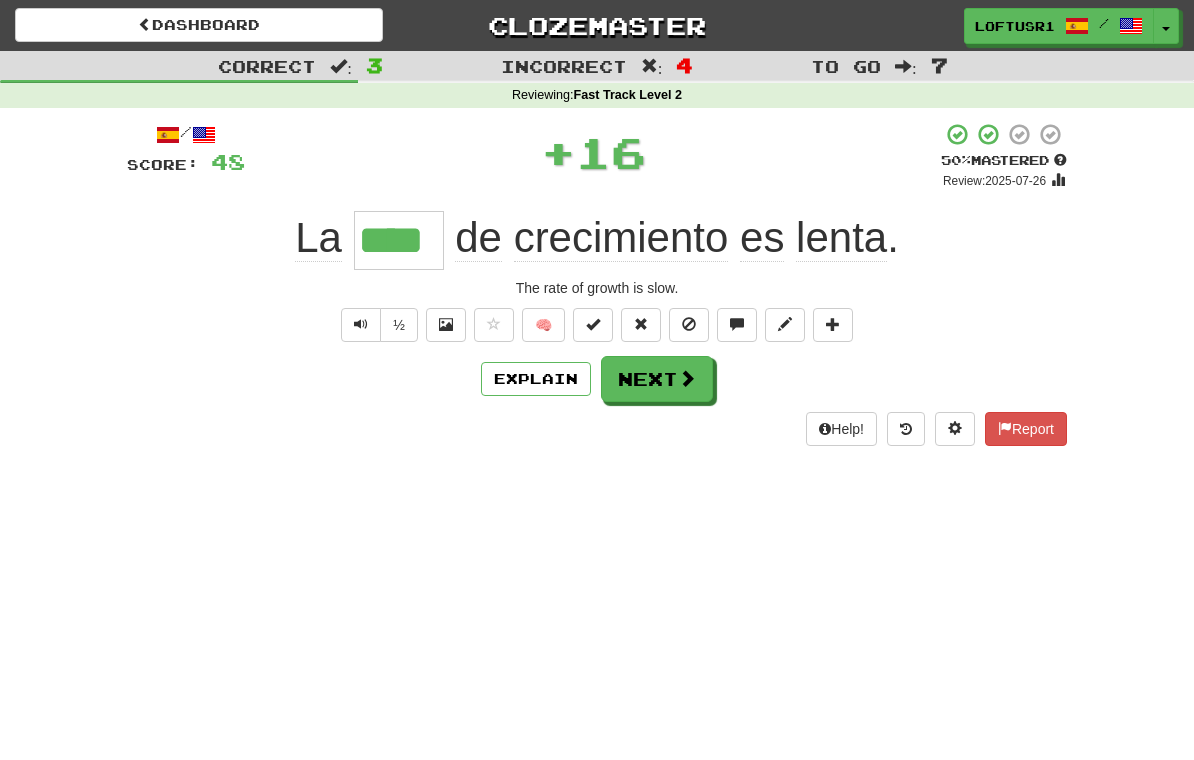 click on "Explain" at bounding box center [536, 379] 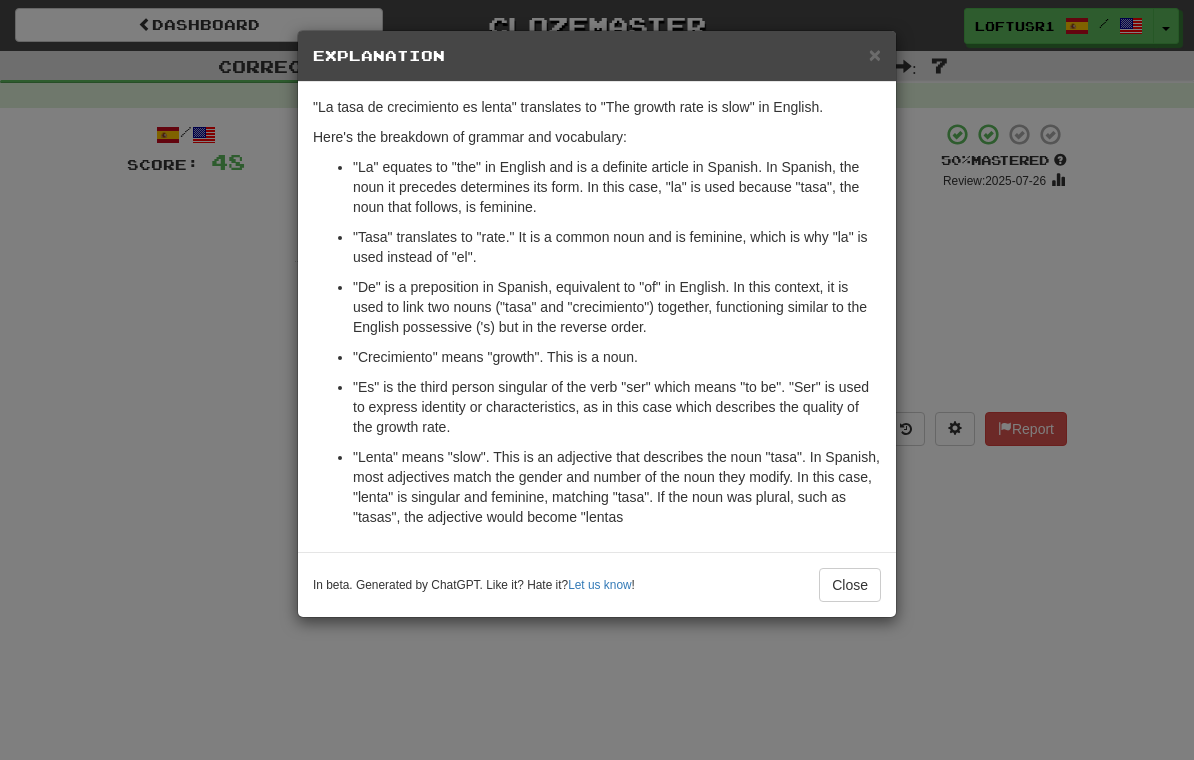 click on "Close" at bounding box center [850, 585] 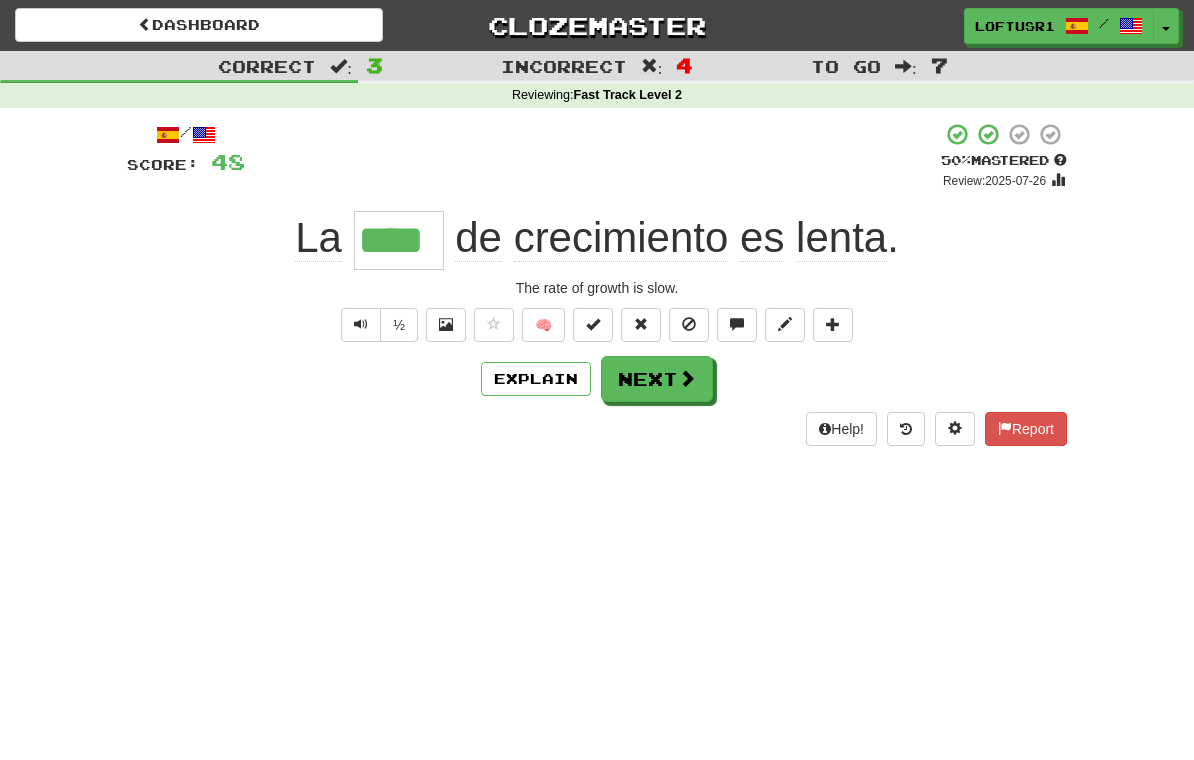 click on "Next" at bounding box center (657, 379) 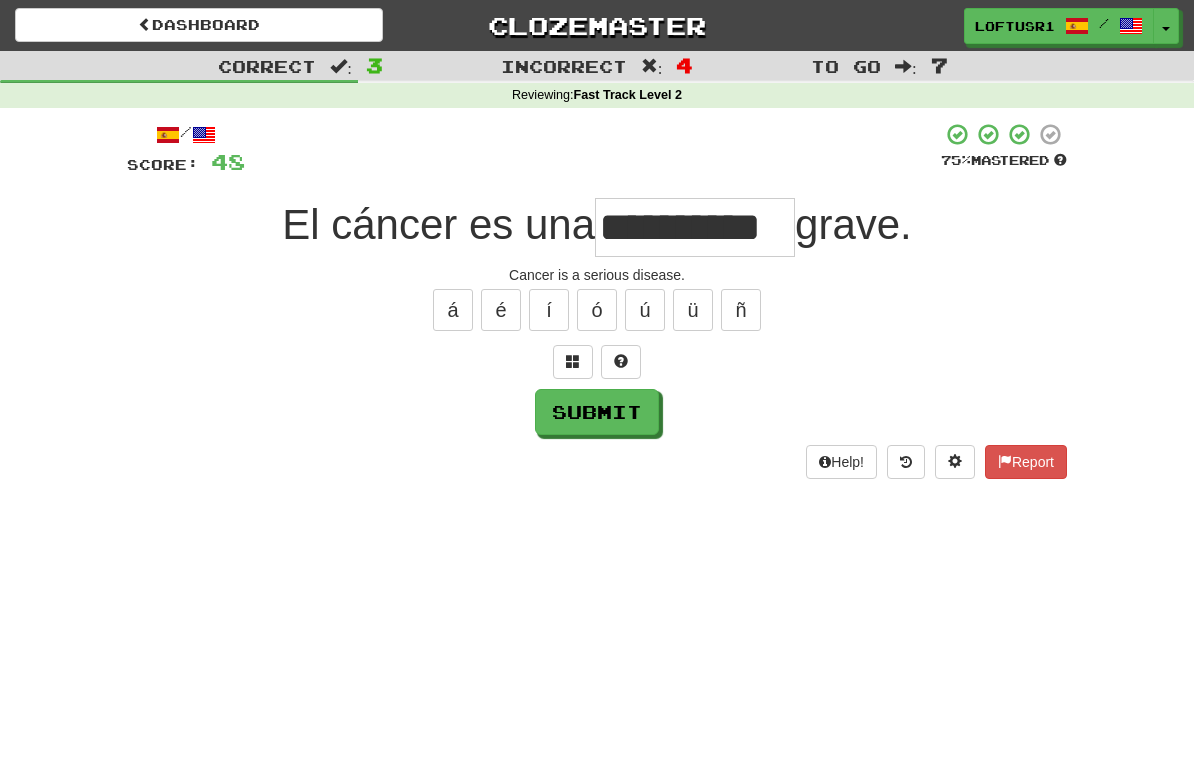type on "**********" 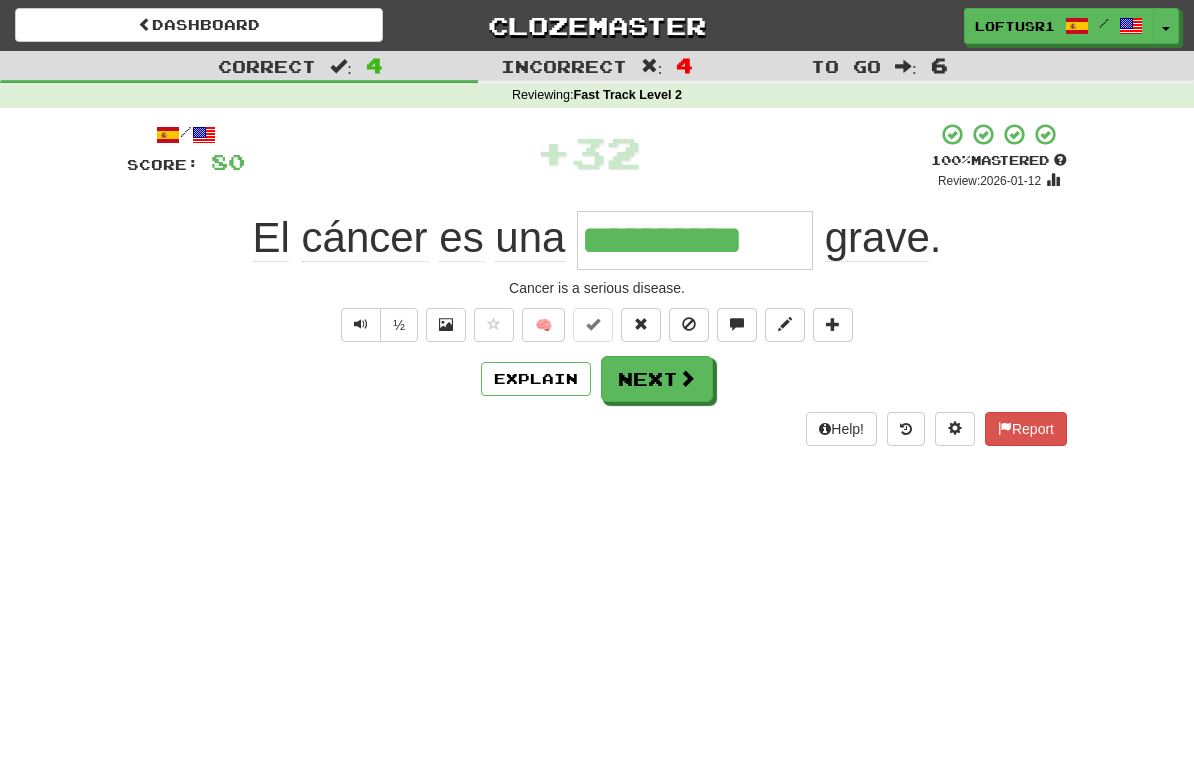 click at bounding box center (687, 378) 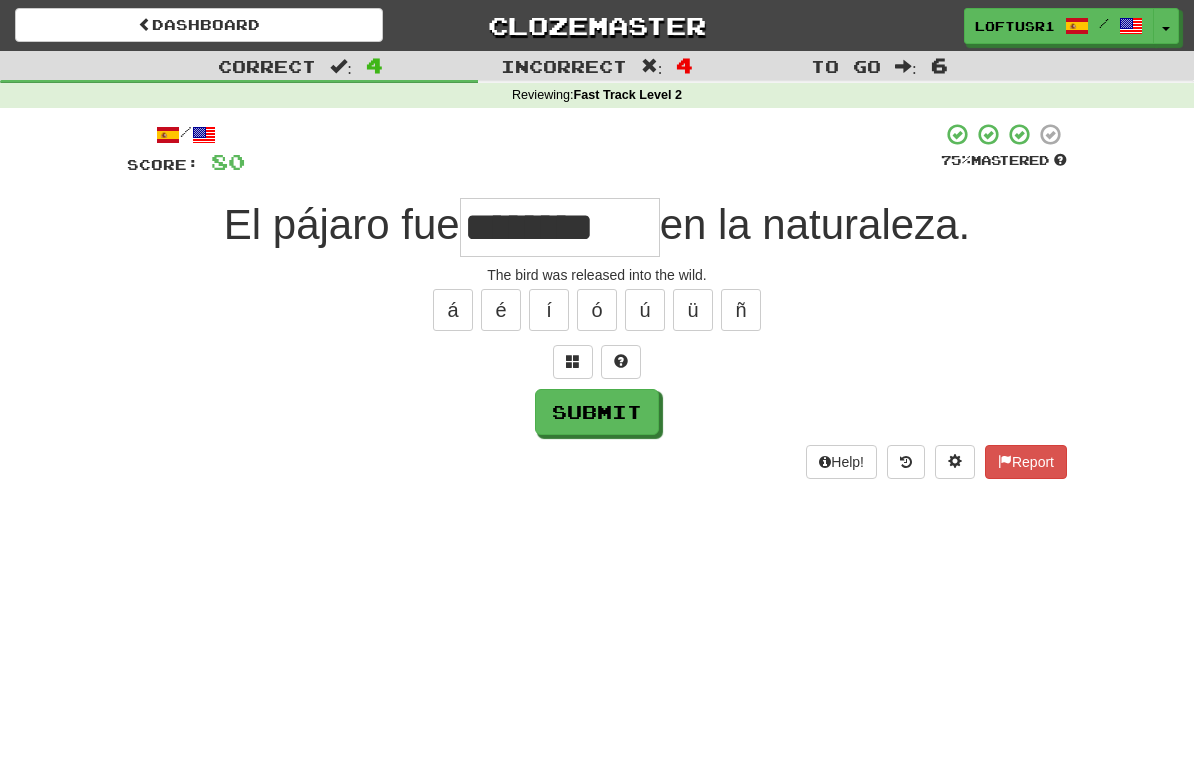 type on "********" 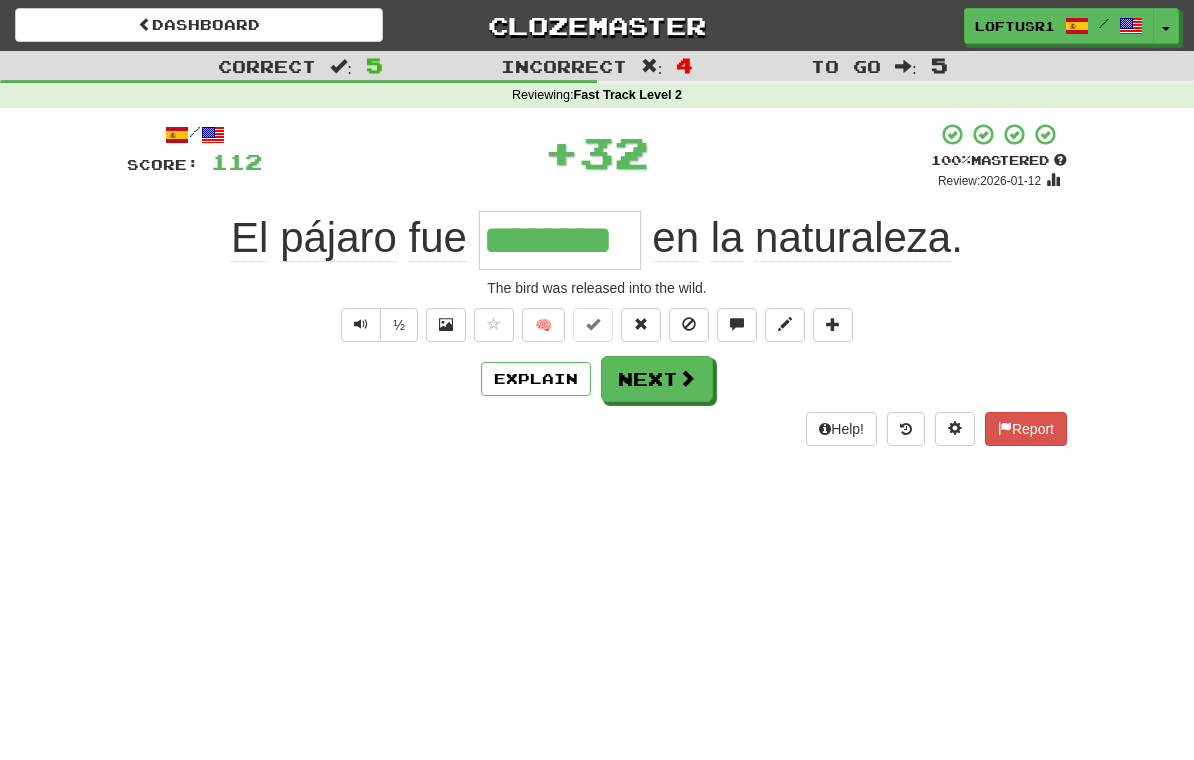 click on "Explain" at bounding box center [536, 379] 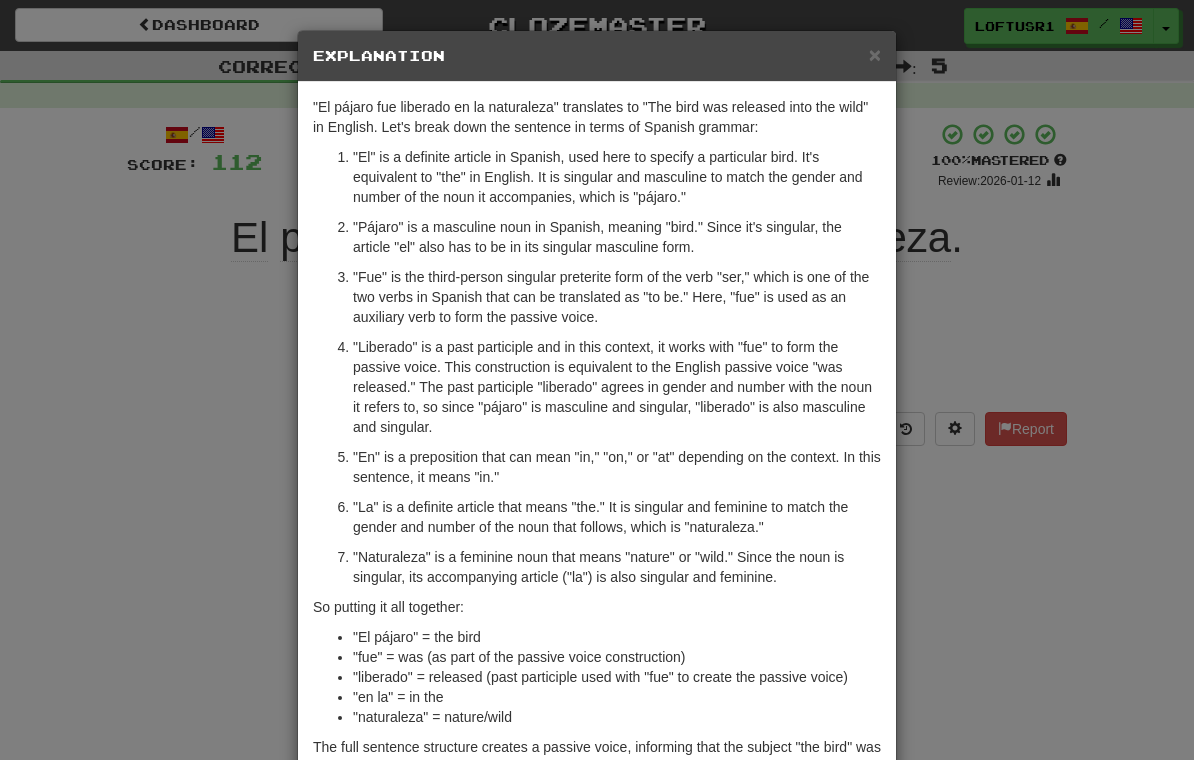 click on "× Explanation "El pájaro fue liberado en la naturaleza" translates to "The bird was released into the wild" in English. Let's break down the sentence in terms of Spanish grammar:
"El" is a definite article in Spanish, used here to specify a particular bird. It's equivalent to "the" in English. It is singular and masculine to match the gender and number of the noun it accompanies, which is "pájaro."
"Pájaro" is a masculine noun in Spanish, meaning "bird." Since it's singular, the article "el" also has to be in its singular masculine form.
"Fue" is the third-person singular preterite form of the verb "ser," which is one of the two verbs in Spanish that can be translated as "to be." Here, "fue" is used as an auxiliary verb to form the passive voice.
"En" is a preposition that can mean "in," "on," or "at" depending on the context. In this sentence, it means "in."
So putting it all together:
"El pájaro" = the bird
"en la" = in the
Let us know !" at bounding box center (597, 380) 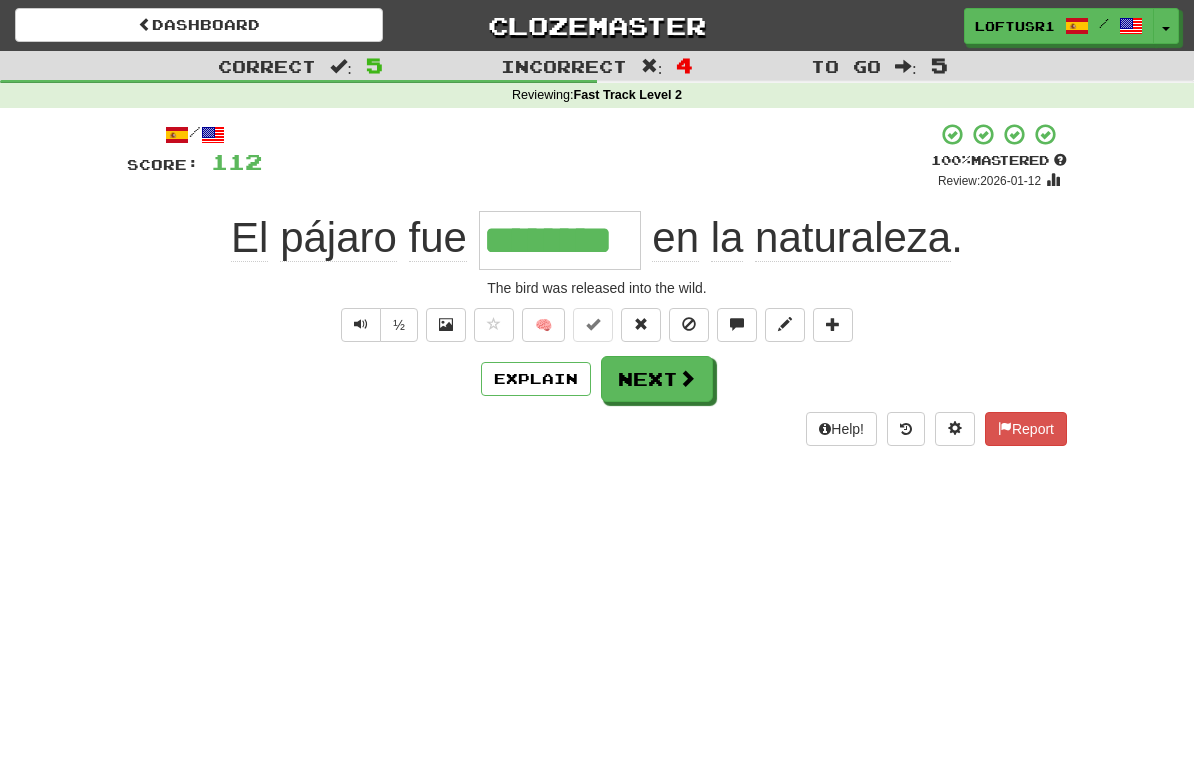 click on "Next" at bounding box center (657, 379) 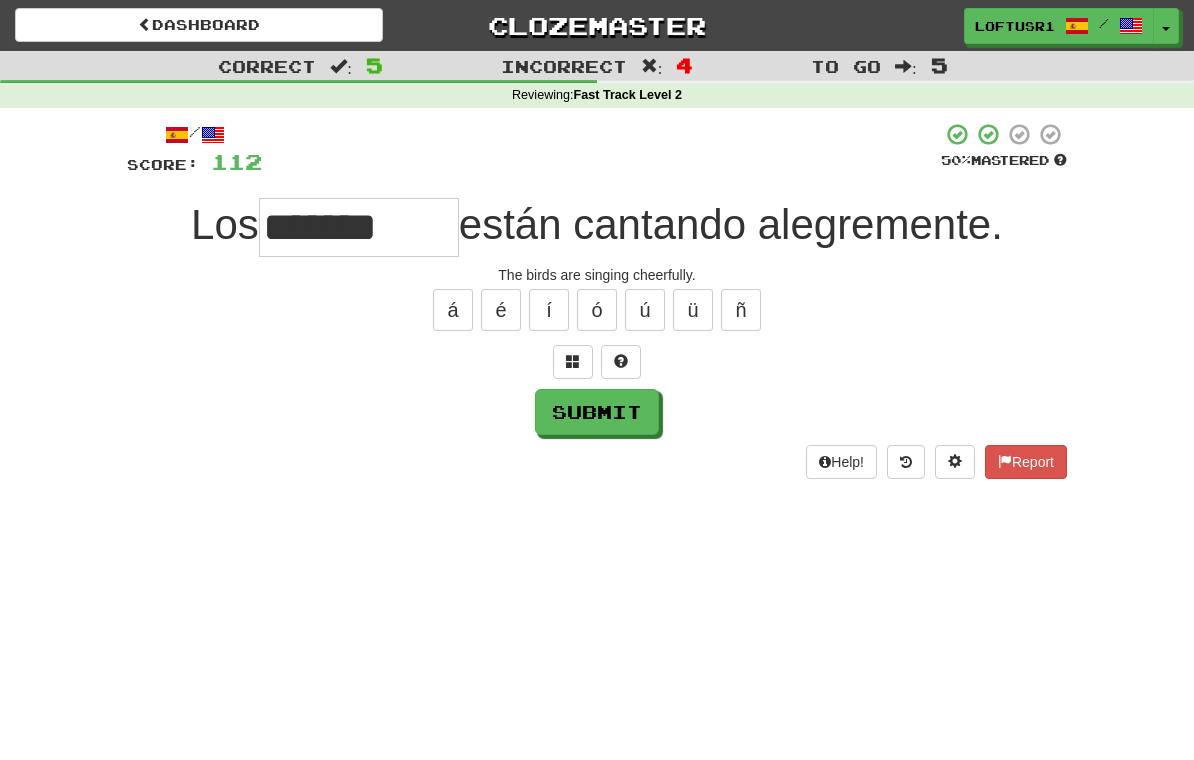 type on "*******" 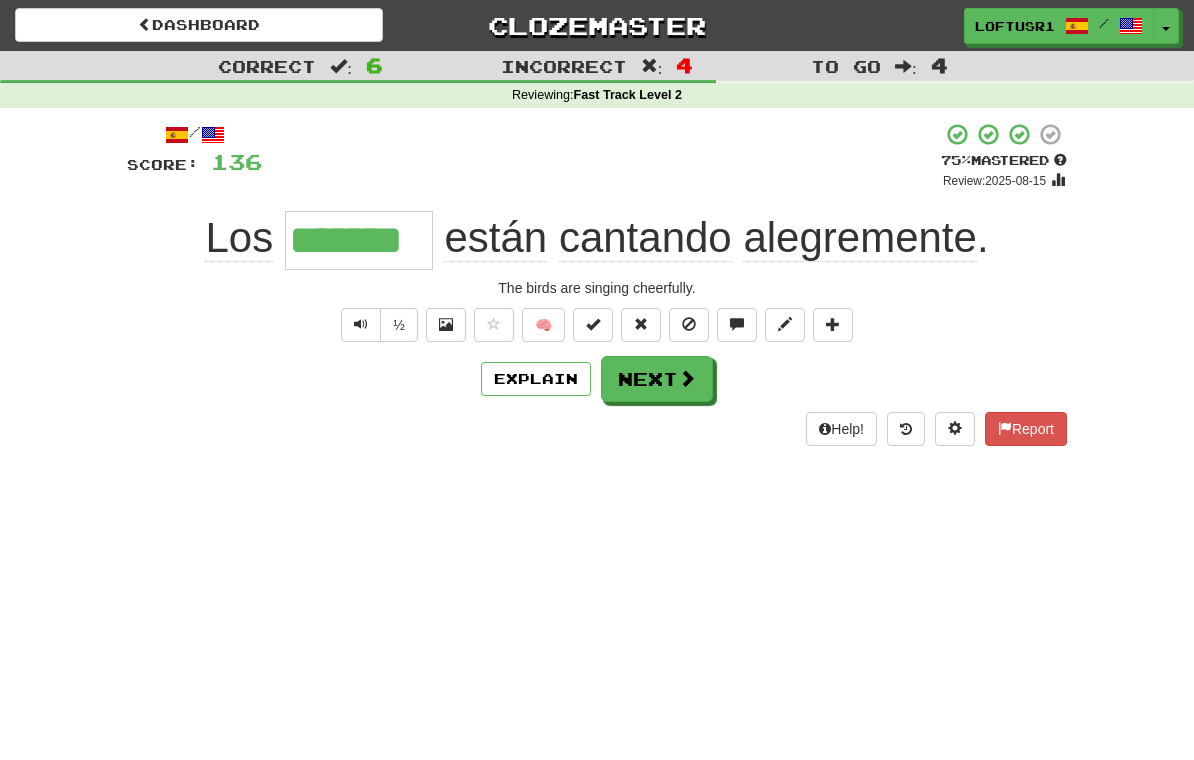 click on "Next" at bounding box center (657, 379) 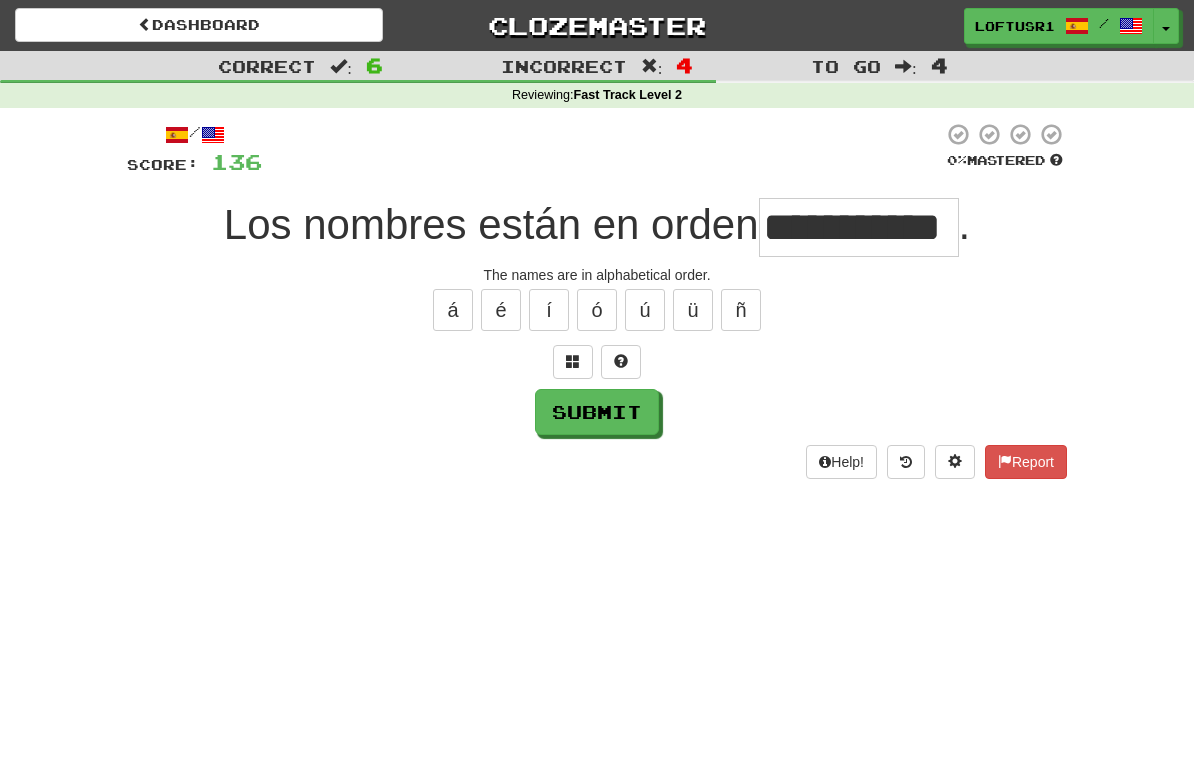 click on "Submit" at bounding box center [597, 412] 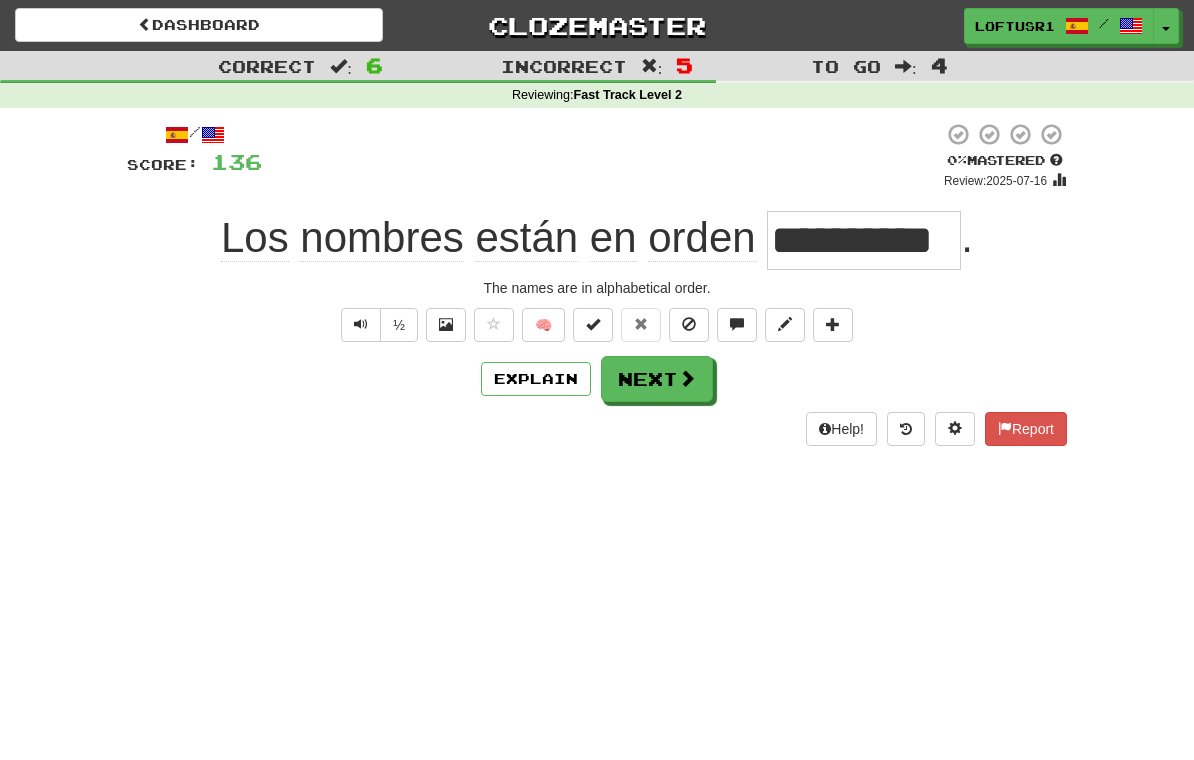 click on "Explain" at bounding box center (536, 379) 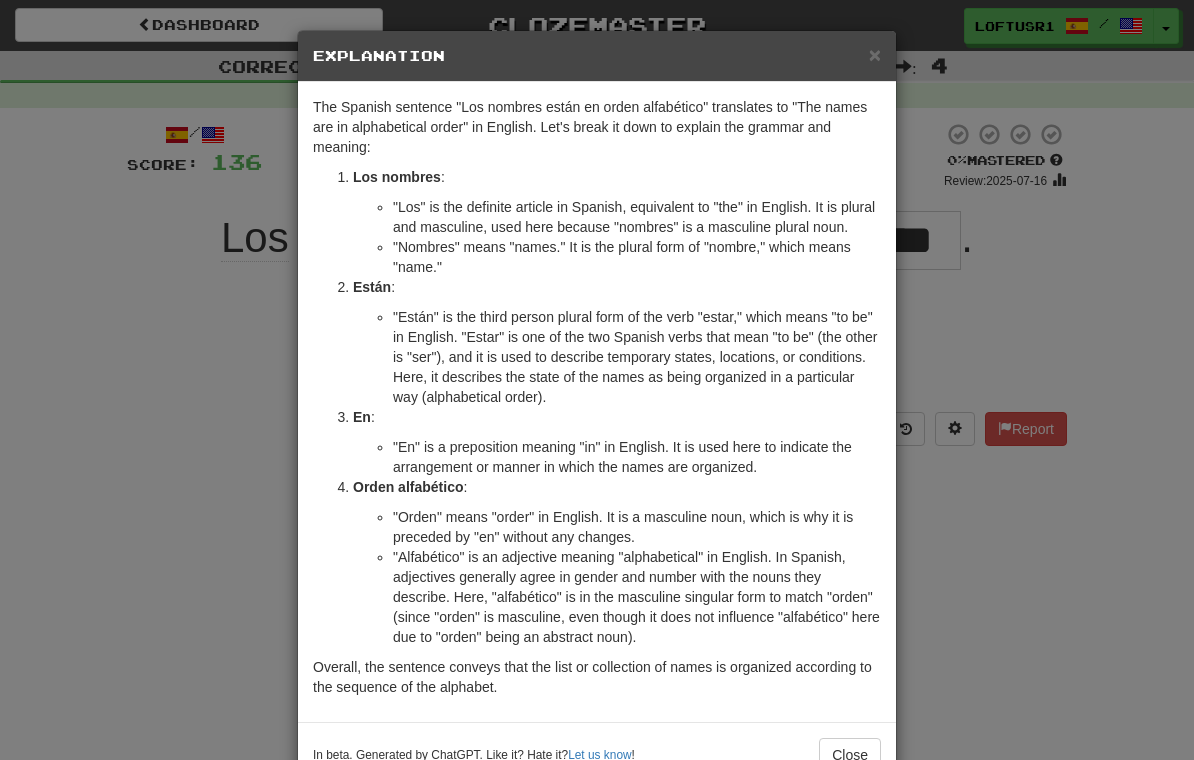 click on "× Explanation The Spanish sentence "Los nombres están en orden alfabético" translates to "The names are in alphabetical order" in English. Let's break it down to explain the grammar and meaning:
Los nombres :
"Los" is the definite article in Spanish, equivalent to "the" in English. It is plural and masculine, used here because "nombres" is a masculine plural noun.
"Nombres" means "names." It is the plural form of "nombre," which means "name."
Están :
"Están" is the third person plural form of the verb "estar," which means "to be" in English. "Estar" is one of the two Spanish verbs that mean "to be" (the other is "ser"), and it is used to describe temporary states, locations, or conditions. Here, it describes the state of the names as being organized in a particular way (alphabetical order).
En :
"En" is a preposition meaning "in" in English. It is used here to indicate the arrangement or manner in which the names are organized.
Orden alfabético :" at bounding box center (597, 380) 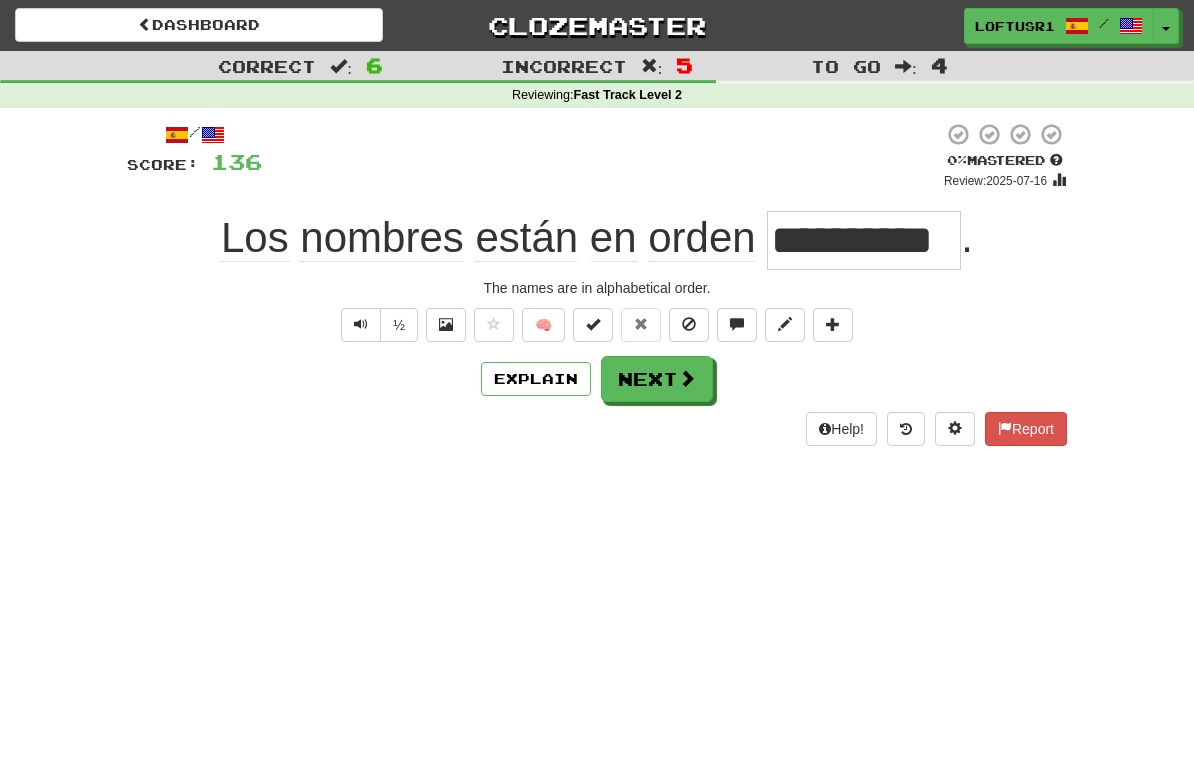 click at bounding box center (687, 378) 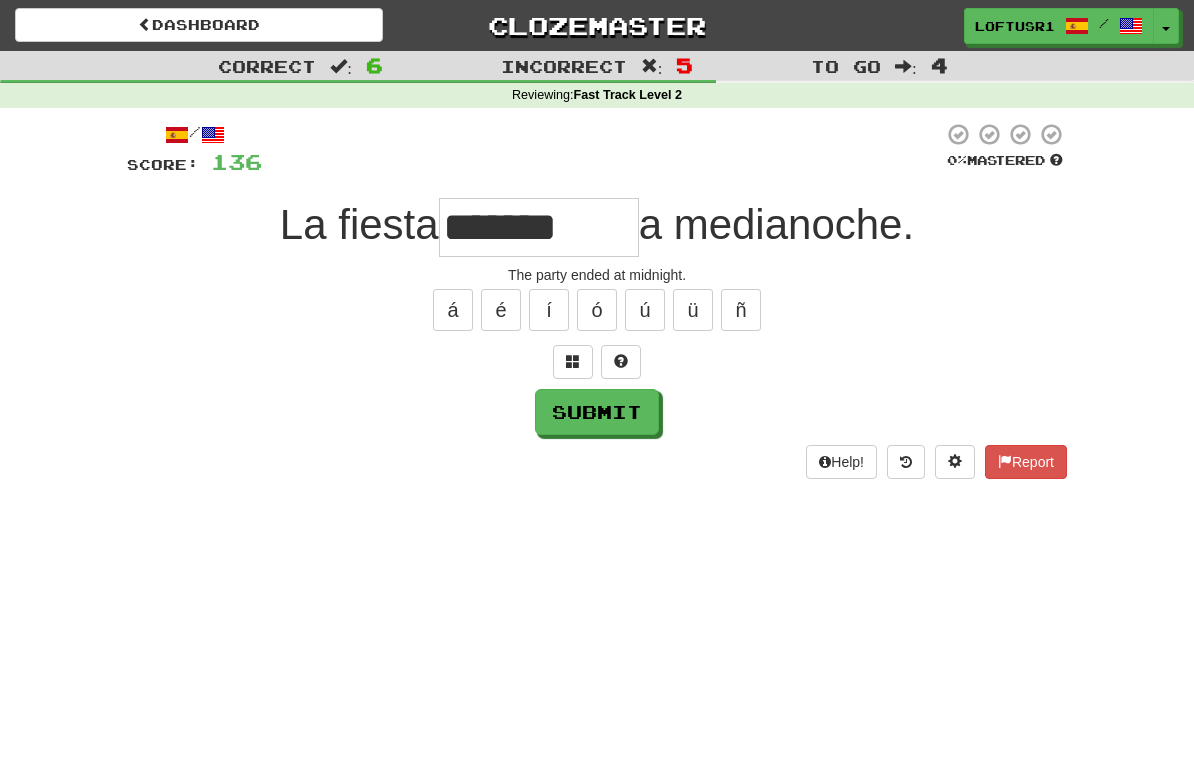 type on "*******" 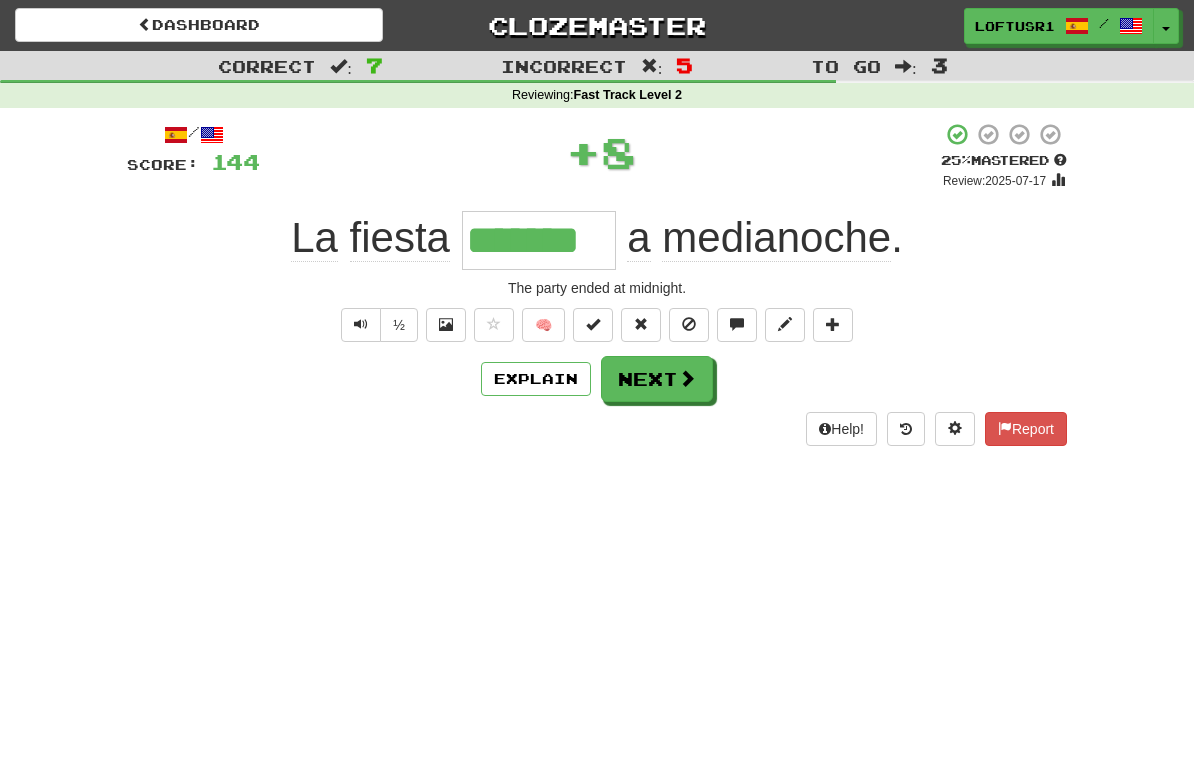 click on "Next" at bounding box center (657, 379) 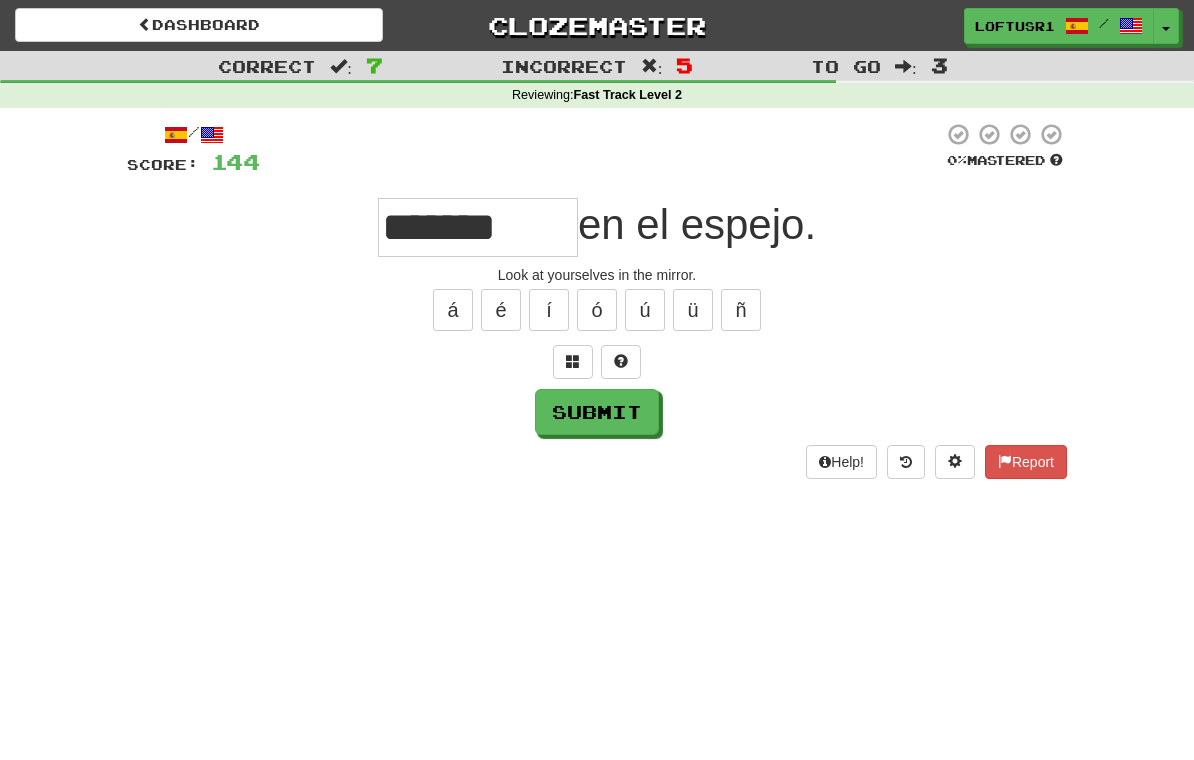click on "Submit" at bounding box center [597, 412] 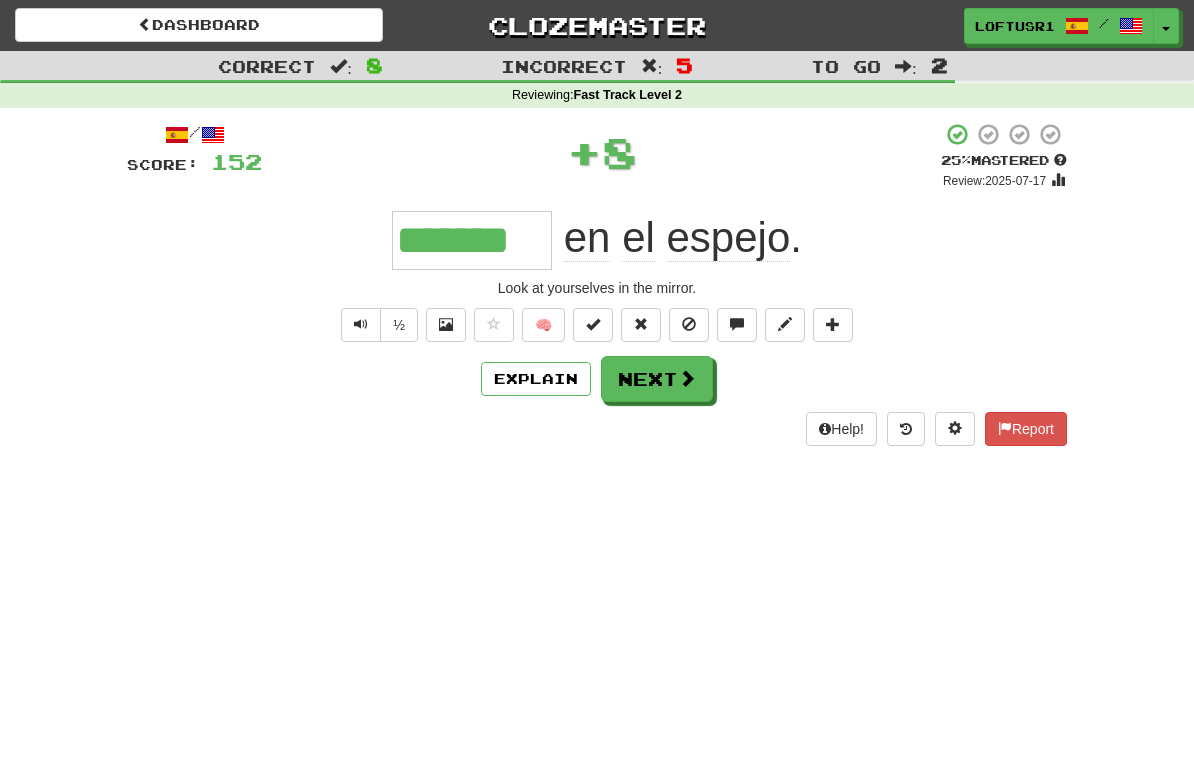 click at bounding box center (687, 378) 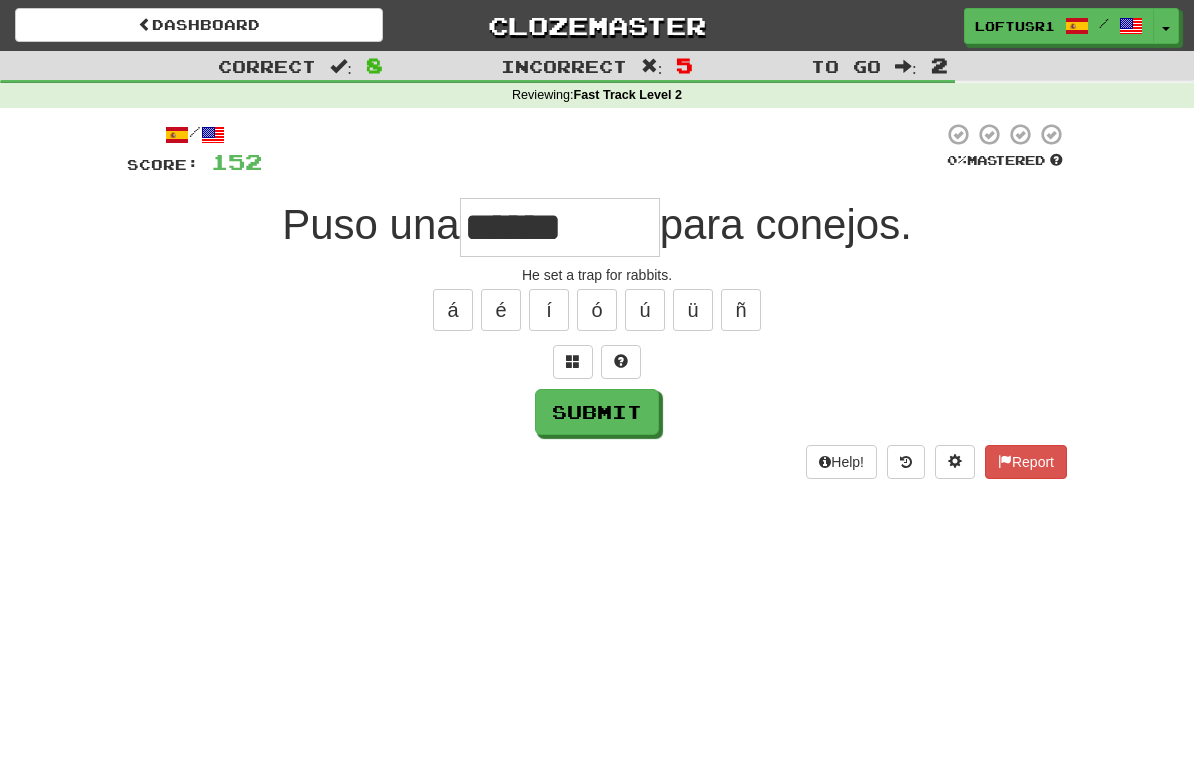 type on "******" 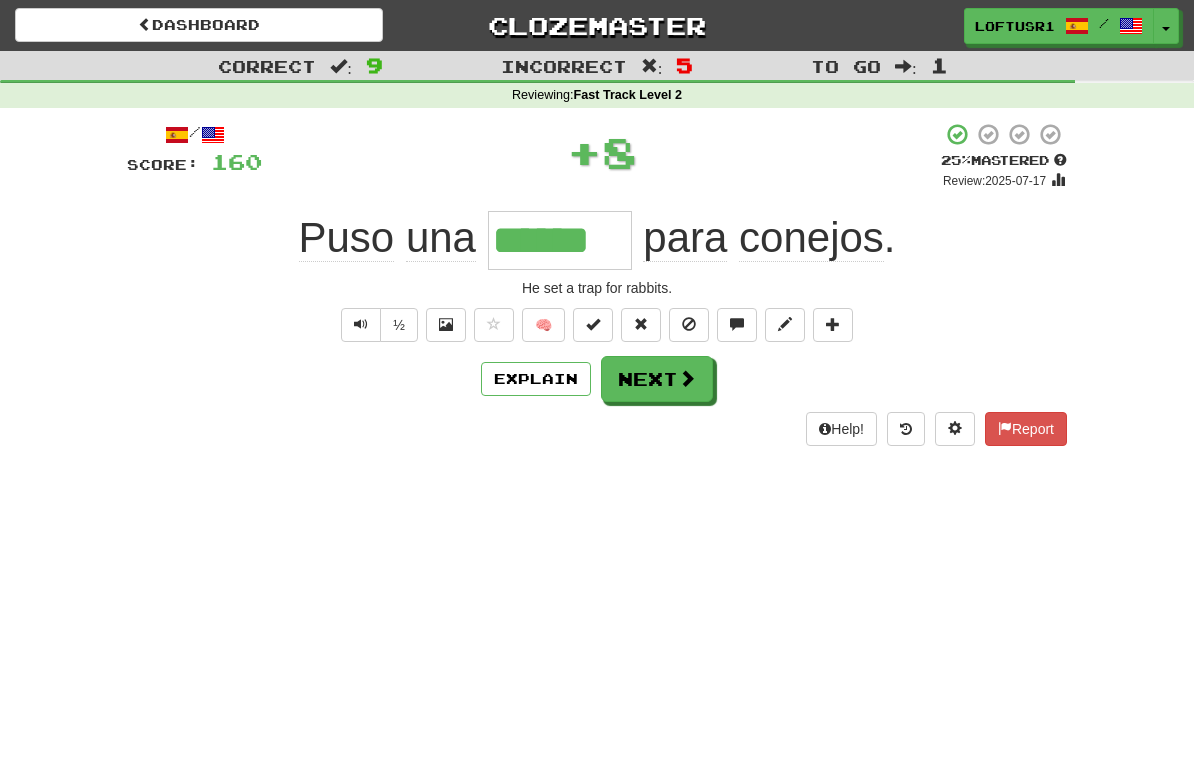 click on "Explain" at bounding box center [536, 379] 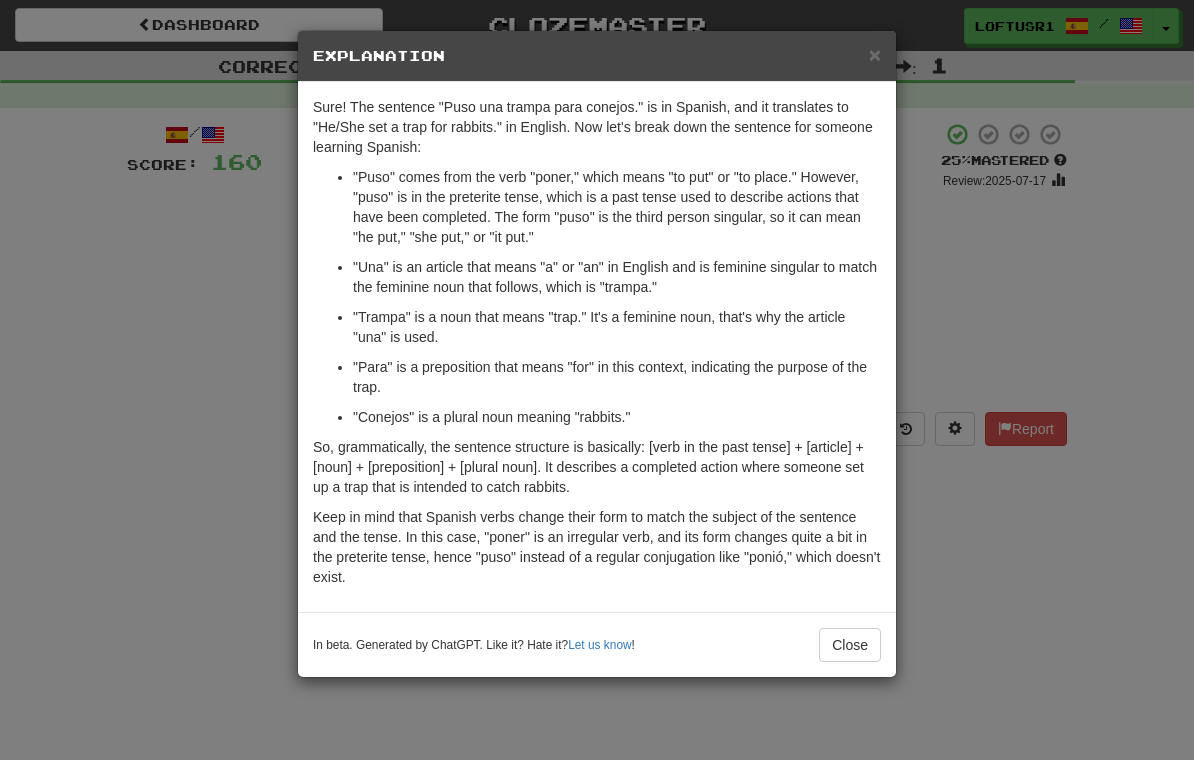 click on "Close" at bounding box center [850, 645] 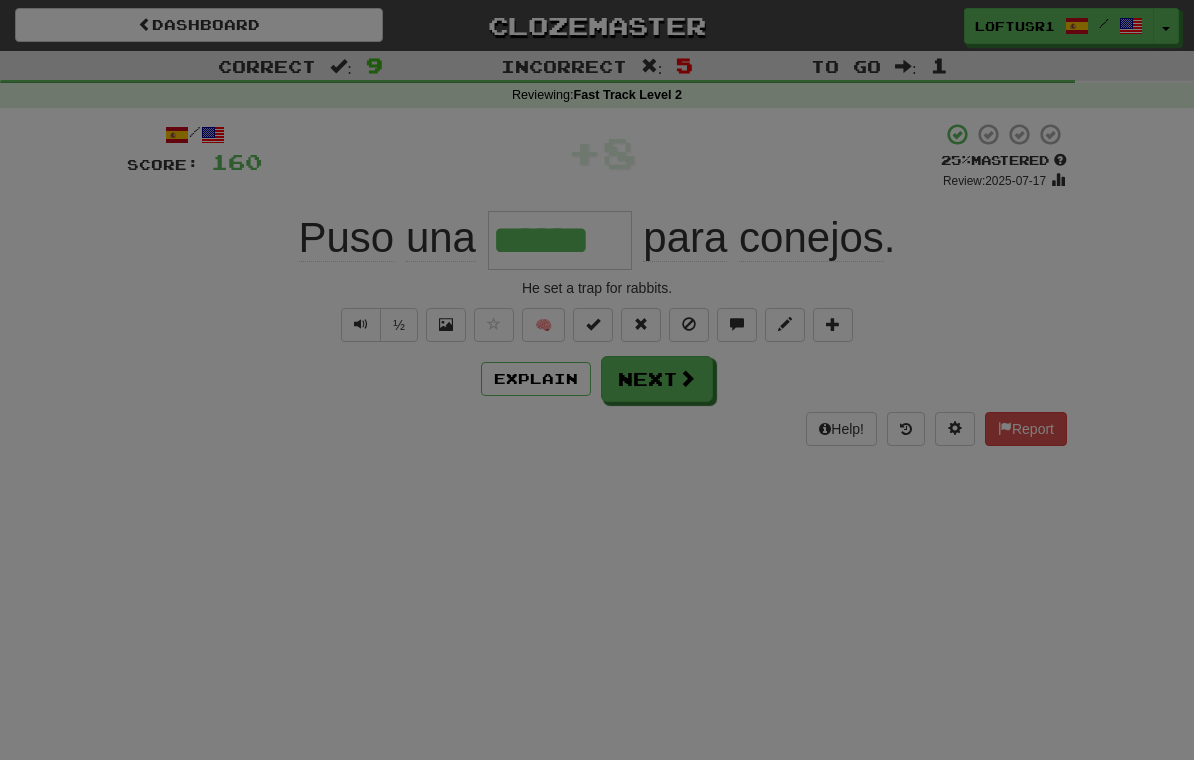 click on "× Explanation Sure! The sentence "Puso una trampa para conejos." is in Spanish, and it translates to "He/She set a trap for rabbits." in English. Now let's break down the sentence for someone learning Spanish:
"Puso" comes from the verb "poner," which means "to put" or "to place." However, "puso" is in the preterite tense, which is a past tense used to describe actions that have been completed. The form "puso" is the third person singular, so it can mean "he put," "she put," or "it put."
"Una" is an article that means "a" or "an" in English and is feminine singular to match the feminine noun that follows, which is "trampa."
"Trampa" is a noun that means "trap." It's a feminine noun, that's why the article "una" is used.
"Para" is a preposition that means "for" in this context, indicating the purpose of the trap.
"Conejos" is a plural noun meaning "rabbits."
In beta. Generated by ChatGPT. Like it? Hate it?  Let us know ! Close" at bounding box center [597, 380] 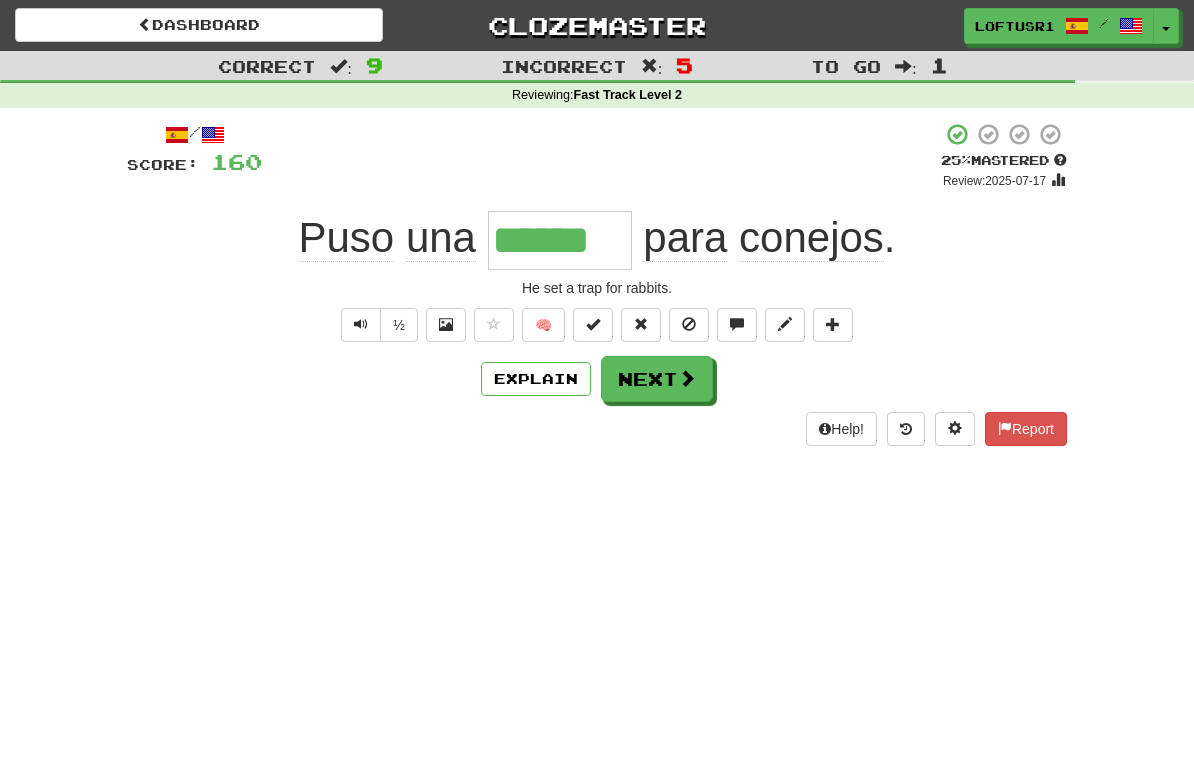 click on "Next" at bounding box center [657, 379] 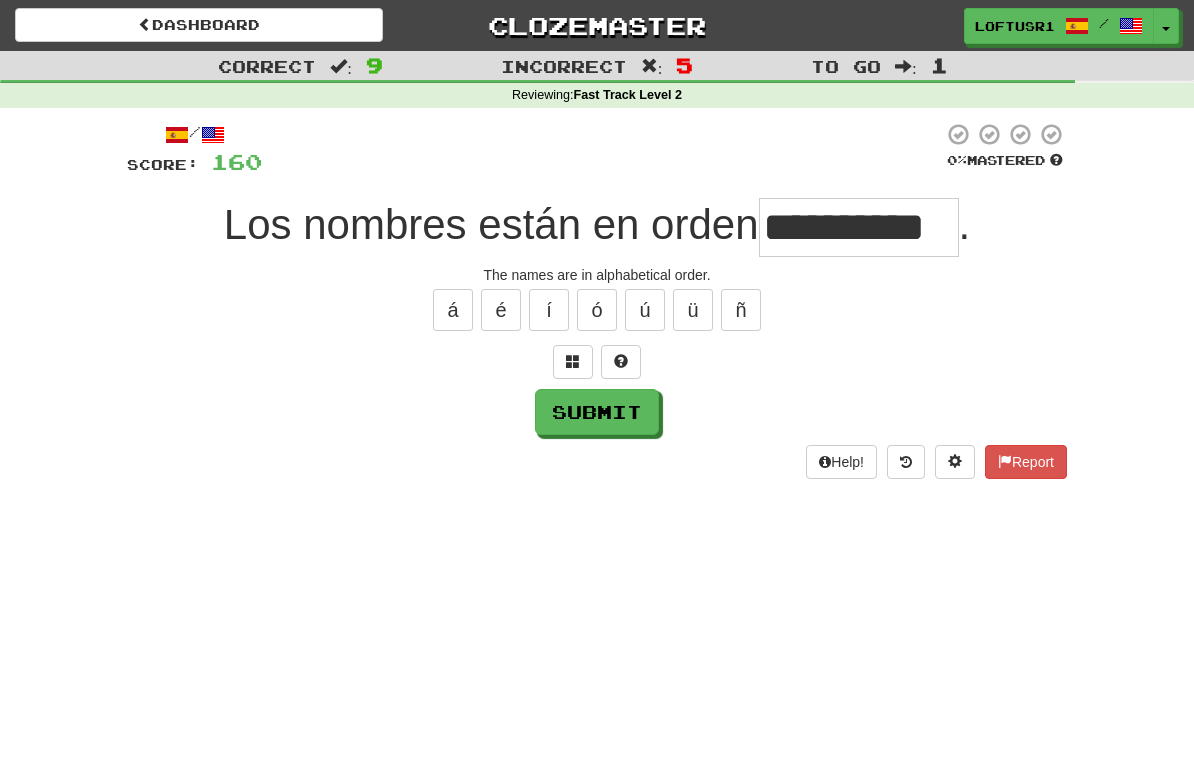 type on "**********" 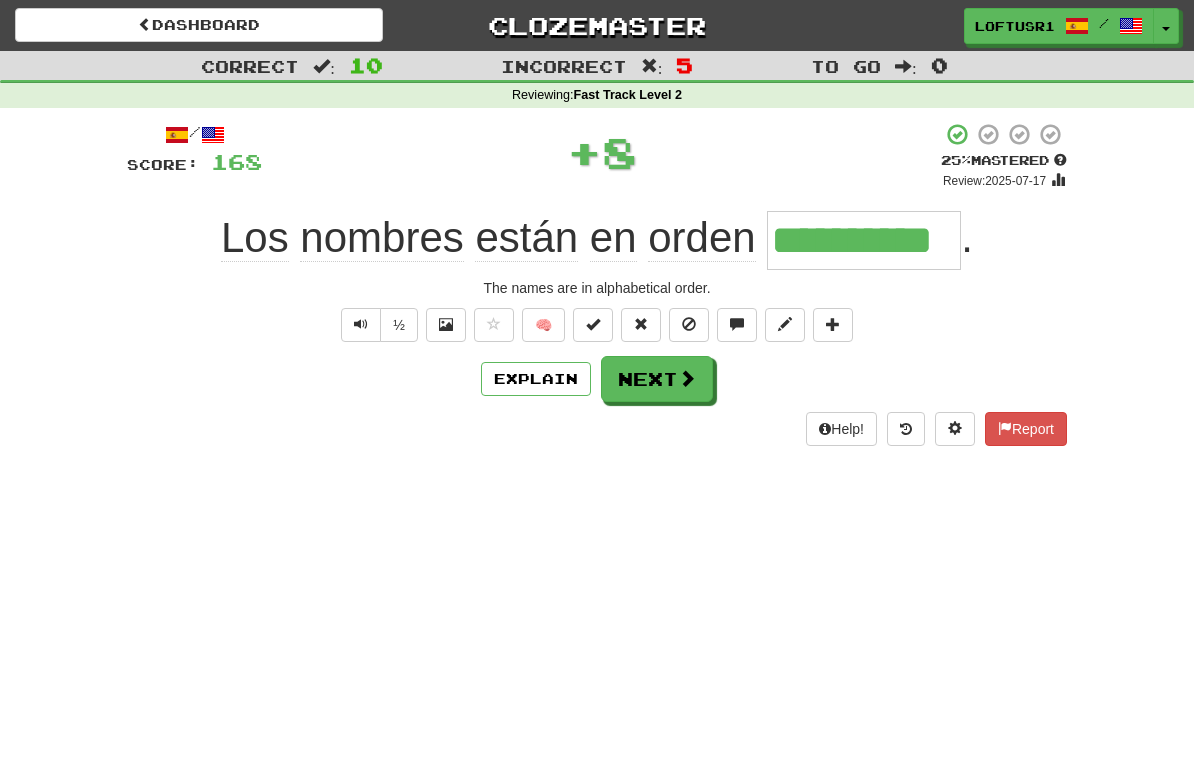 click on "Next" at bounding box center [657, 379] 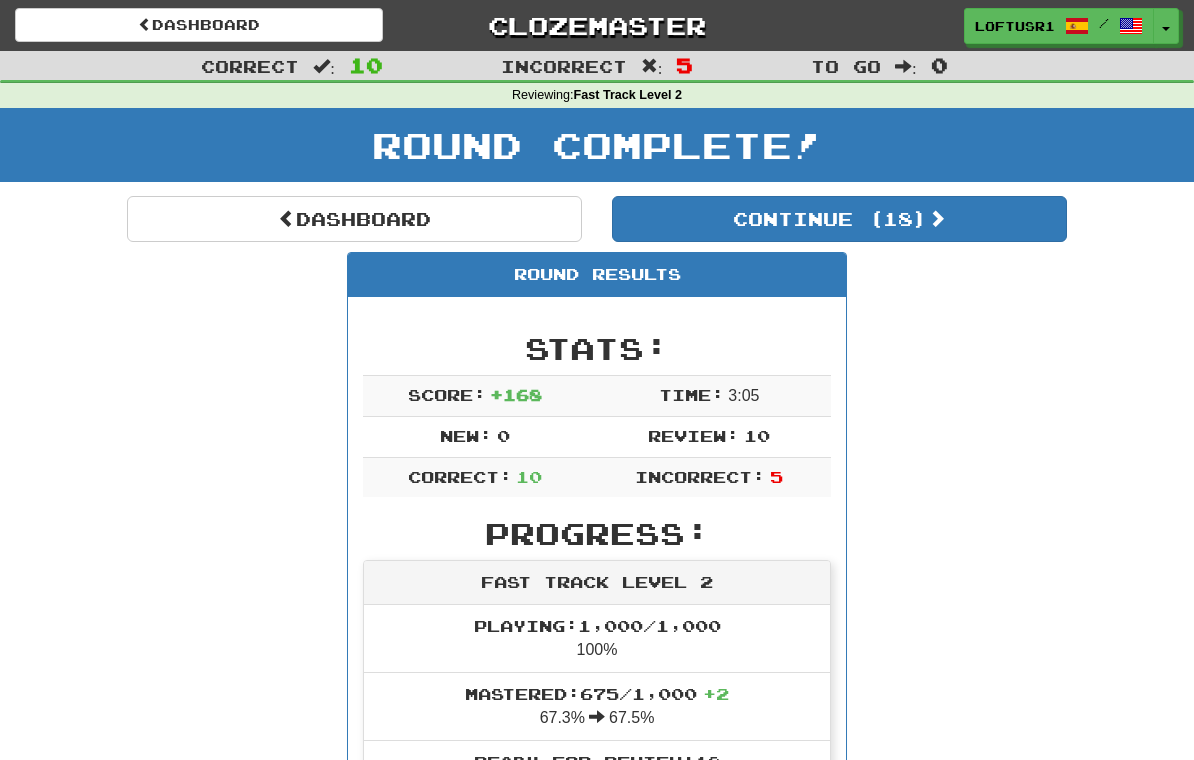 click on "Dashboard" at bounding box center (354, 219) 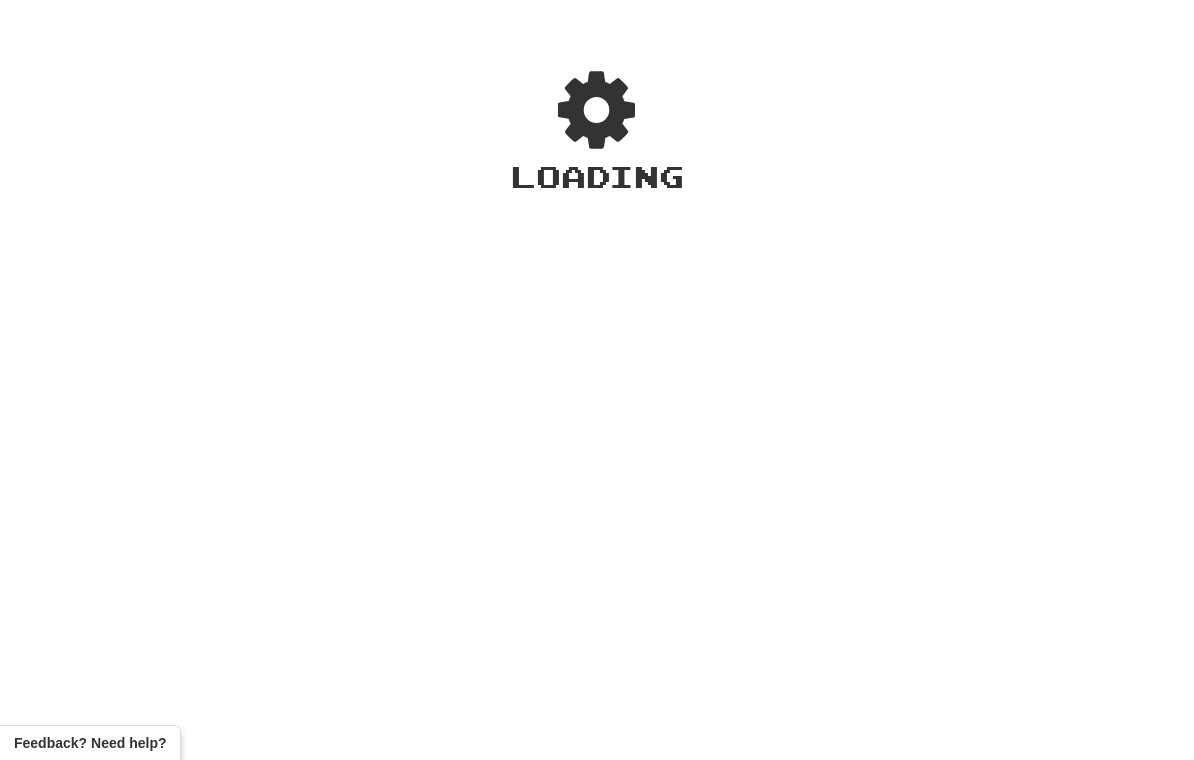 scroll, scrollTop: 0, scrollLeft: 0, axis: both 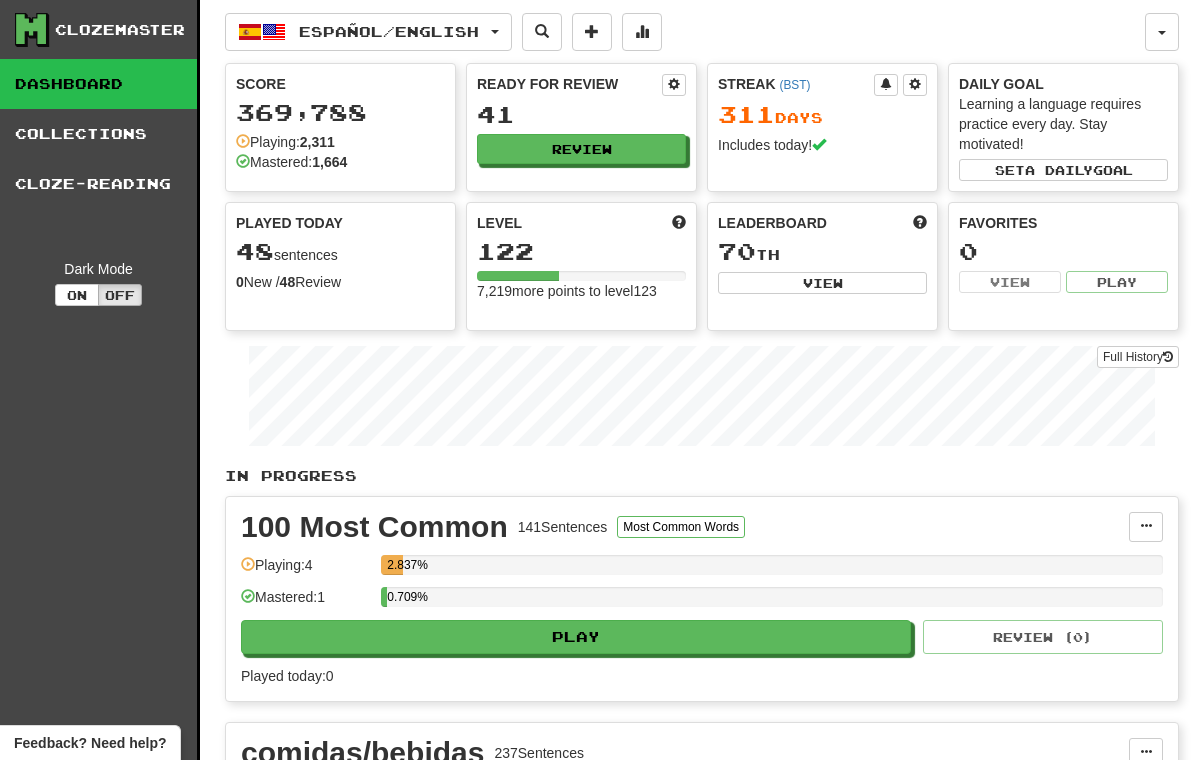 click on "Full History" at bounding box center [1138, 357] 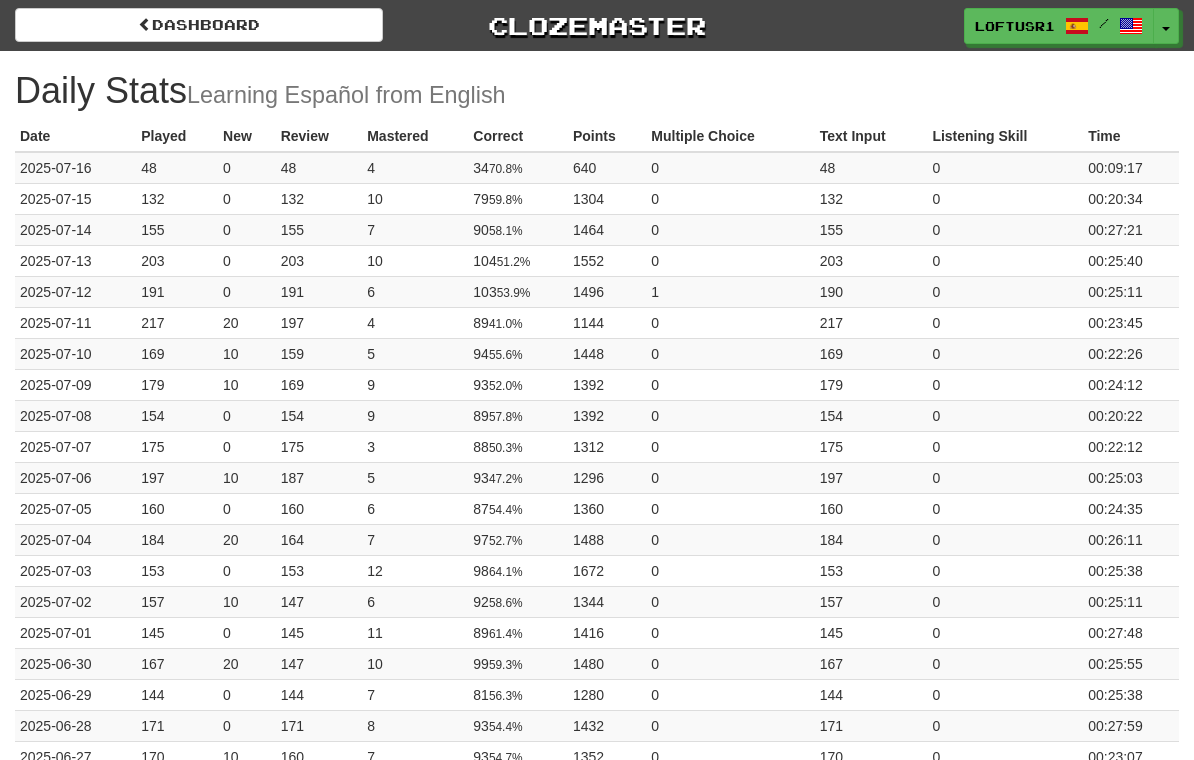 scroll, scrollTop: 0, scrollLeft: 0, axis: both 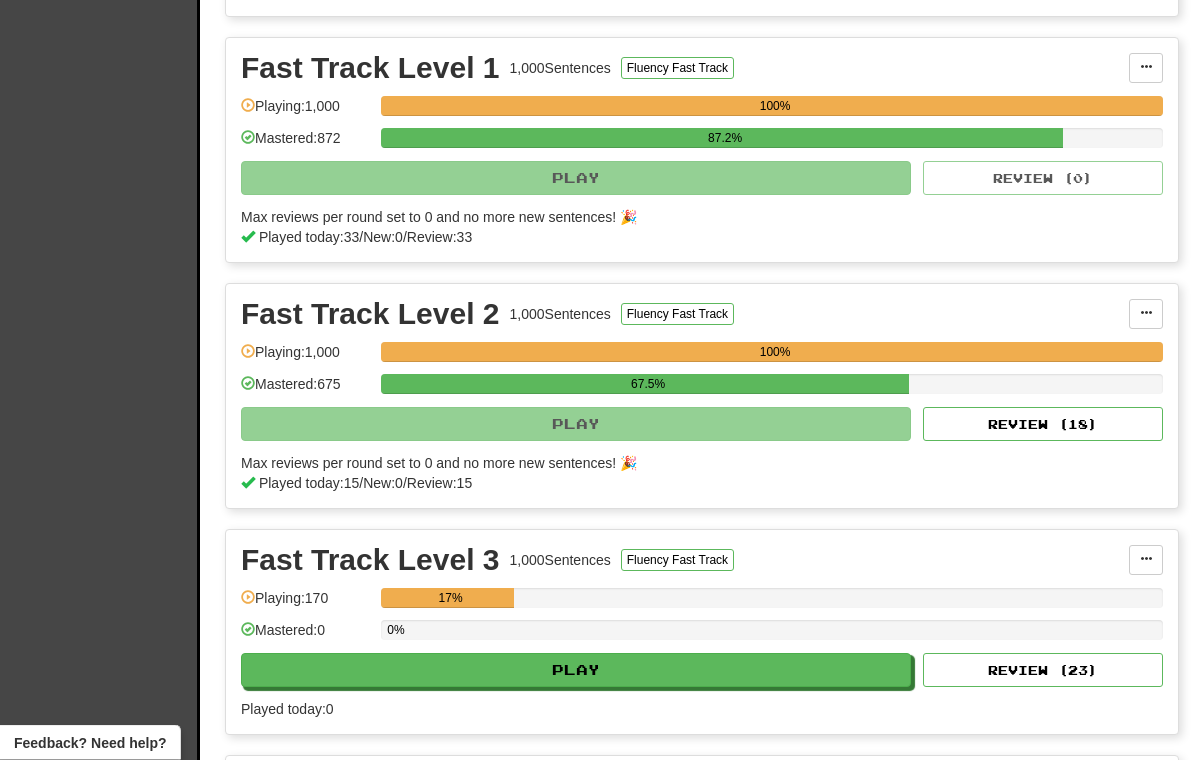 click on "Review ( 18 )" at bounding box center [1043, 425] 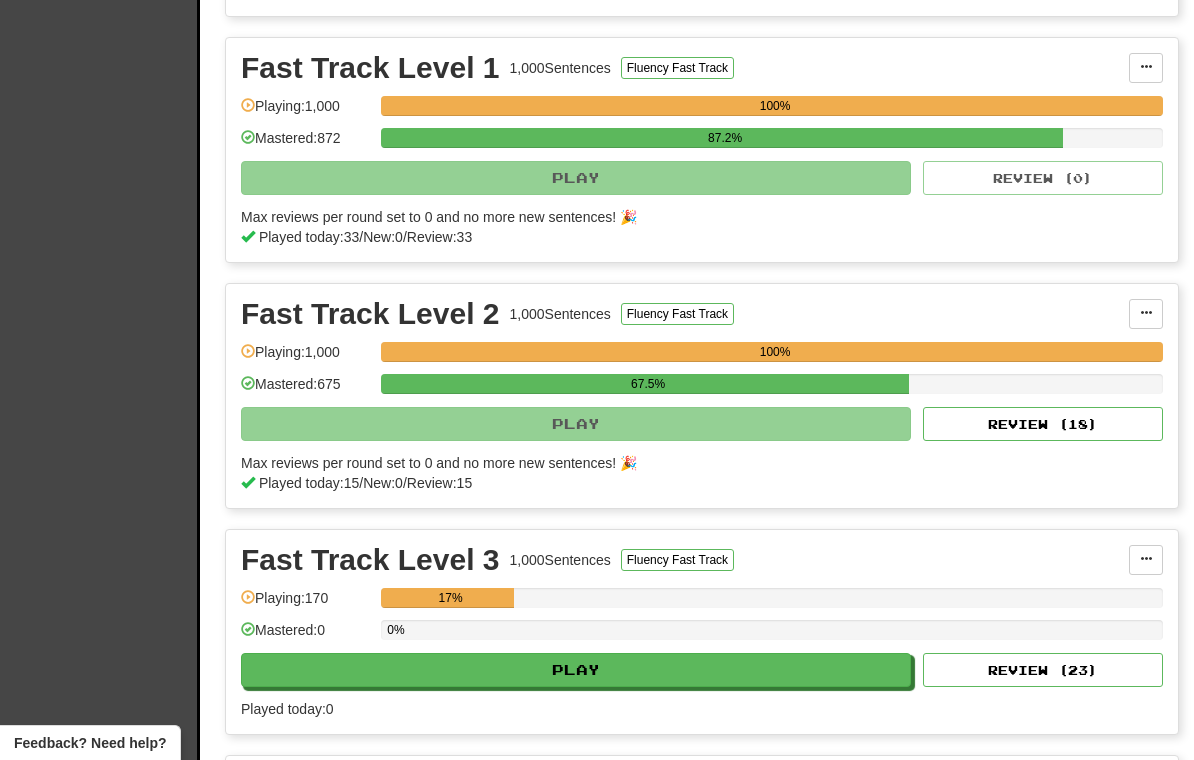 select on "**" 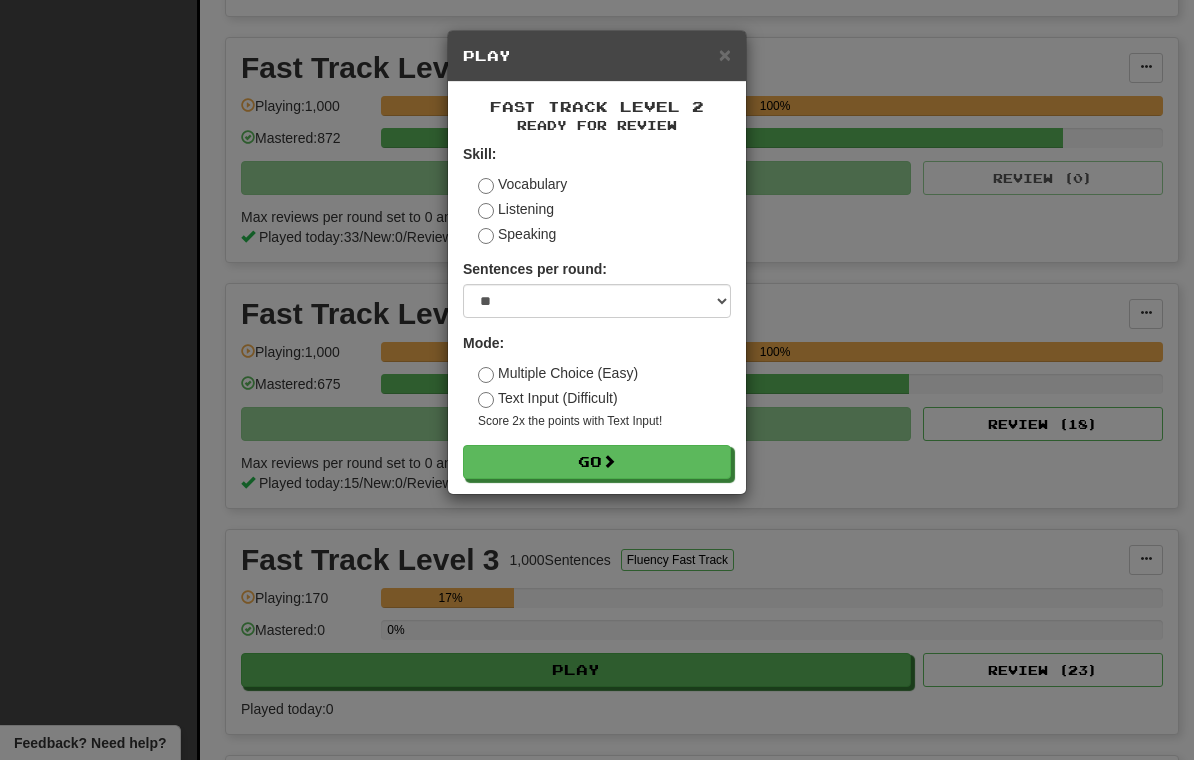 click on "Go" at bounding box center [597, 462] 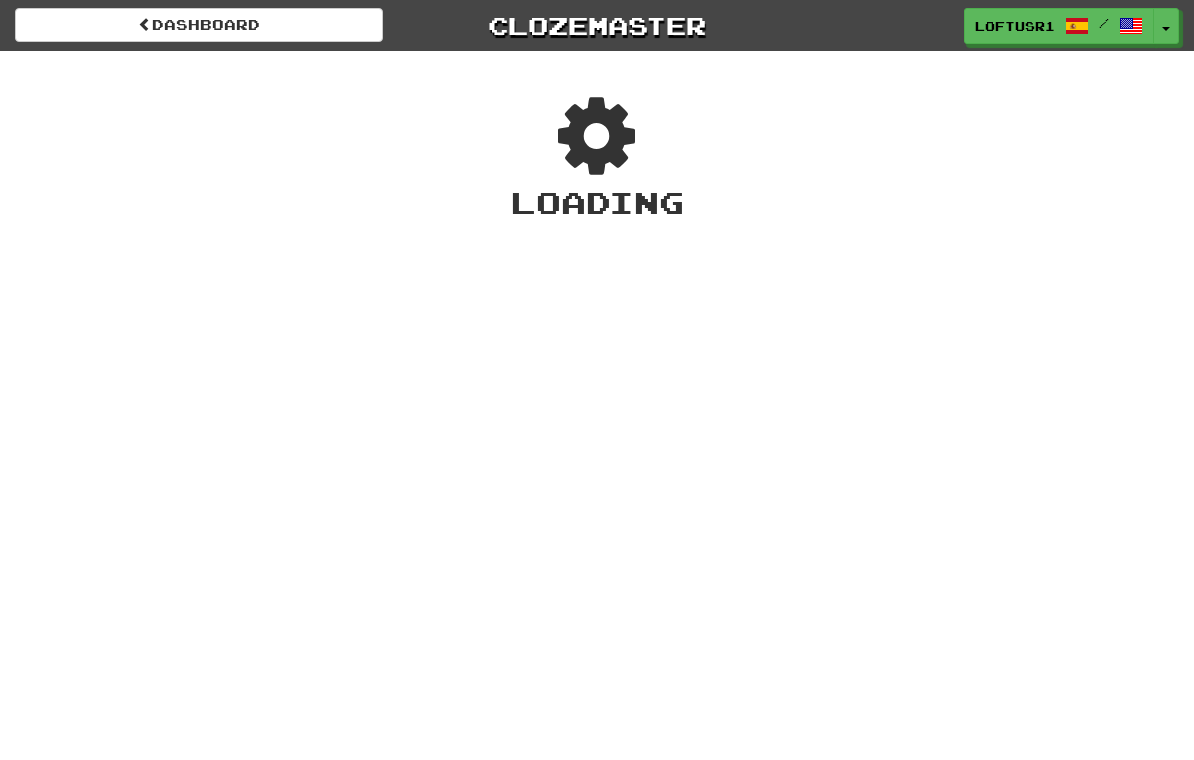 scroll, scrollTop: 0, scrollLeft: 0, axis: both 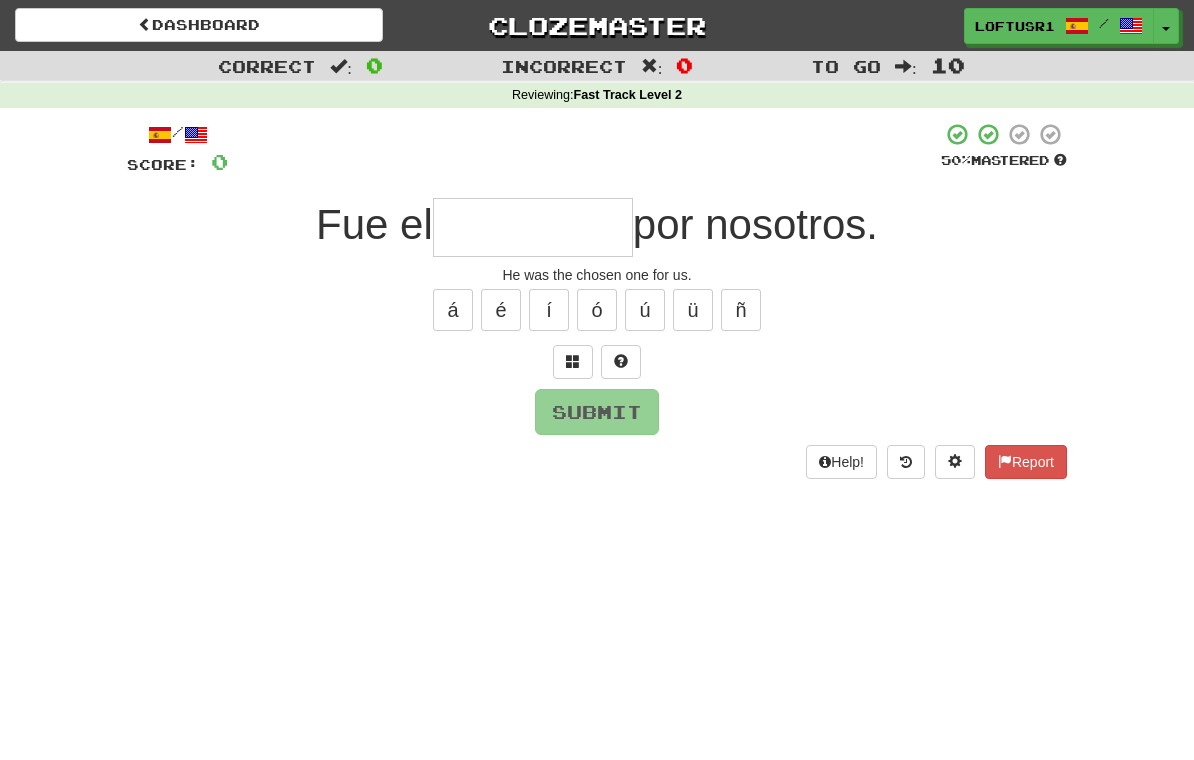 click at bounding box center (533, 227) 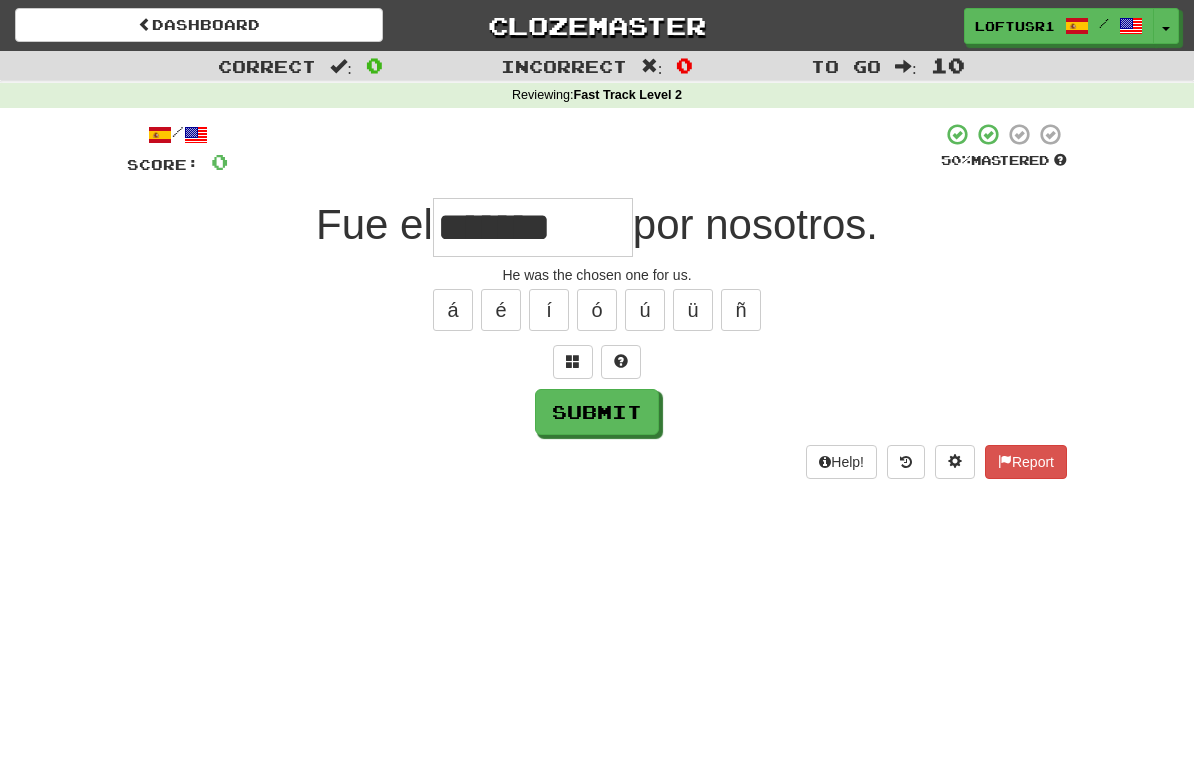 type on "*******" 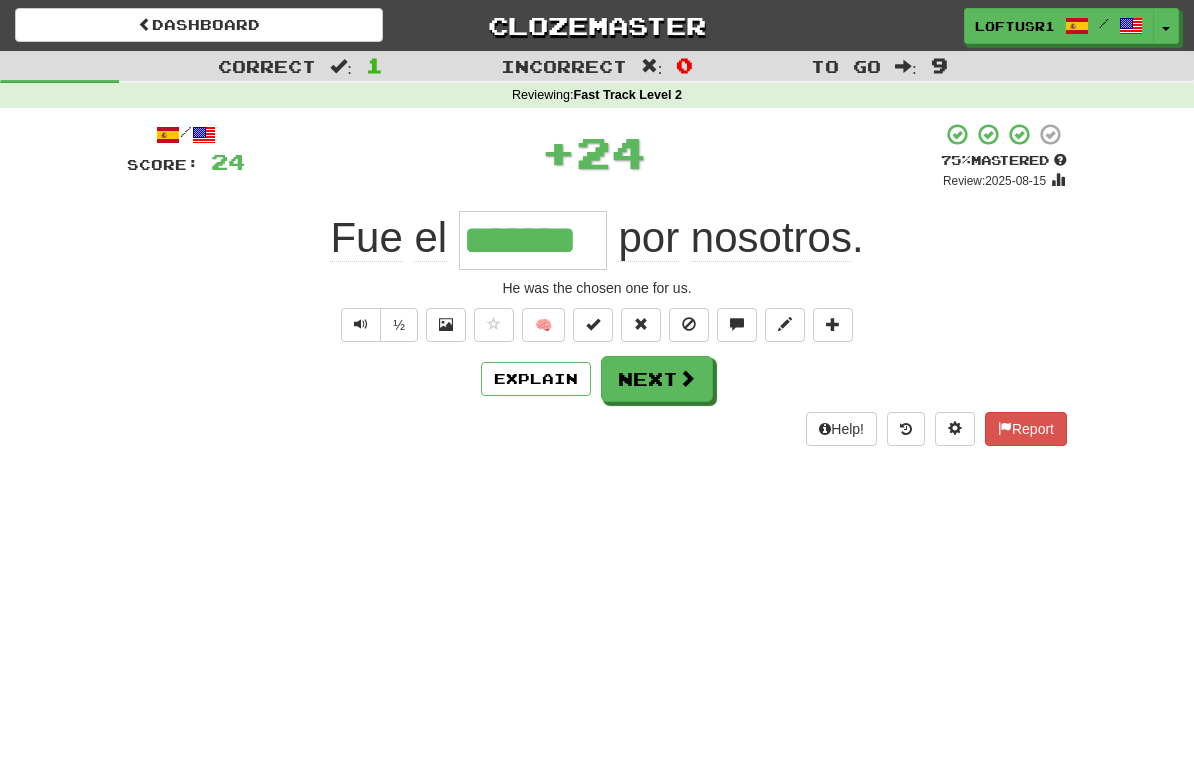 click at bounding box center (687, 378) 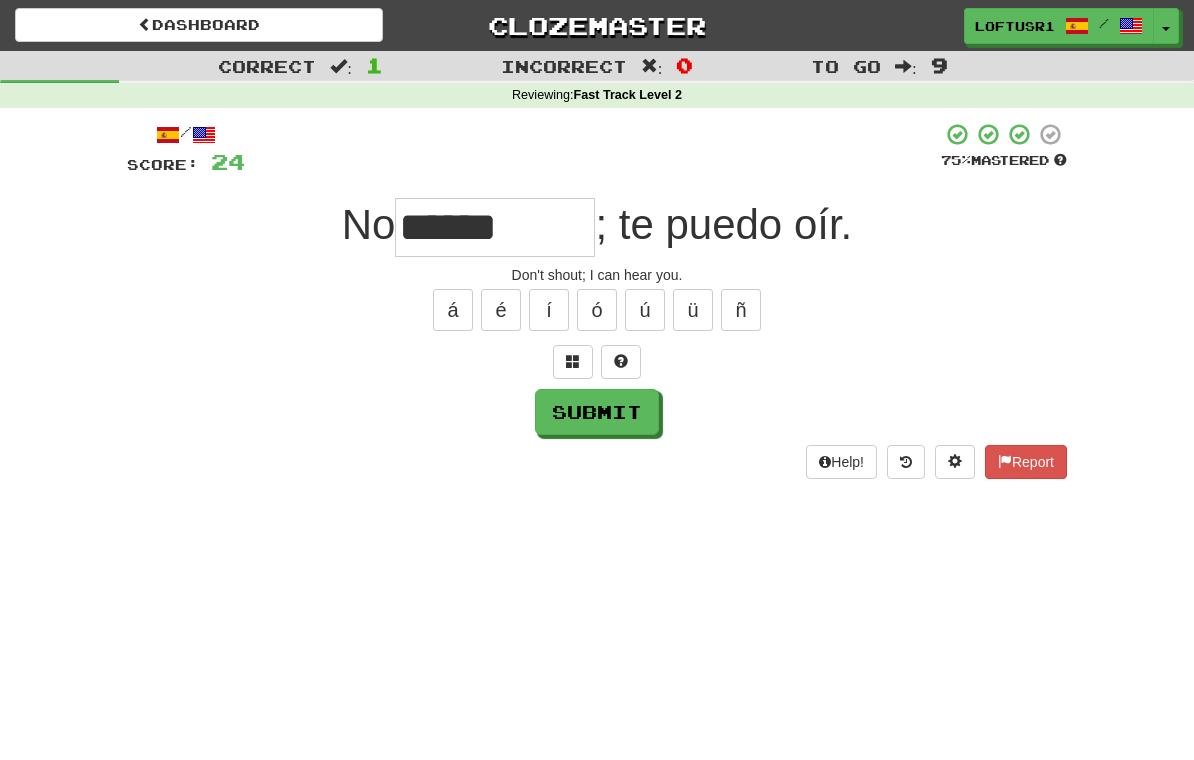 type on "******" 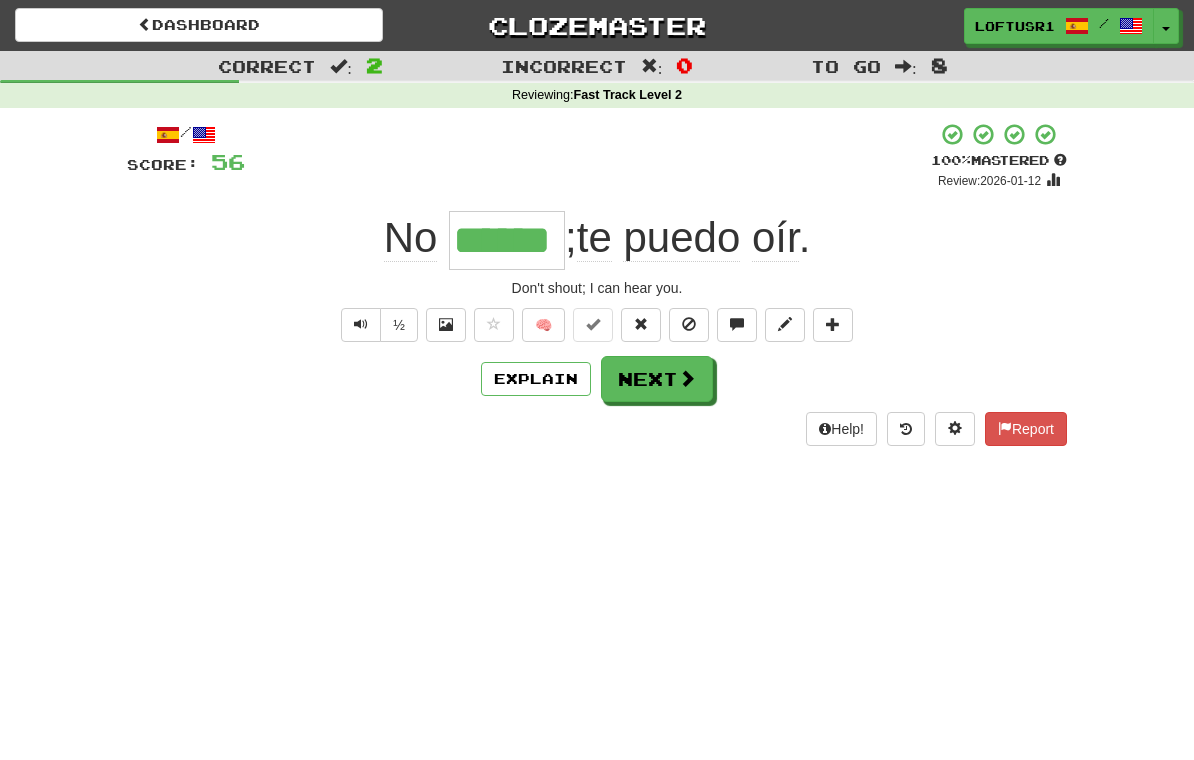click on "Next" at bounding box center (657, 379) 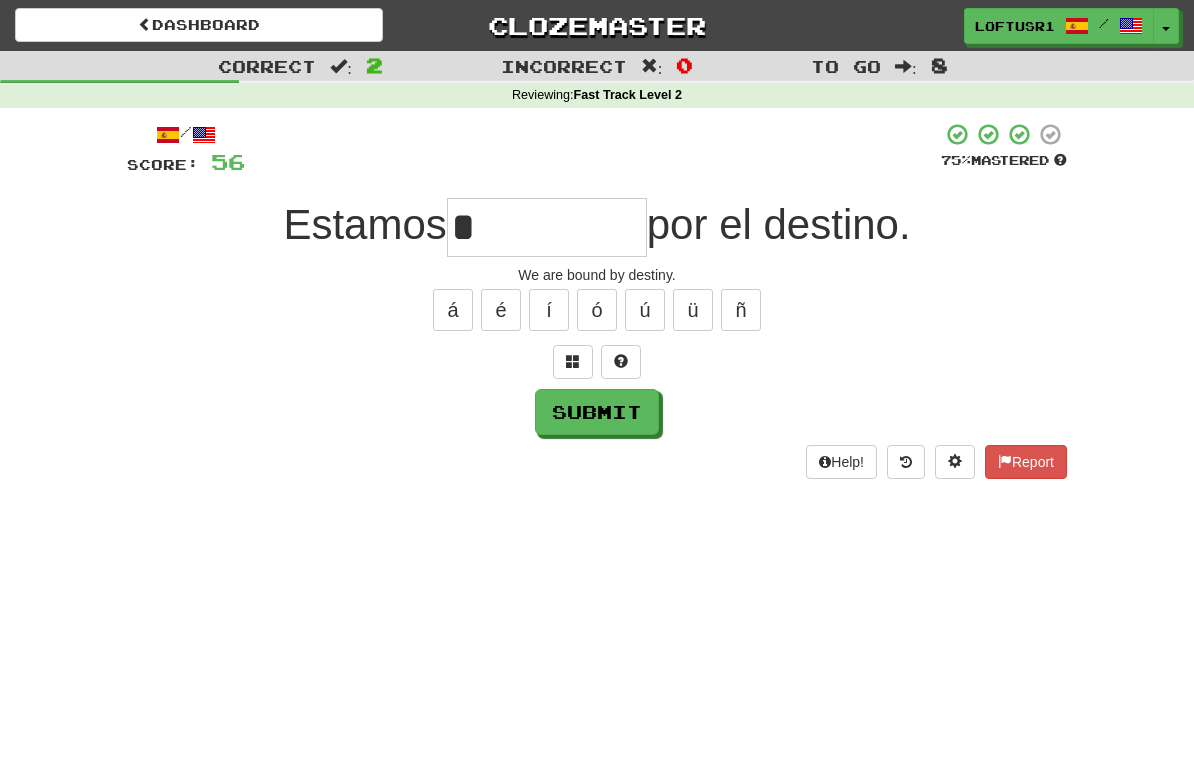 click on "Help!  Report" at bounding box center (597, 462) 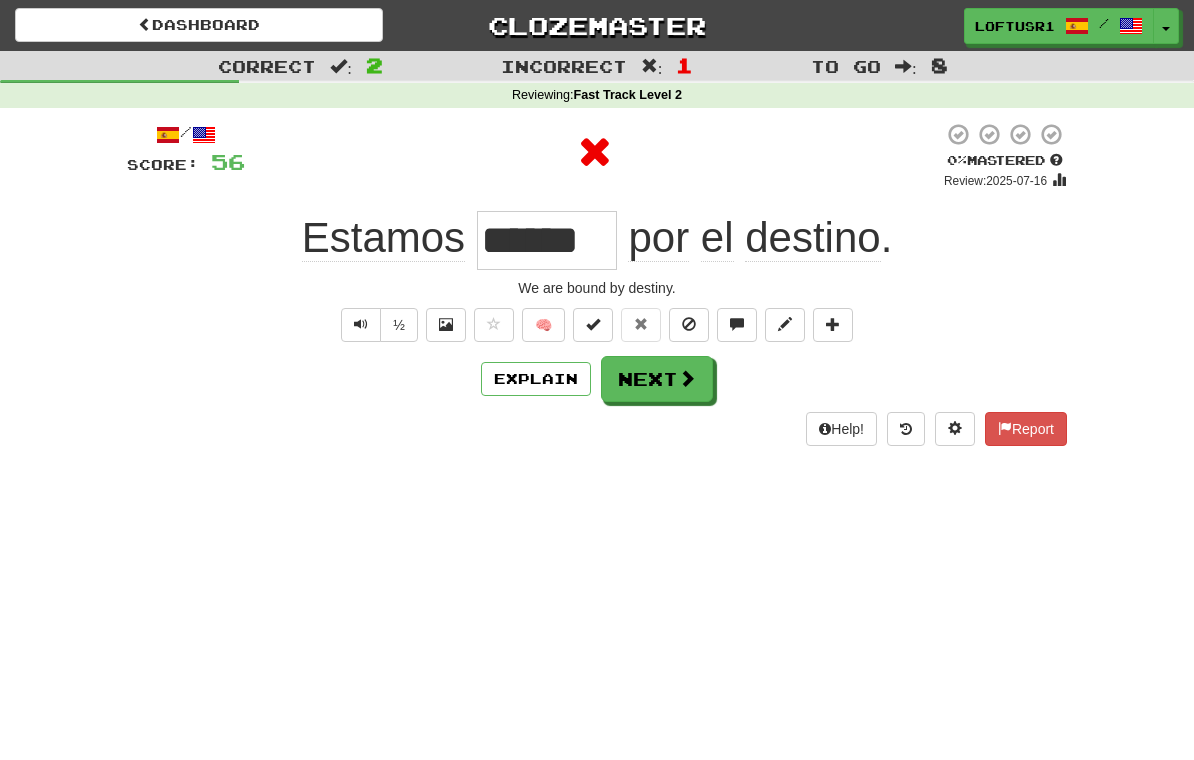 click on "Explain" at bounding box center (536, 379) 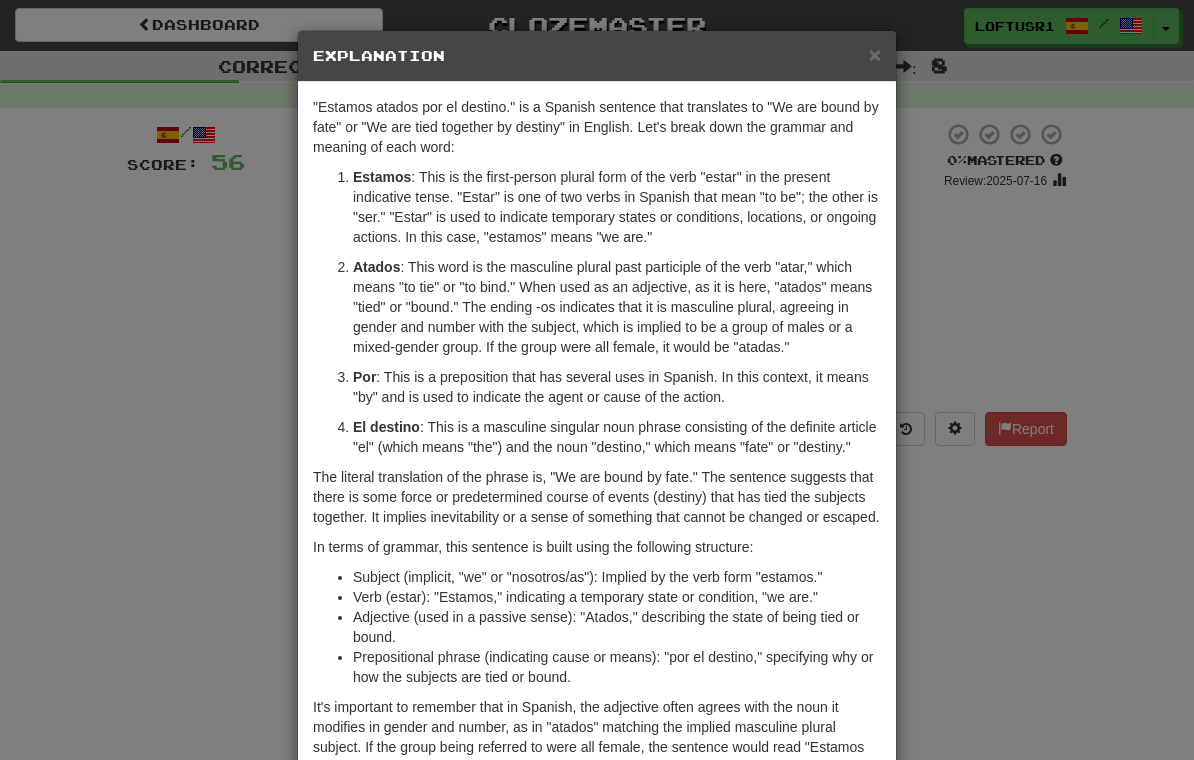 click on "× Explanation "Estamos atados por el destino." is a Spanish sentence that translates to "We are bound by fate" or "We are tied together by destiny" in English. Let's break down the grammar and meaning of each word:
Estamos : This is the first-person plural form of the verb "estar" in the present indicative tense. "Estar" is one of two verbs in Spanish that mean "to be"; the other is "ser." "Estar" is used to indicate temporary states or conditions, locations, or ongoing actions. In this case, "estamos" means "we are."
Atados : This word is the masculine plural past participle of the verb "atar," which means "to tie" or "to bind." When used as an adjective, as it is here, "atados" means "tied" or "bound." The ending -os indicates that it is masculine plural, agreeing in gender and number with the subject, which is implied to be a group of males or a mixed-gender group. If the group were all female, it would be "atadas."
Por
El destino
Let us know ! Close" at bounding box center [597, 380] 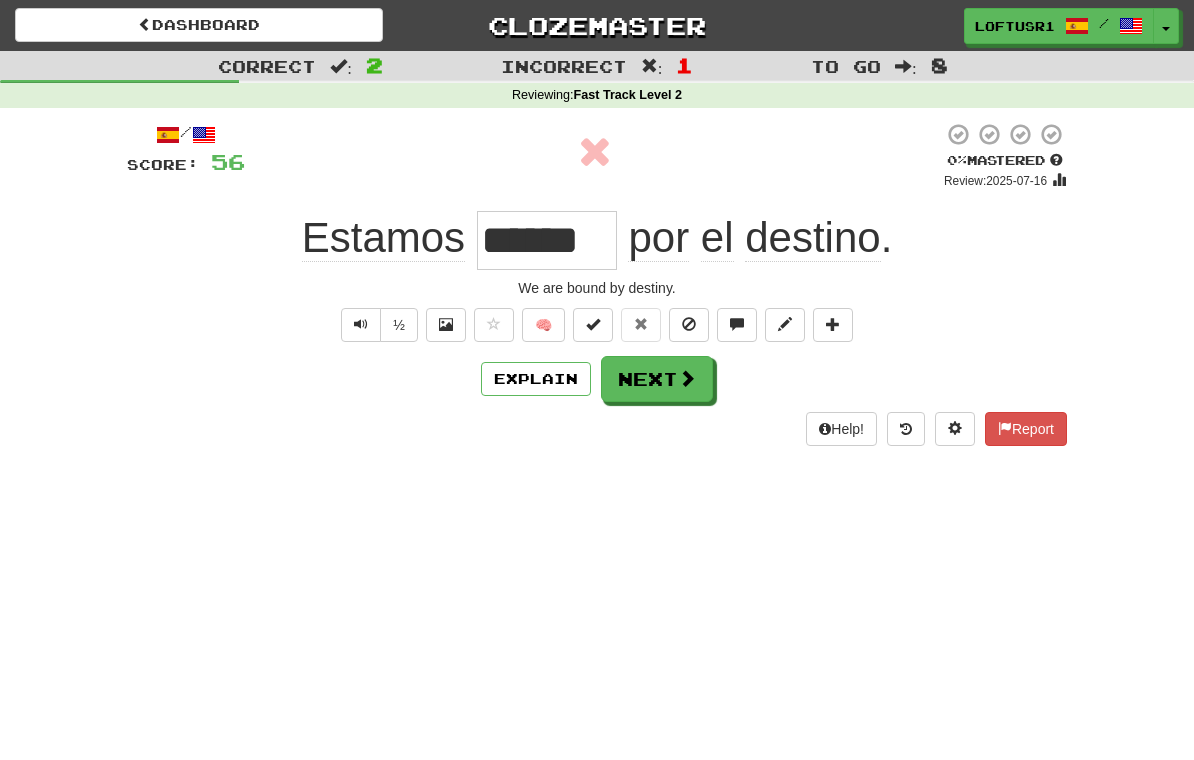 click on "Next" at bounding box center (657, 379) 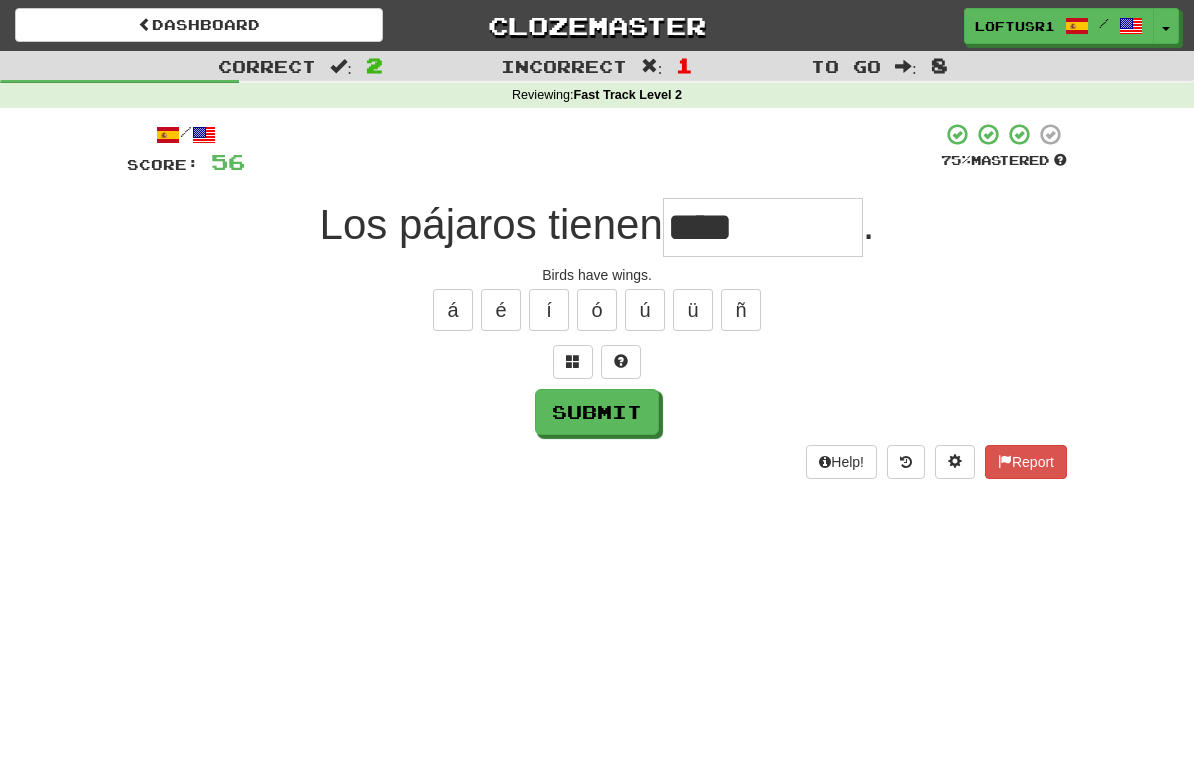 type on "****" 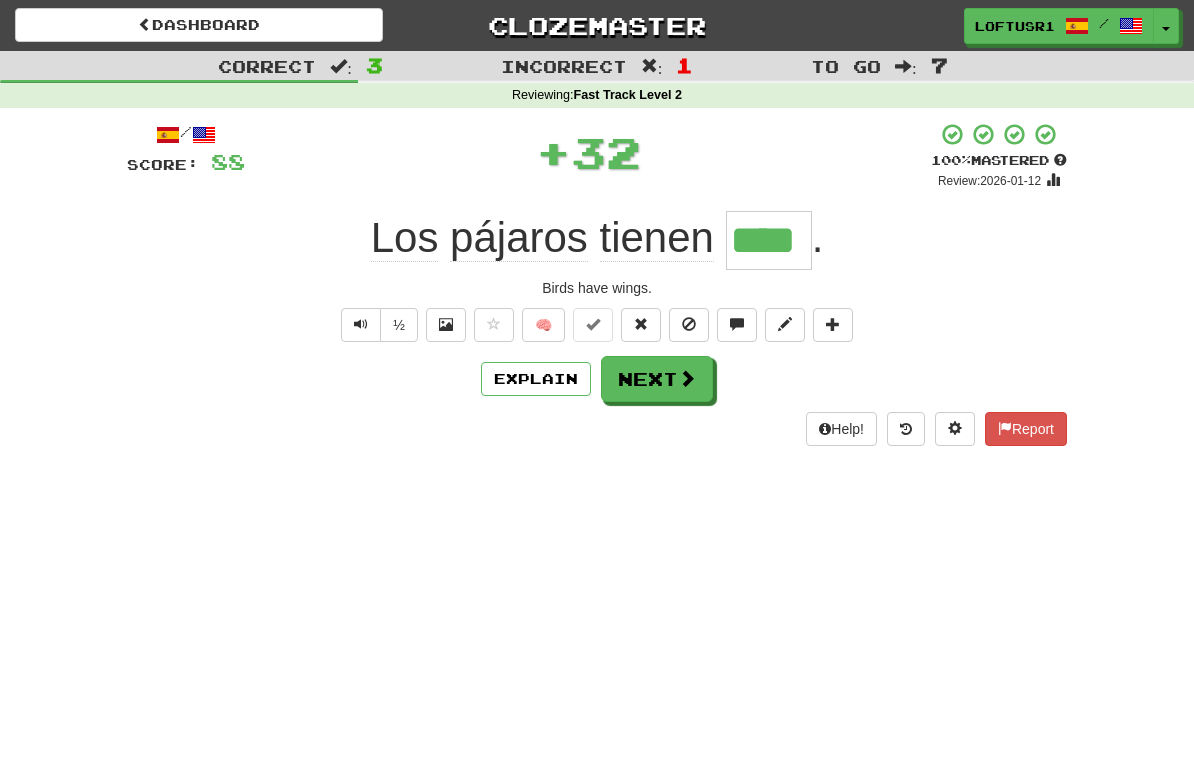 click on "Next" at bounding box center (657, 379) 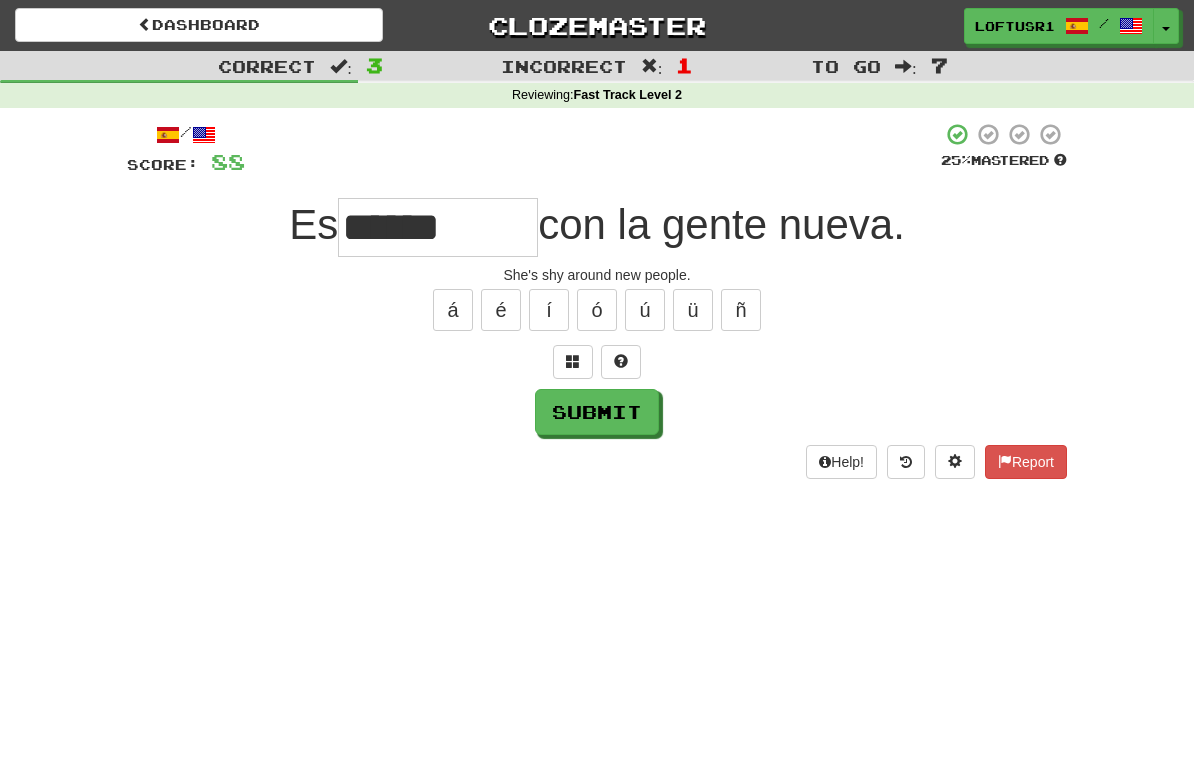 click on "Submit" at bounding box center [597, 412] 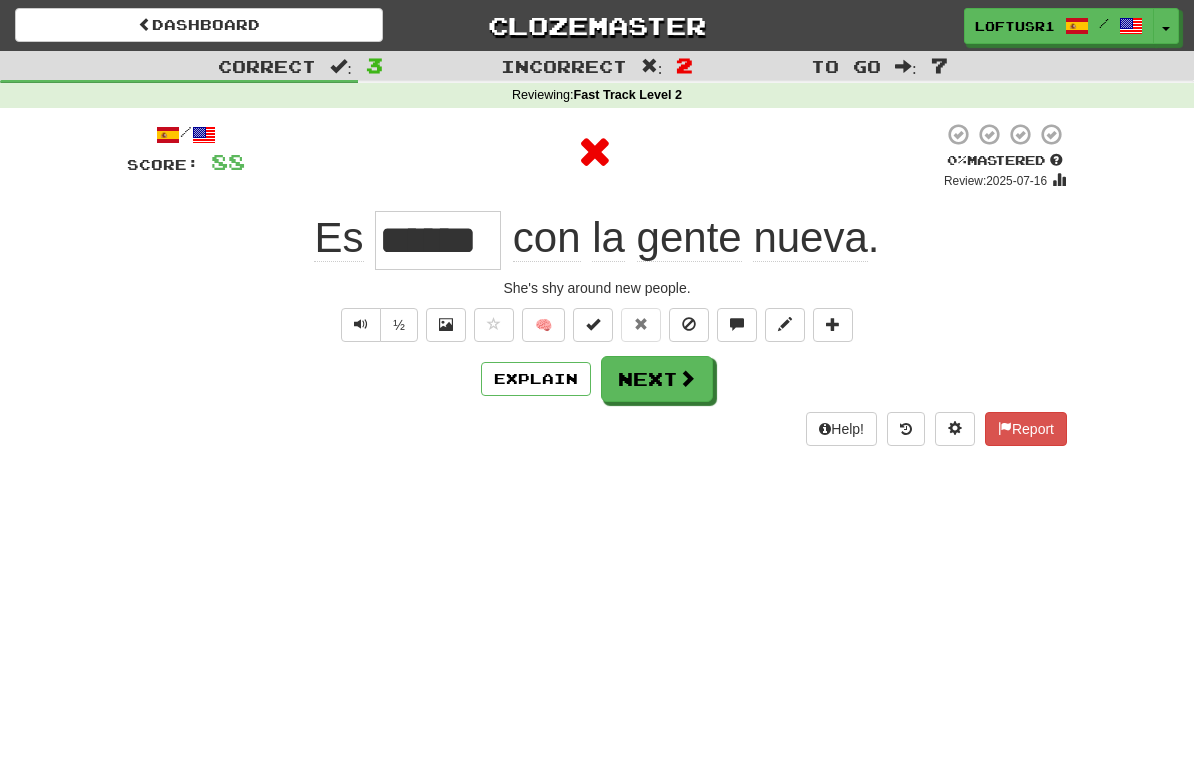 click on "Next" at bounding box center [657, 379] 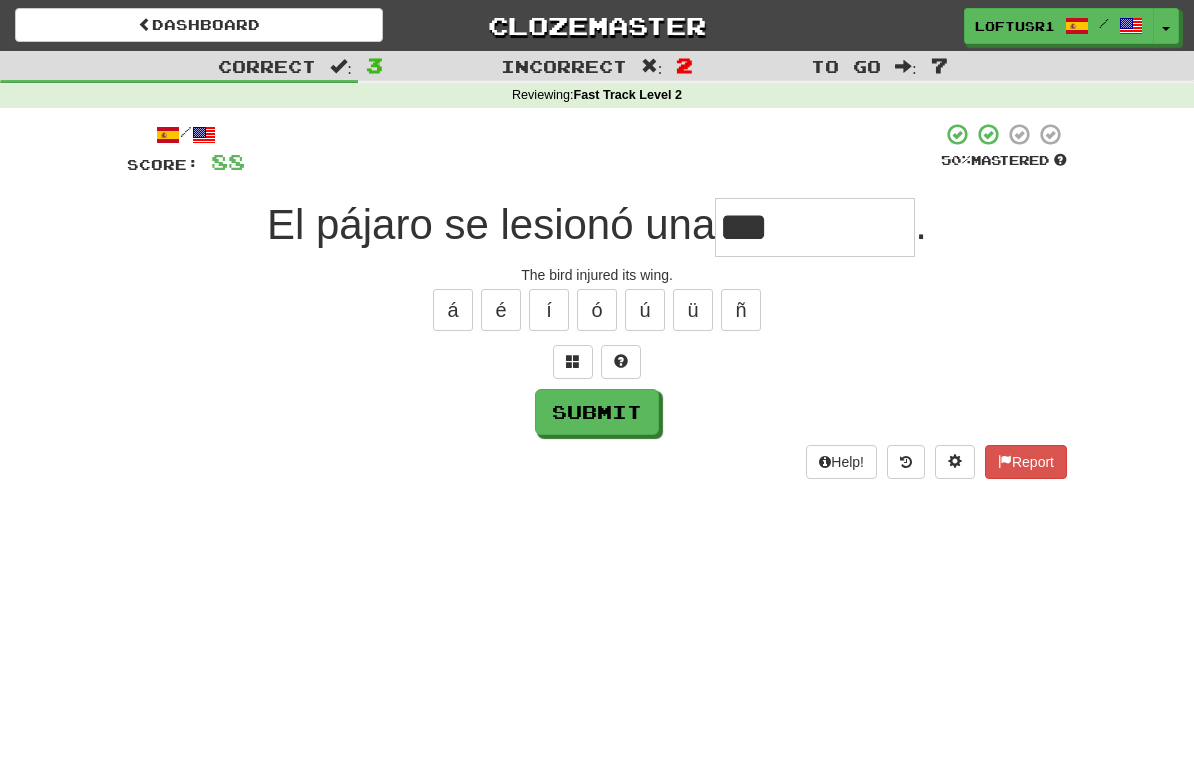 type on "***" 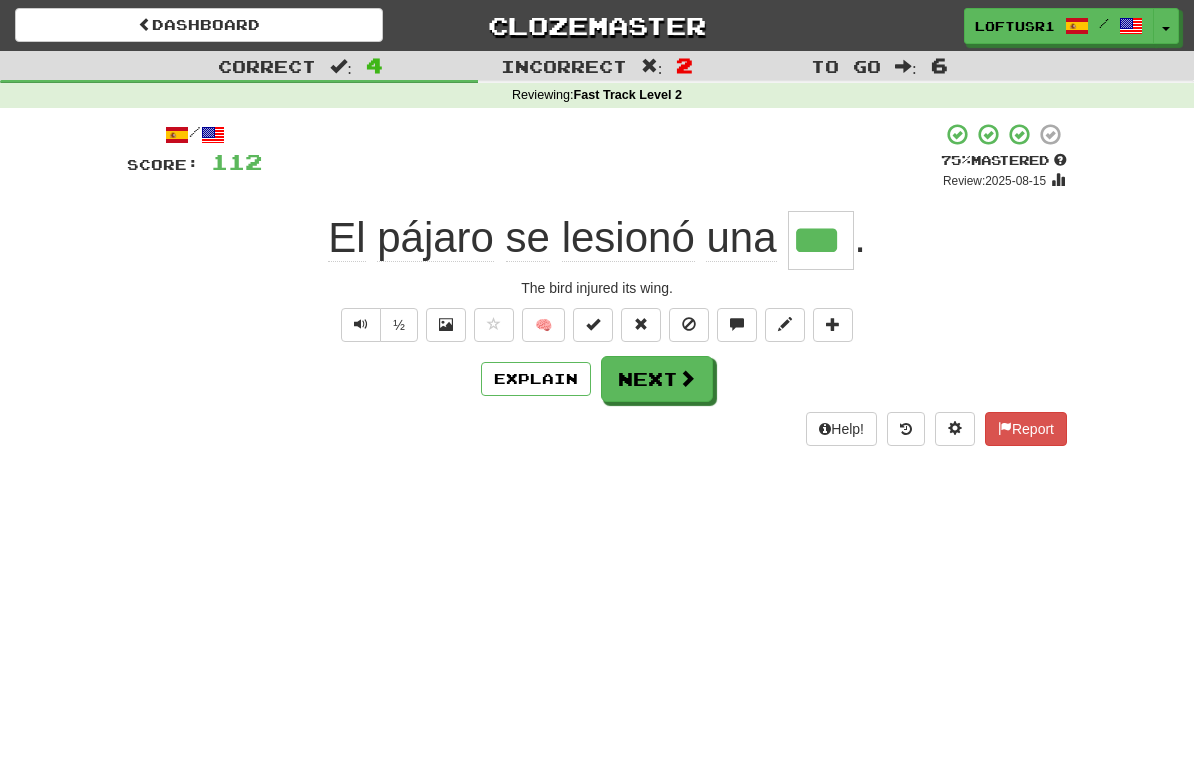click on "Next" at bounding box center [657, 379] 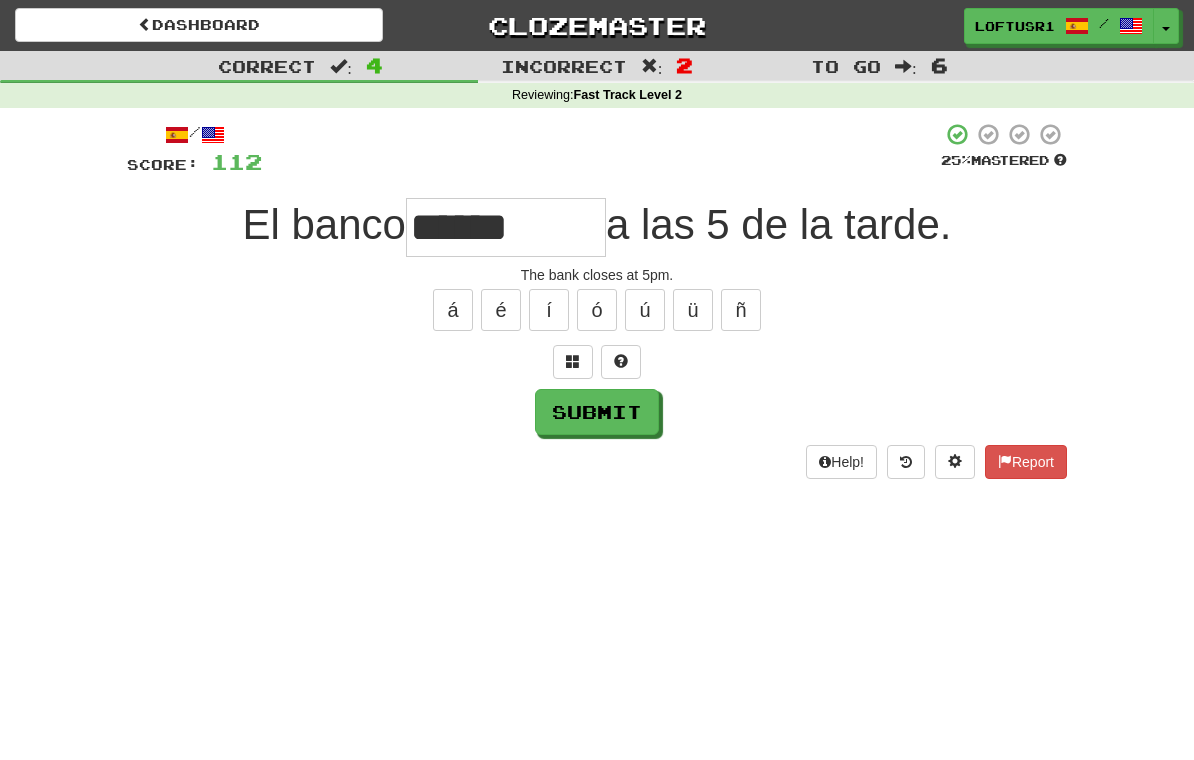 type on "******" 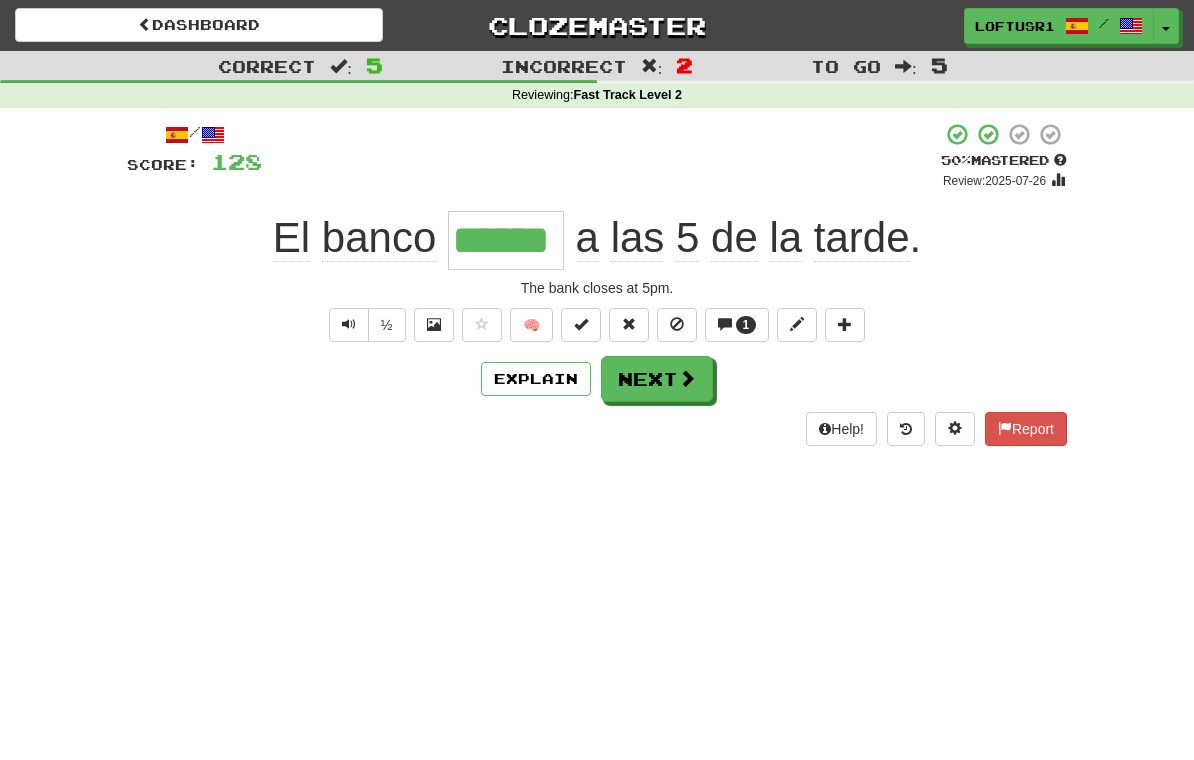 click at bounding box center (687, 378) 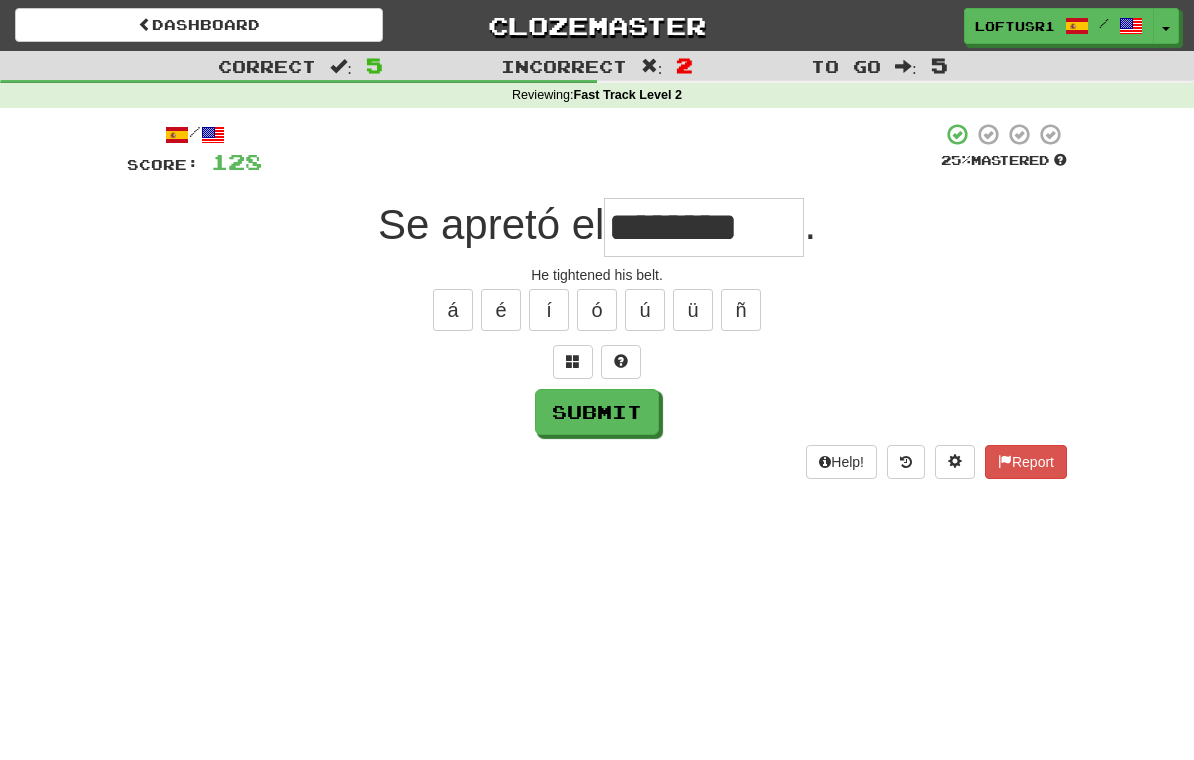type on "********" 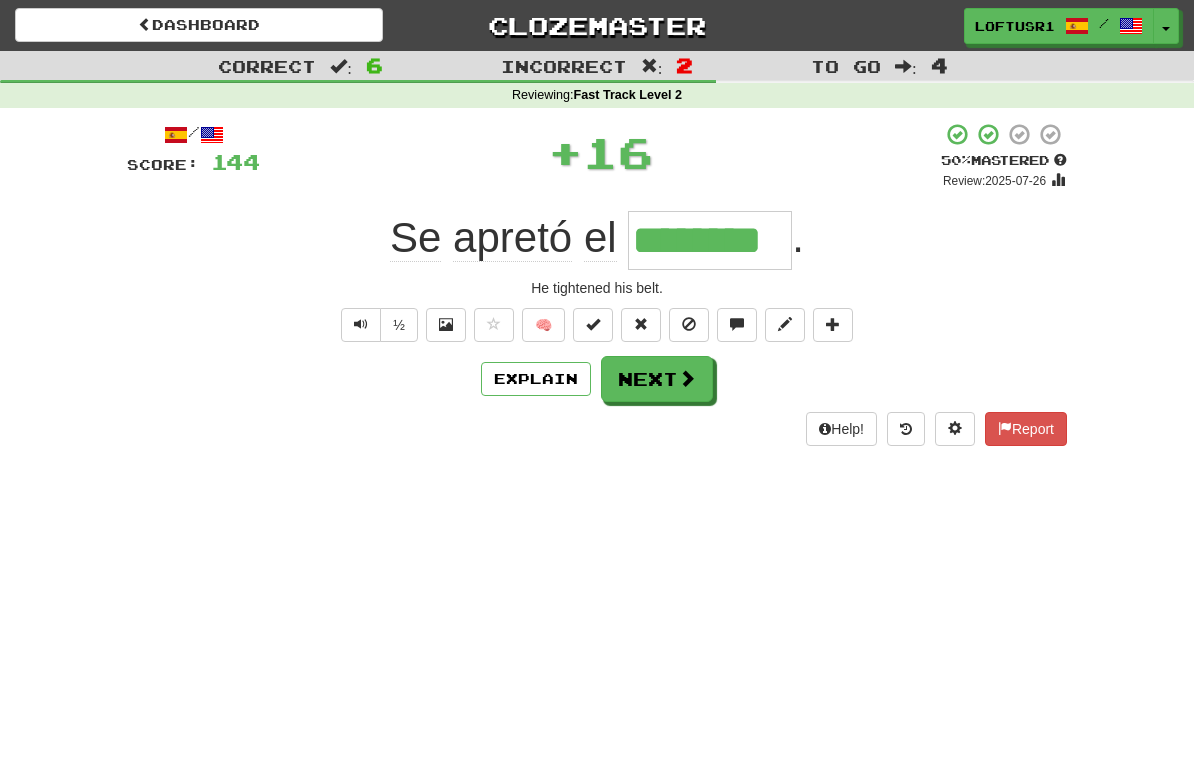 click on "Explain" at bounding box center (536, 379) 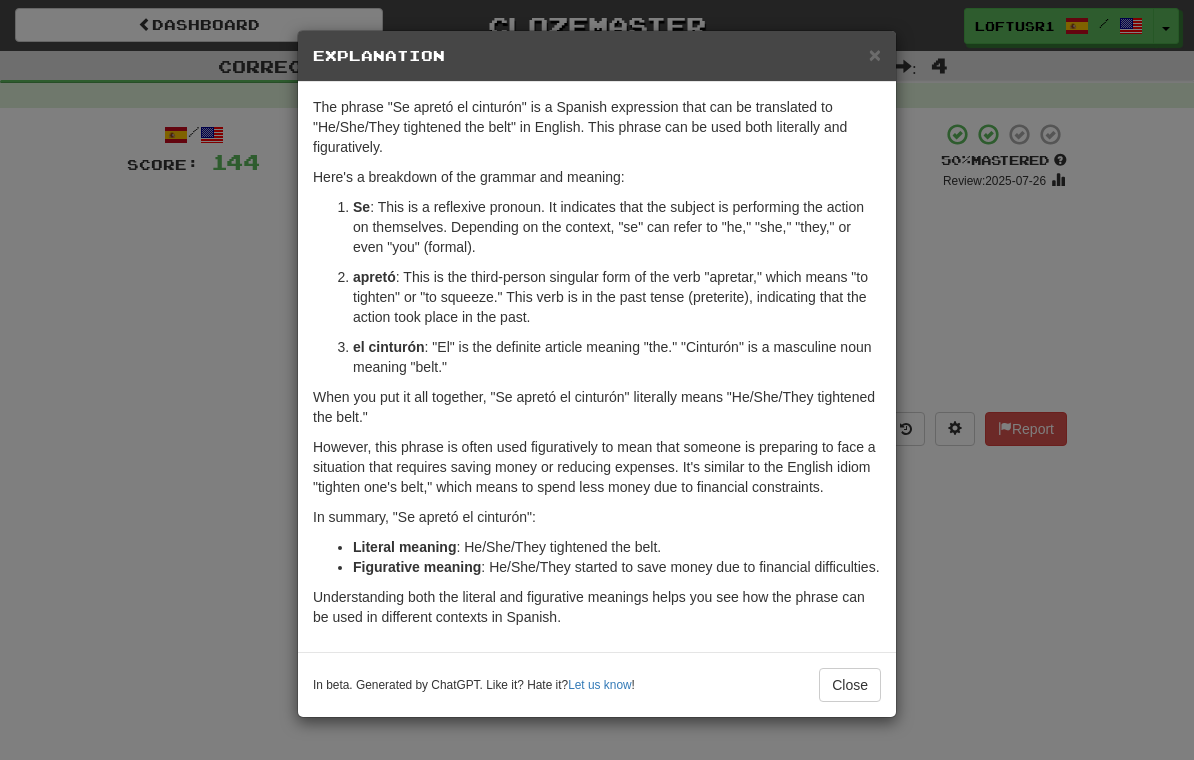 click on "Close" at bounding box center (850, 685) 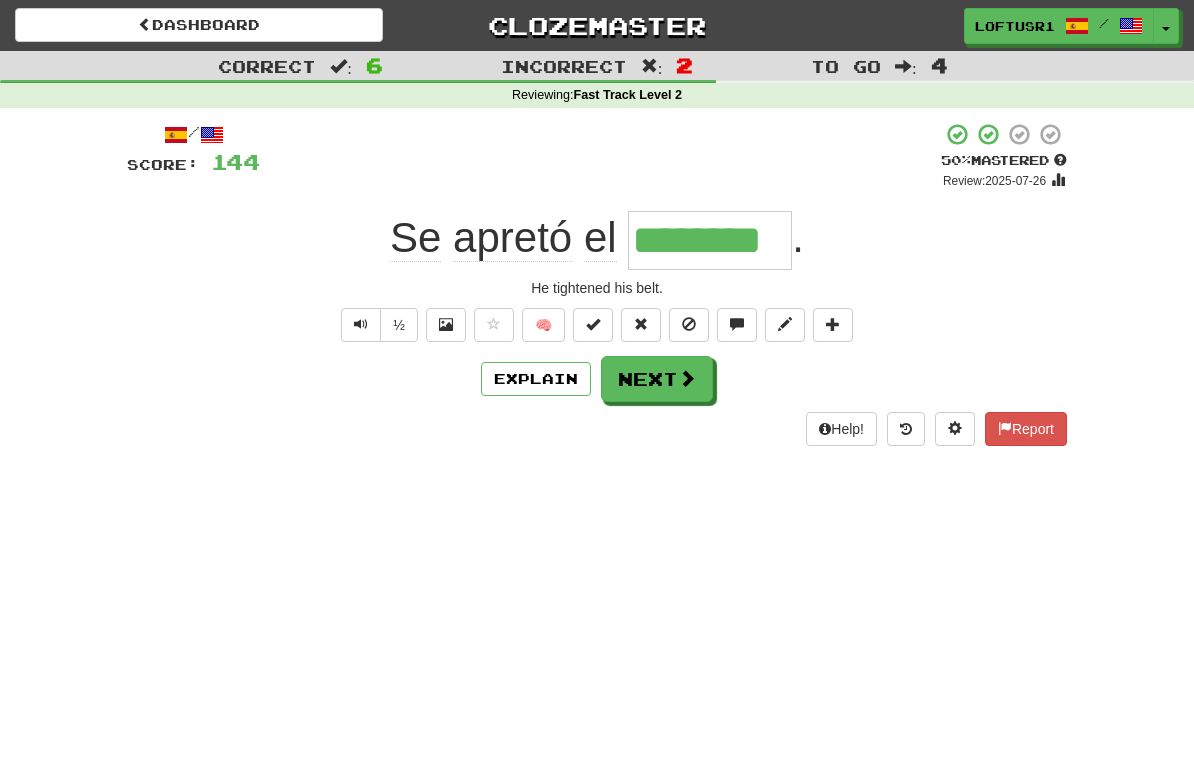 click on "Next" at bounding box center [657, 379] 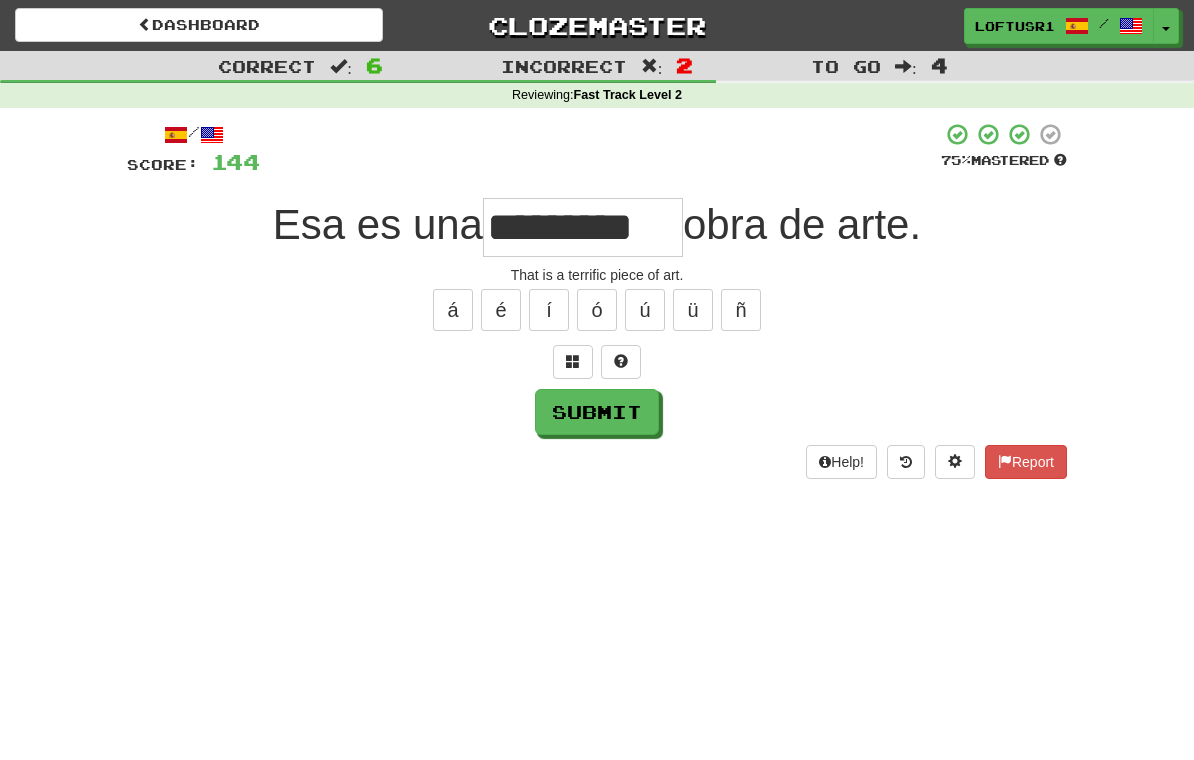 type on "*********" 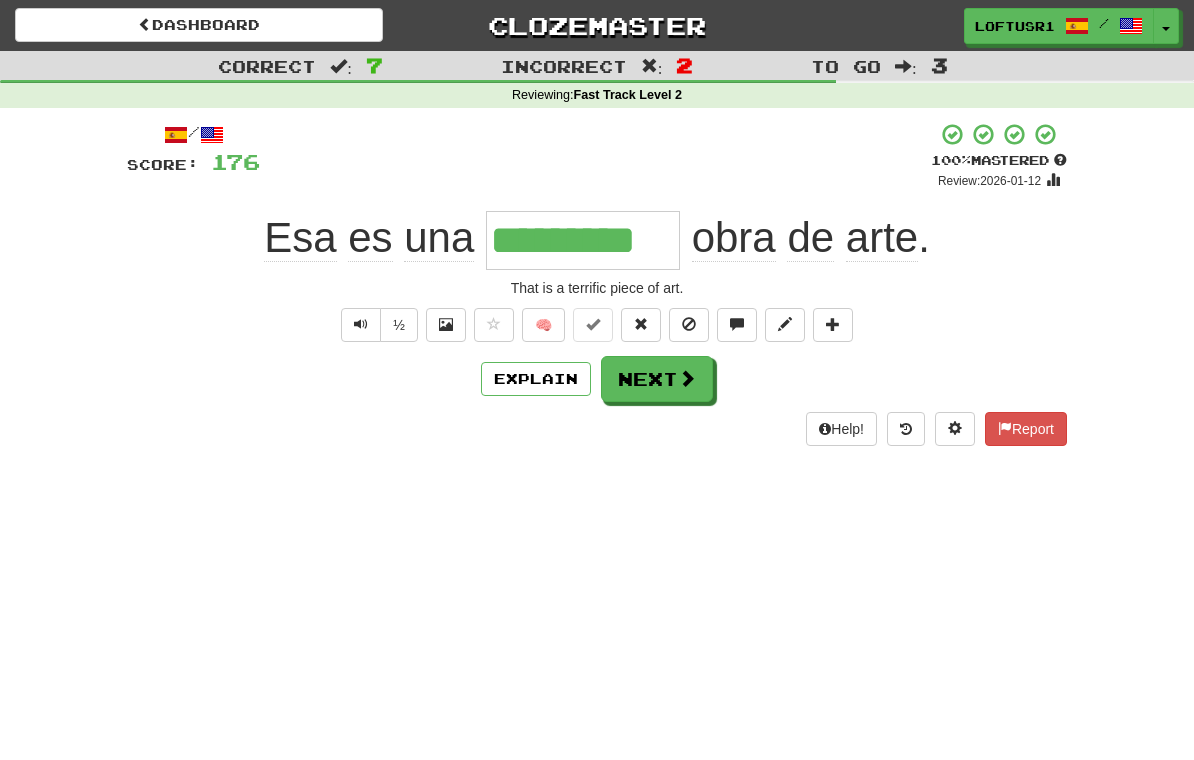 click at bounding box center [687, 378] 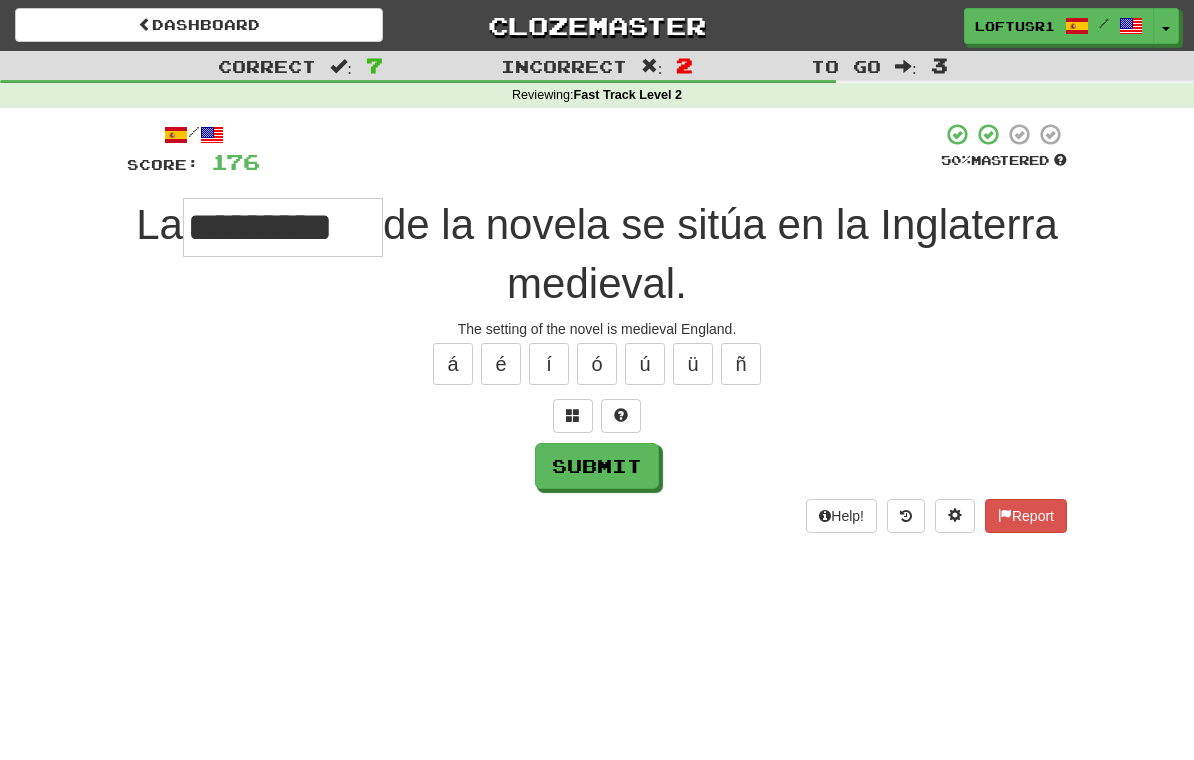click on "Submit" at bounding box center (597, 466) 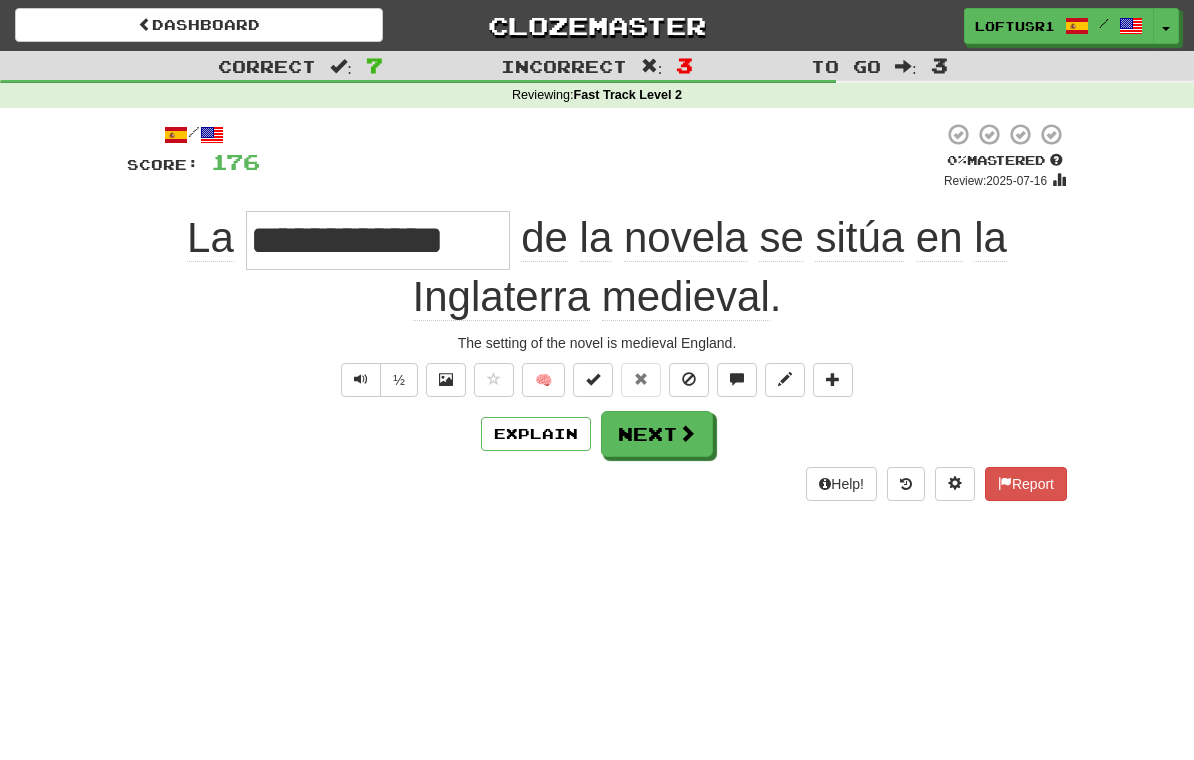 click on "Next" at bounding box center (657, 434) 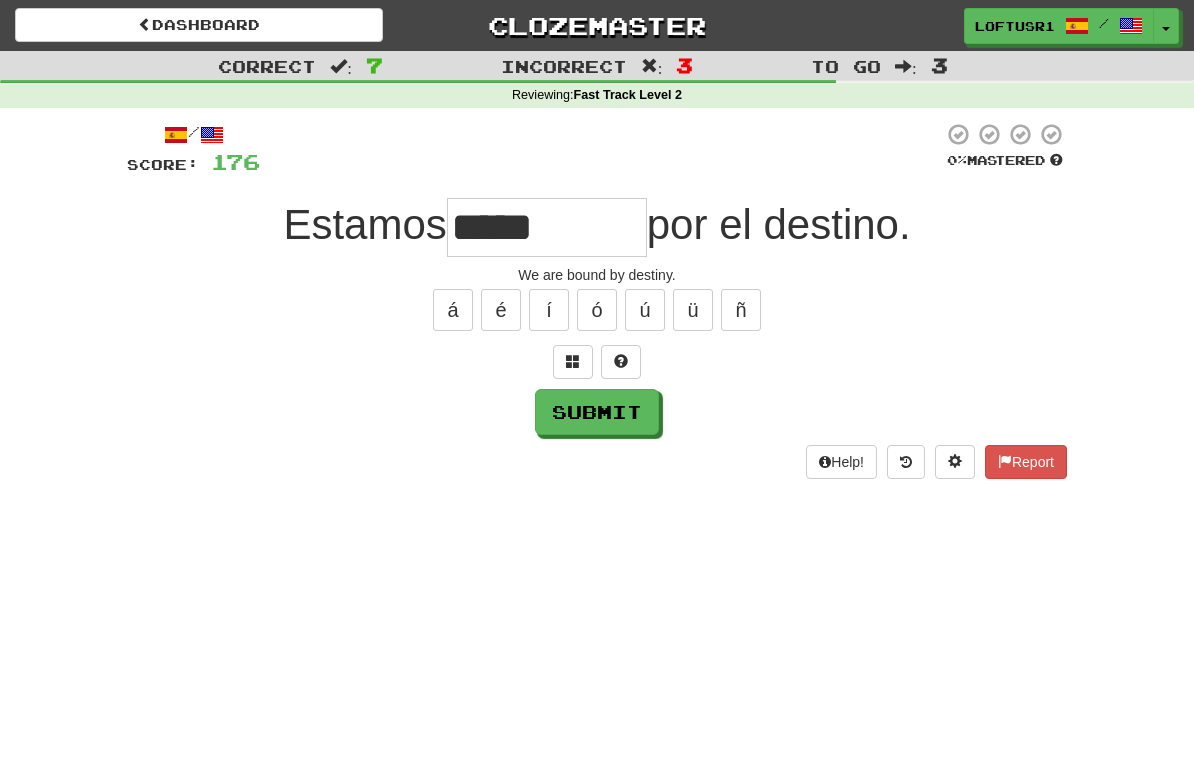 click on "Submit" at bounding box center (597, 412) 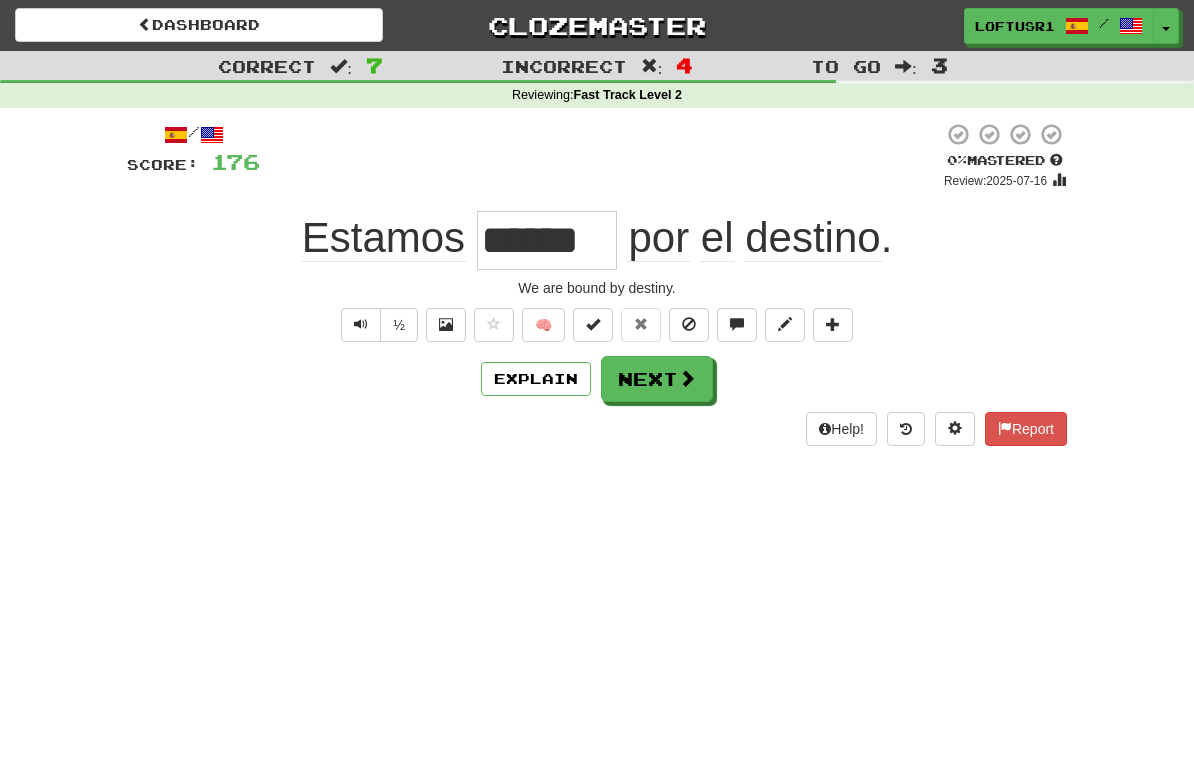 click on "Next" at bounding box center (657, 379) 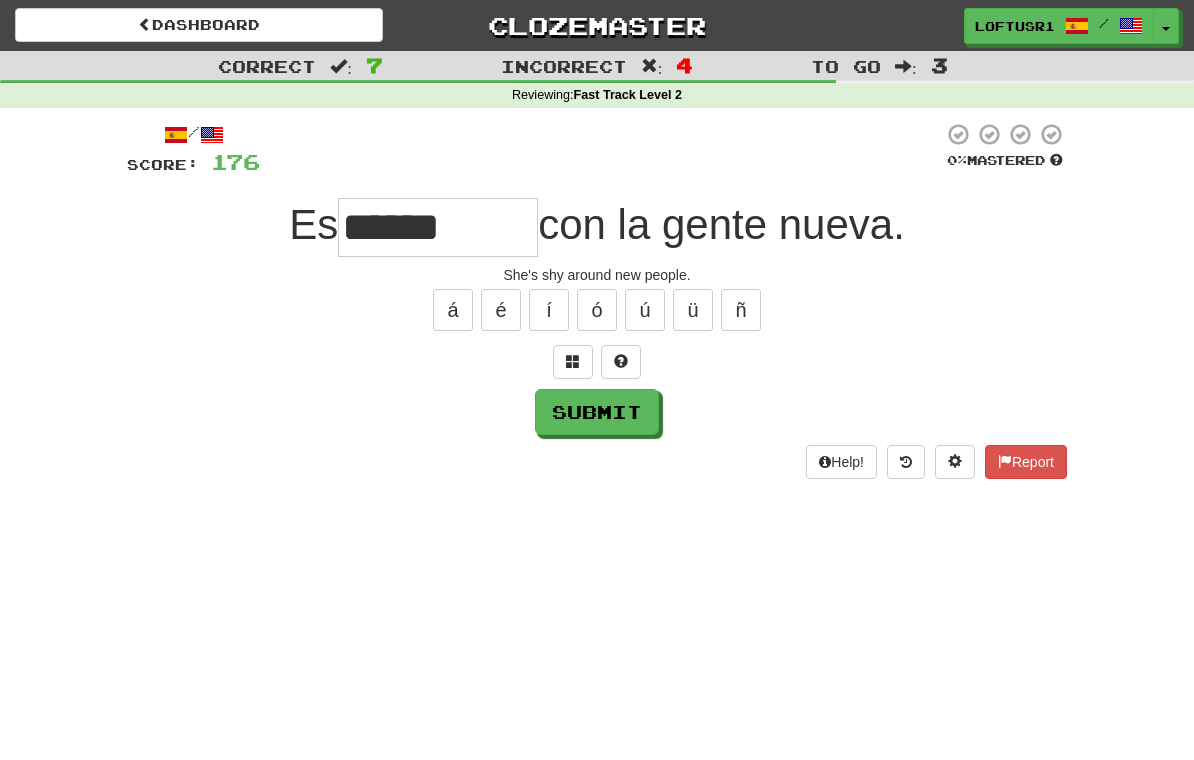 type on "******" 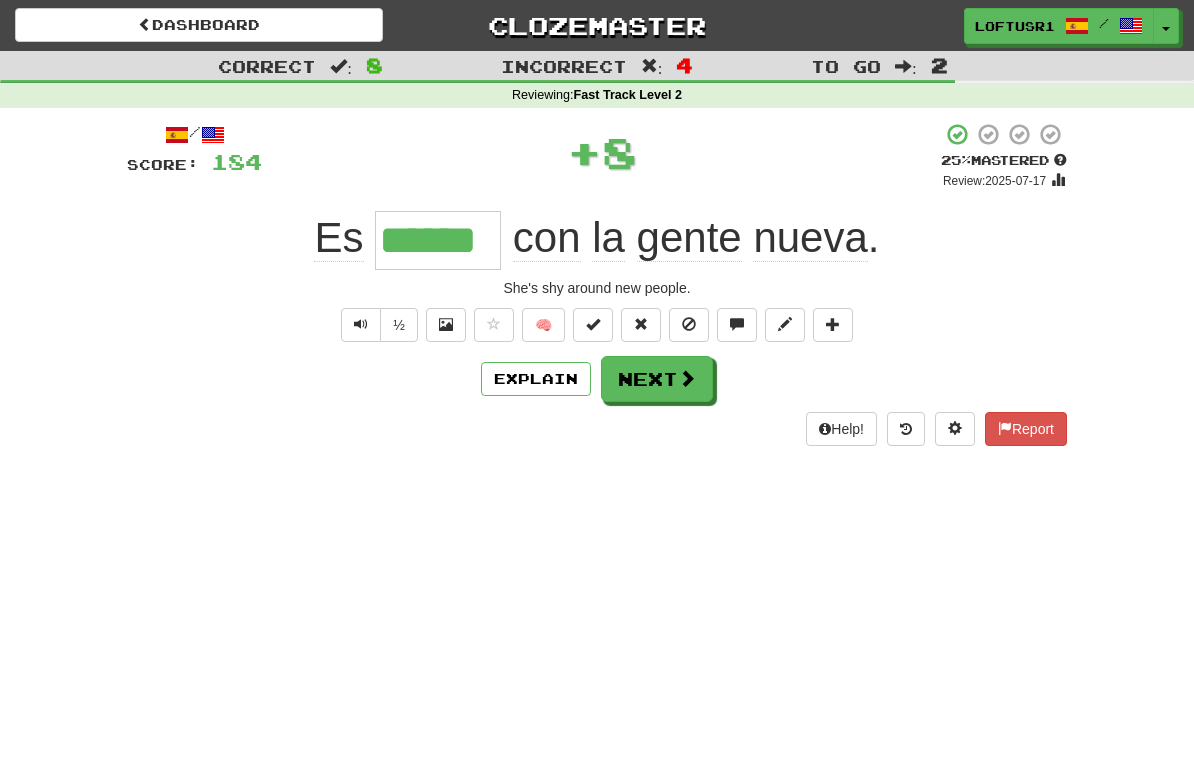 click on "Next" at bounding box center [657, 379] 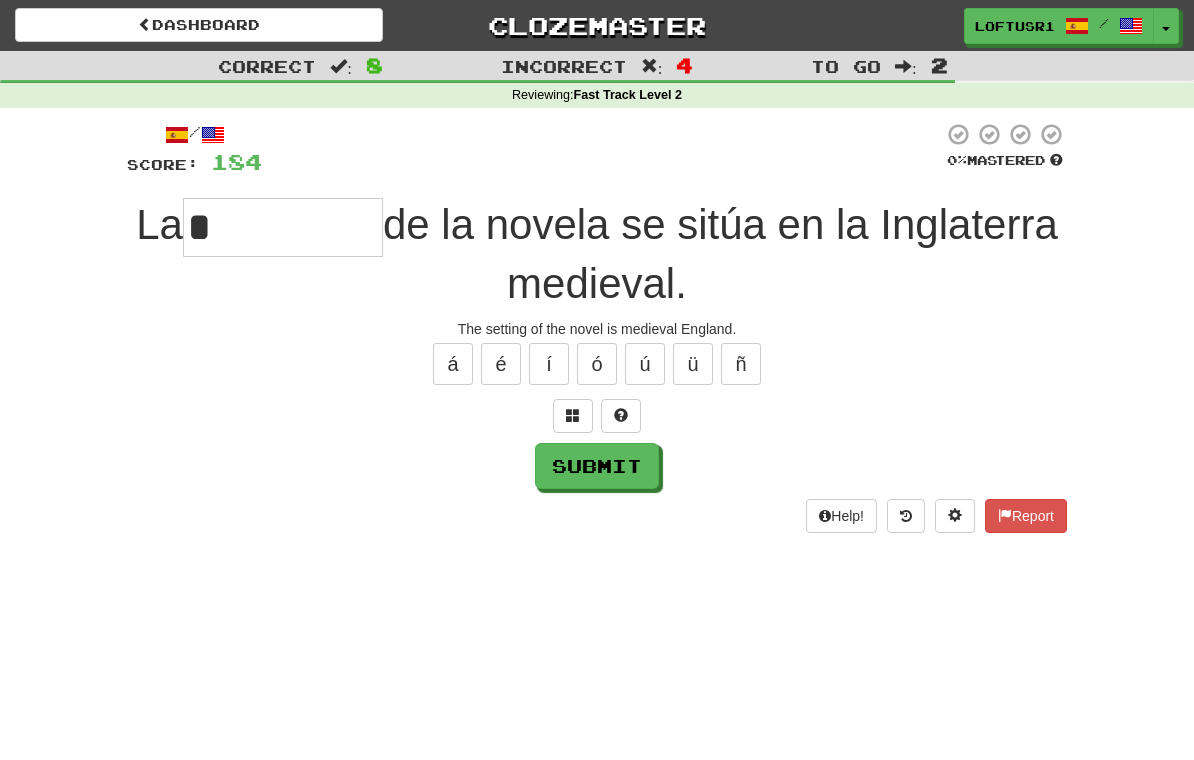 click on "Submit" at bounding box center (597, 466) 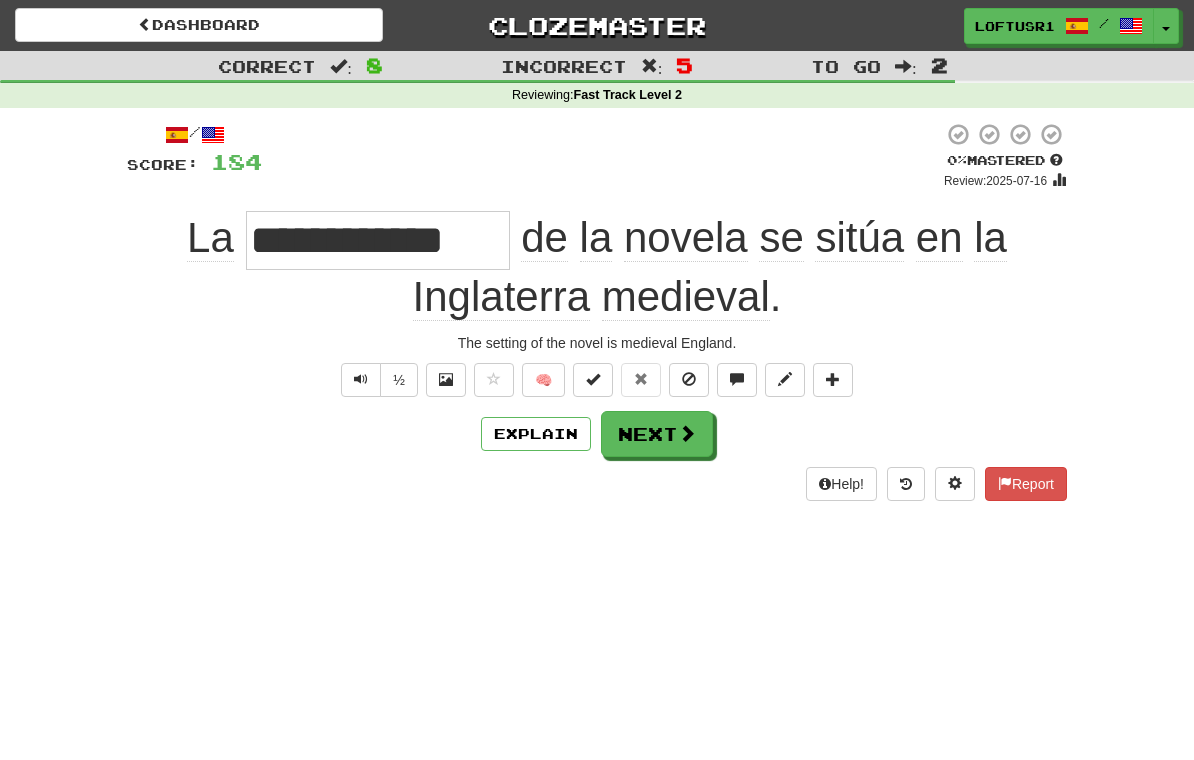 click on "Next" at bounding box center (657, 434) 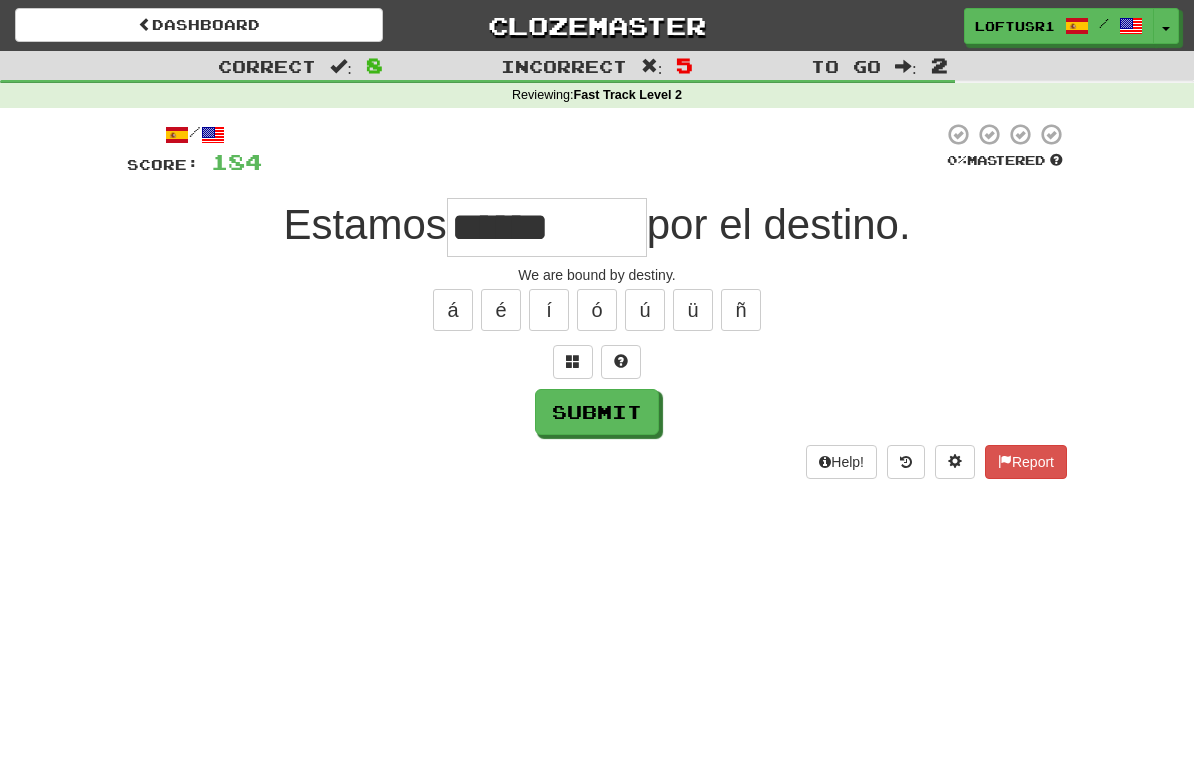 type on "******" 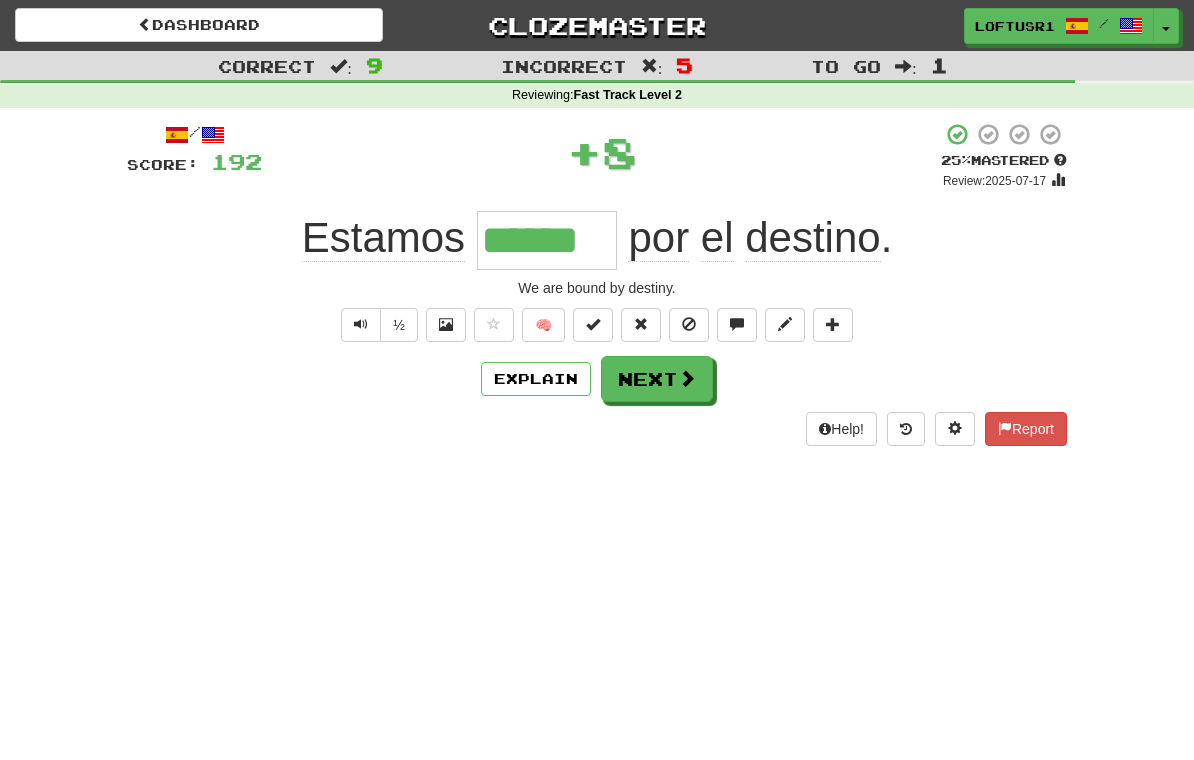 click on "Explain" at bounding box center [536, 379] 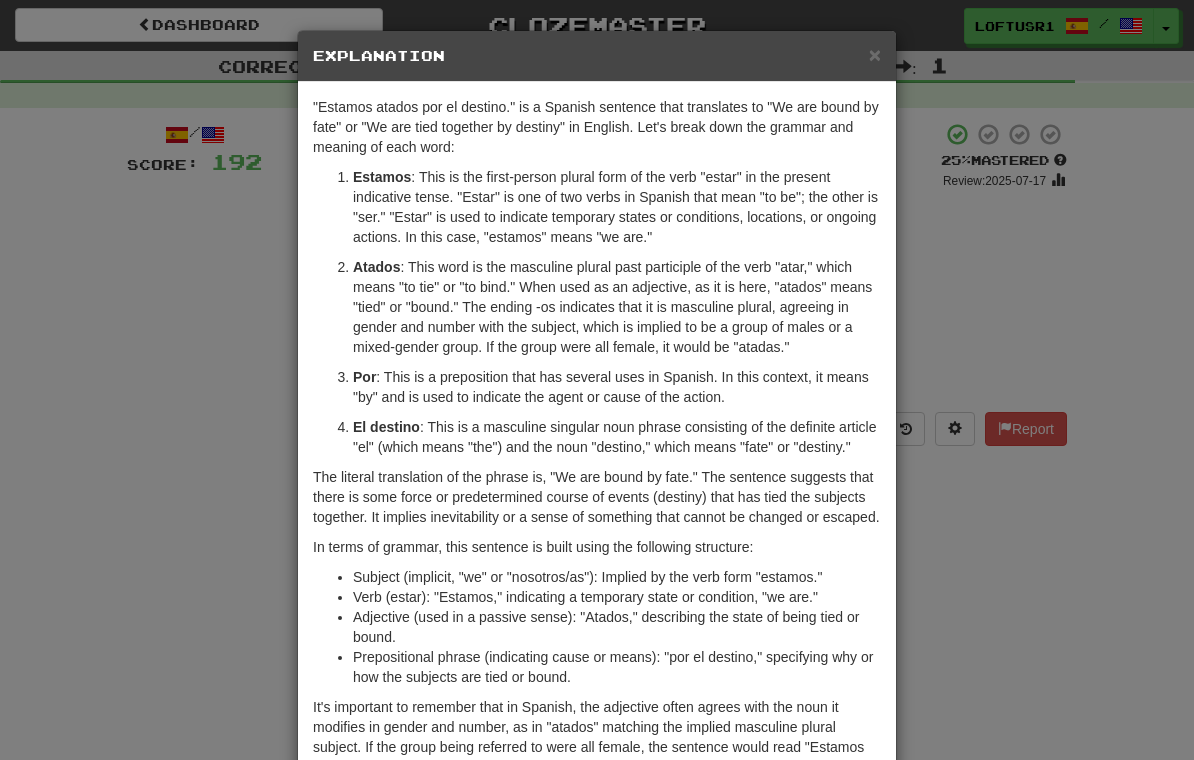 click on "× Explanation "Estamos atados por el destino." is a Spanish sentence that translates to "We are bound by fate" or "We are tied together by destiny" in English. Let's break down the grammar and meaning of each word:
Estamos : This is the first-person plural form of the verb "estar" in the present indicative tense. "Estar" is one of two verbs in Spanish that mean "to be"; the other is "ser." "Estar" is used to indicate temporary states or conditions, locations, or ongoing actions. In this case, "estamos" means "we are."
Atados : This word is the masculine plural past participle of the verb "atar," which means "to tie" or "to bind." When used as an adjective, as it is here, "atados" means "tied" or "bound." The ending -os indicates that it is masculine plural, agreeing in gender and number with the subject, which is implied to be a group of males or a mixed-gender group. If the group were all female, it would be "atadas."
Por
El destino
Let us know ! Close" at bounding box center (597, 380) 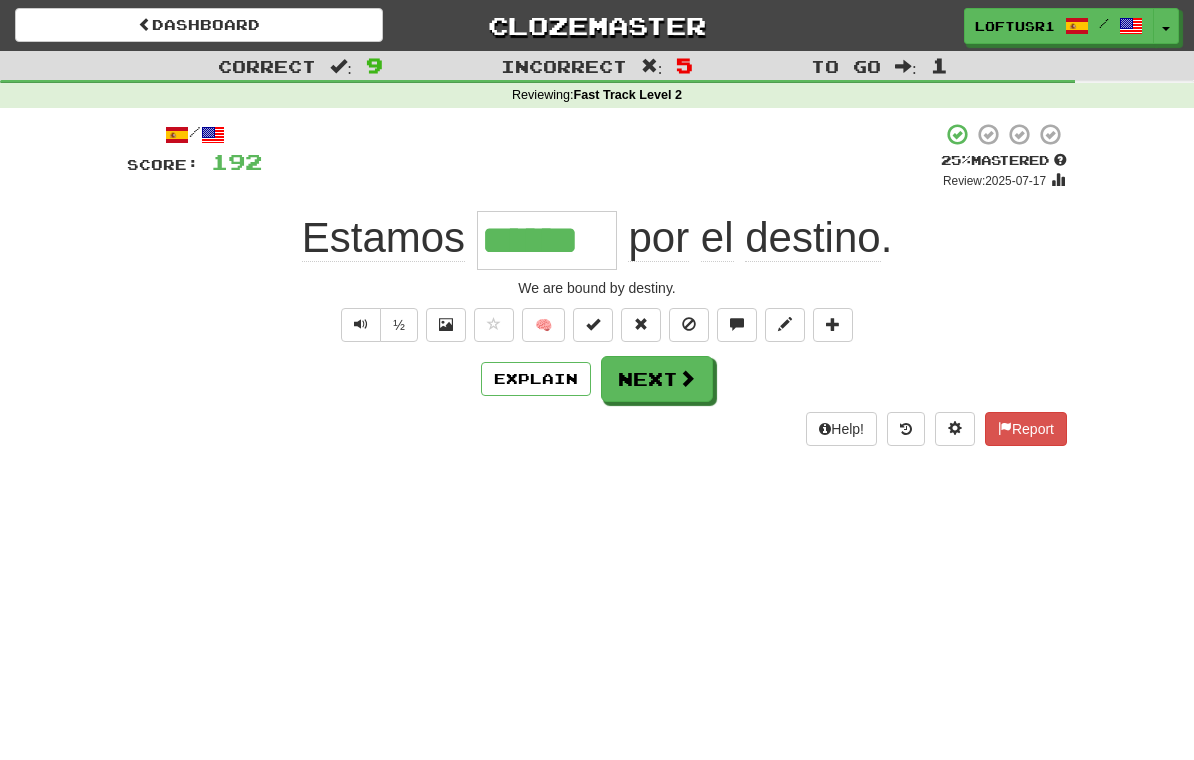 click on "Next" at bounding box center [657, 379] 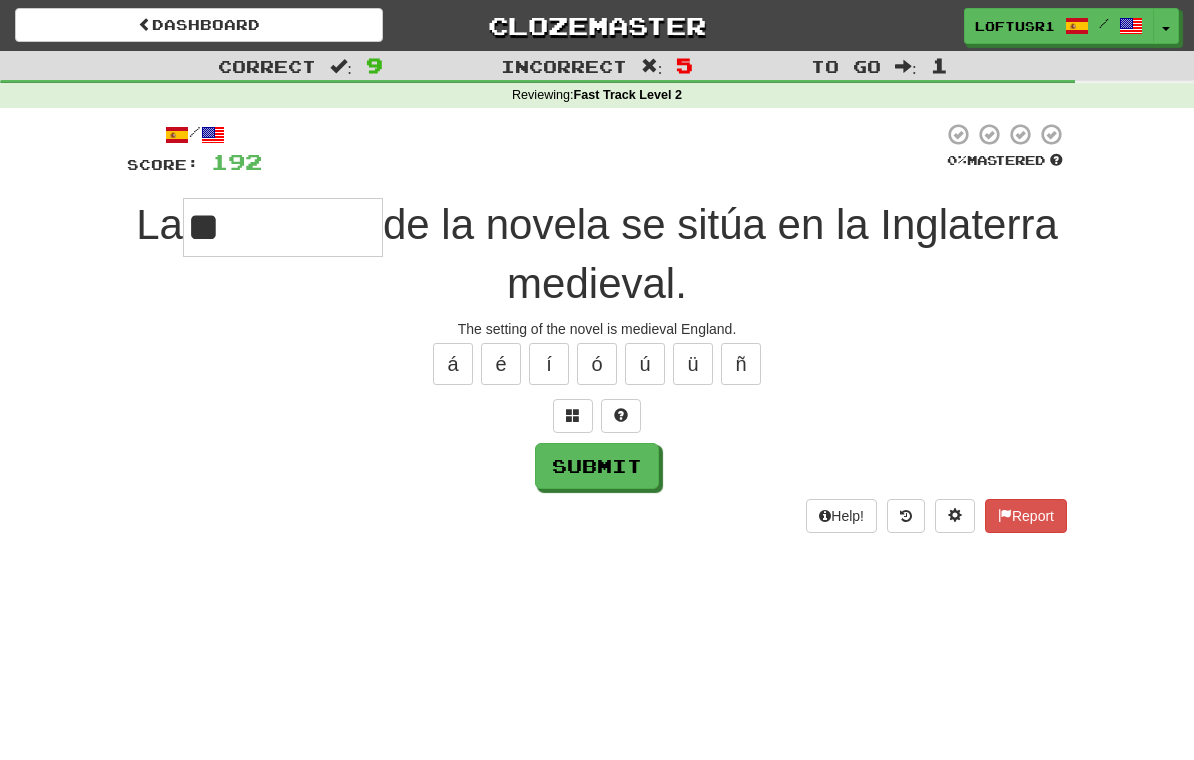 click on "Submit" at bounding box center (597, 466) 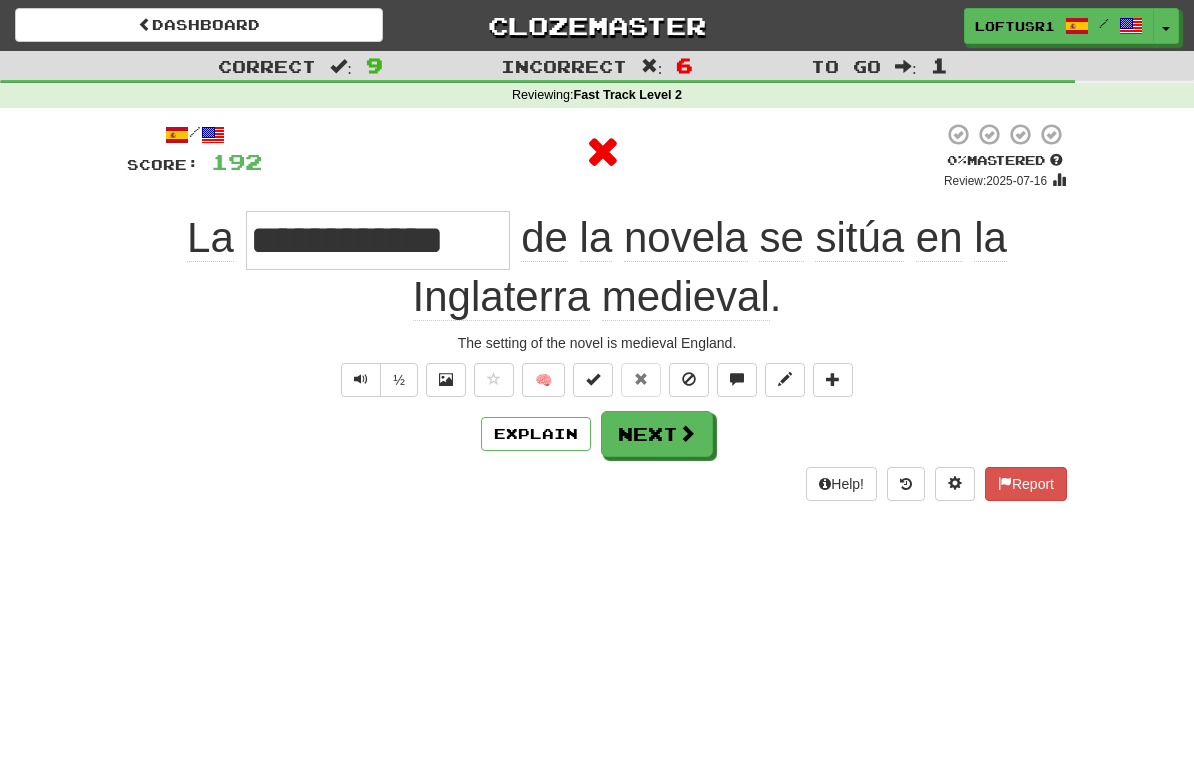 click at bounding box center (687, 433) 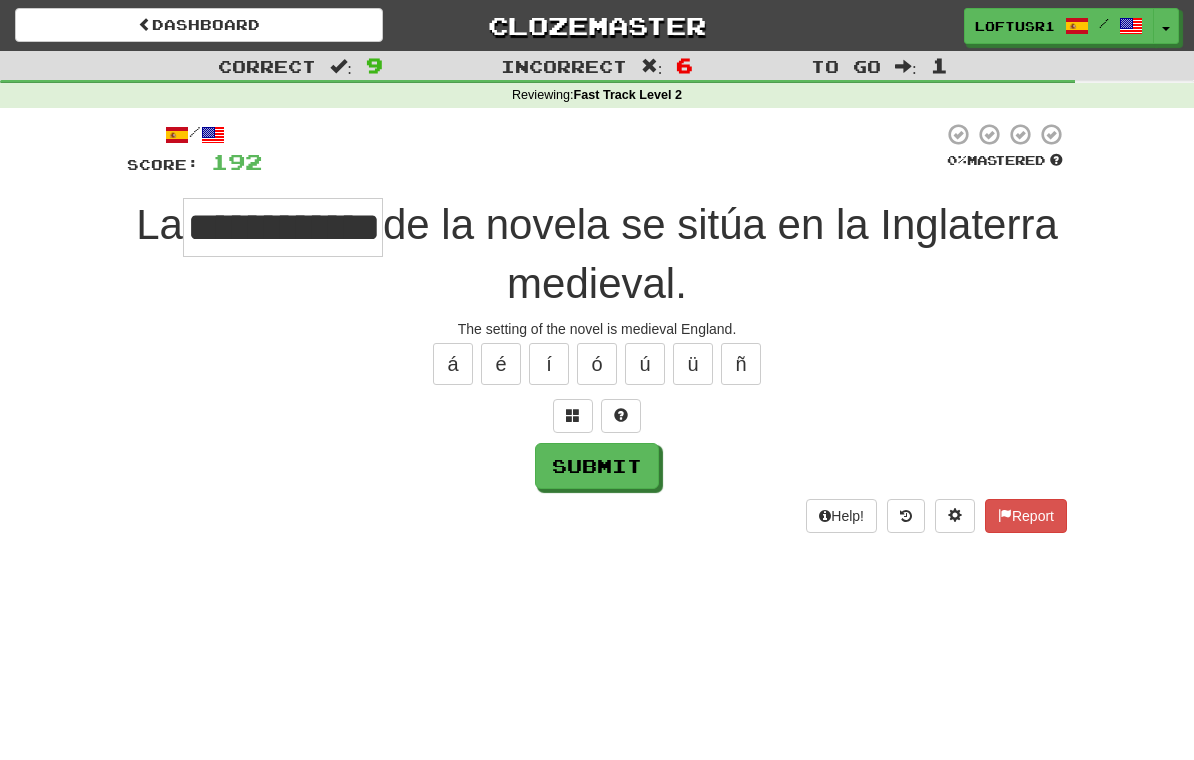 type on "**********" 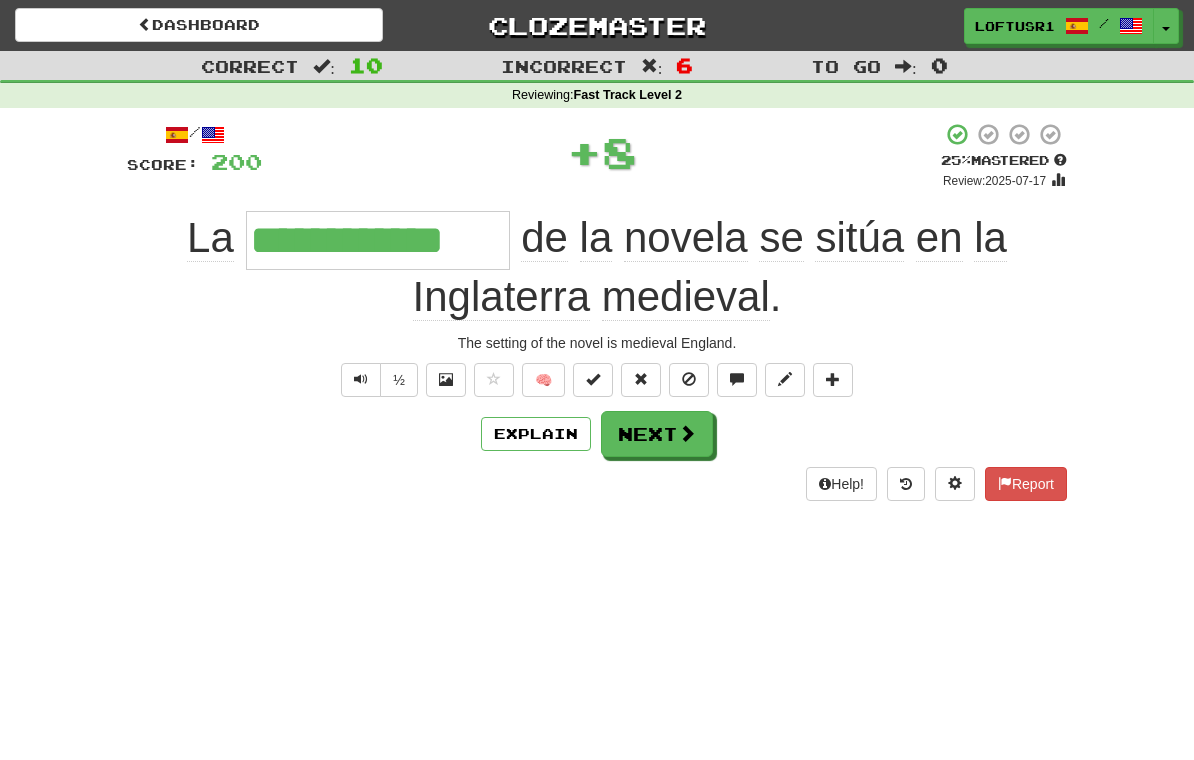 click on "Next" at bounding box center [657, 434] 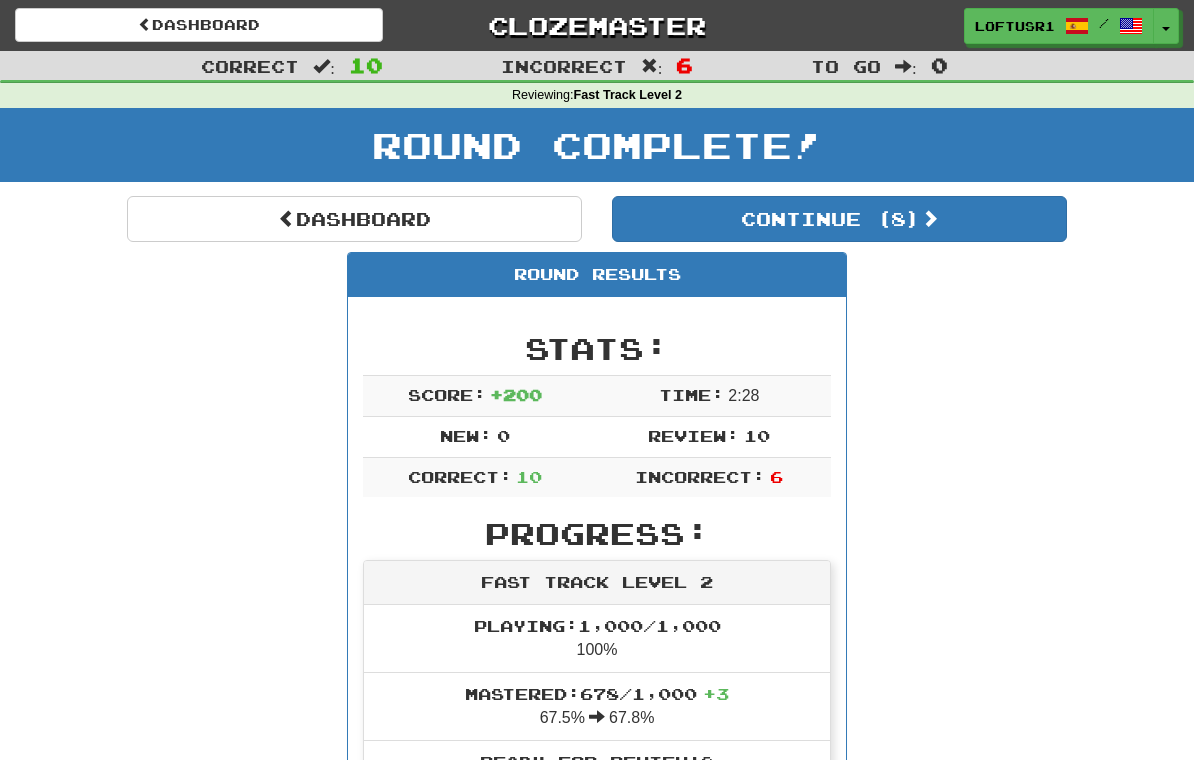 click on "Dashboard" at bounding box center (354, 219) 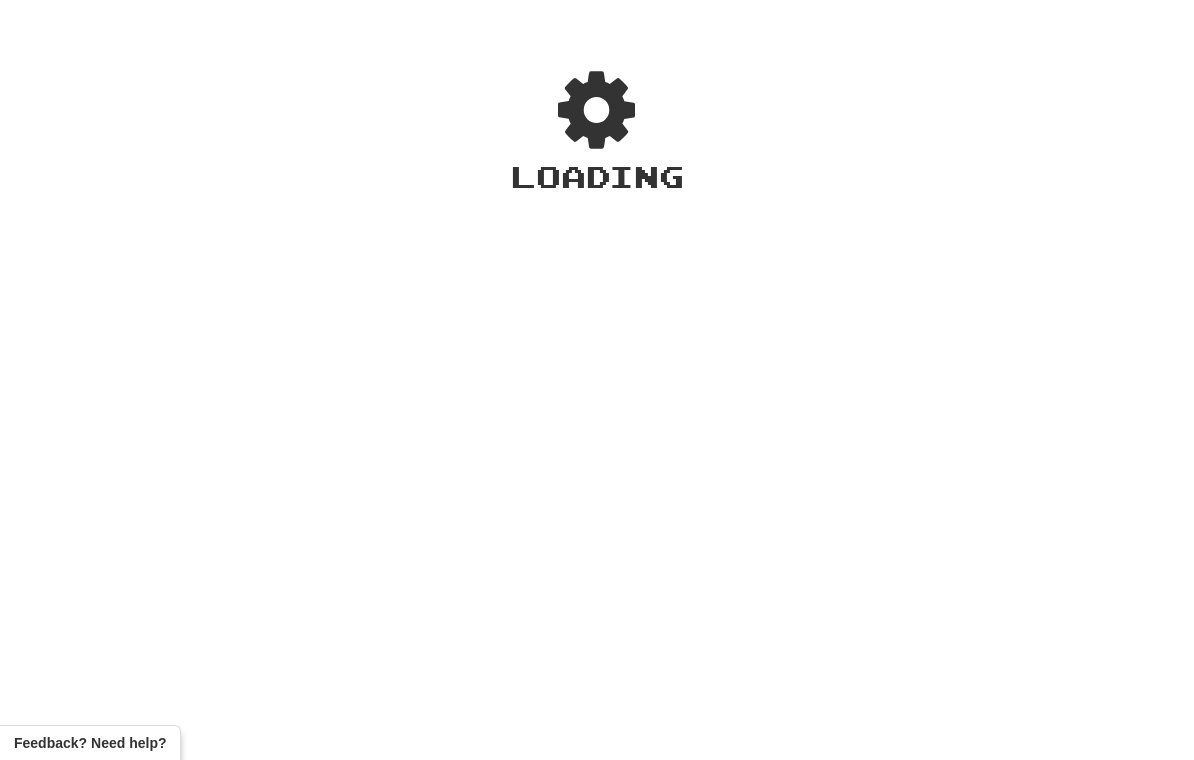 scroll, scrollTop: 0, scrollLeft: 0, axis: both 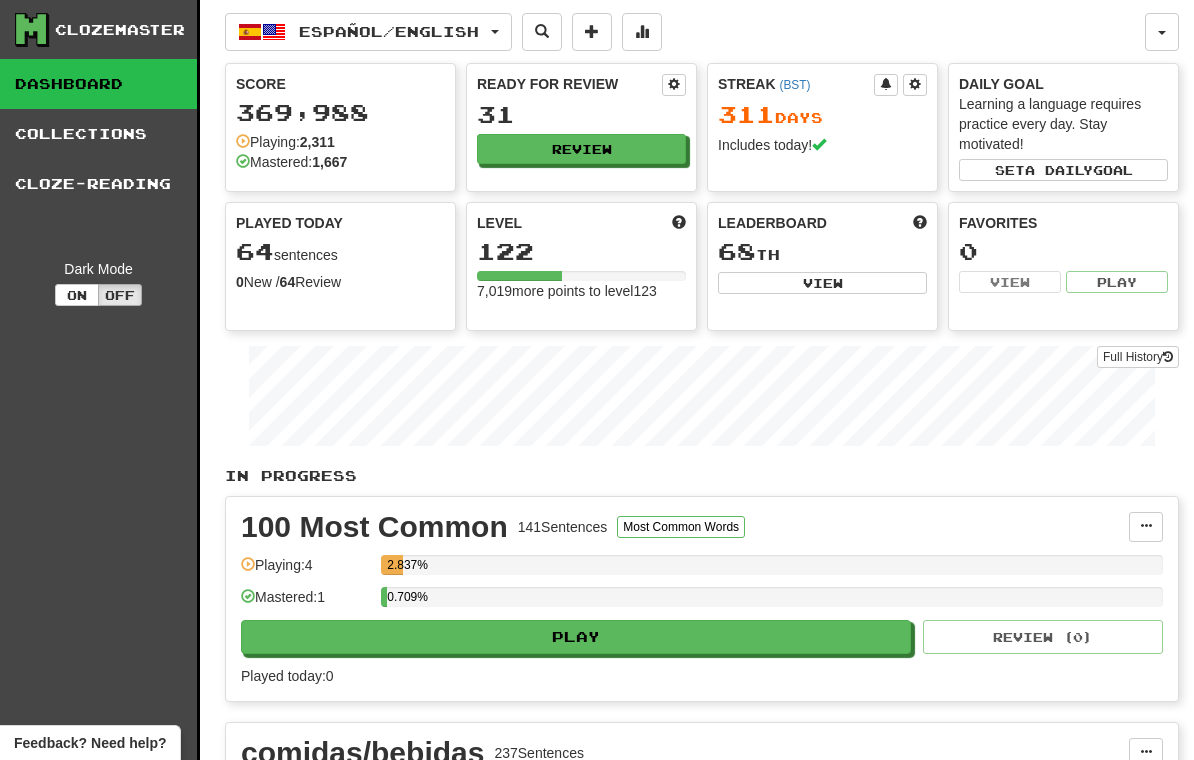 click on "Full History" at bounding box center [1138, 357] 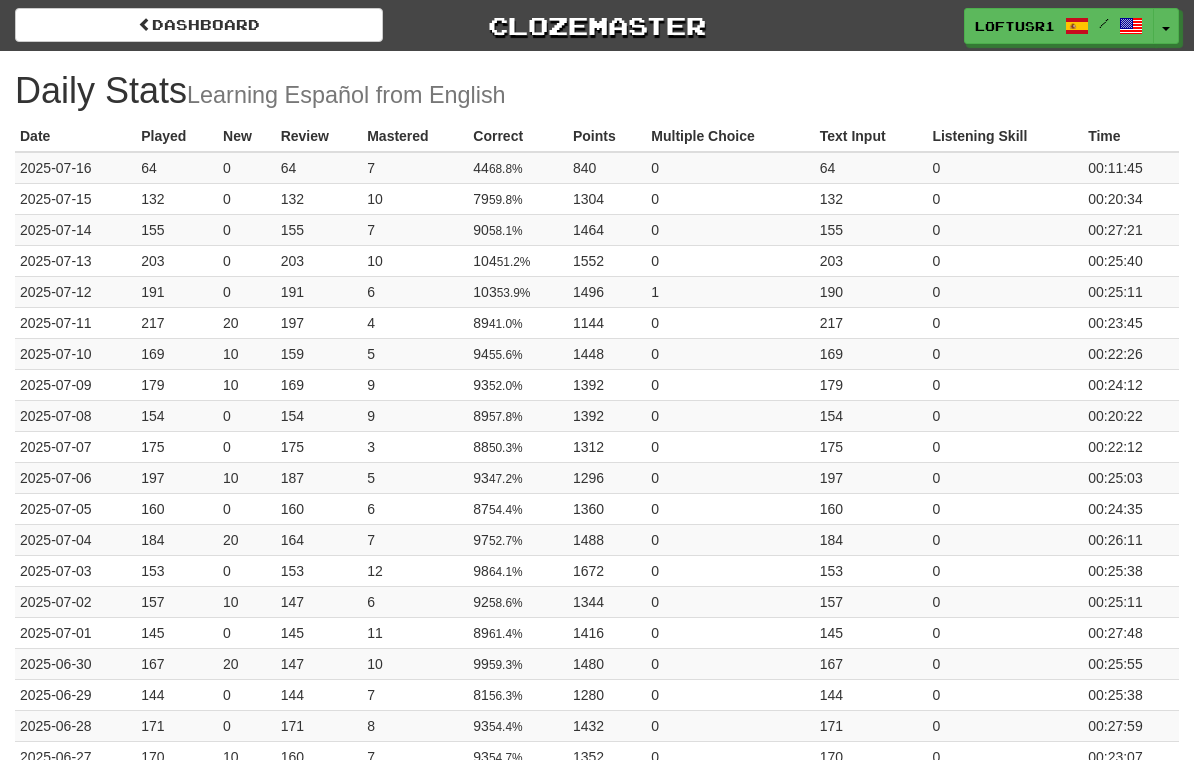 scroll, scrollTop: 0, scrollLeft: 0, axis: both 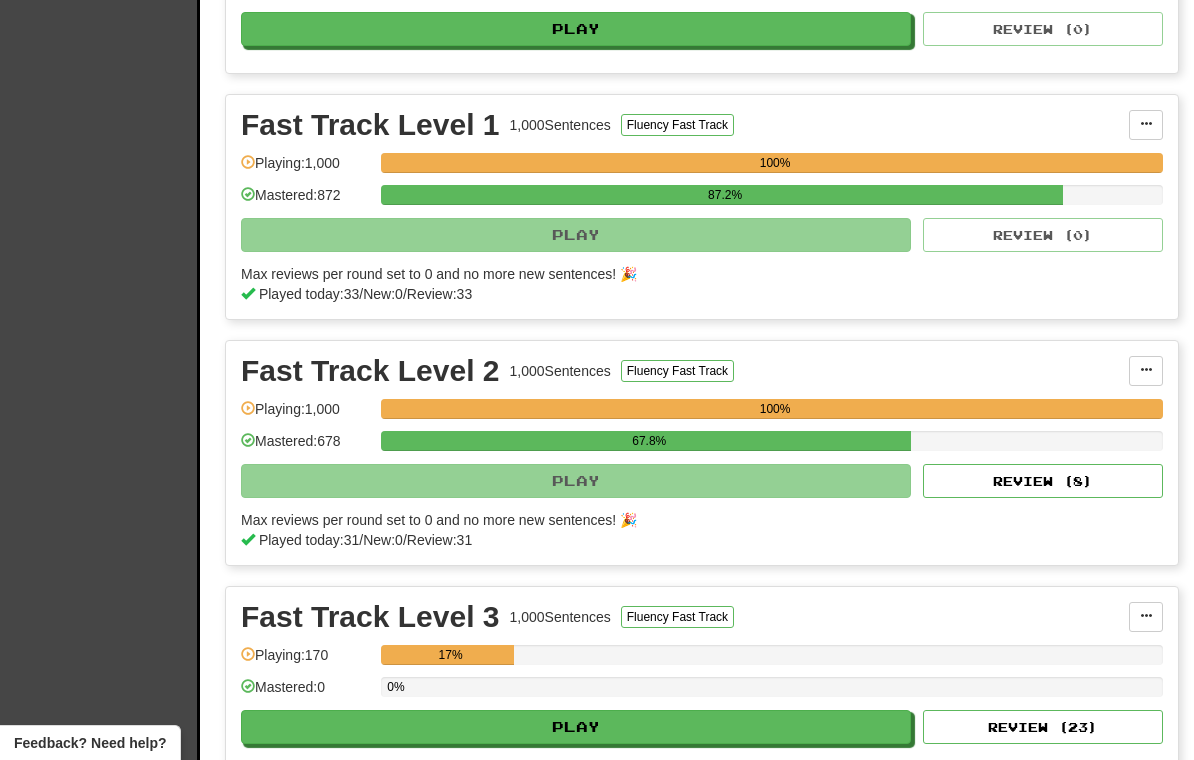 click on "Review ( 8 )" at bounding box center (1043, 481) 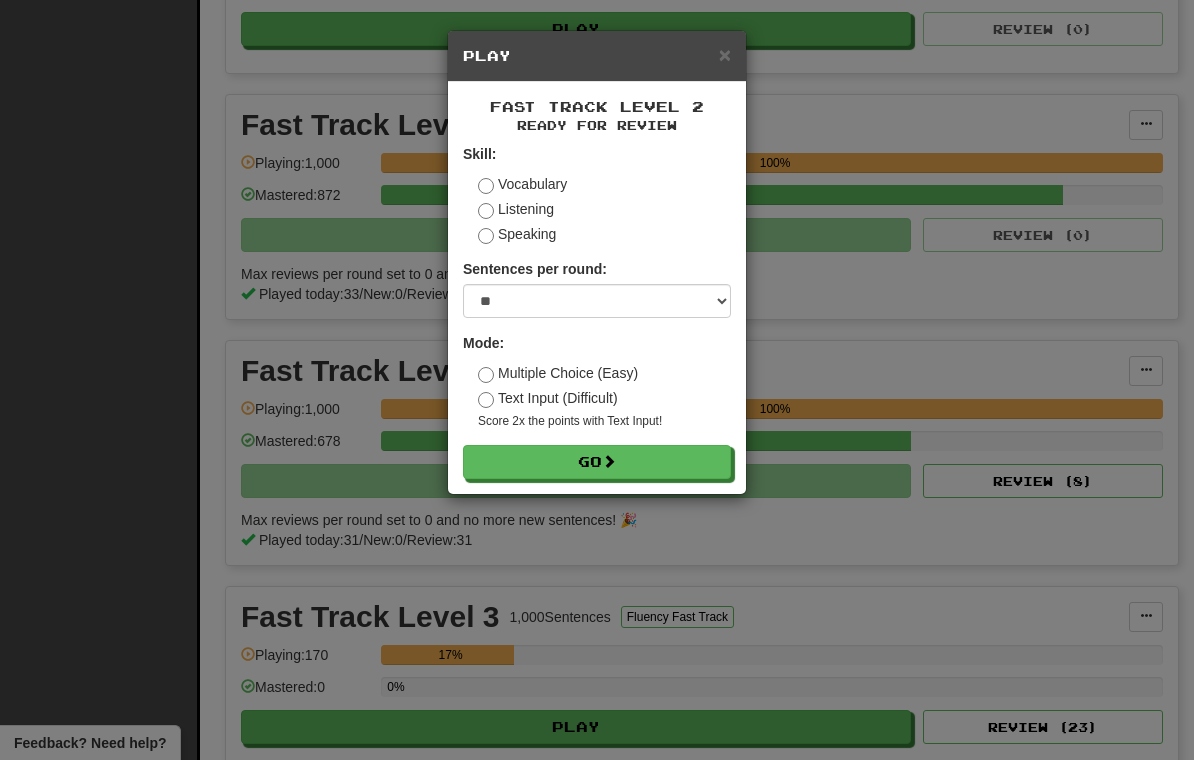 click on "Go" at bounding box center (597, 462) 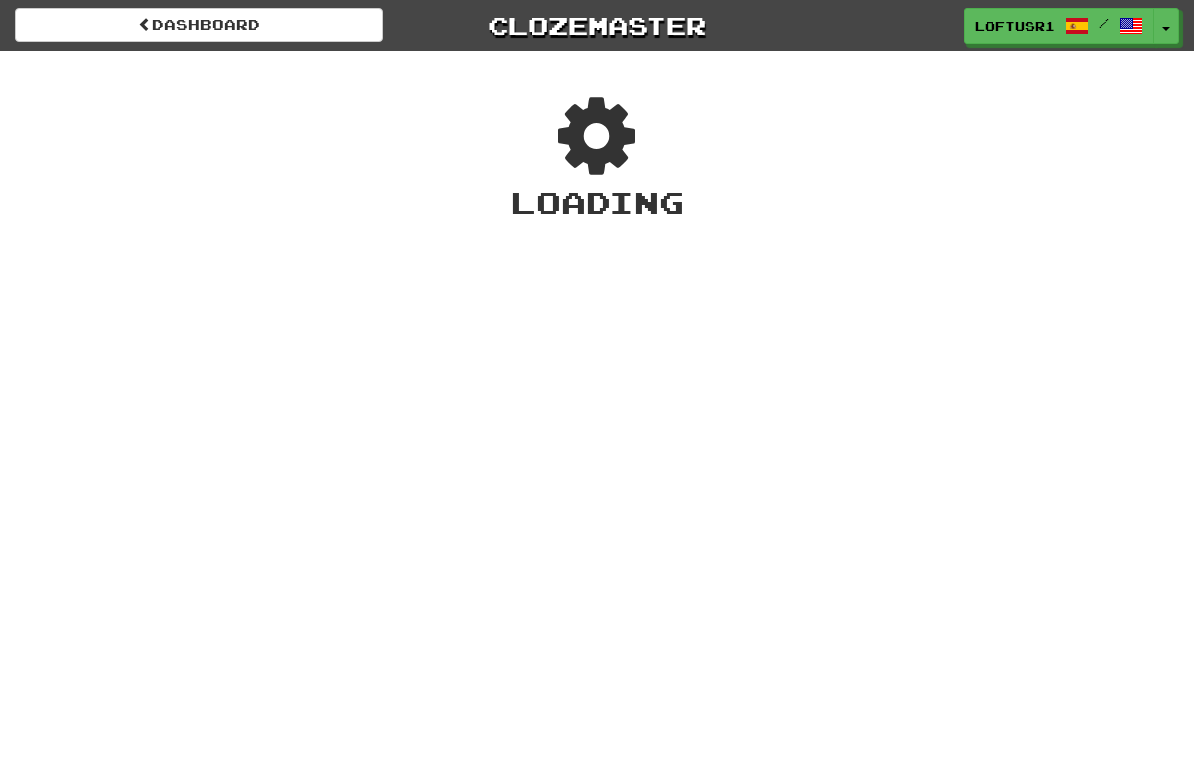 scroll, scrollTop: 0, scrollLeft: 0, axis: both 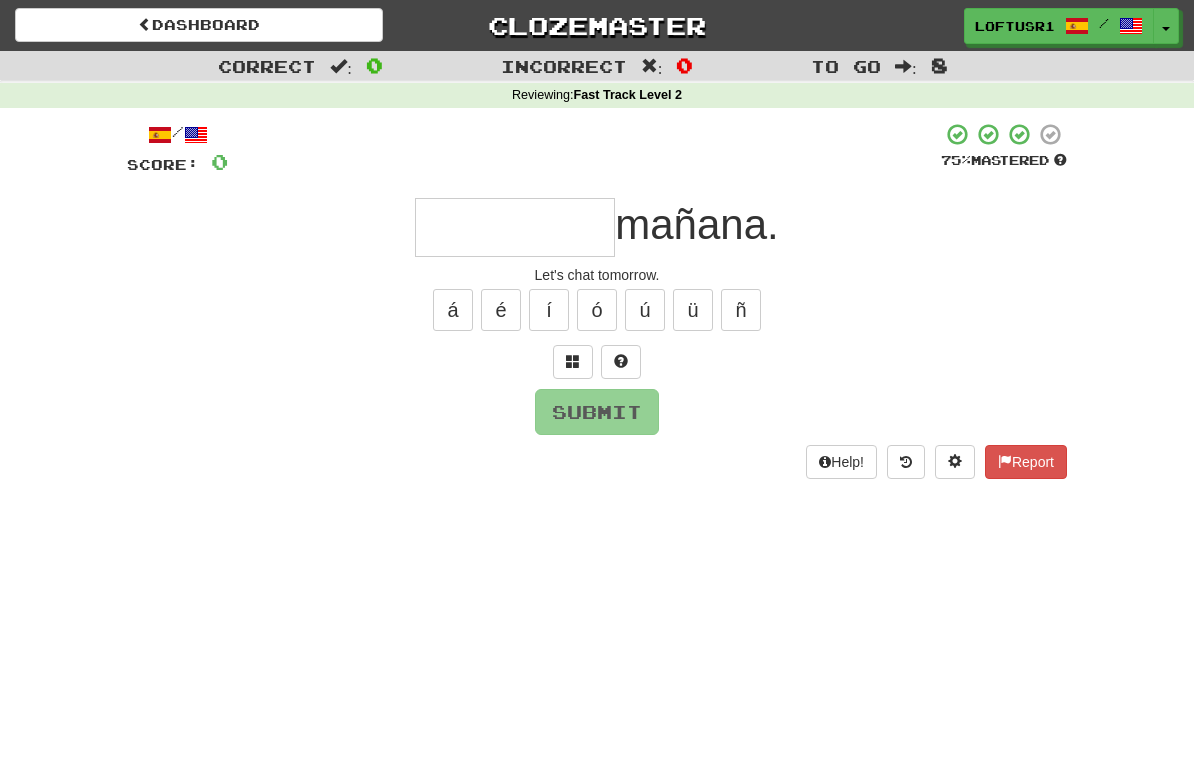 click at bounding box center (515, 227) 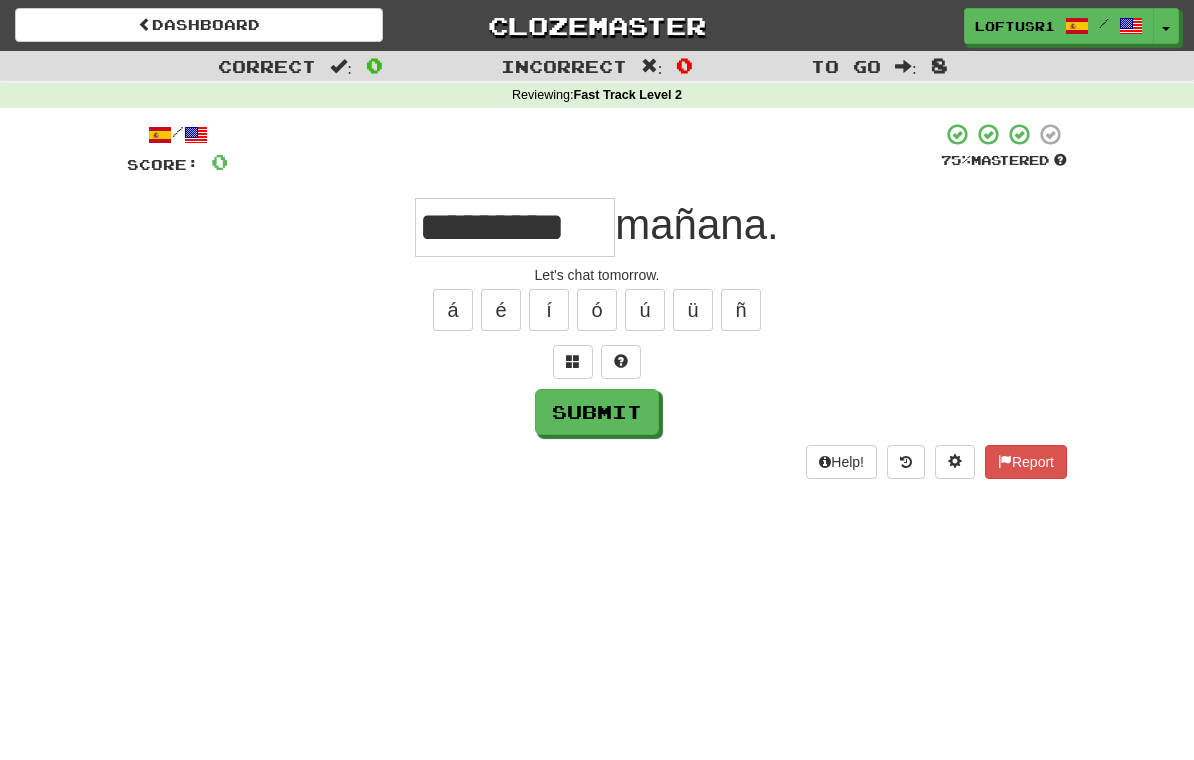 click on "Submit" at bounding box center [597, 412] 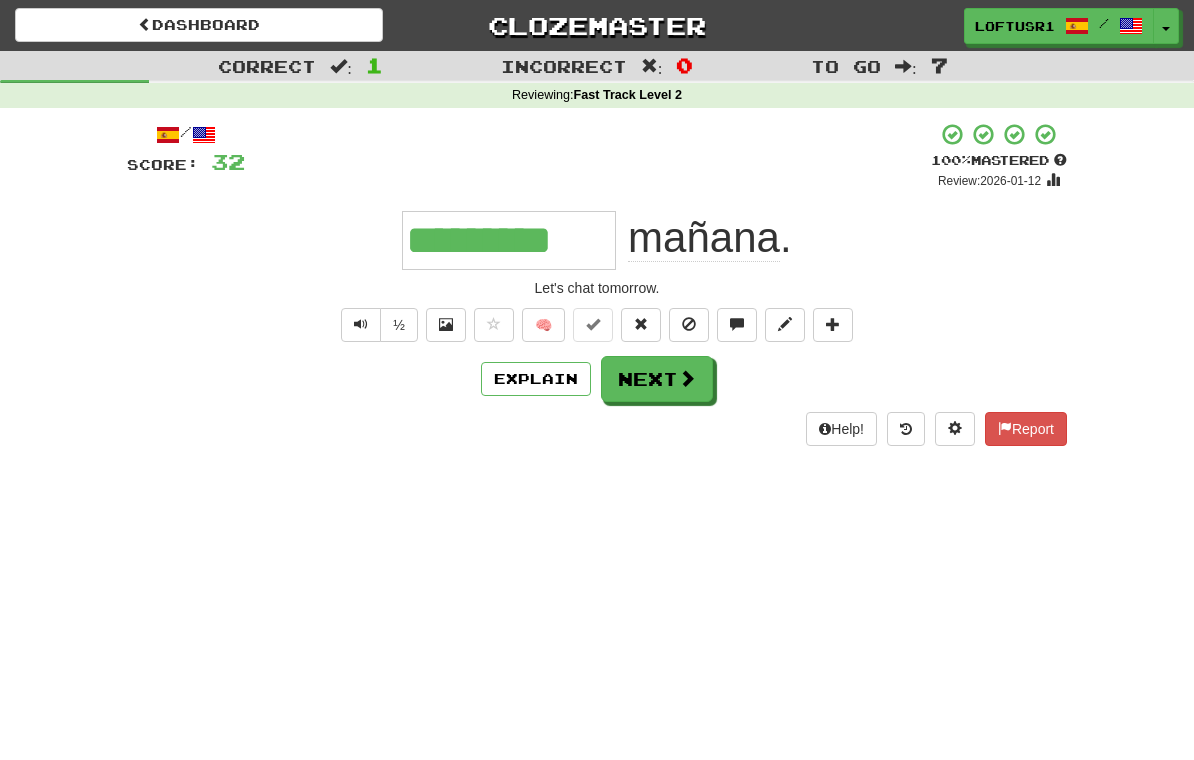 click on "Next" at bounding box center (657, 379) 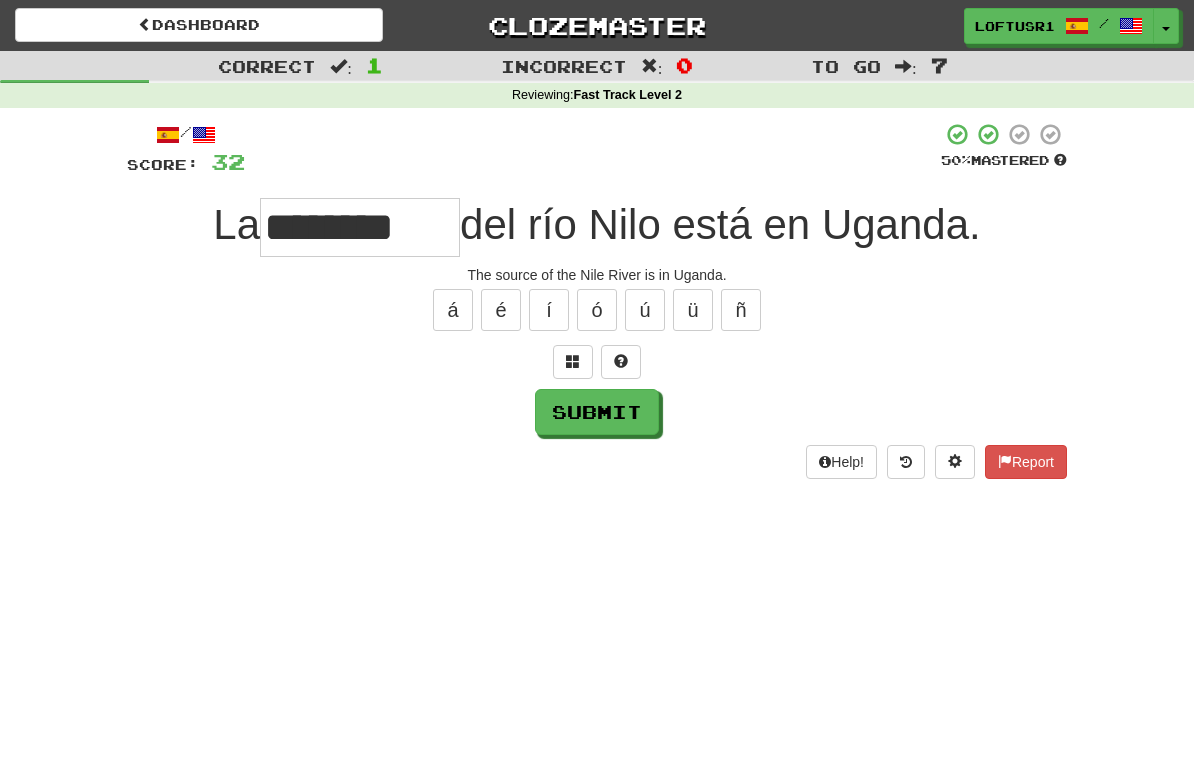 click on "Submit" at bounding box center (597, 412) 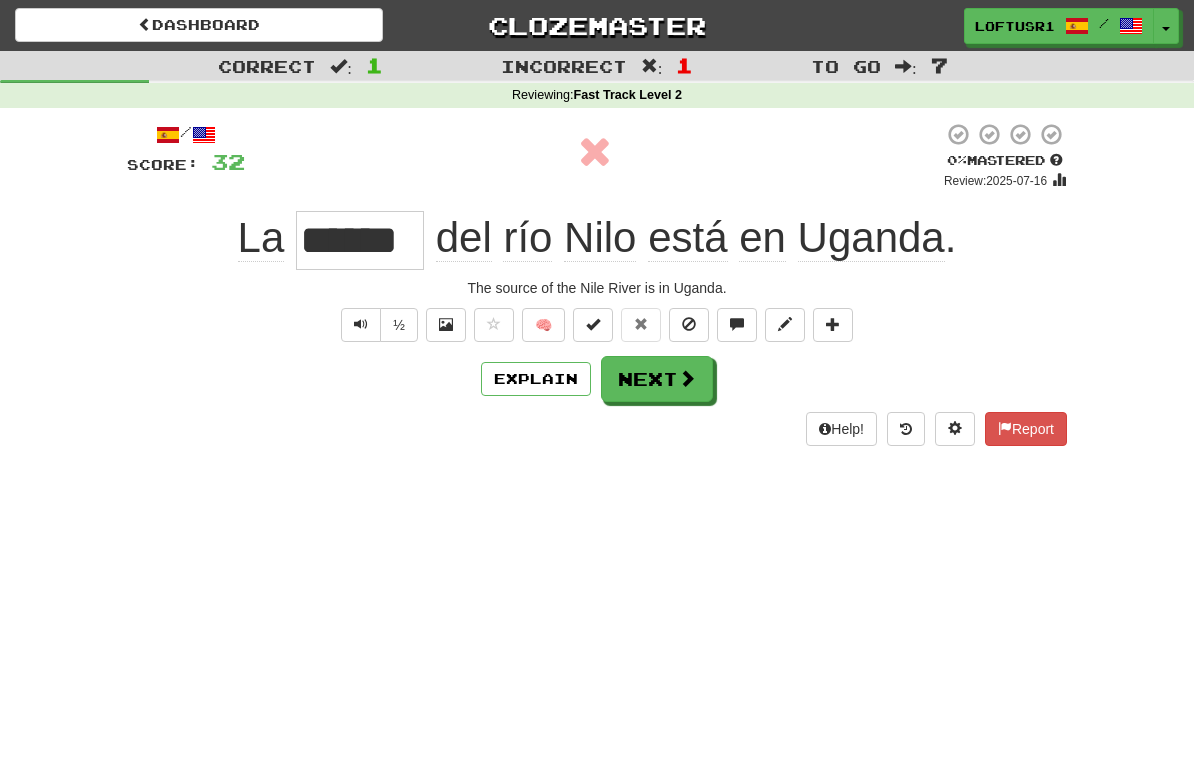 click on "Next" at bounding box center (657, 379) 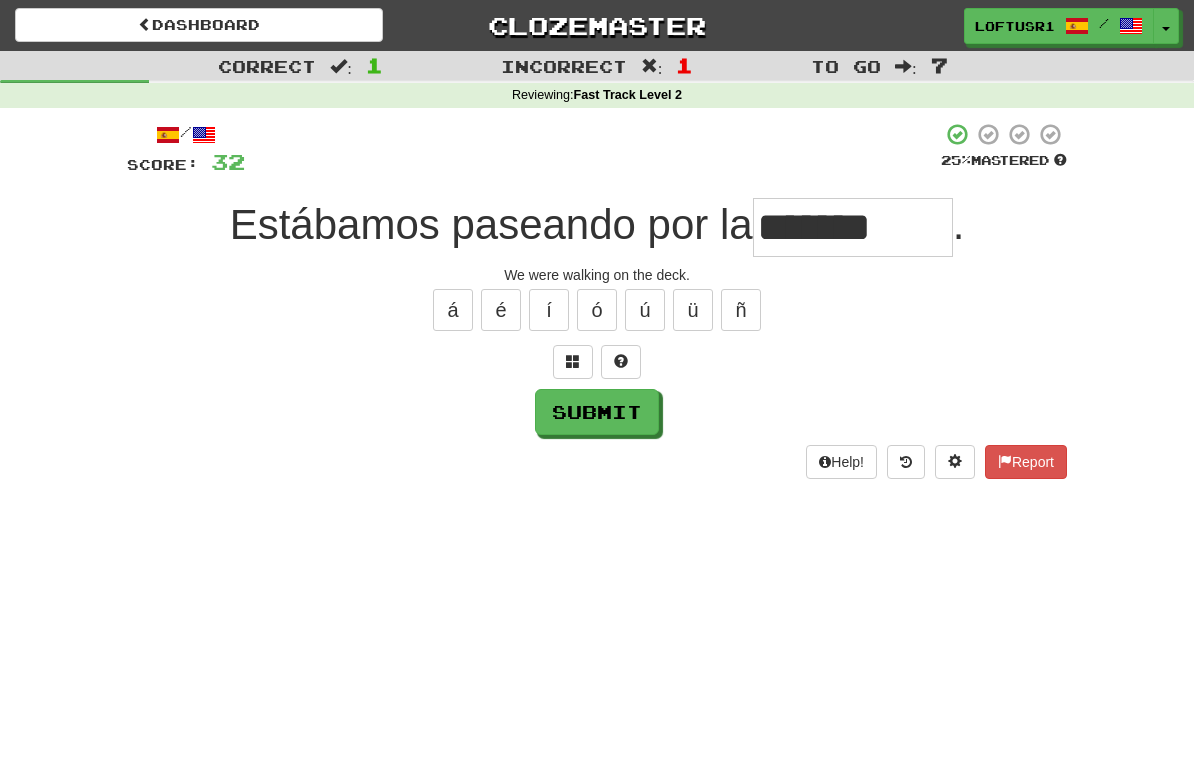 click on "Submit" at bounding box center [597, 412] 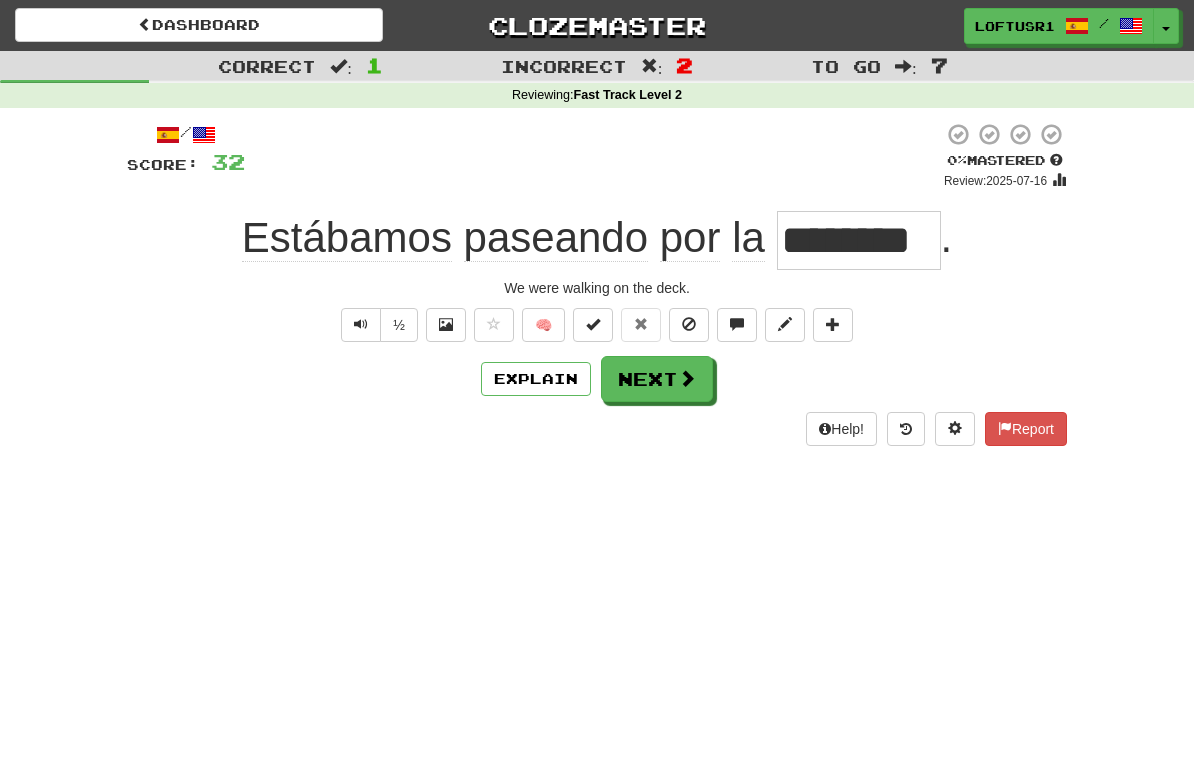 click on "Next" at bounding box center (657, 379) 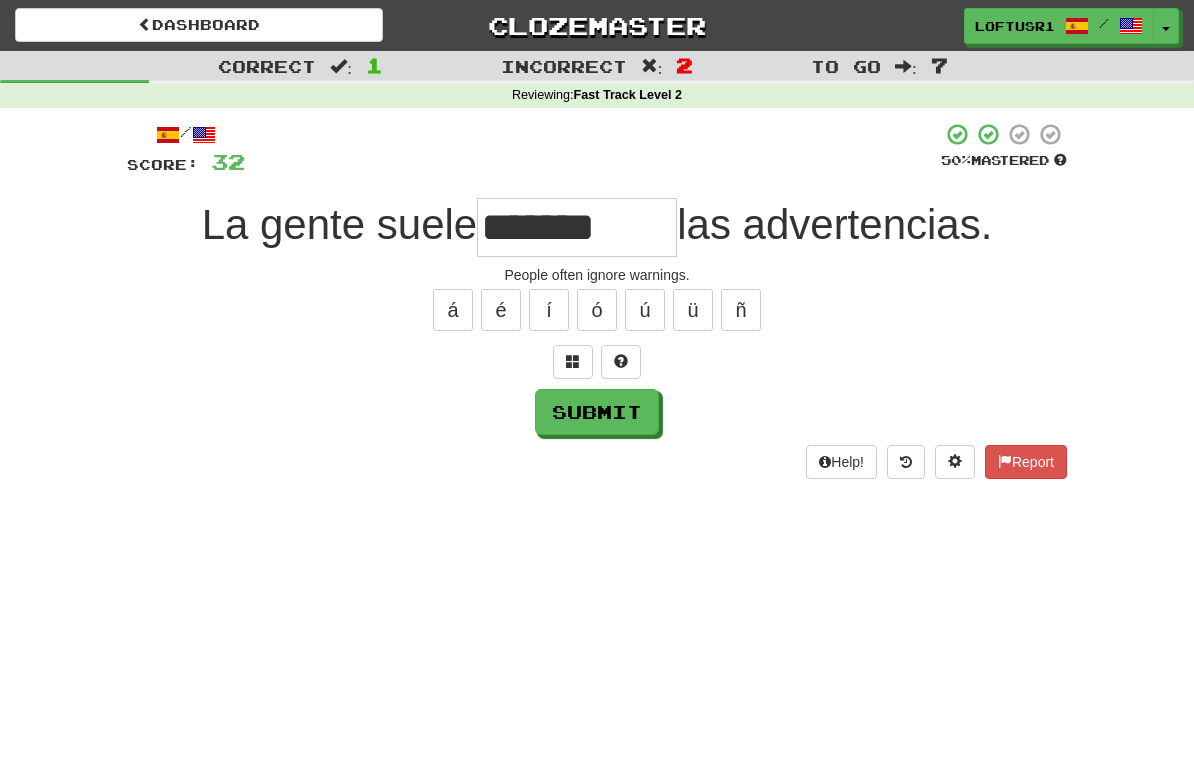 type on "*******" 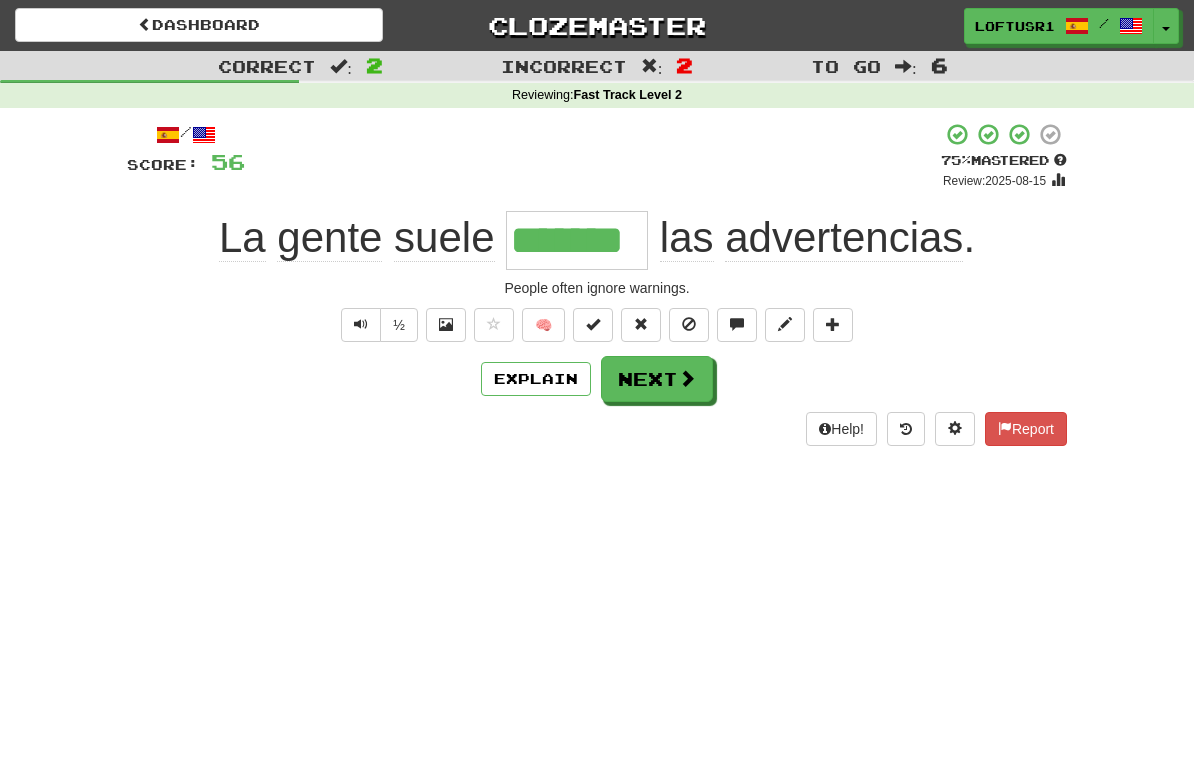 click on "Next" at bounding box center [657, 379] 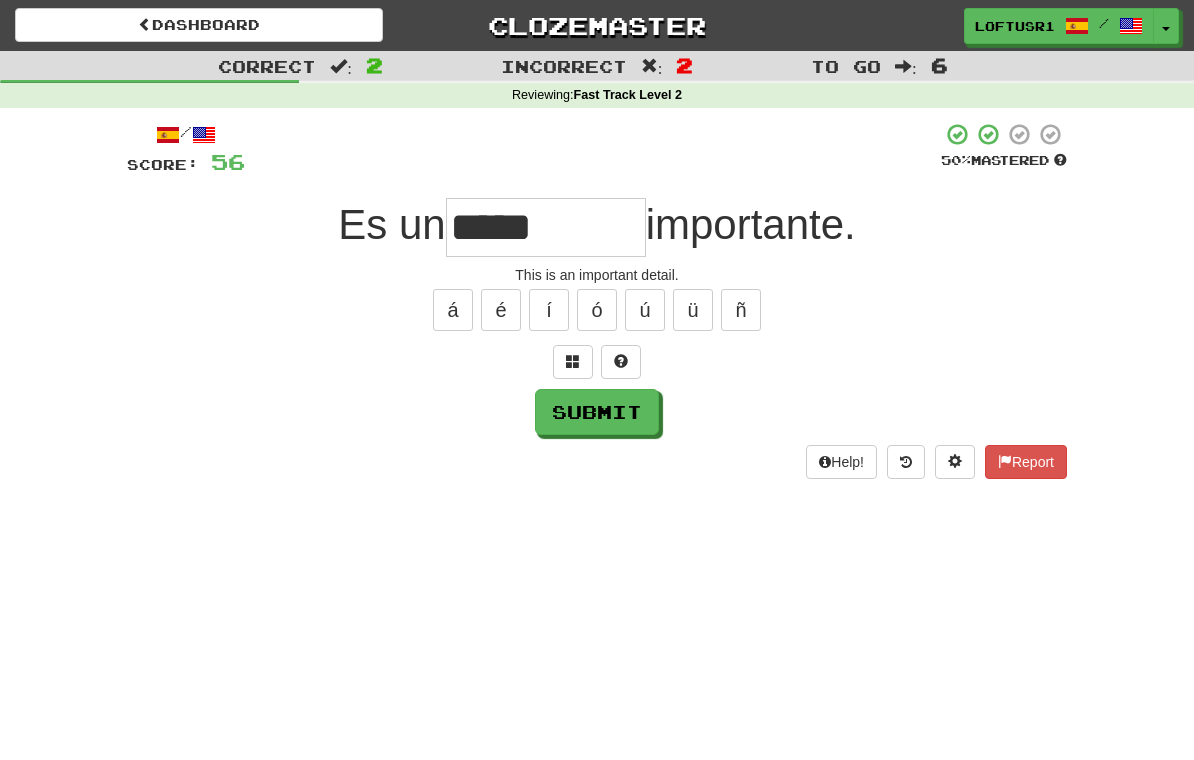 click on "Submit" at bounding box center (597, 412) 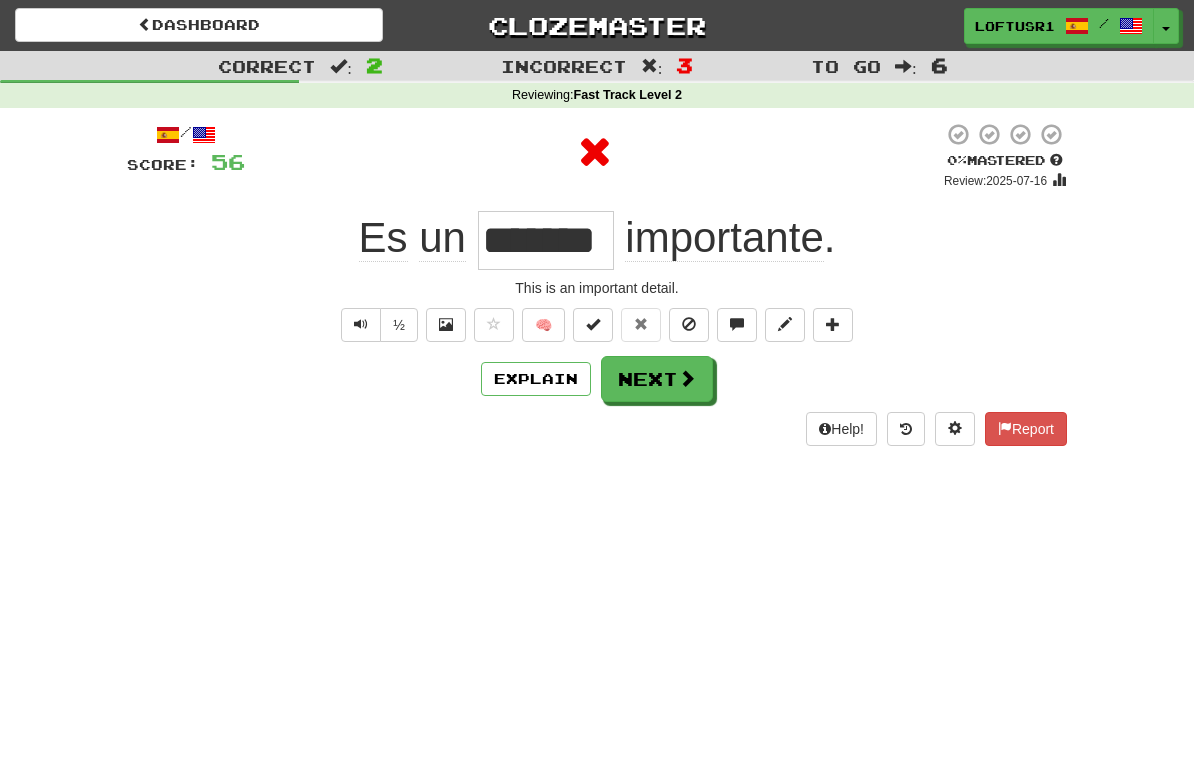 click on "Explain" at bounding box center (536, 379) 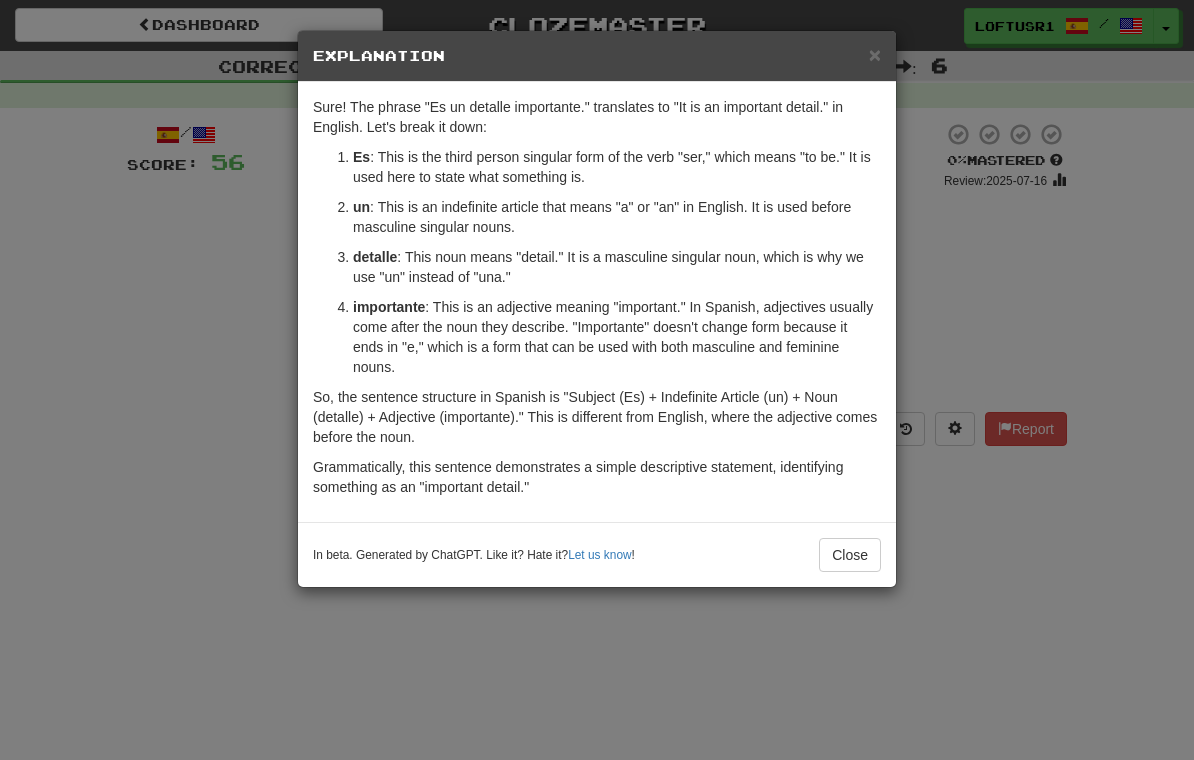 click on "Close" at bounding box center (850, 555) 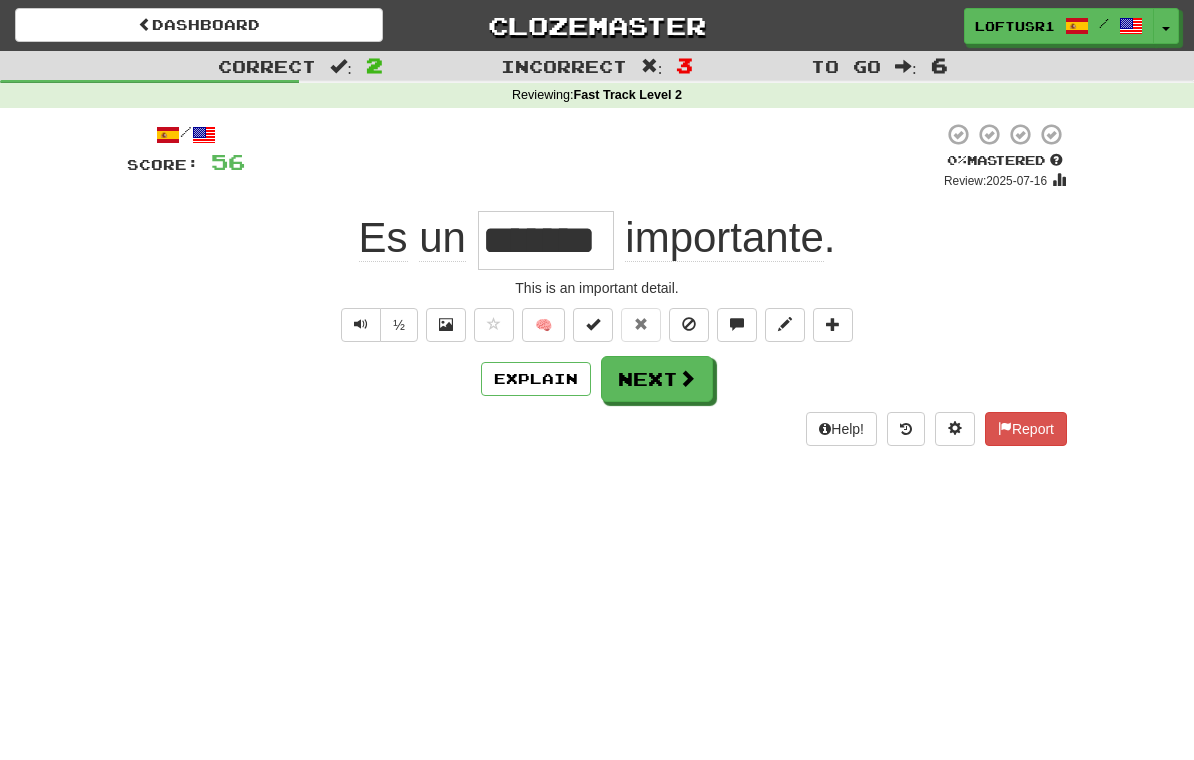 click on "Next" at bounding box center [657, 379] 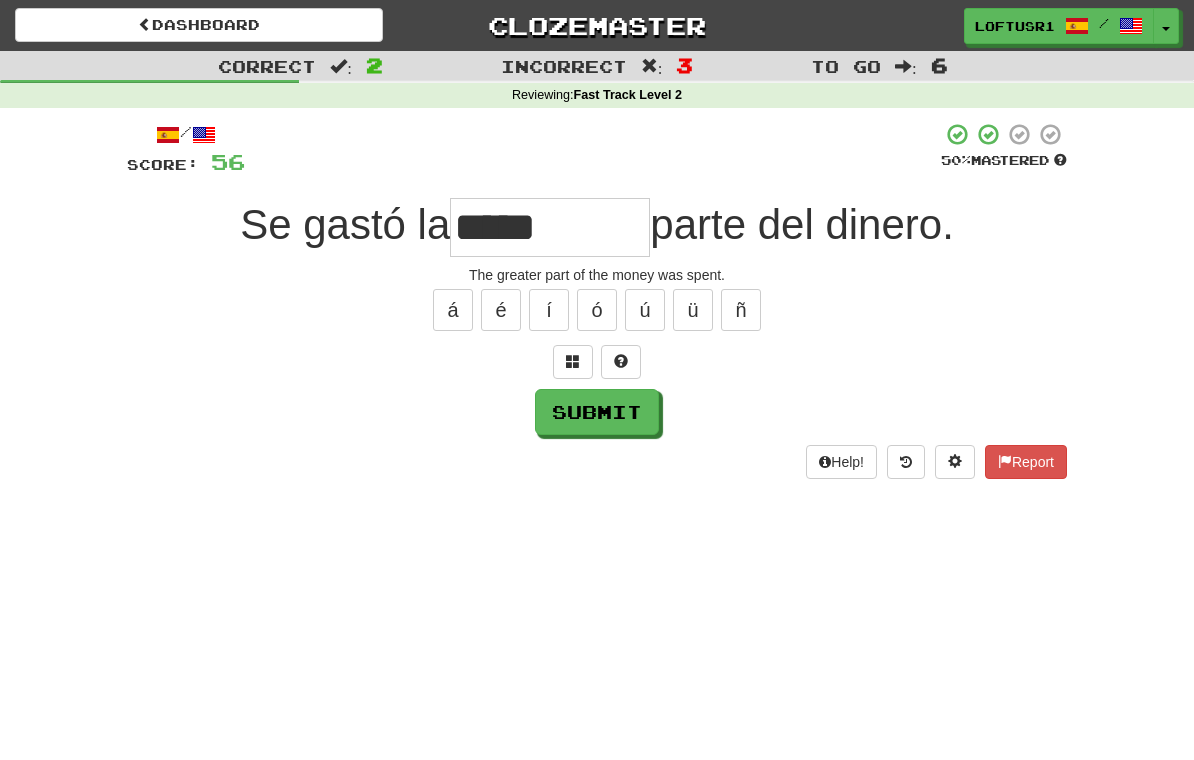 type on "*****" 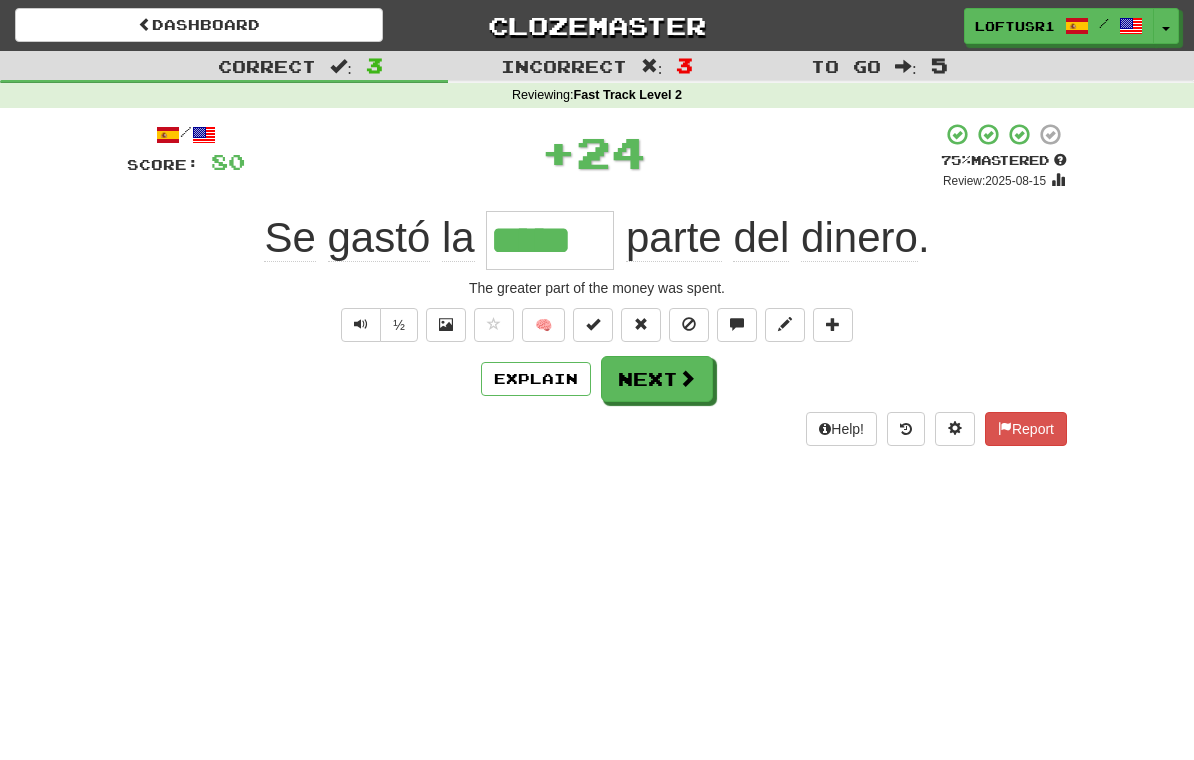 click on "Explain" at bounding box center (536, 379) 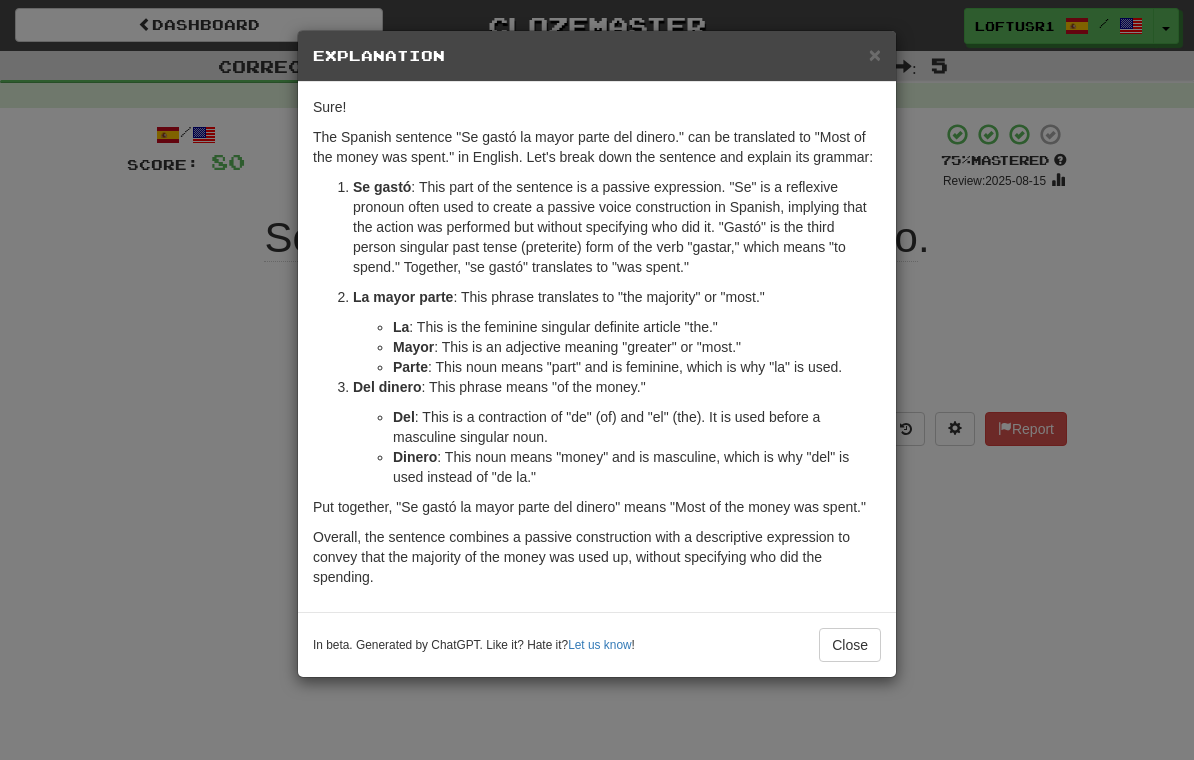 click on "Close" at bounding box center [850, 645] 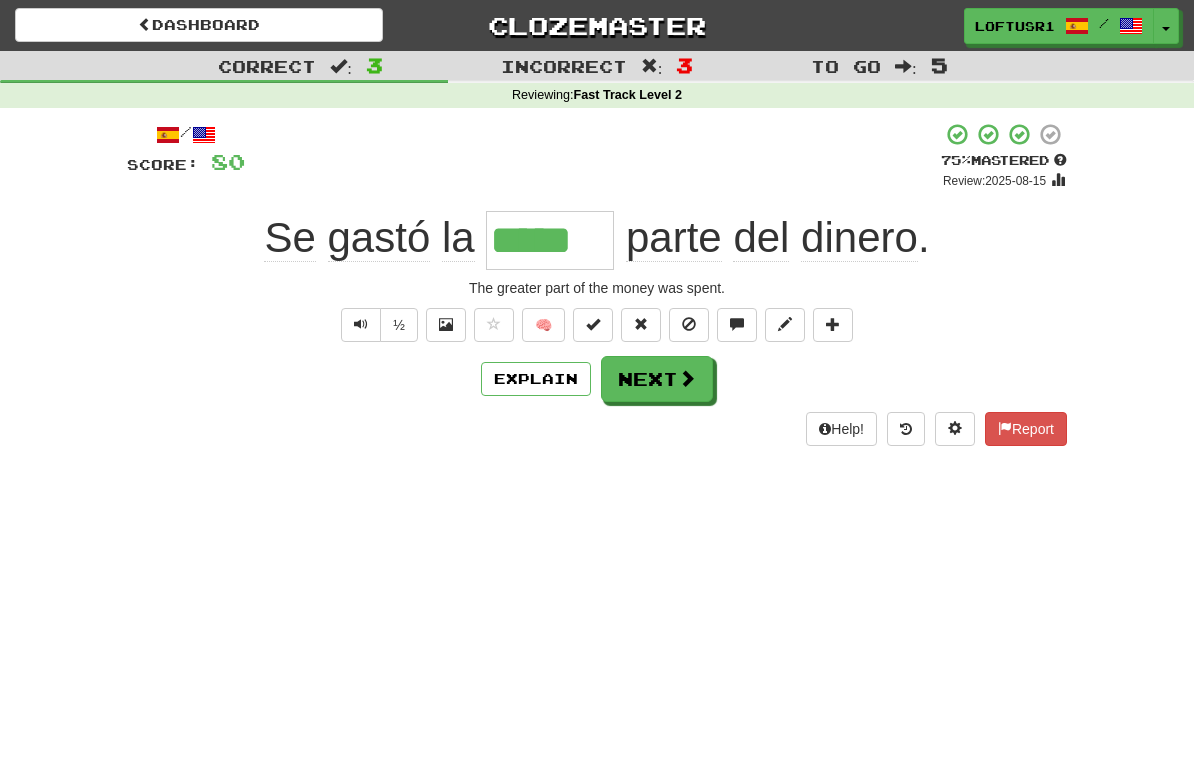 click on "Next" at bounding box center (657, 379) 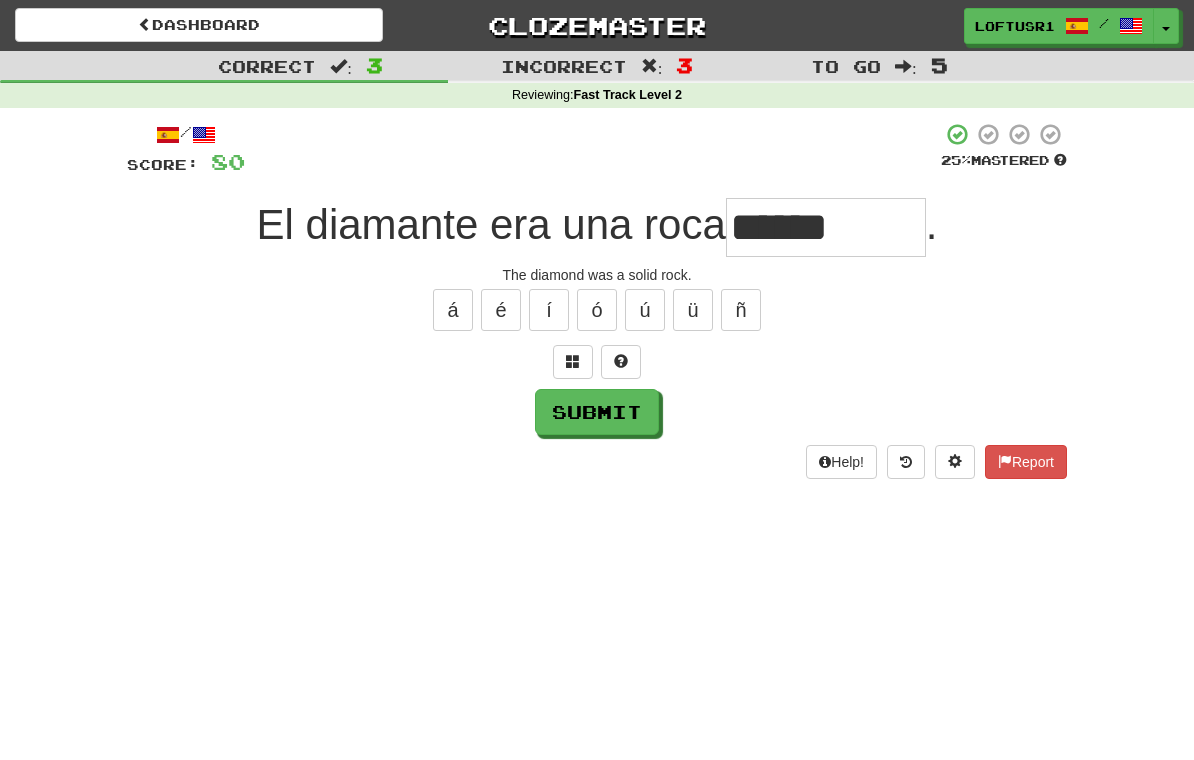 click on "Submit" at bounding box center (597, 412) 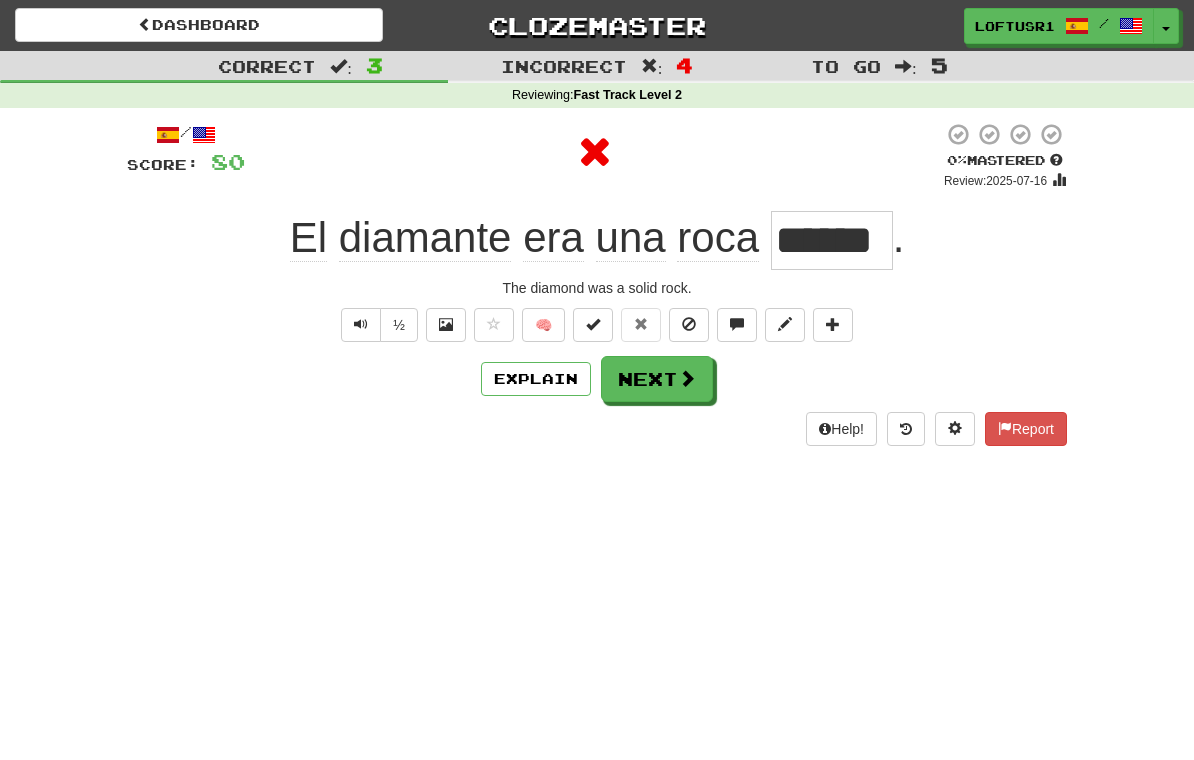 click on "Next" at bounding box center [657, 379] 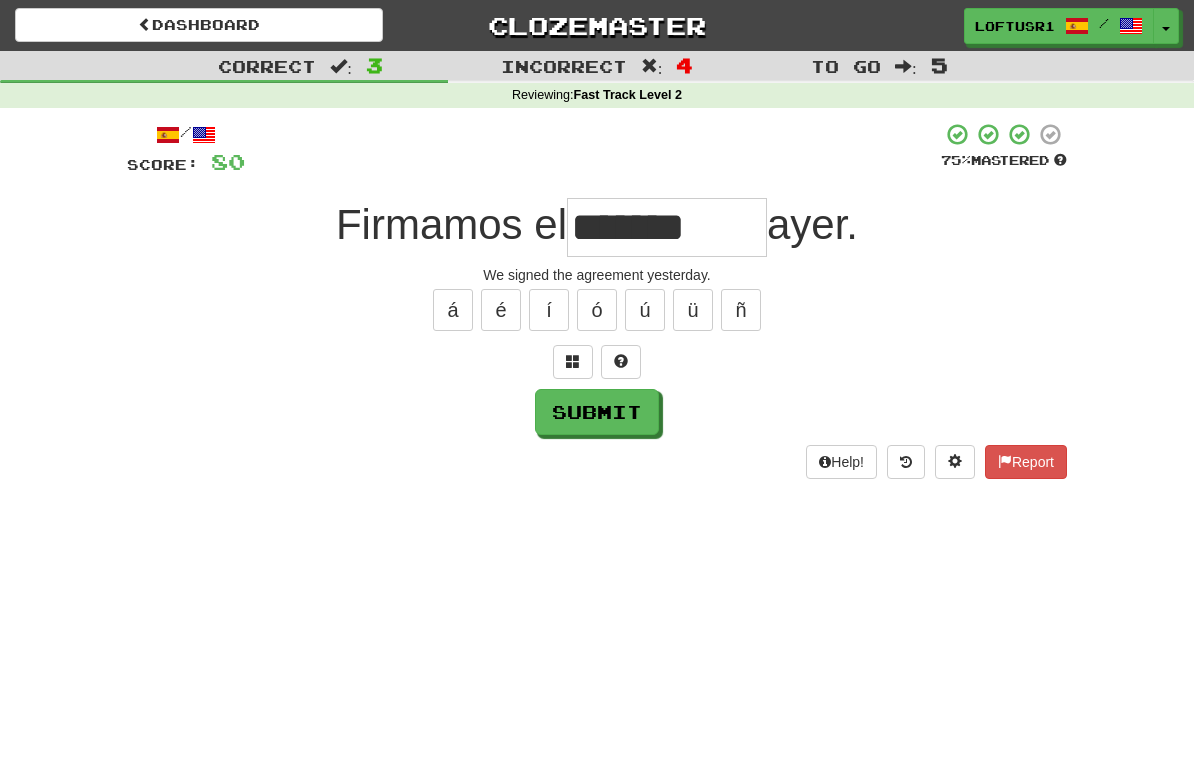 type on "*******" 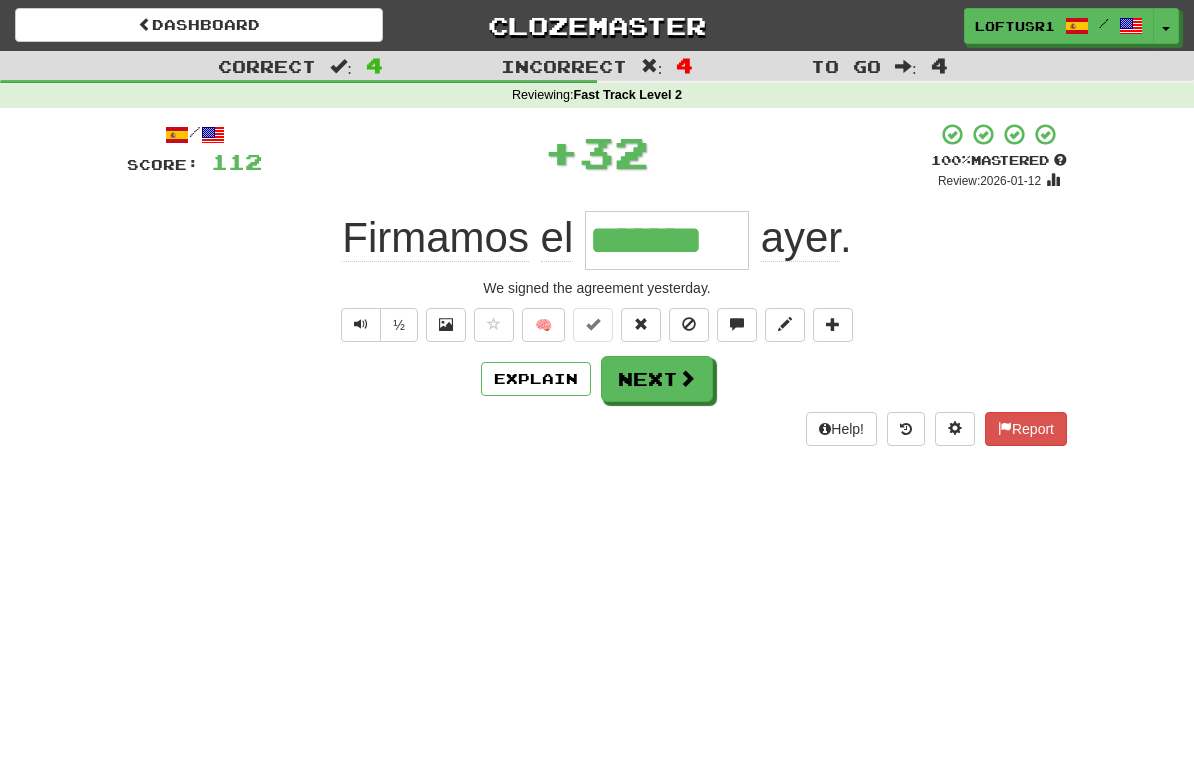 click on "Explain" at bounding box center [536, 379] 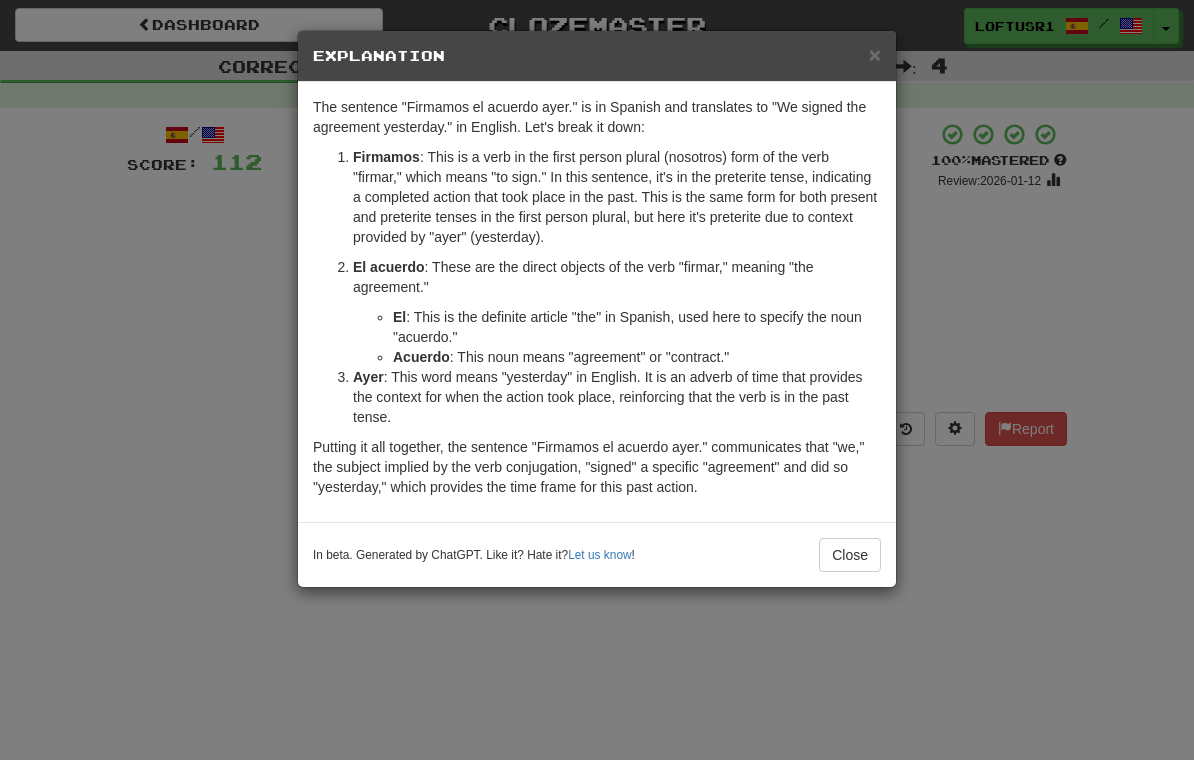 click on "Close" at bounding box center [850, 555] 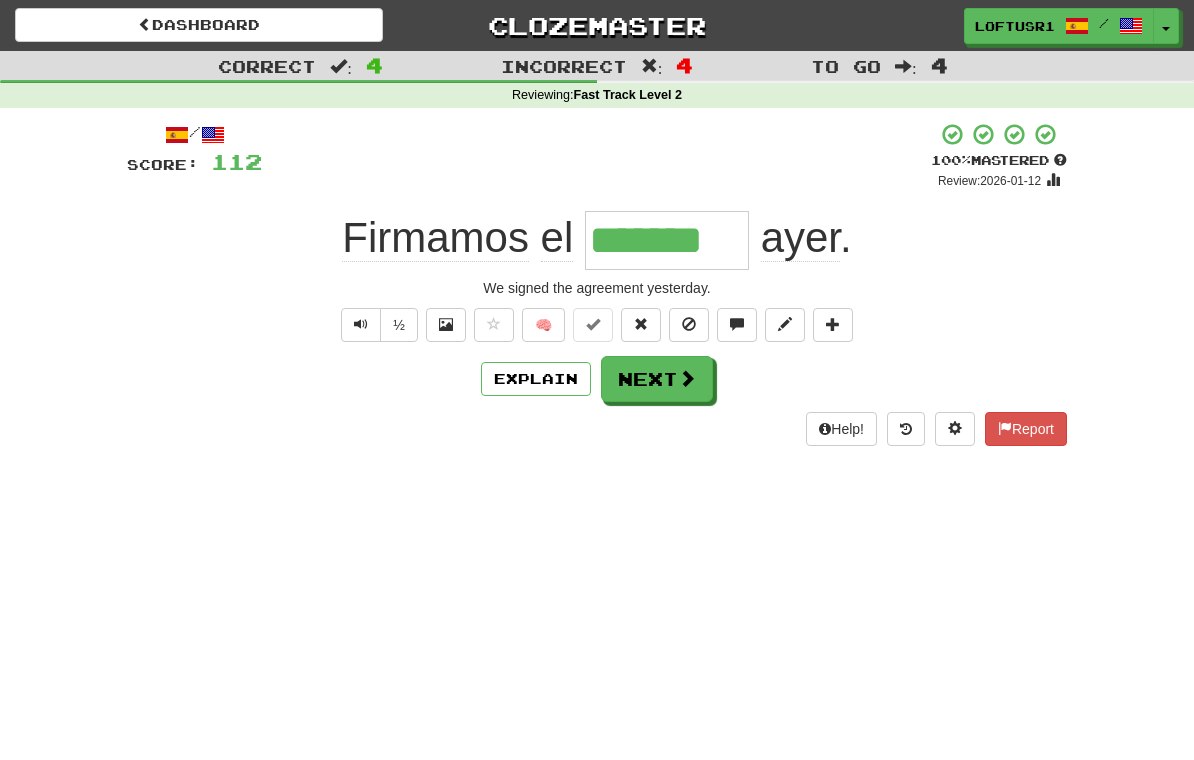 click on "Next" at bounding box center [657, 379] 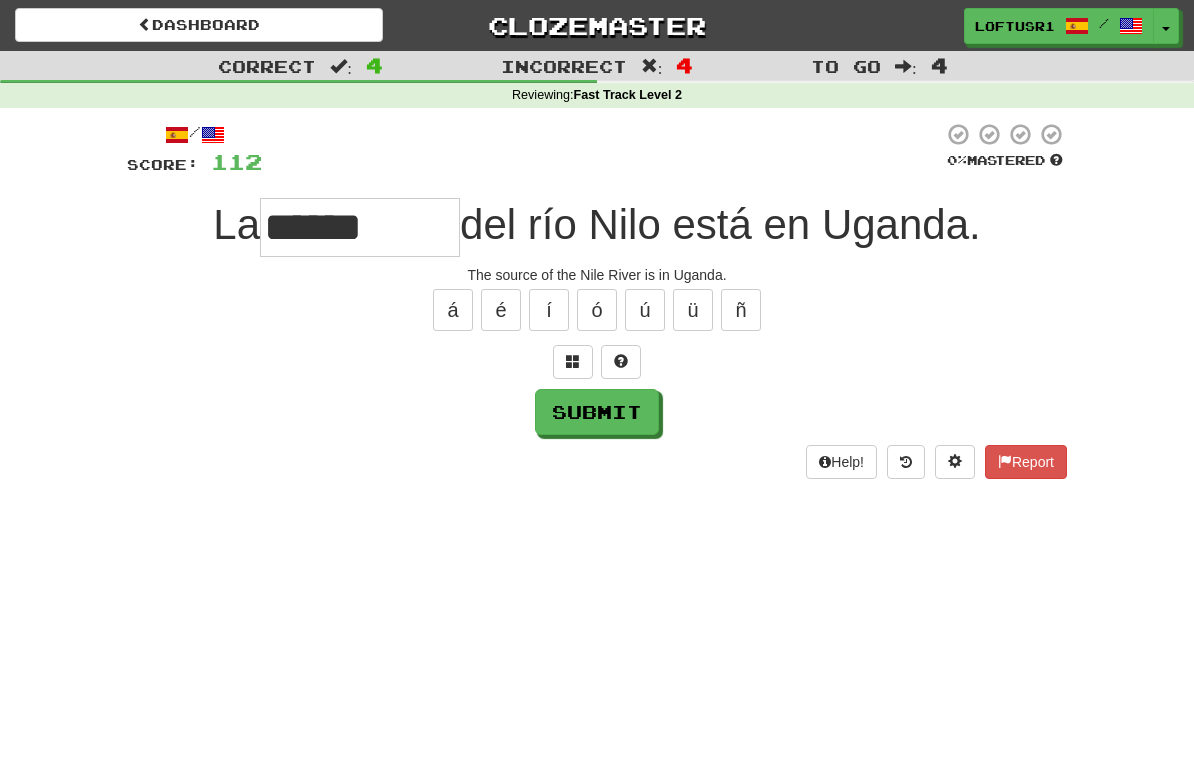 type on "******" 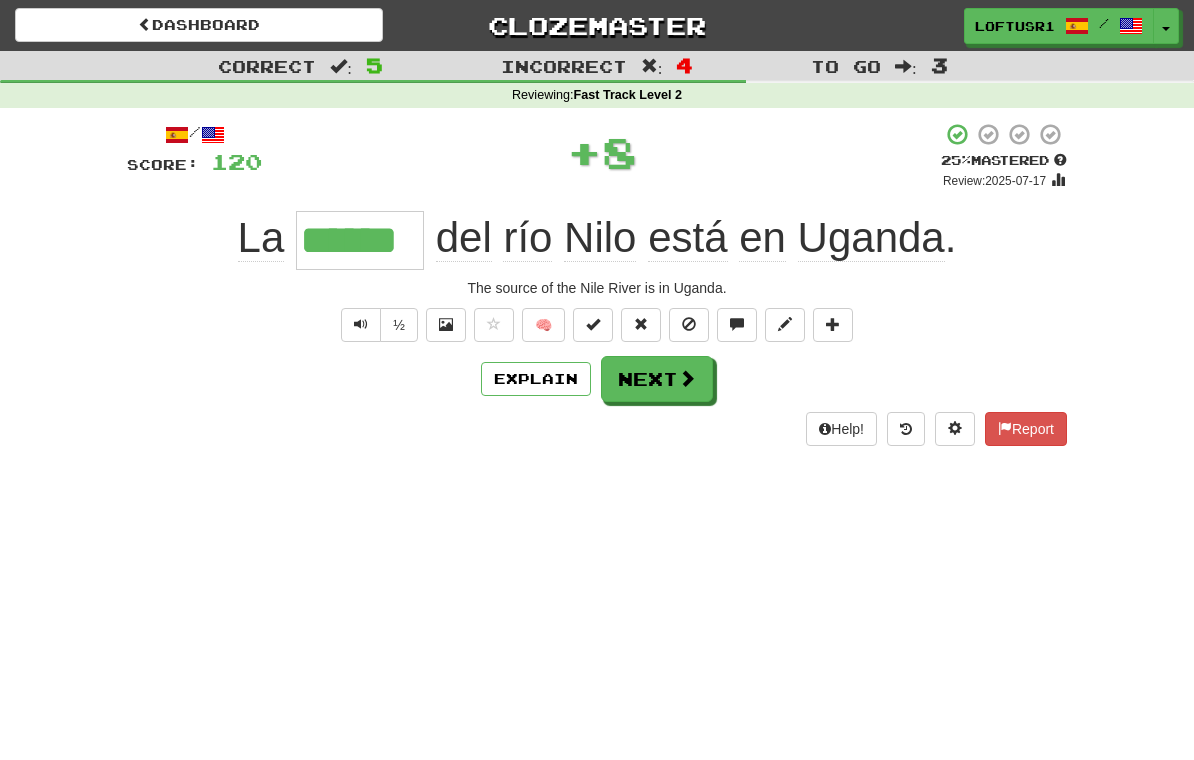 click on "Explain" at bounding box center [536, 379] 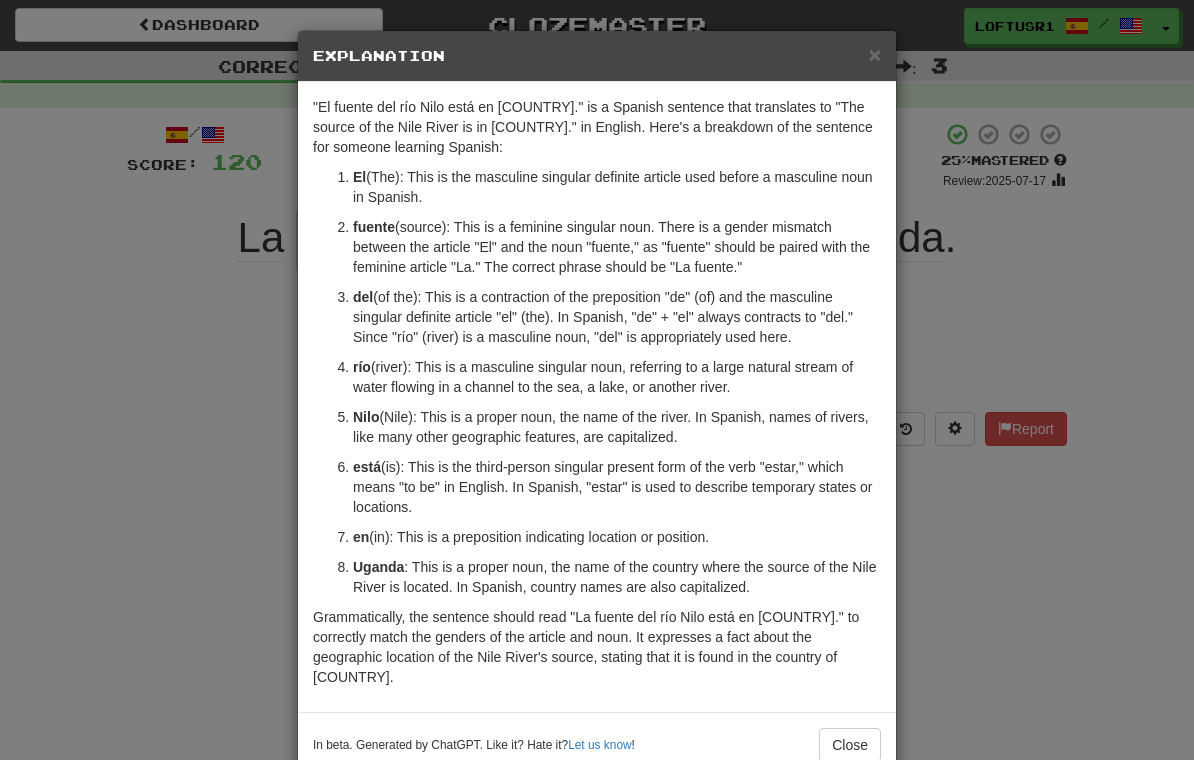 click on "Close" at bounding box center [850, 745] 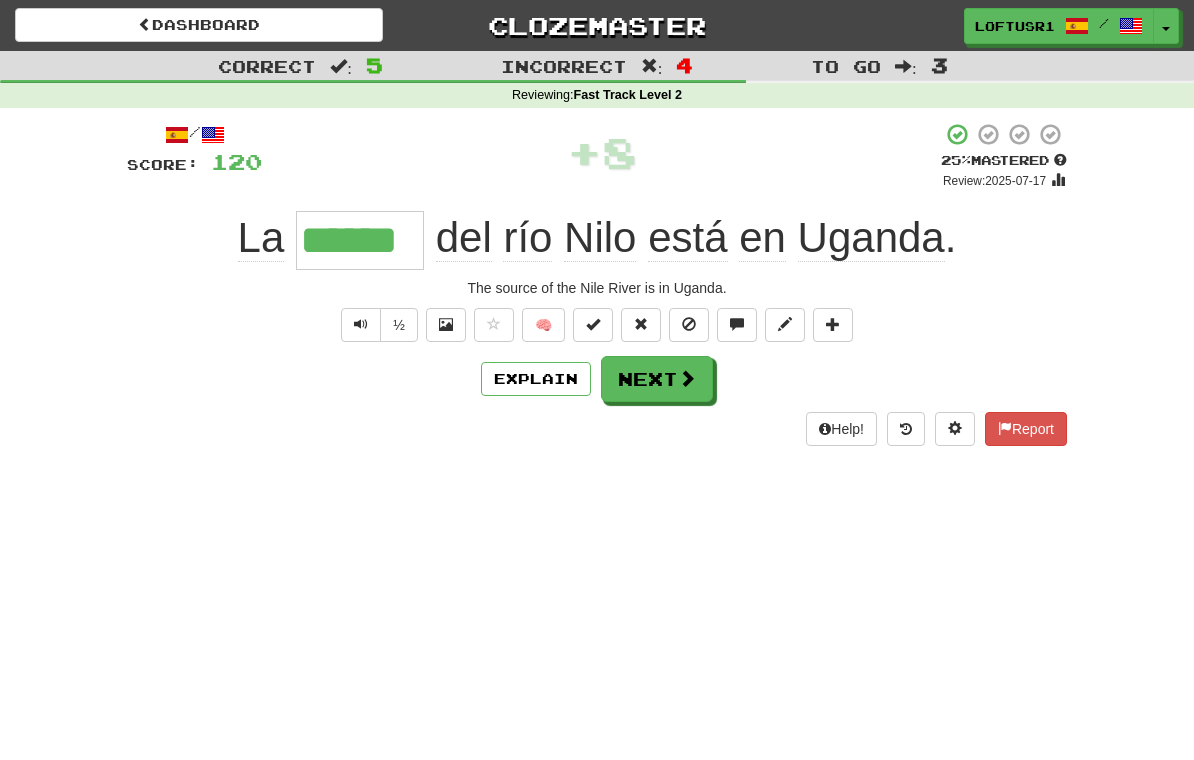 click on "Next" at bounding box center (657, 379) 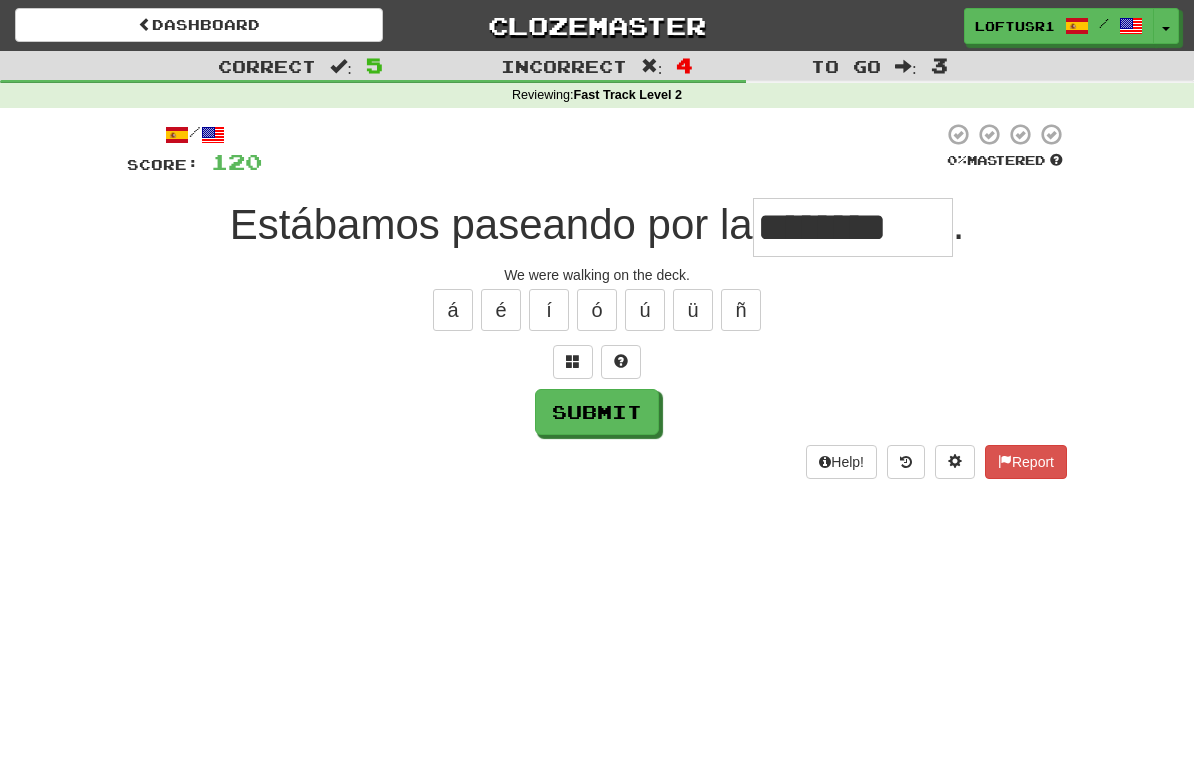 click on "Submit" at bounding box center (597, 412) 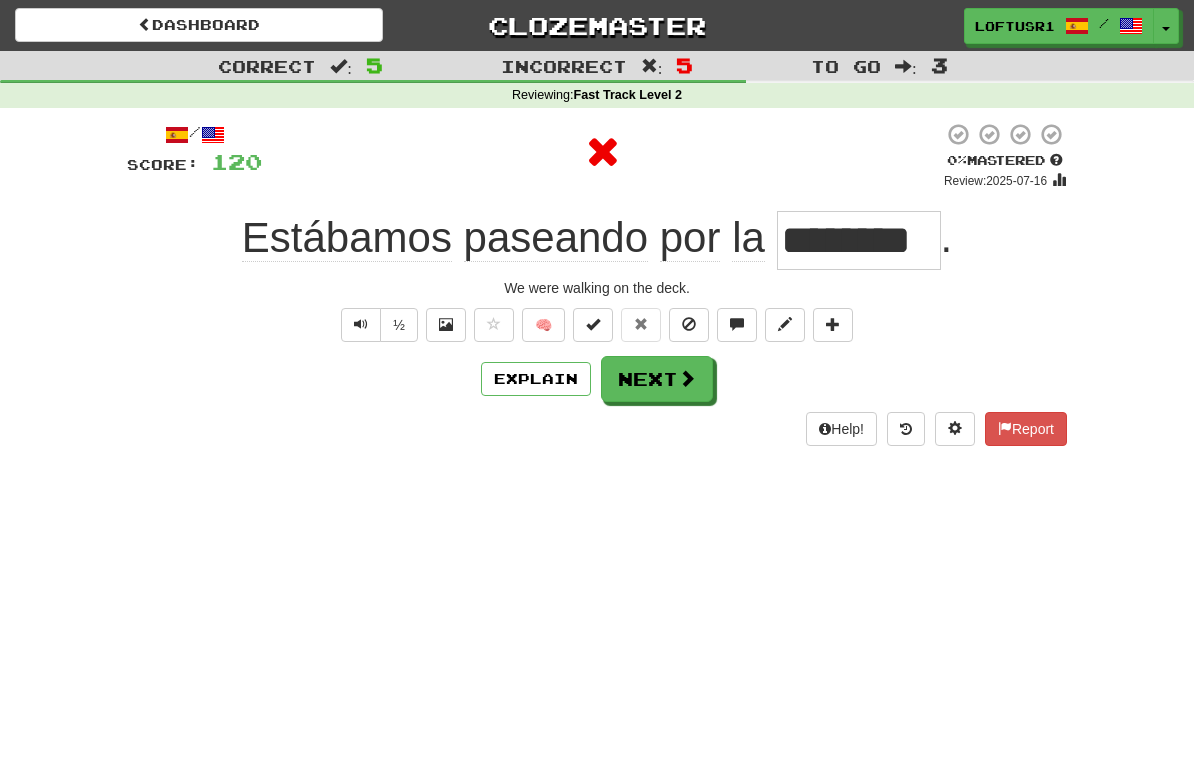 click on "Next" at bounding box center (657, 379) 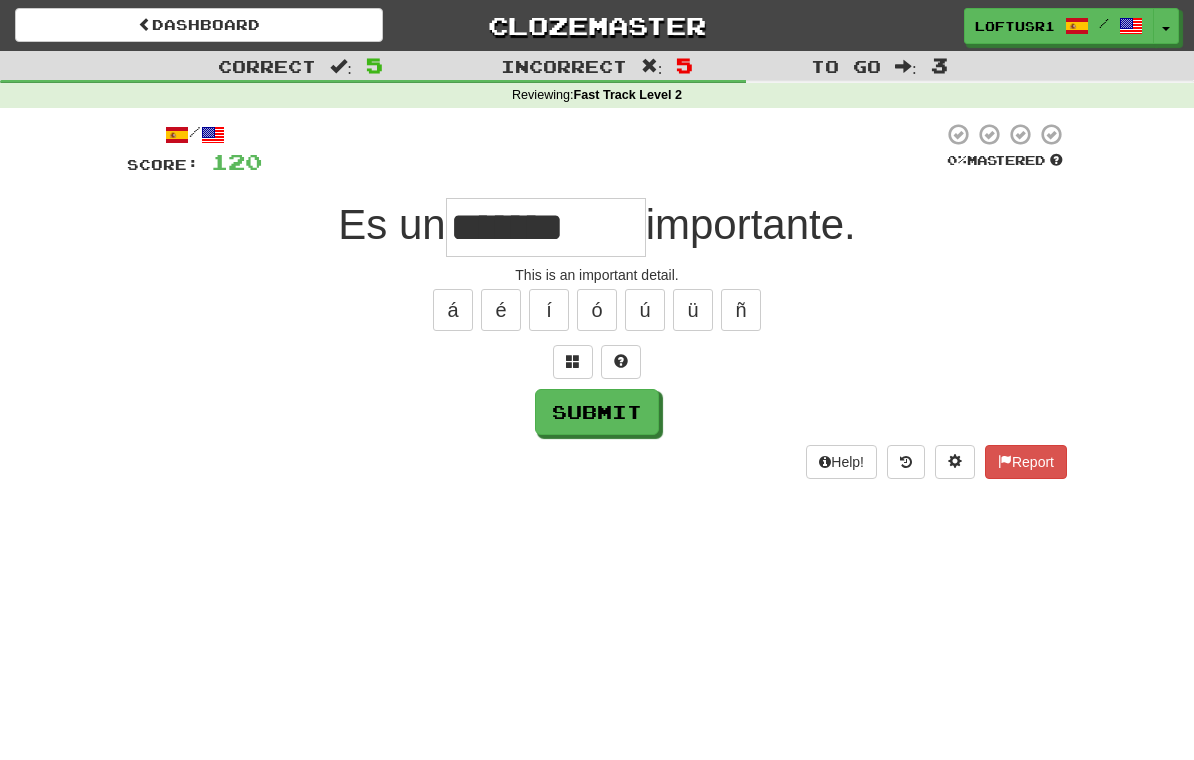 type on "*******" 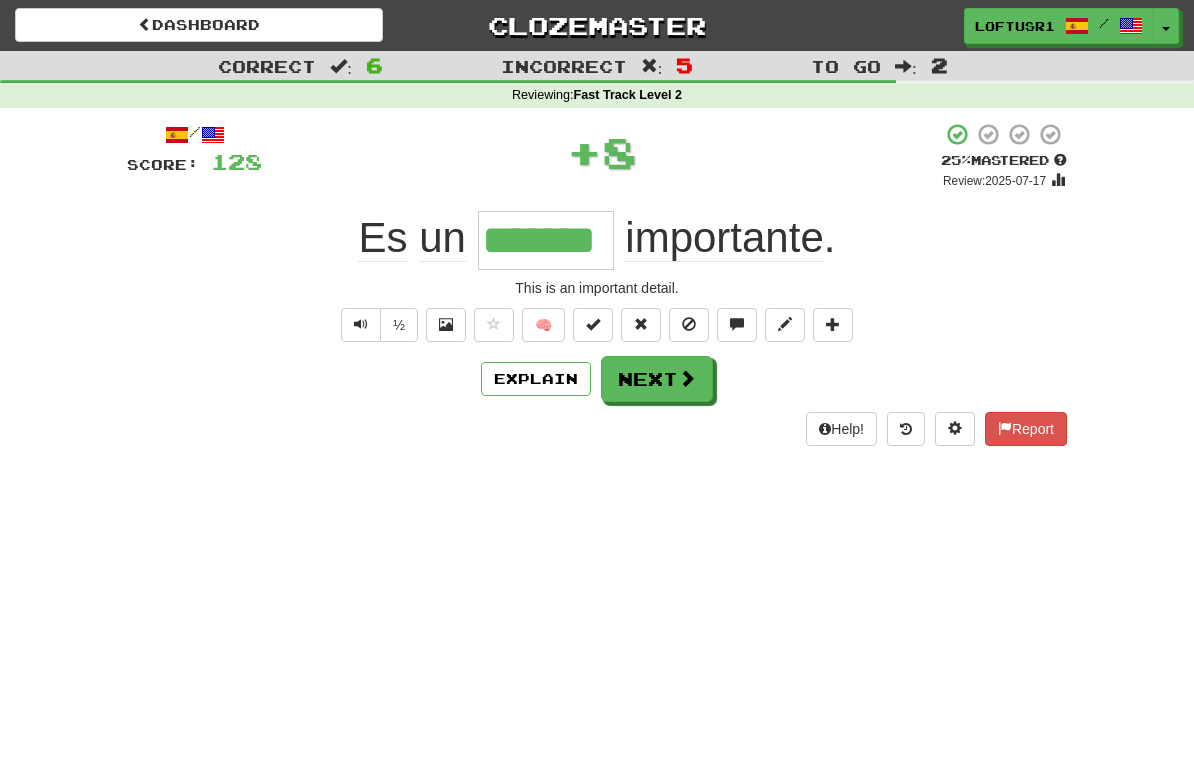 click at bounding box center (687, 378) 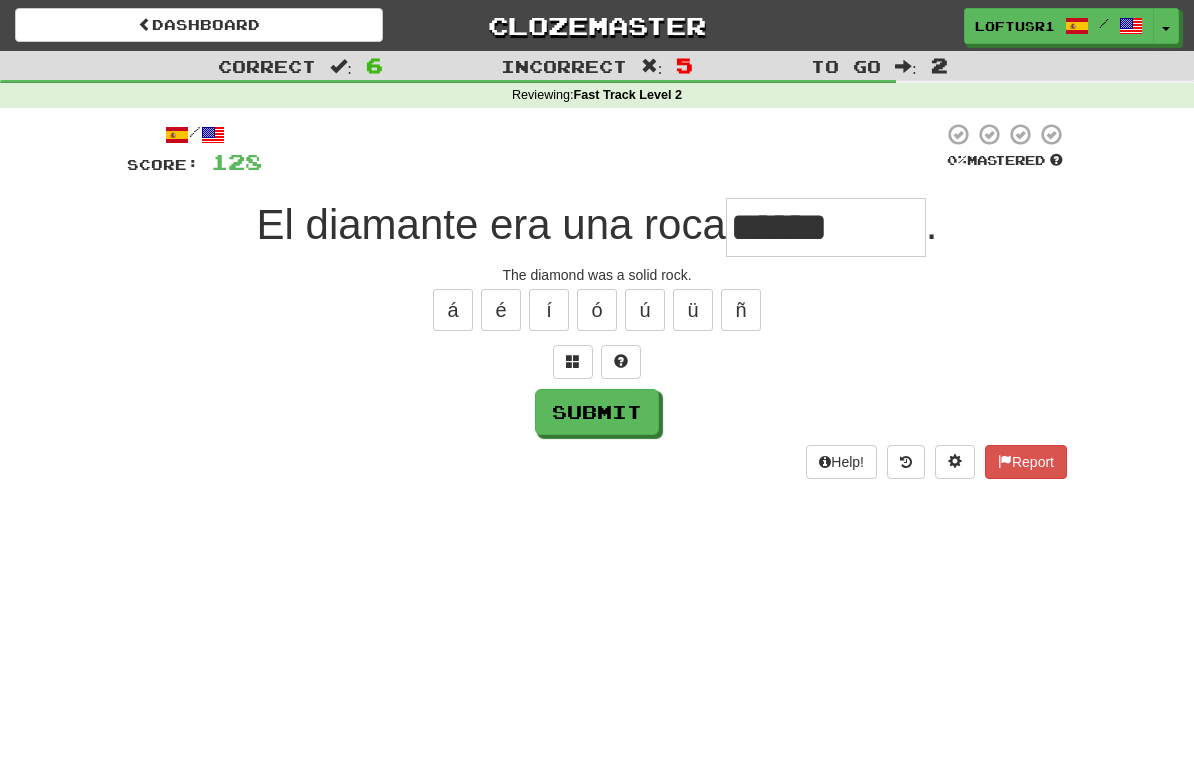 type on "******" 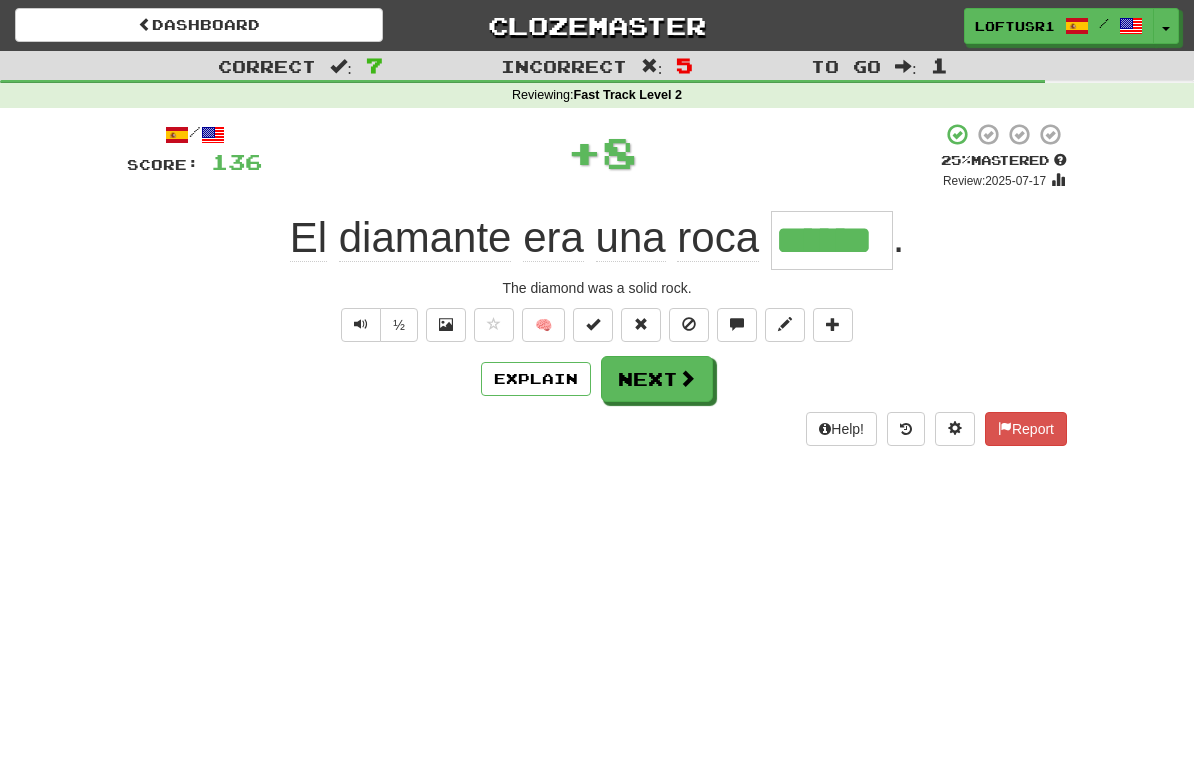 click on "Next" at bounding box center [657, 379] 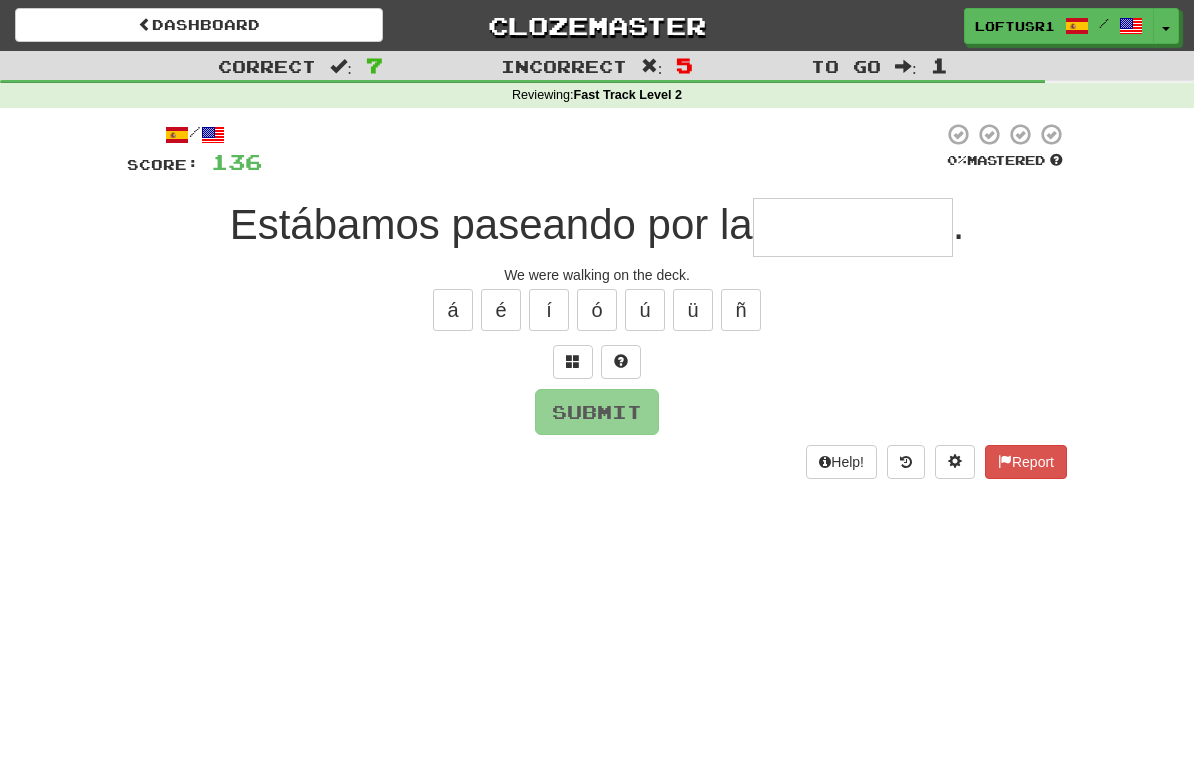 type on "*" 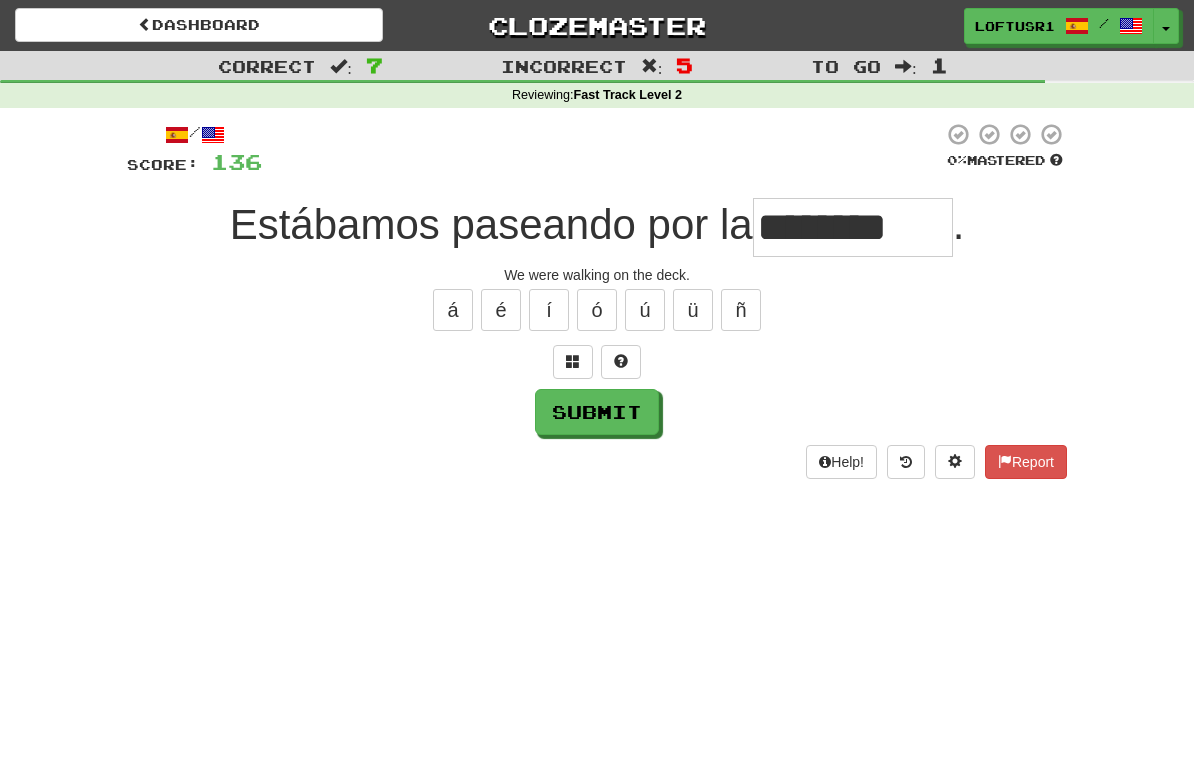type on "********" 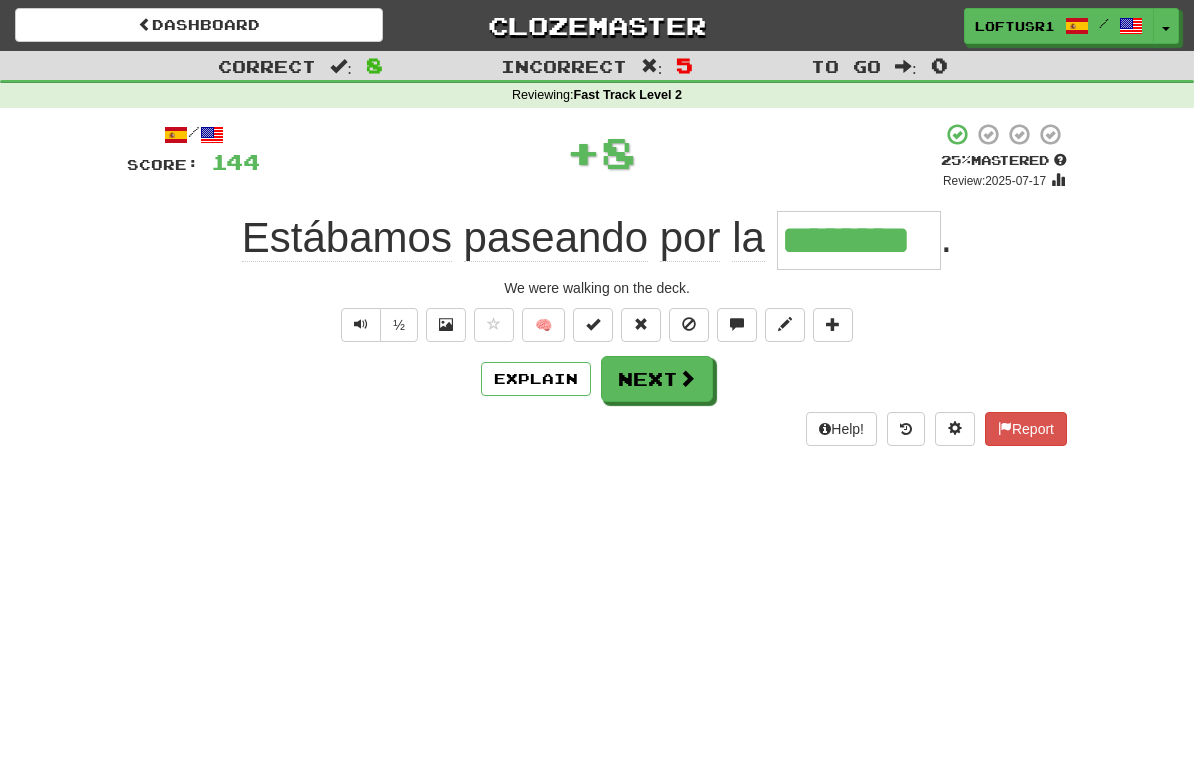click on "Next" at bounding box center (657, 379) 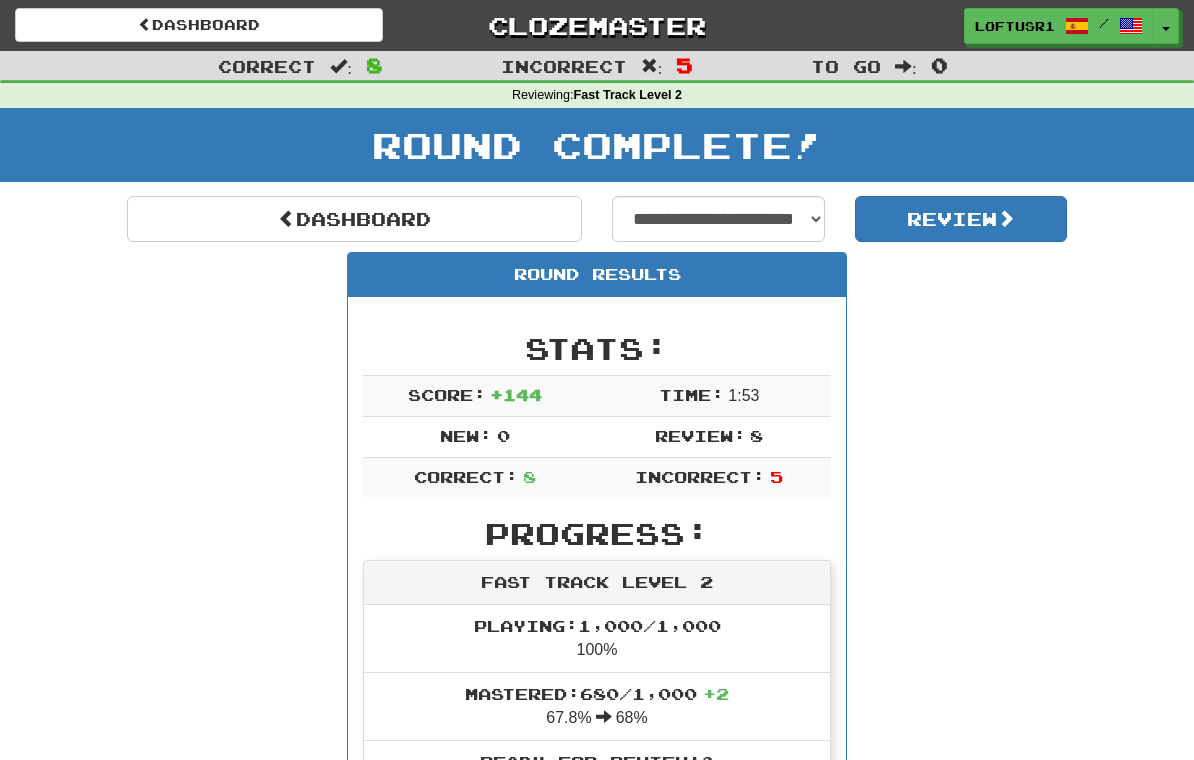 click on "Dashboard" at bounding box center (354, 219) 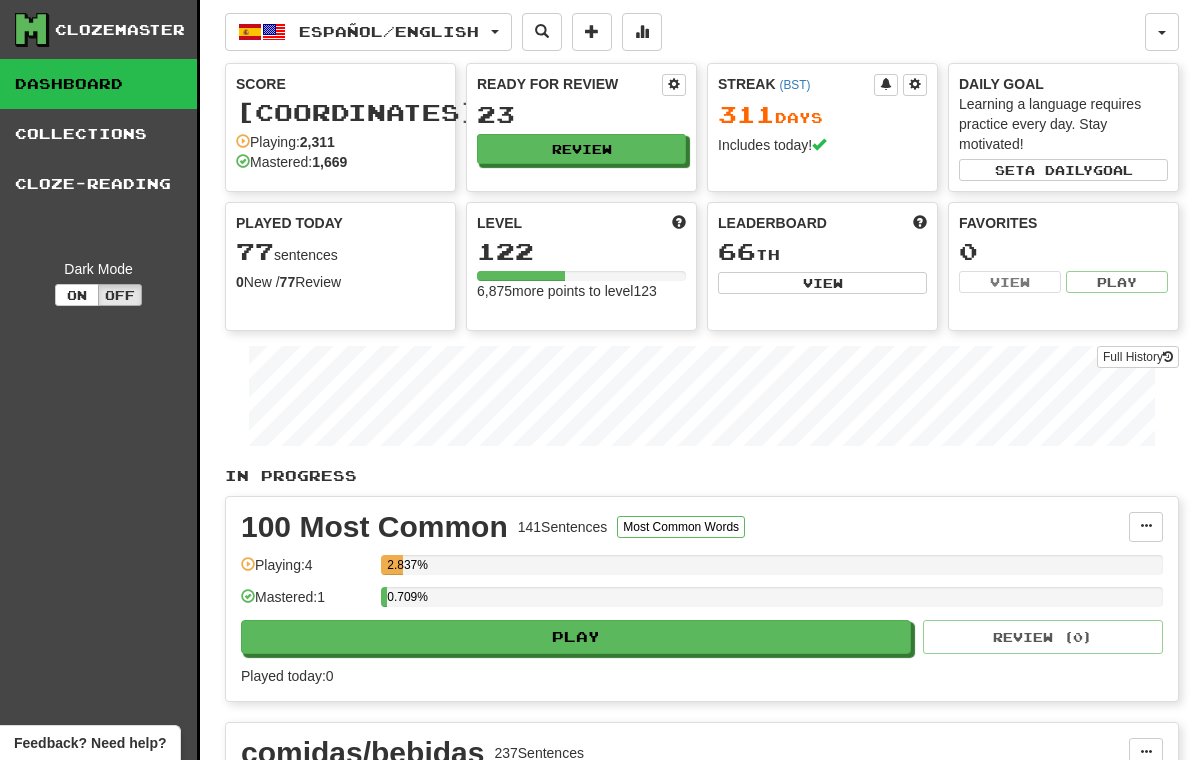 scroll, scrollTop: 0, scrollLeft: 0, axis: both 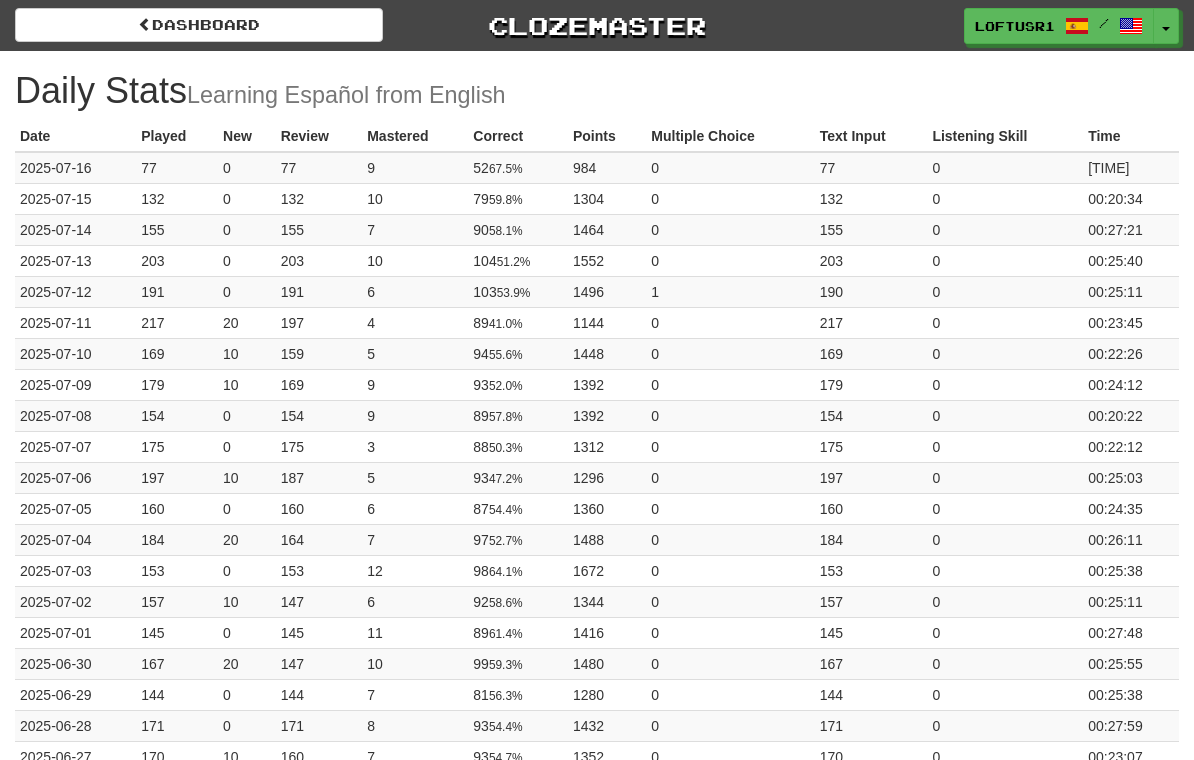 click on "Dashboard" at bounding box center [199, 25] 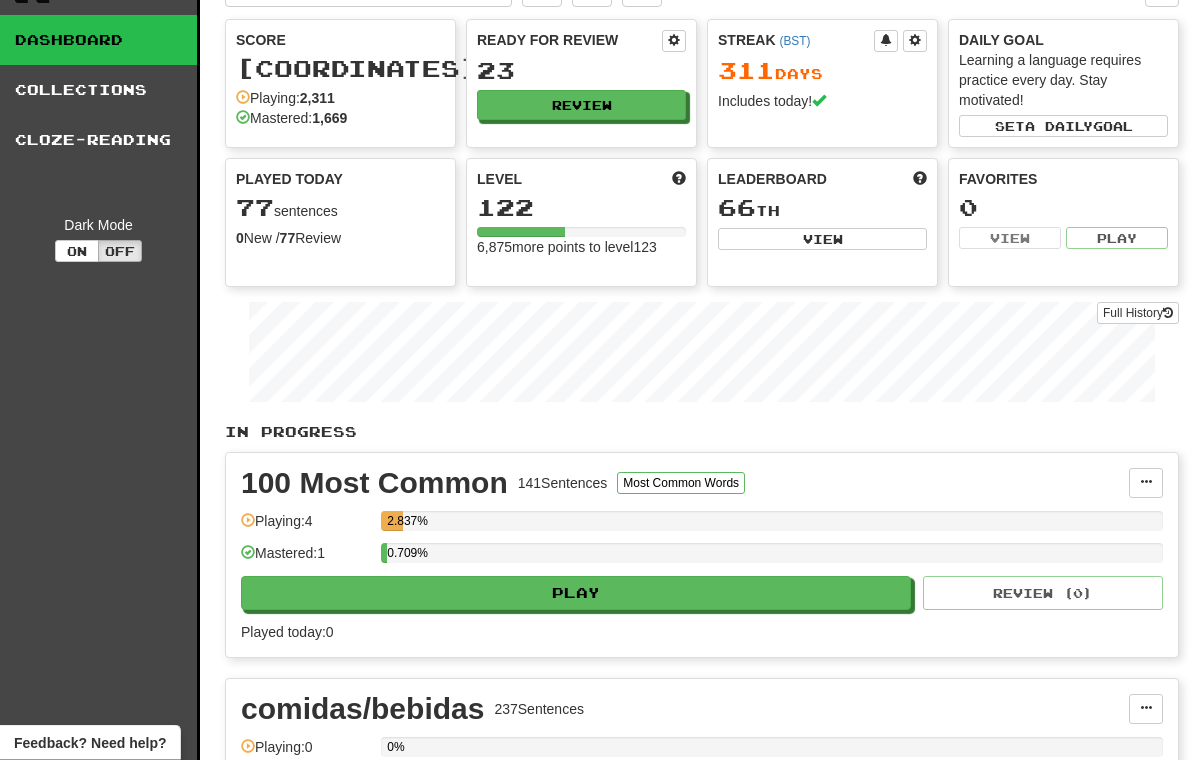 scroll, scrollTop: 0, scrollLeft: 0, axis: both 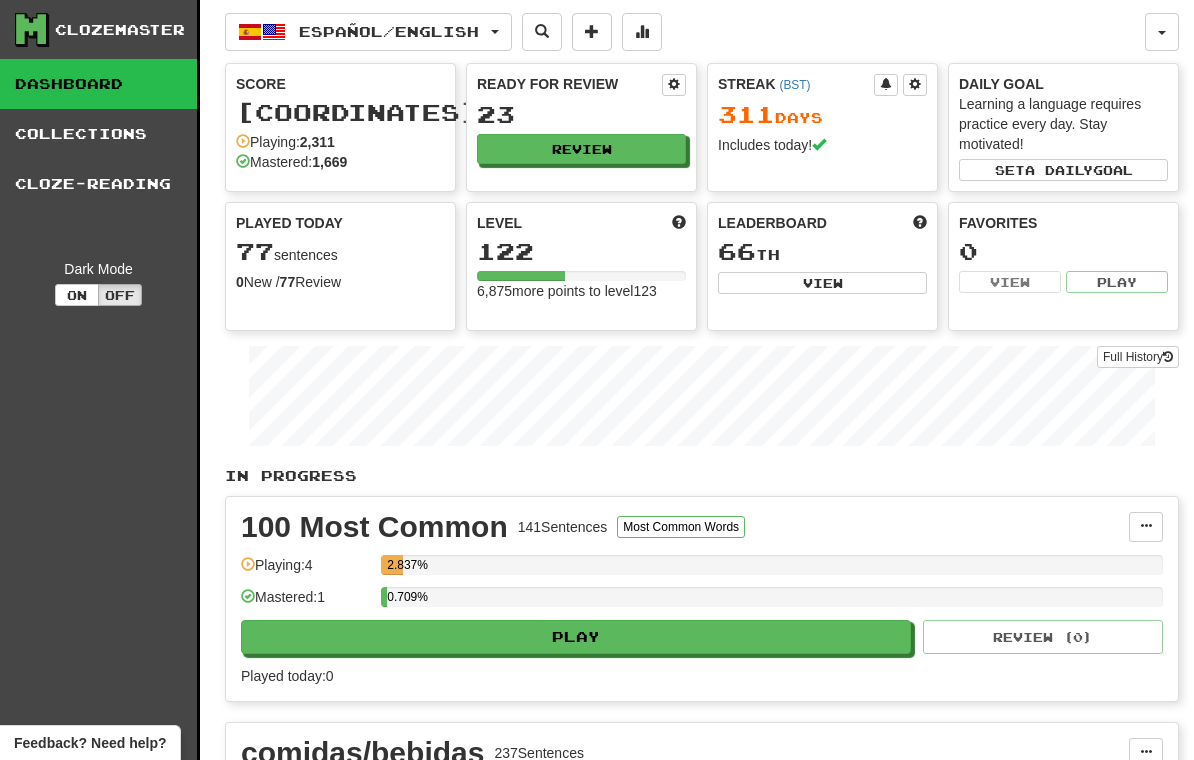 click on "Full History" at bounding box center [1138, 357] 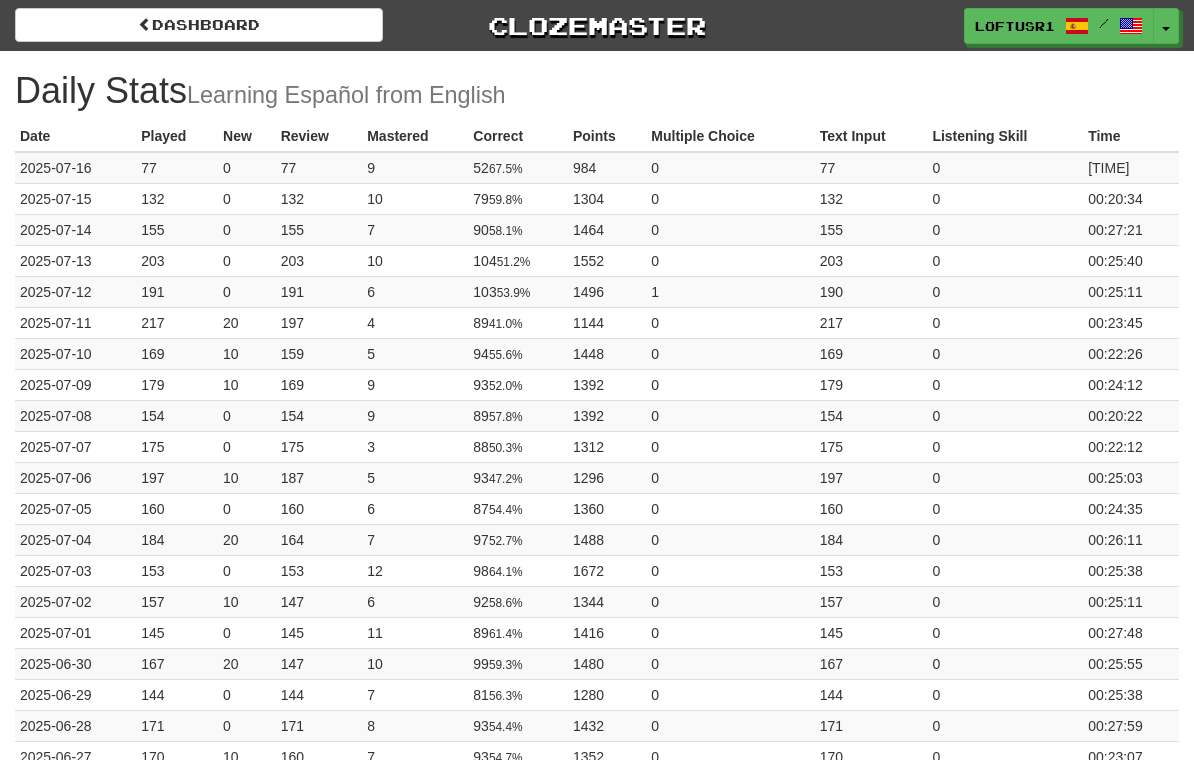 scroll, scrollTop: 0, scrollLeft: 0, axis: both 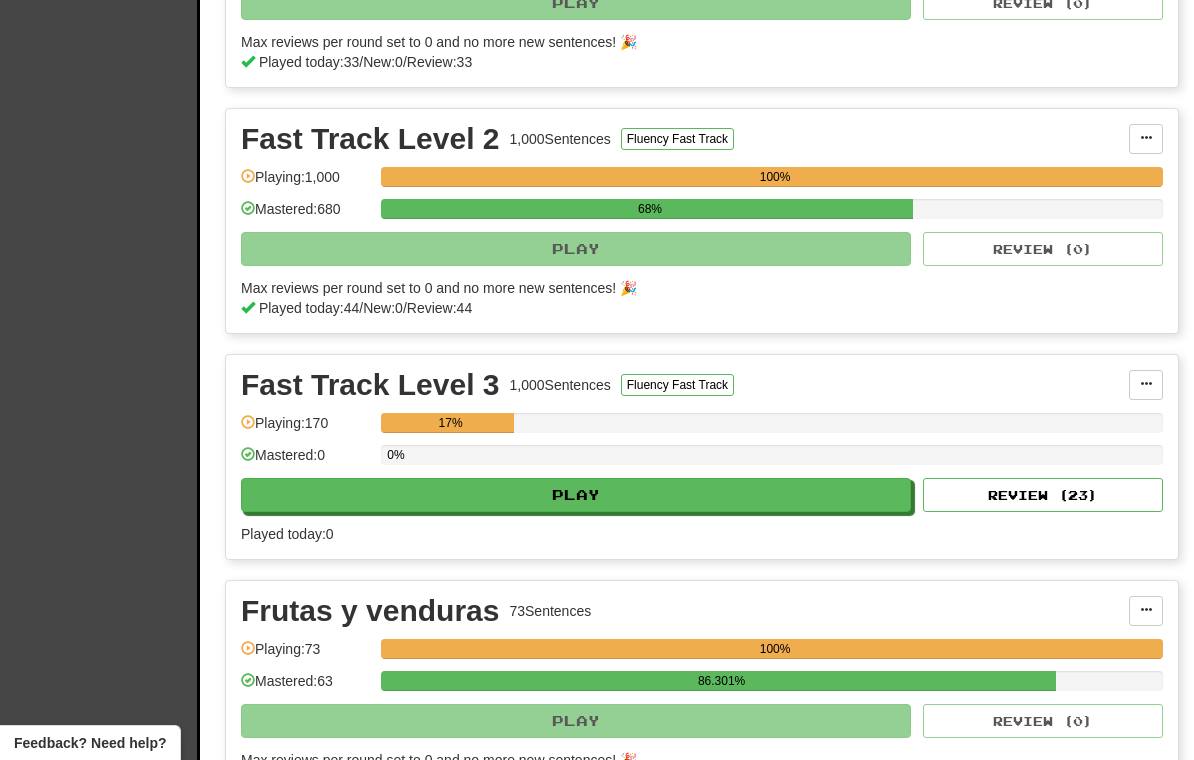 click on "Review ( 23 )" at bounding box center [1043, 495] 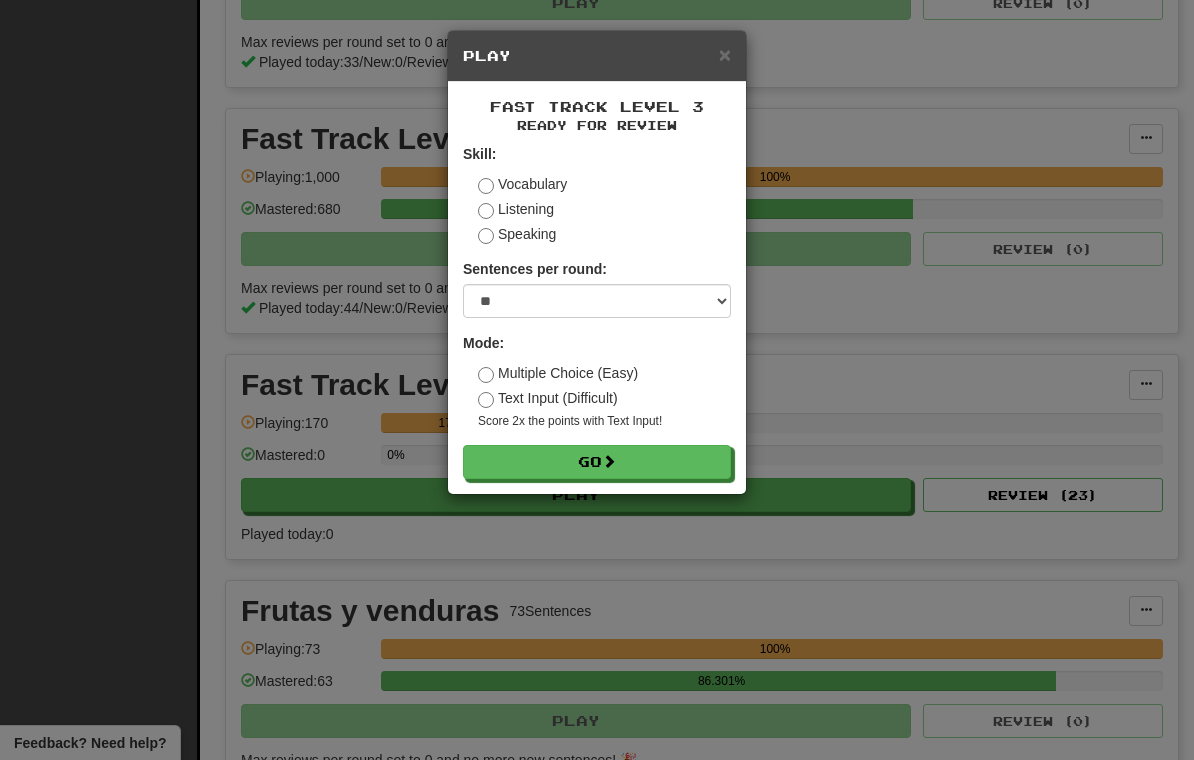 click on "Go" at bounding box center (597, 462) 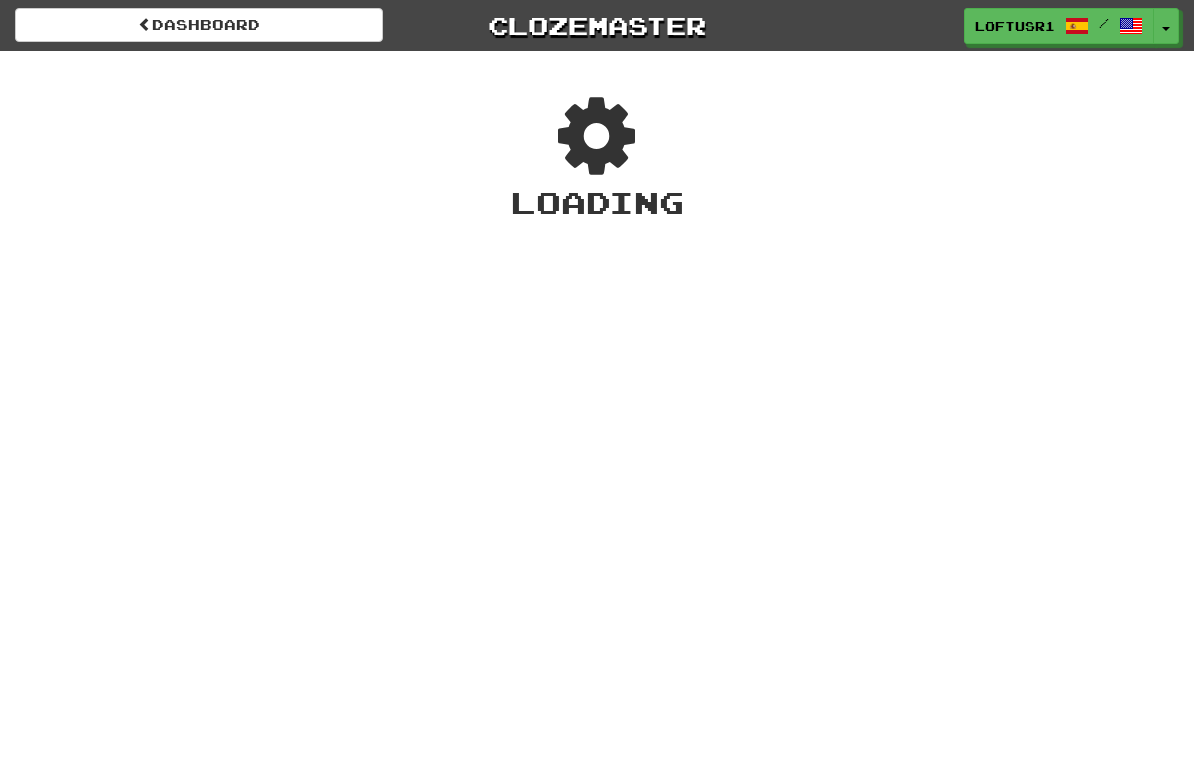 scroll, scrollTop: 0, scrollLeft: 0, axis: both 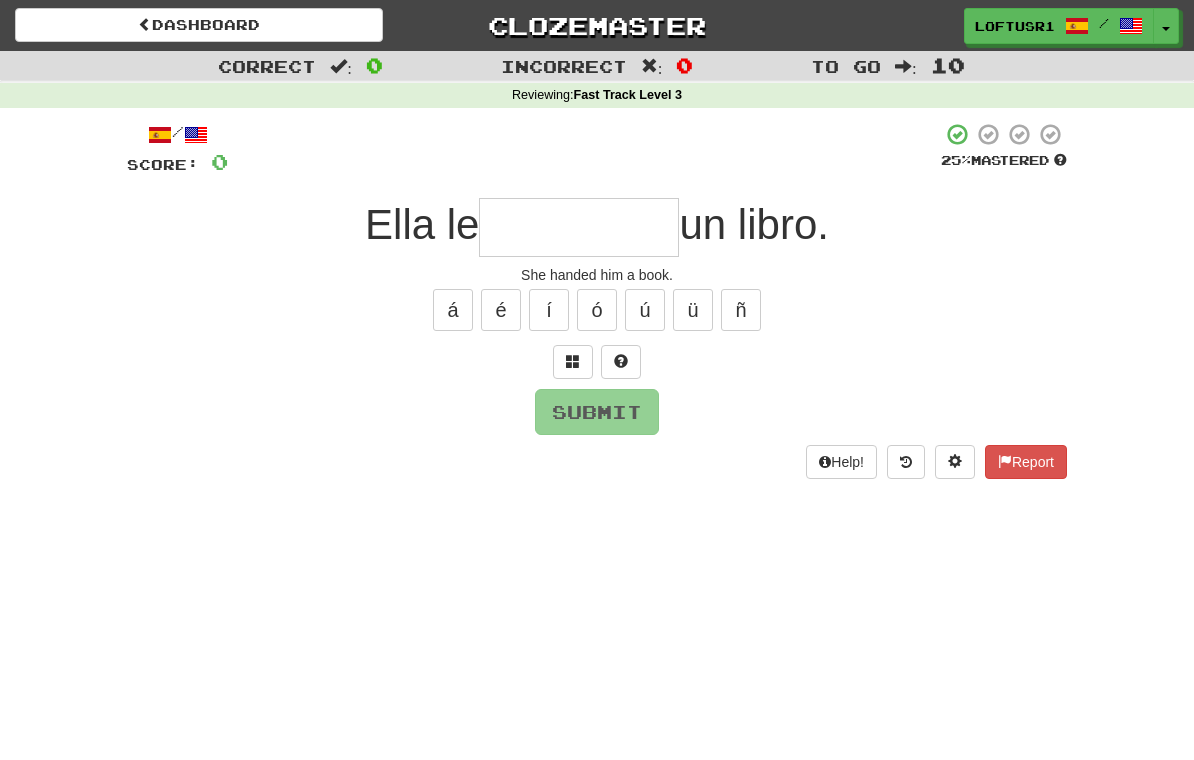 click at bounding box center (579, 227) 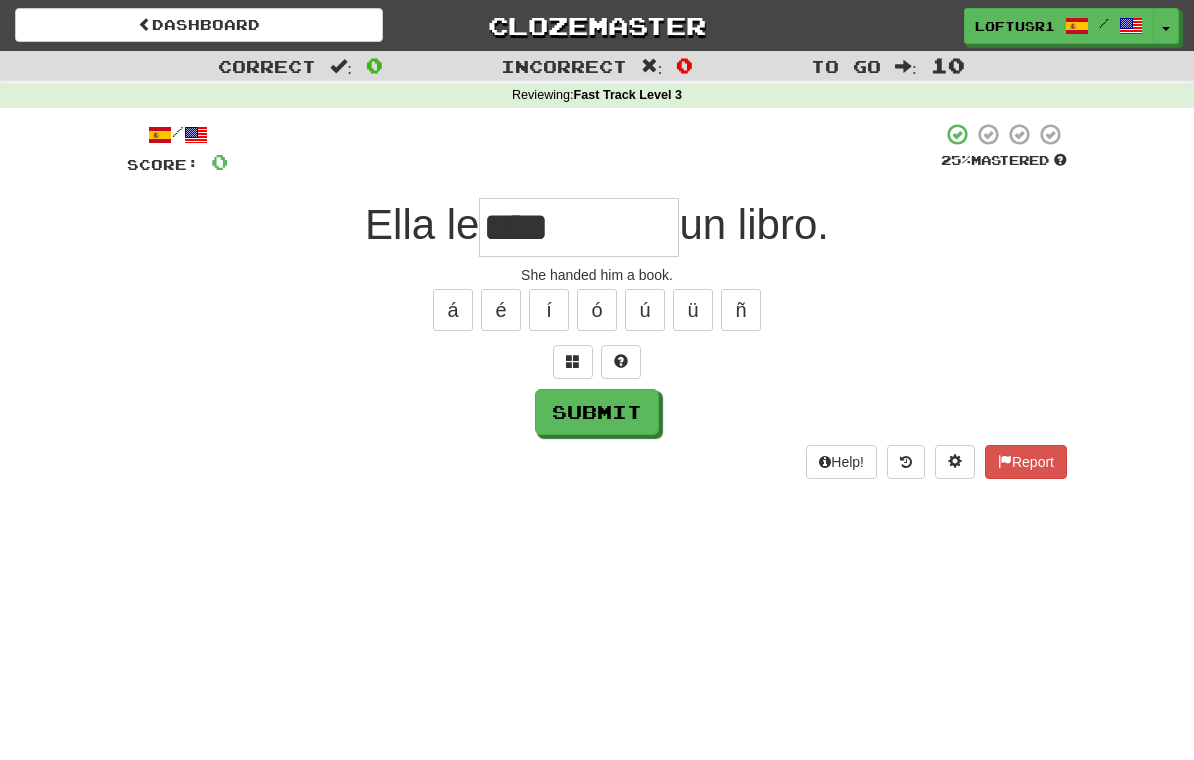 type on "****" 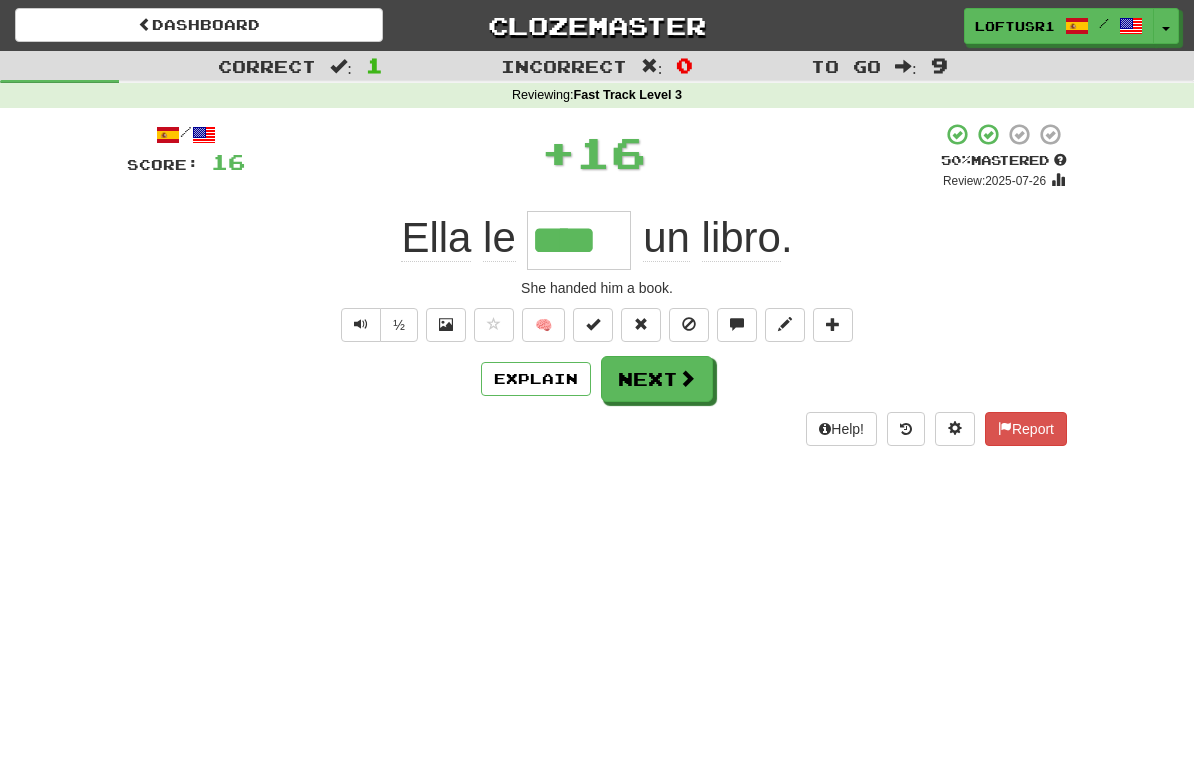 click on "Explain" at bounding box center (536, 379) 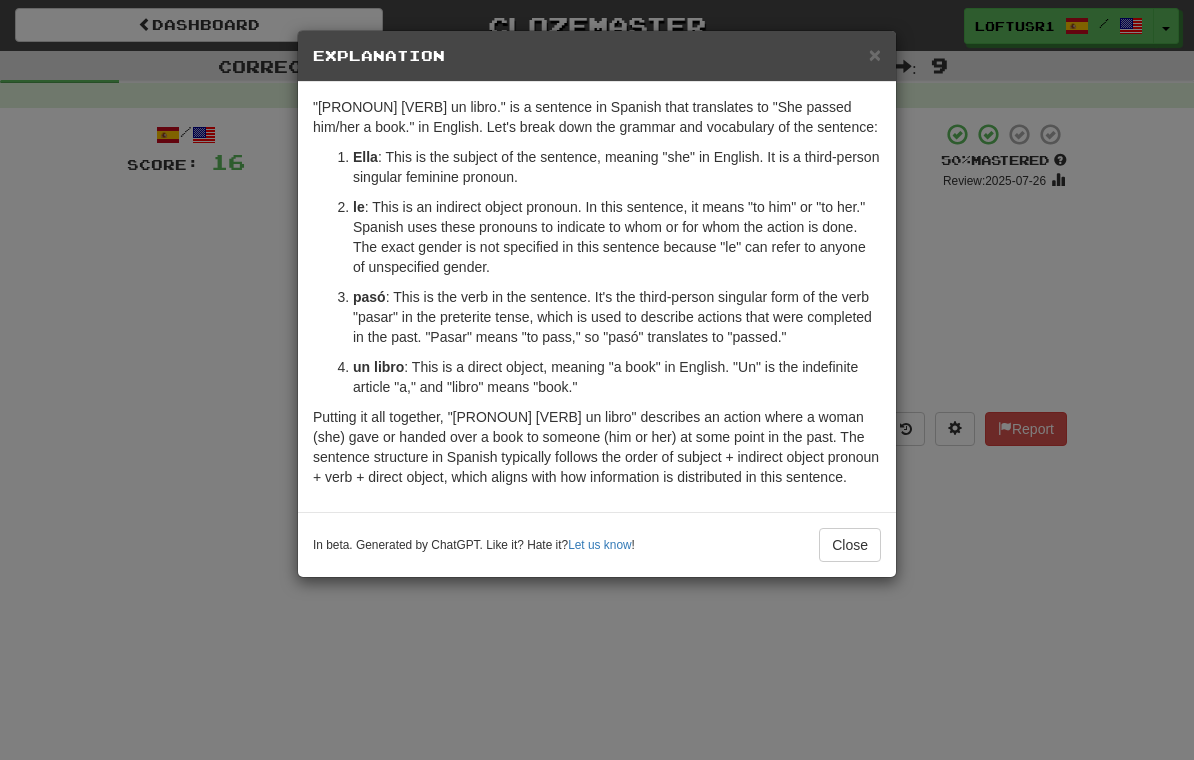click on "Close" at bounding box center [850, 545] 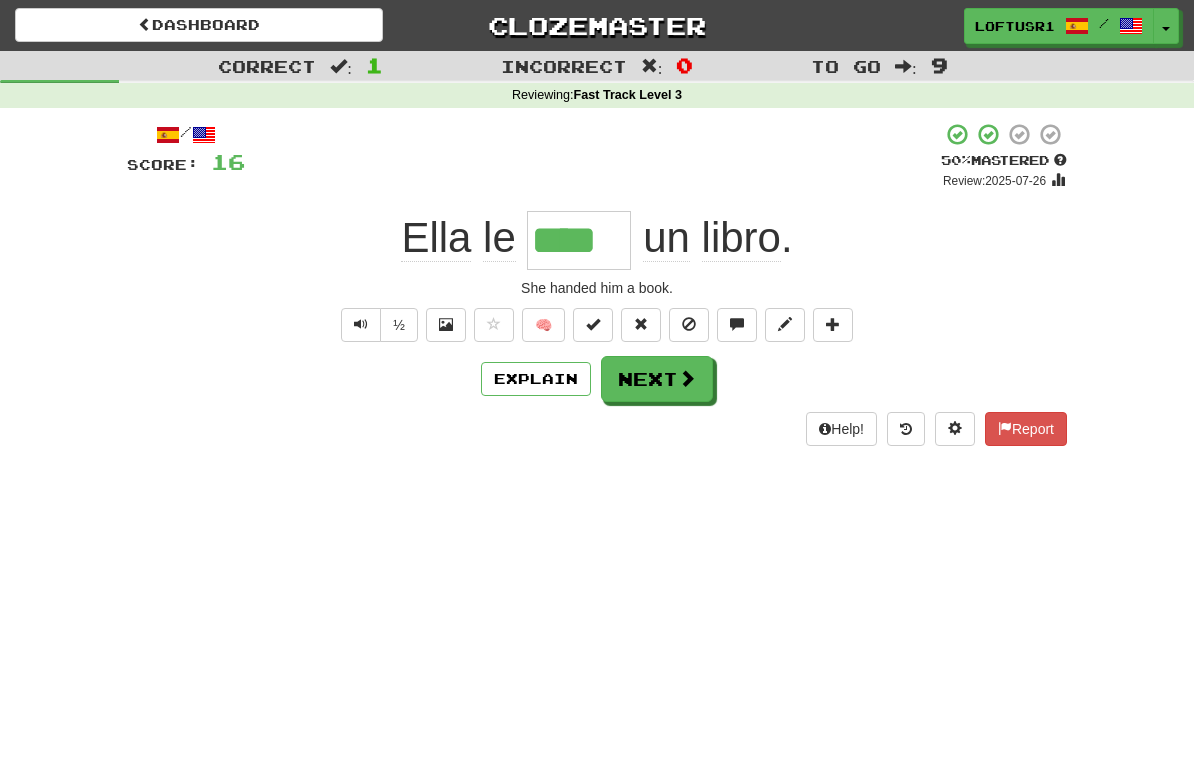click on "Next" at bounding box center (657, 379) 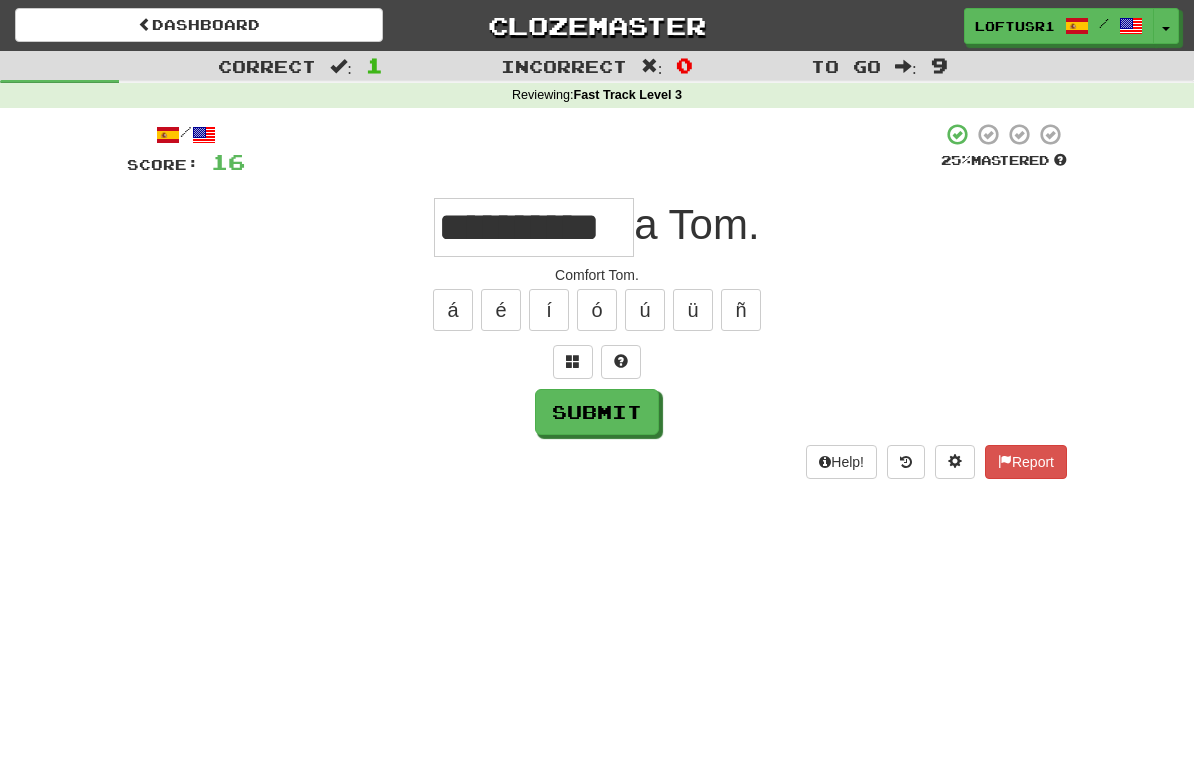 click on "Submit" at bounding box center [597, 412] 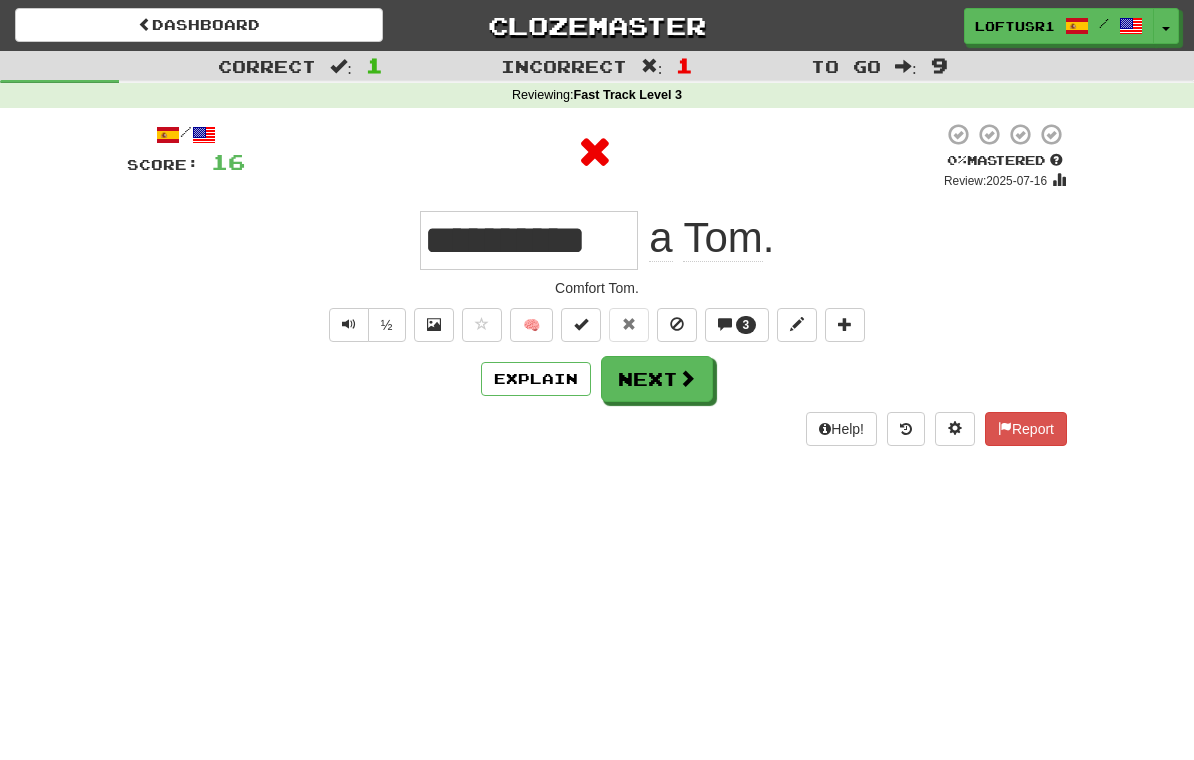 click on "Next" at bounding box center [657, 379] 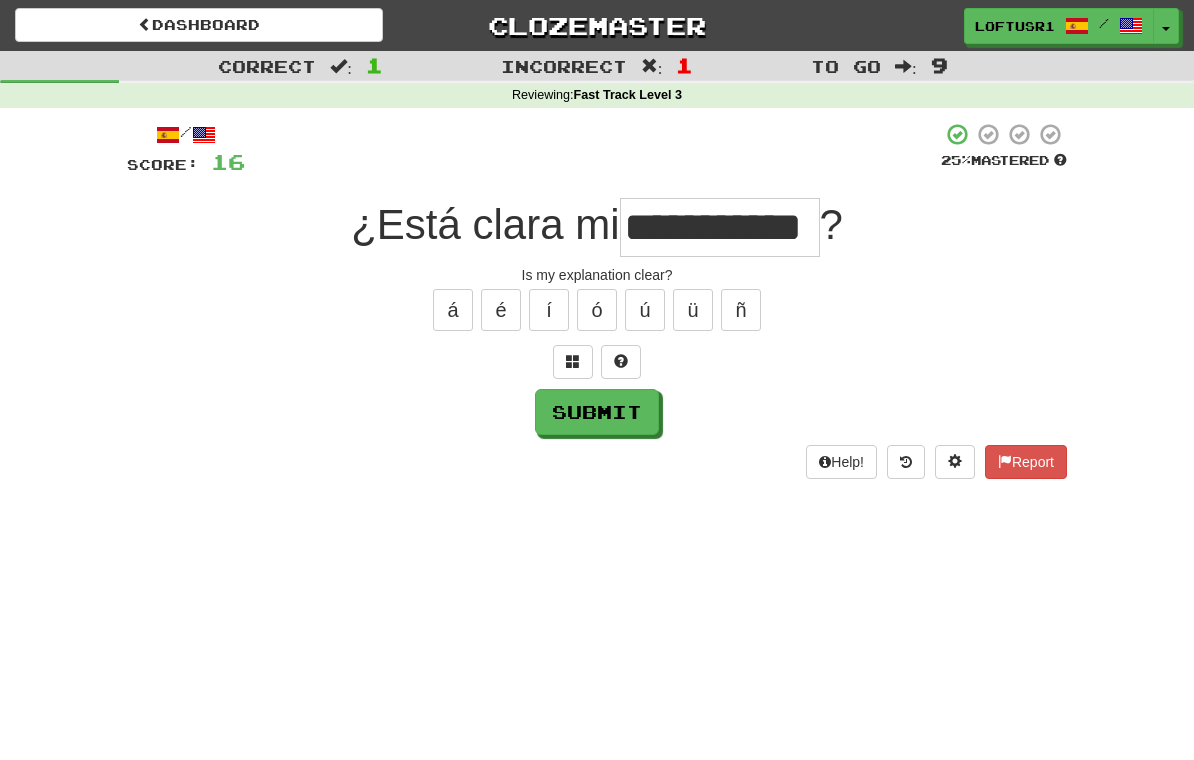 type on "**********" 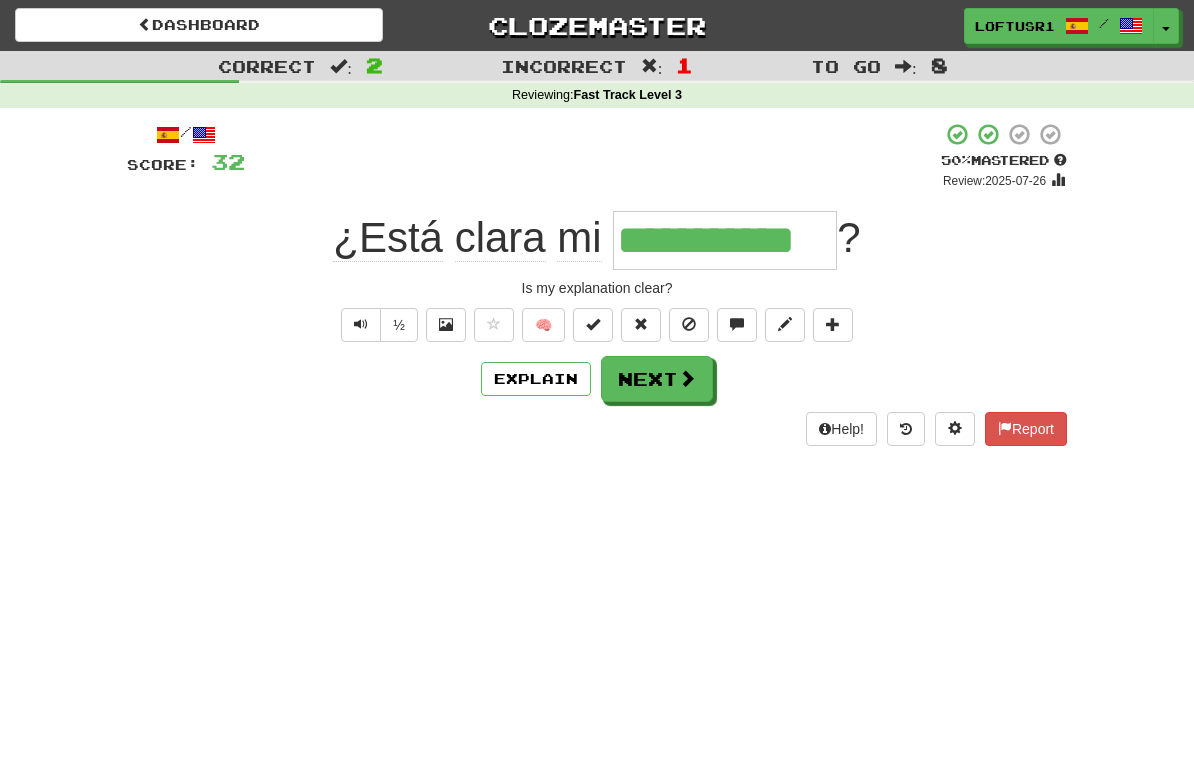 click at bounding box center [687, 378] 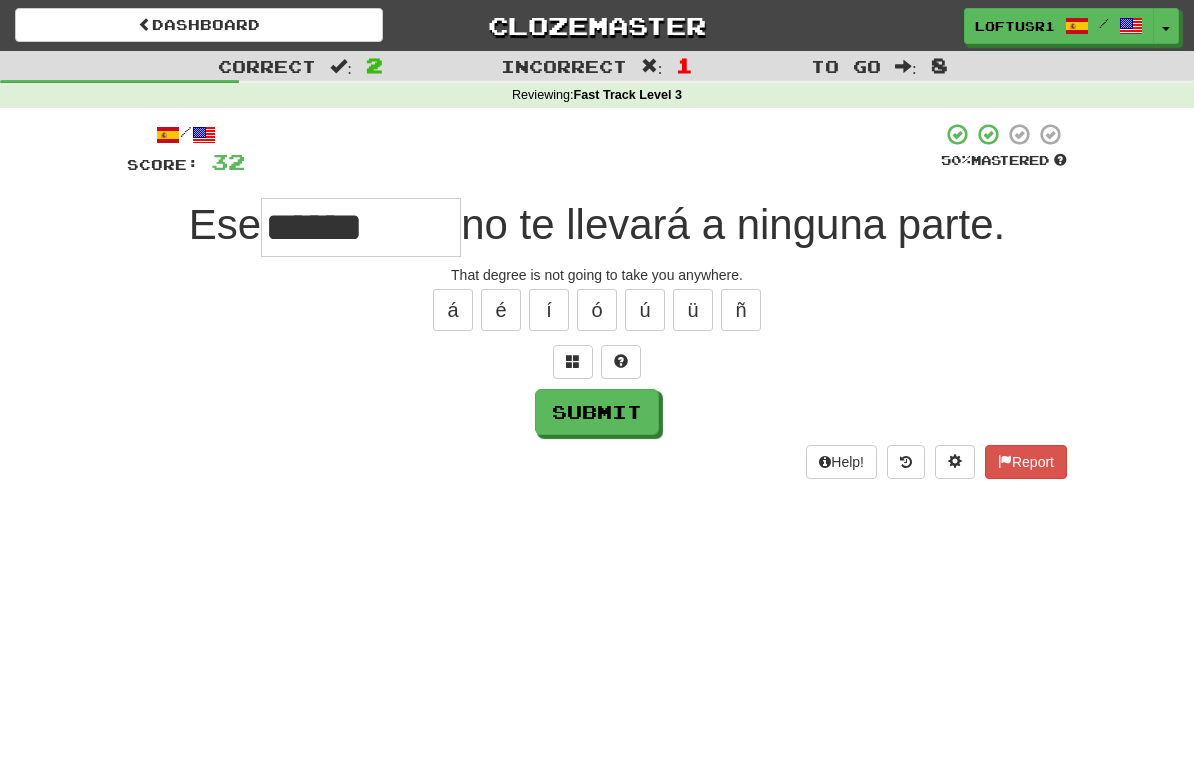 type on "******" 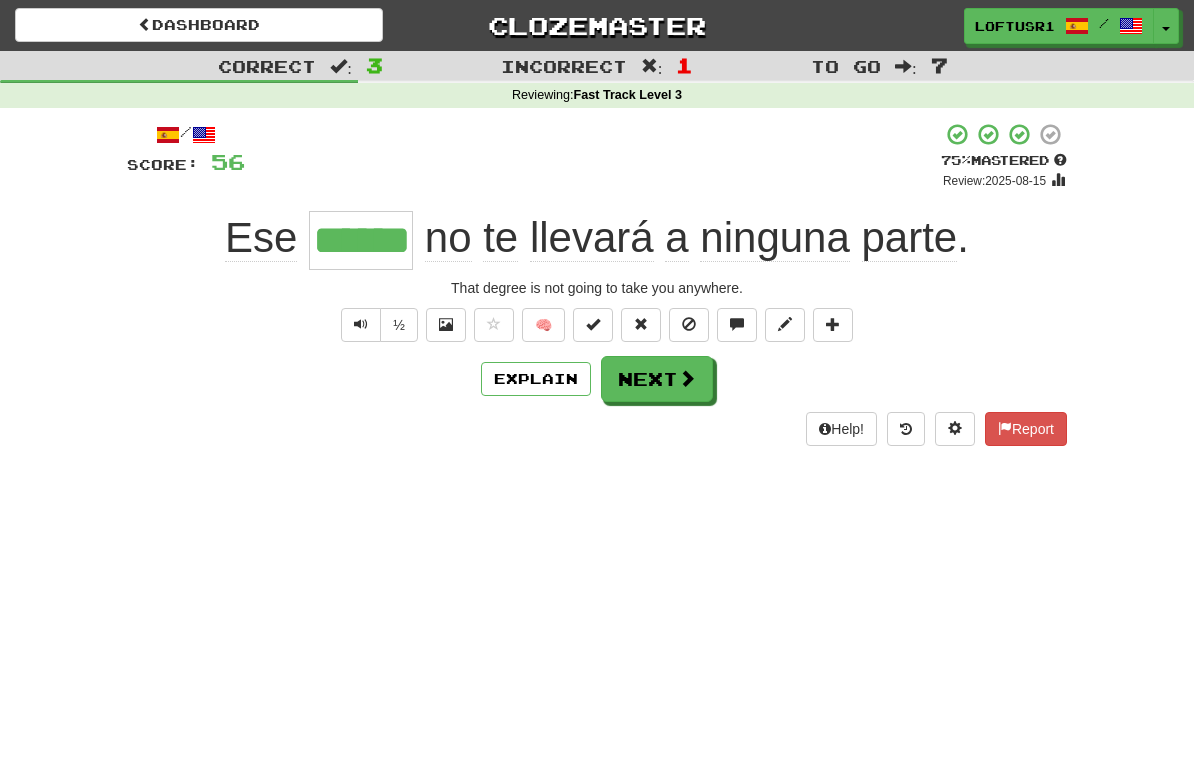 click on "Next" at bounding box center [657, 379] 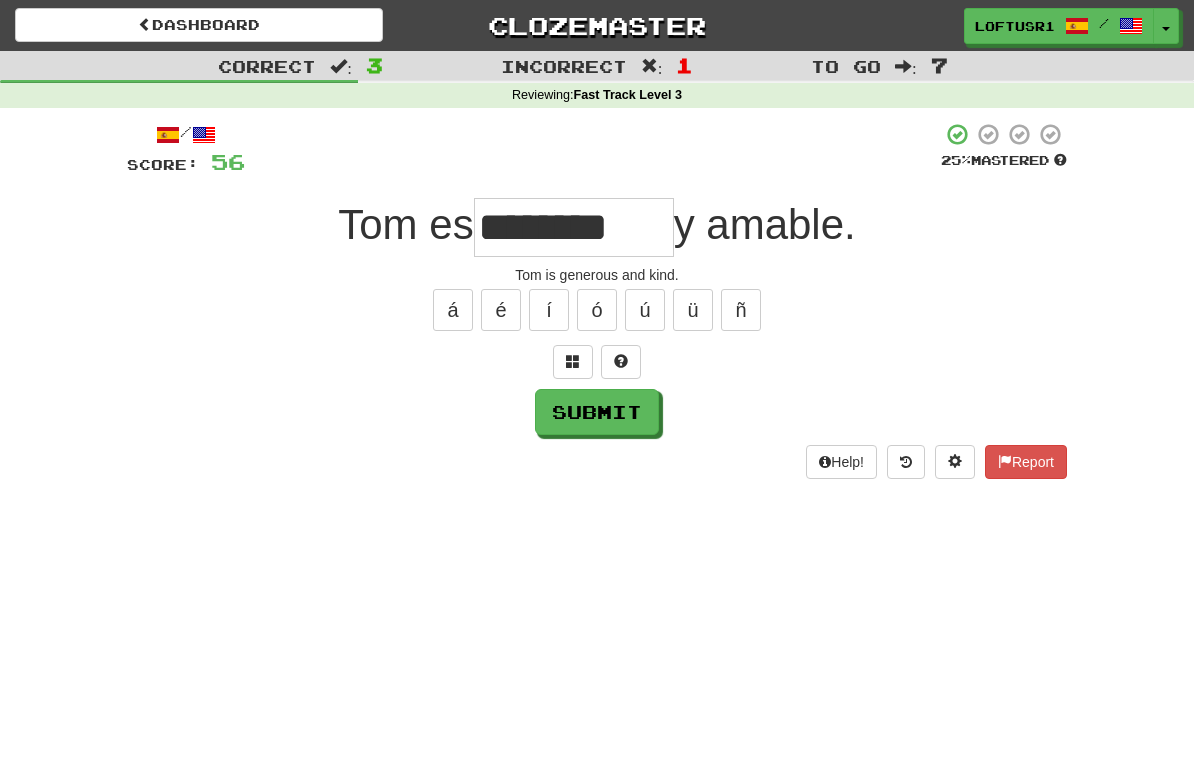 type on "********" 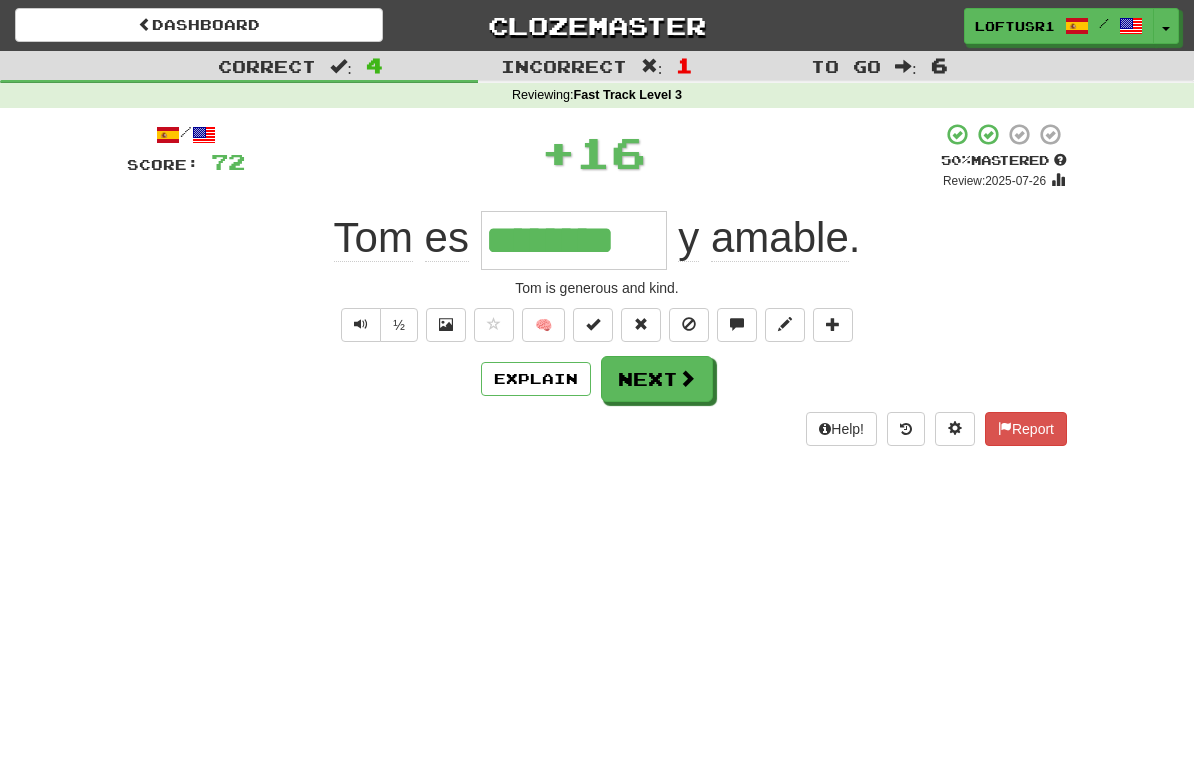 click on "Next" at bounding box center (657, 379) 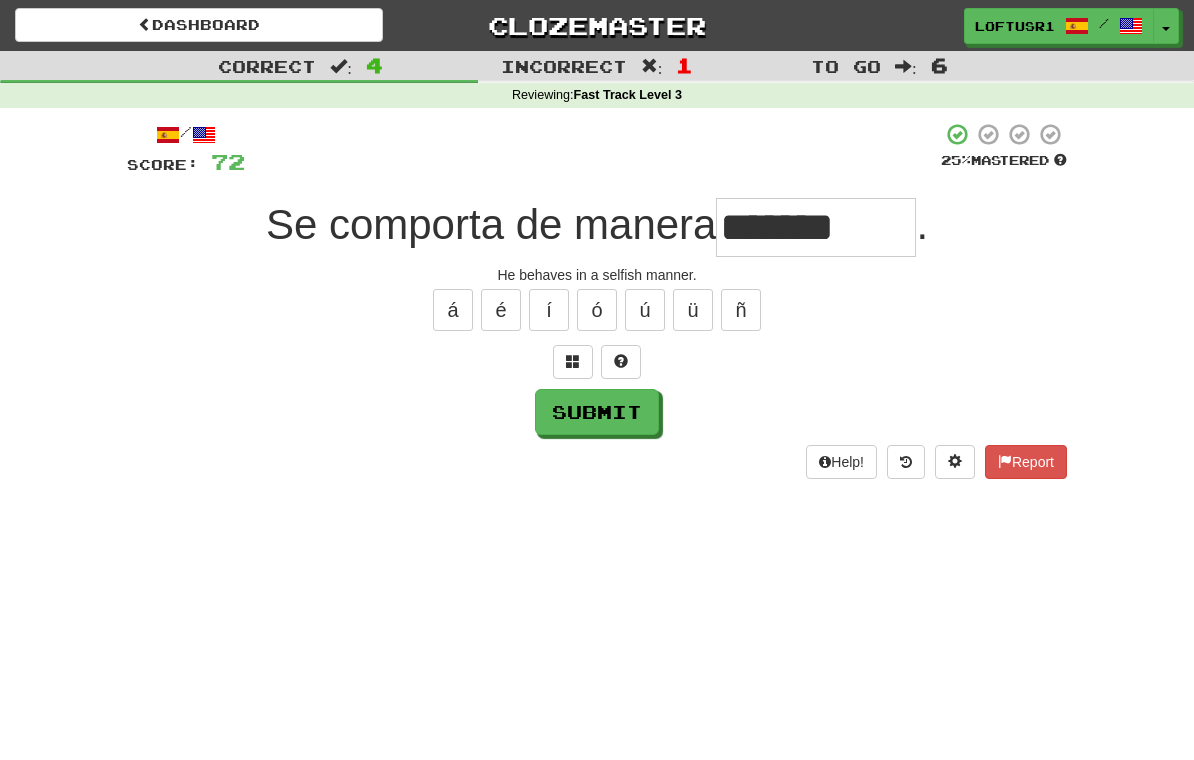 type on "*******" 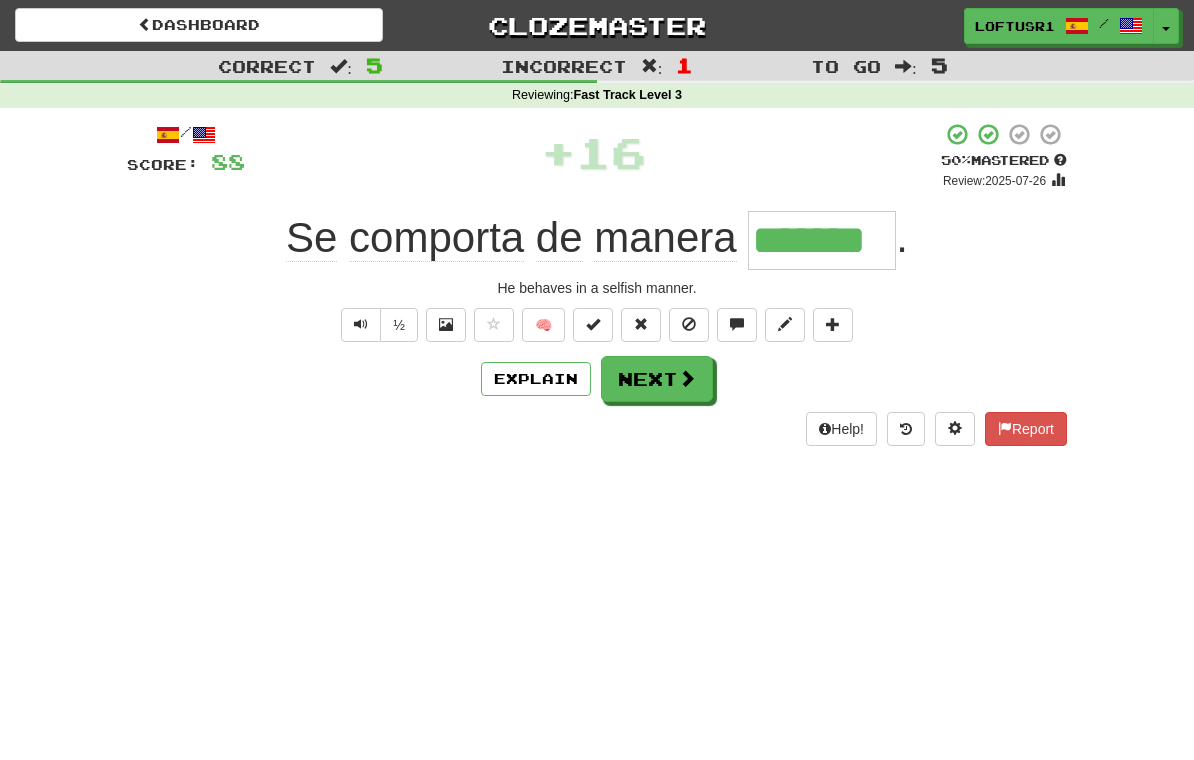 click on "Next" at bounding box center (657, 379) 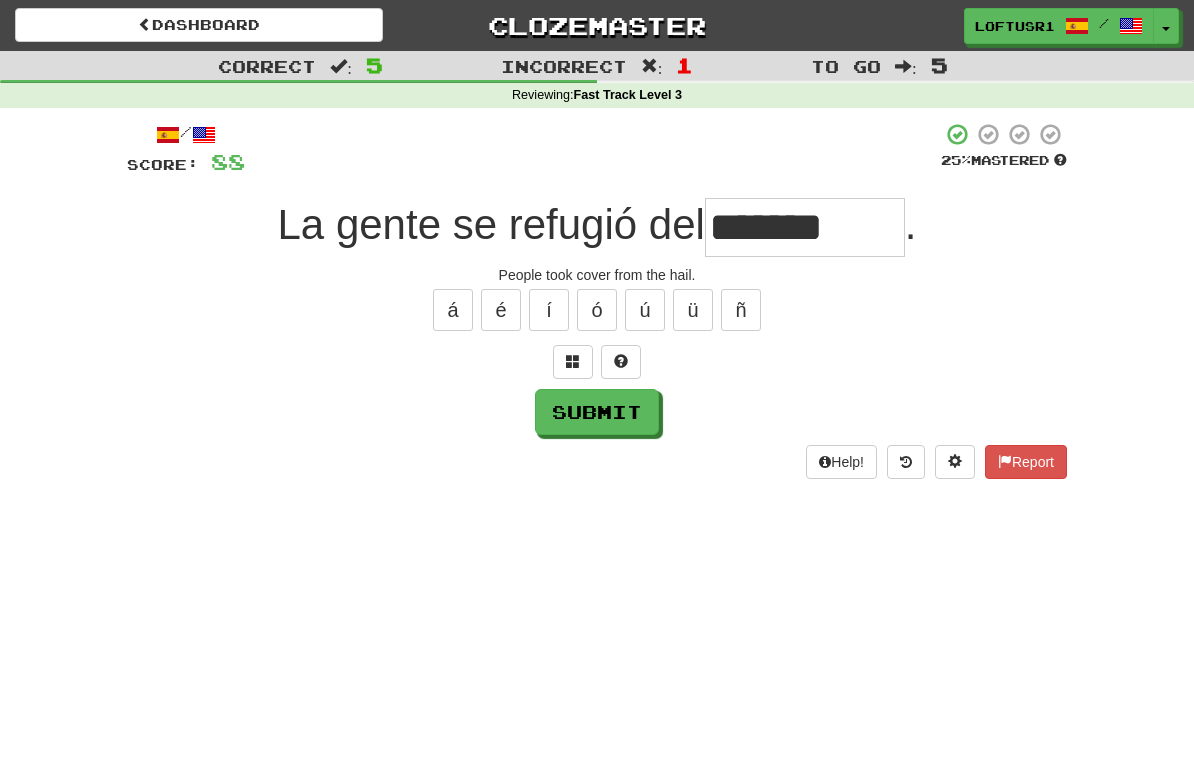 type on "*******" 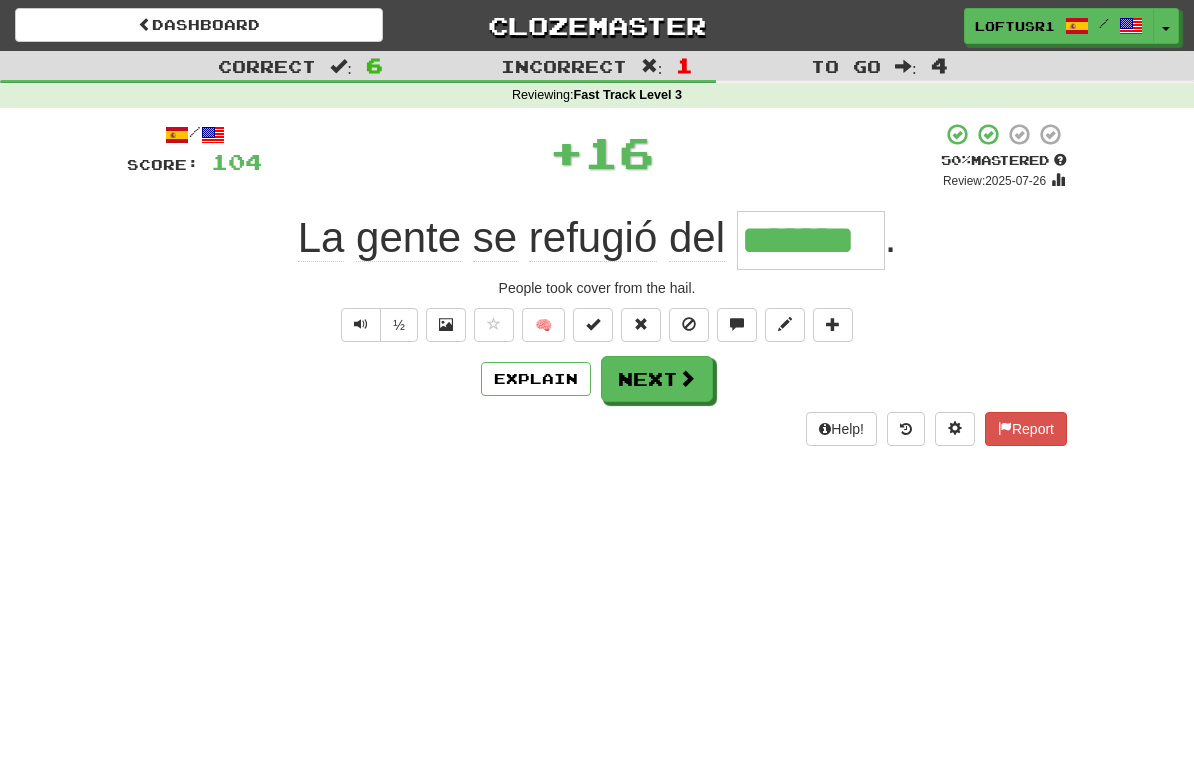 click on "Explain" at bounding box center [536, 379] 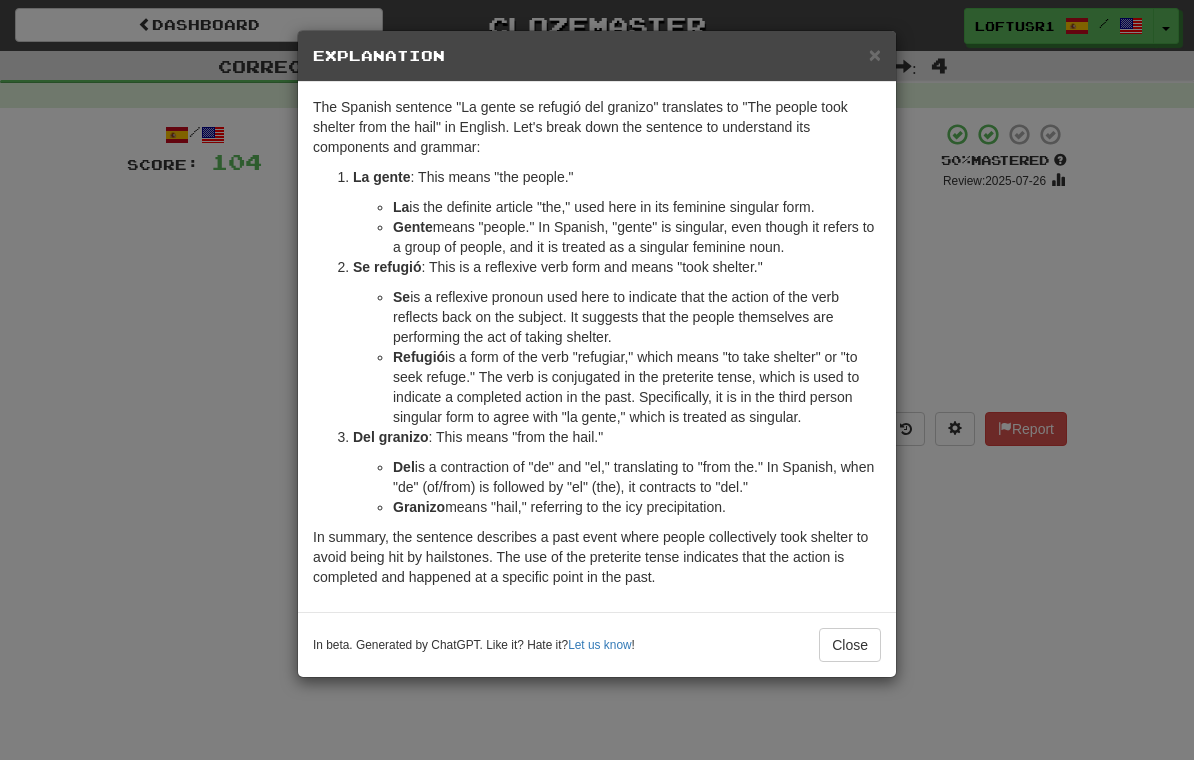 click on "Close" at bounding box center (850, 645) 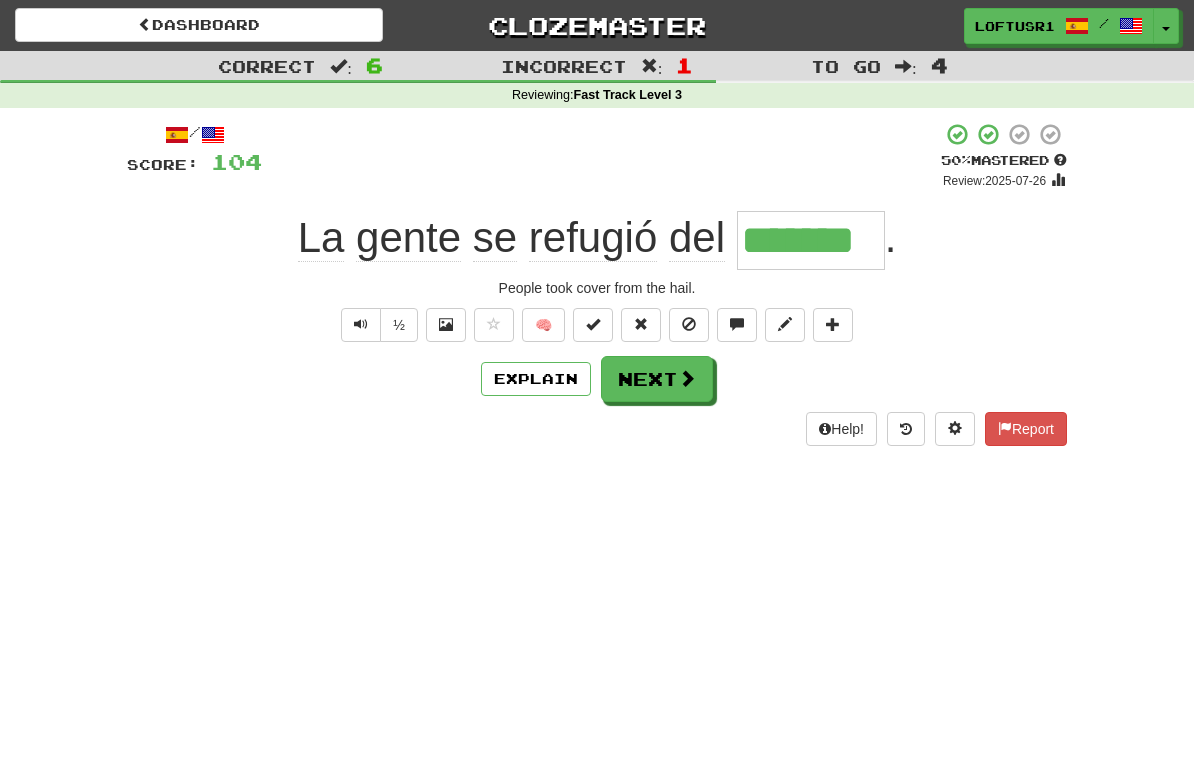 click on "Next" at bounding box center (657, 379) 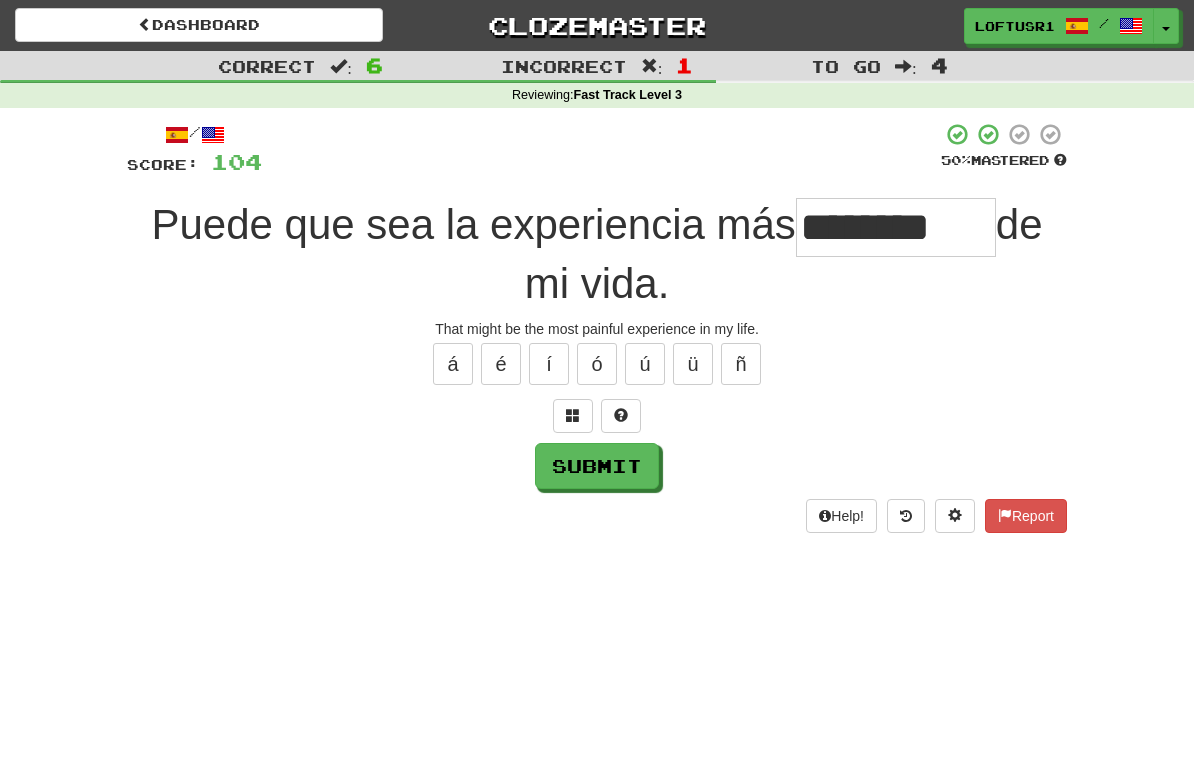 type on "********" 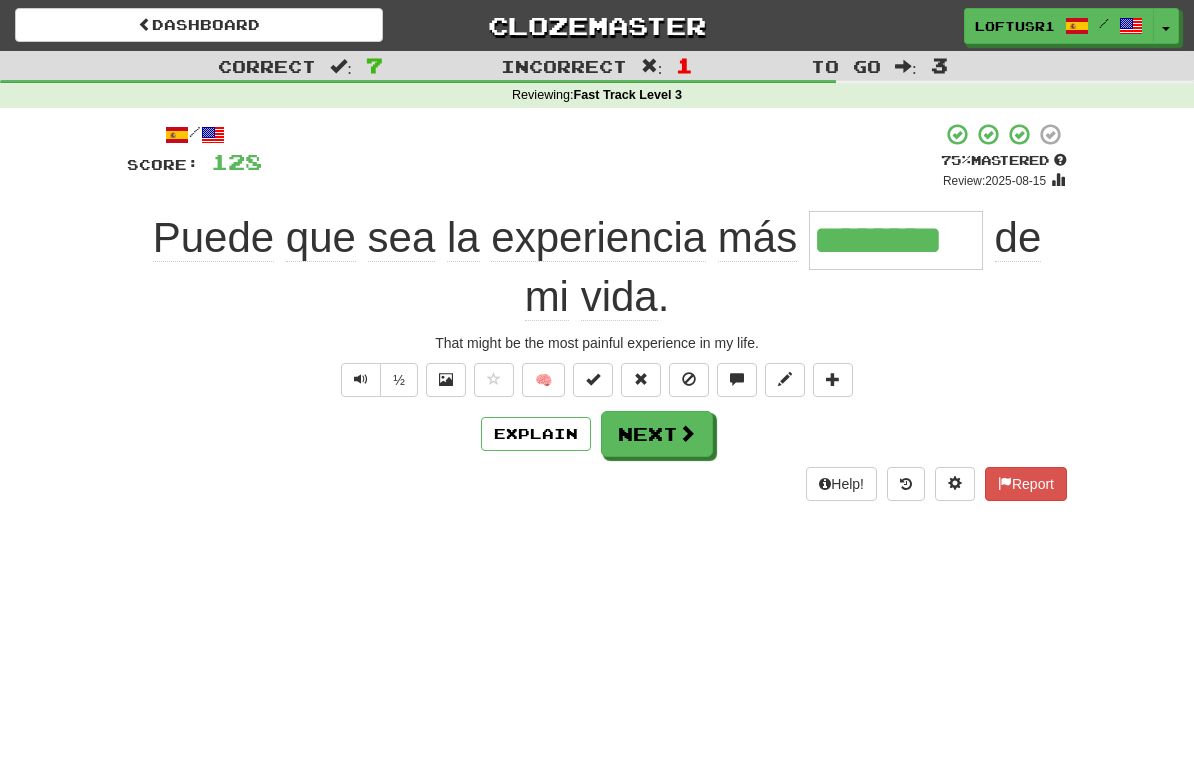 click on "Next" at bounding box center (657, 434) 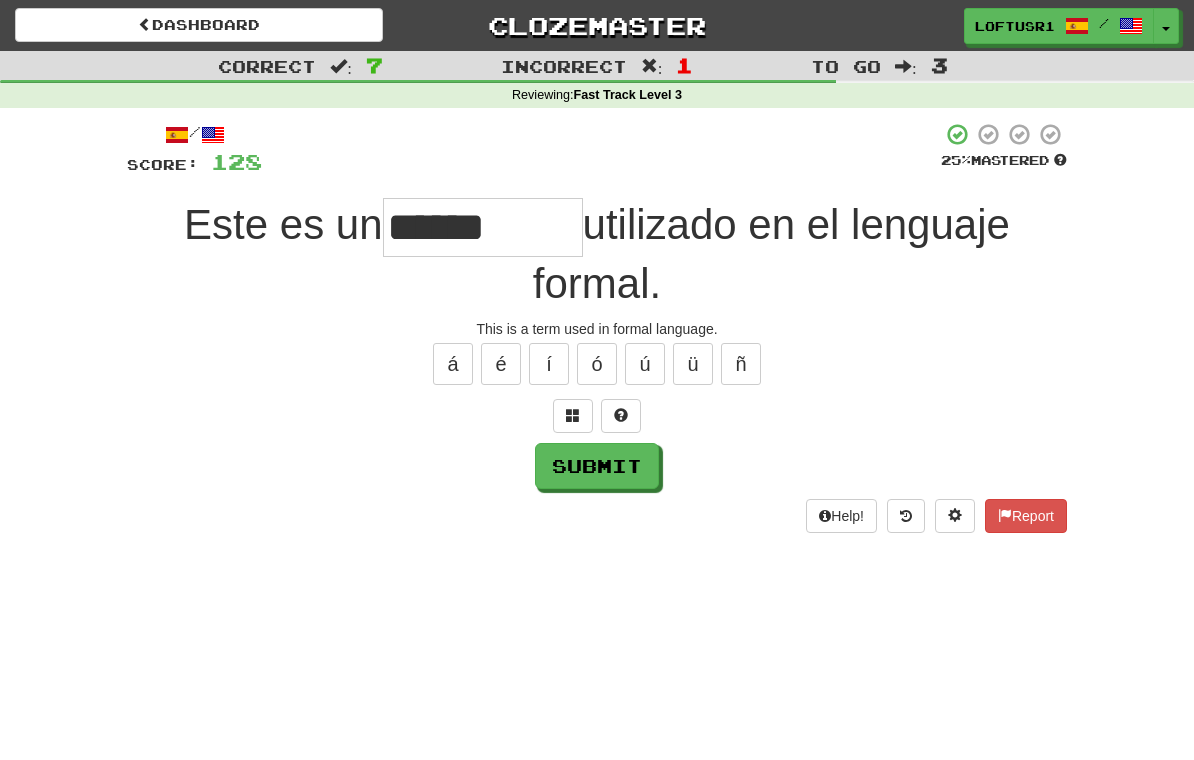 click on "Submit" at bounding box center [597, 466] 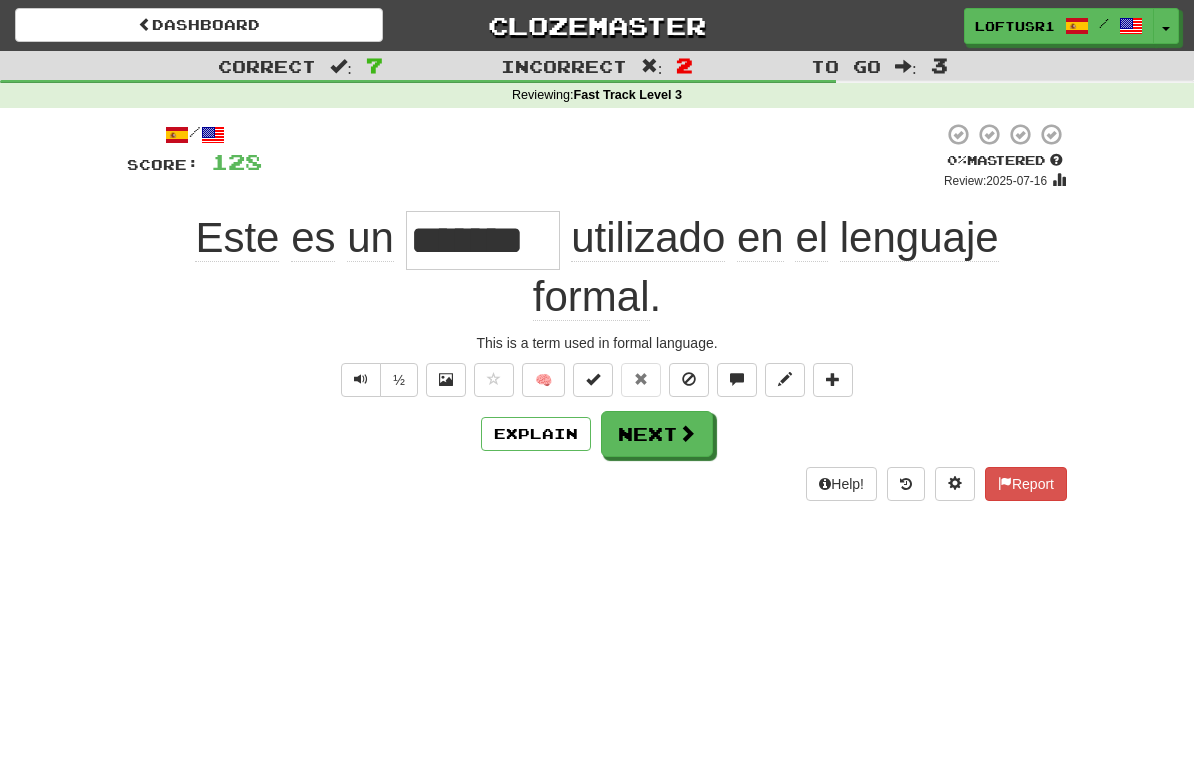 click on "Next" at bounding box center (657, 434) 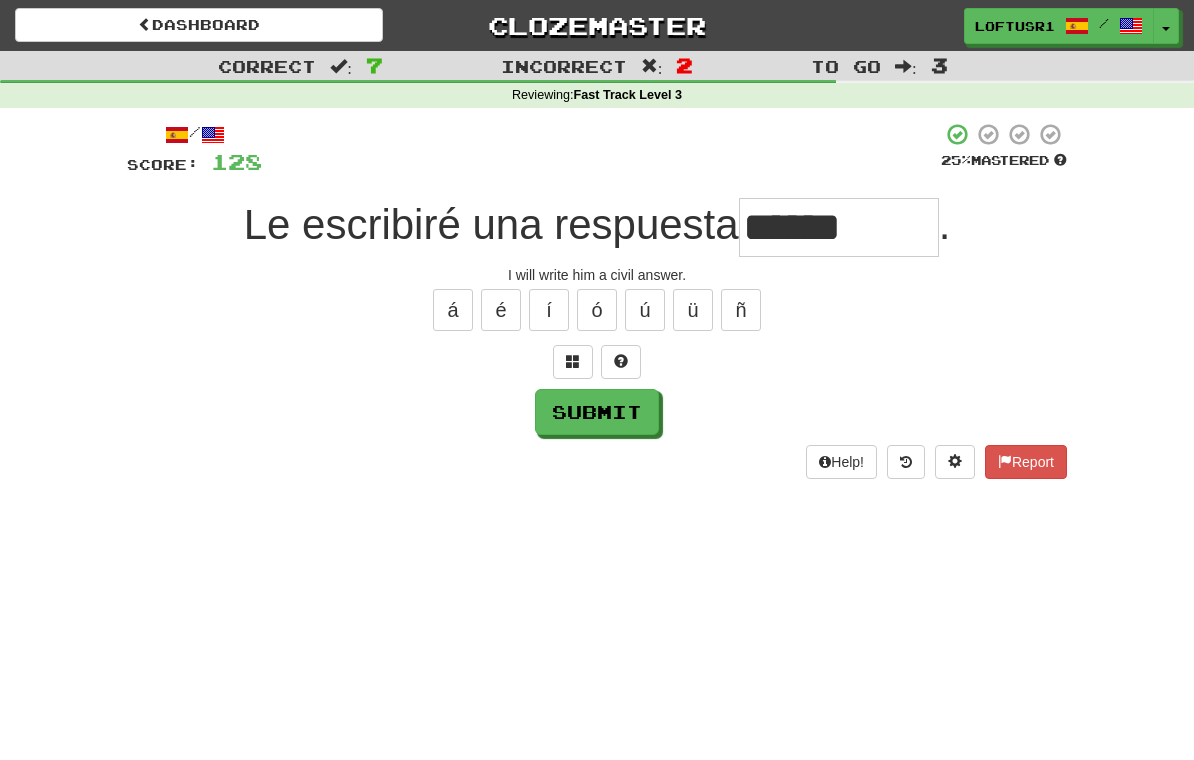 type on "******" 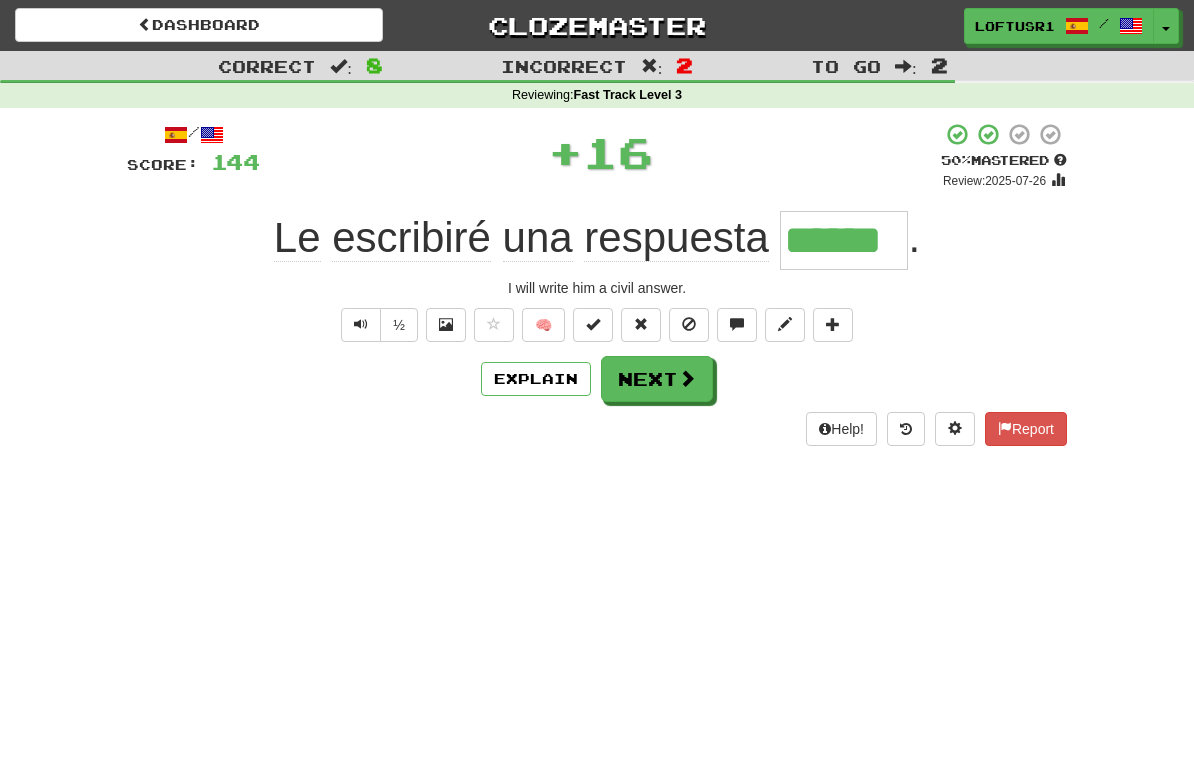 click on "Explain" at bounding box center (536, 379) 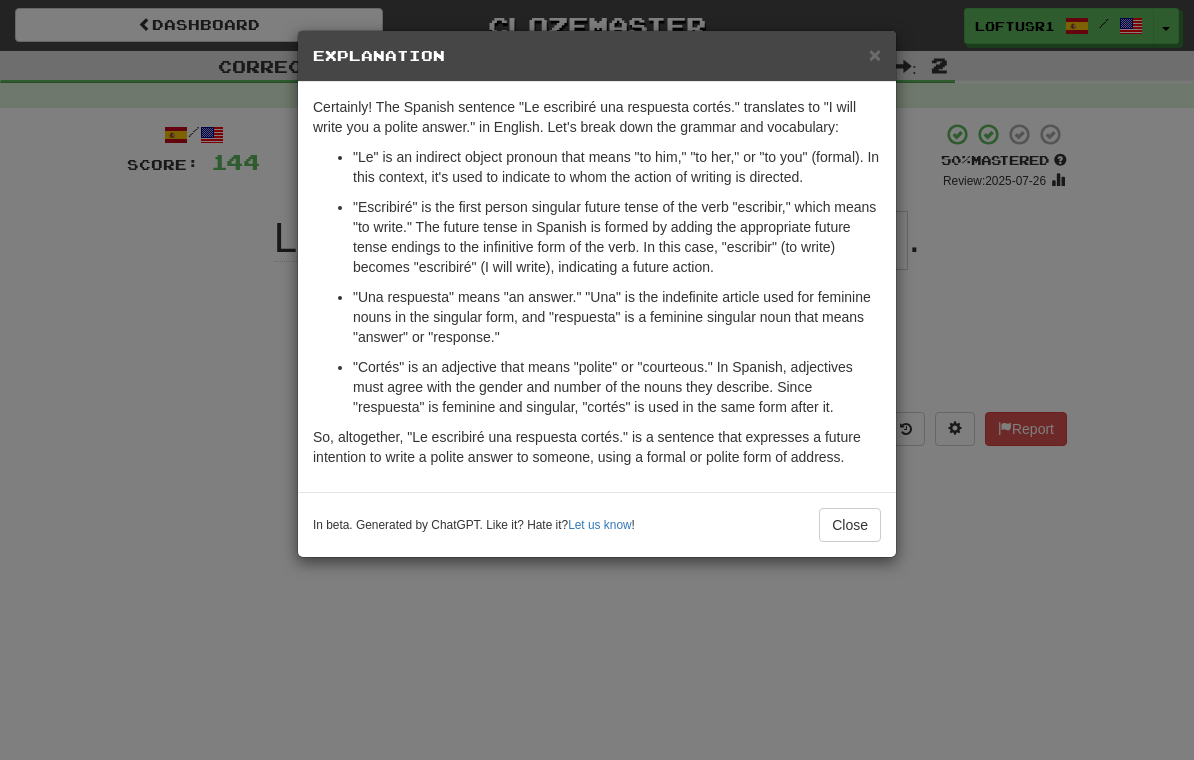 click on "Close" at bounding box center (850, 525) 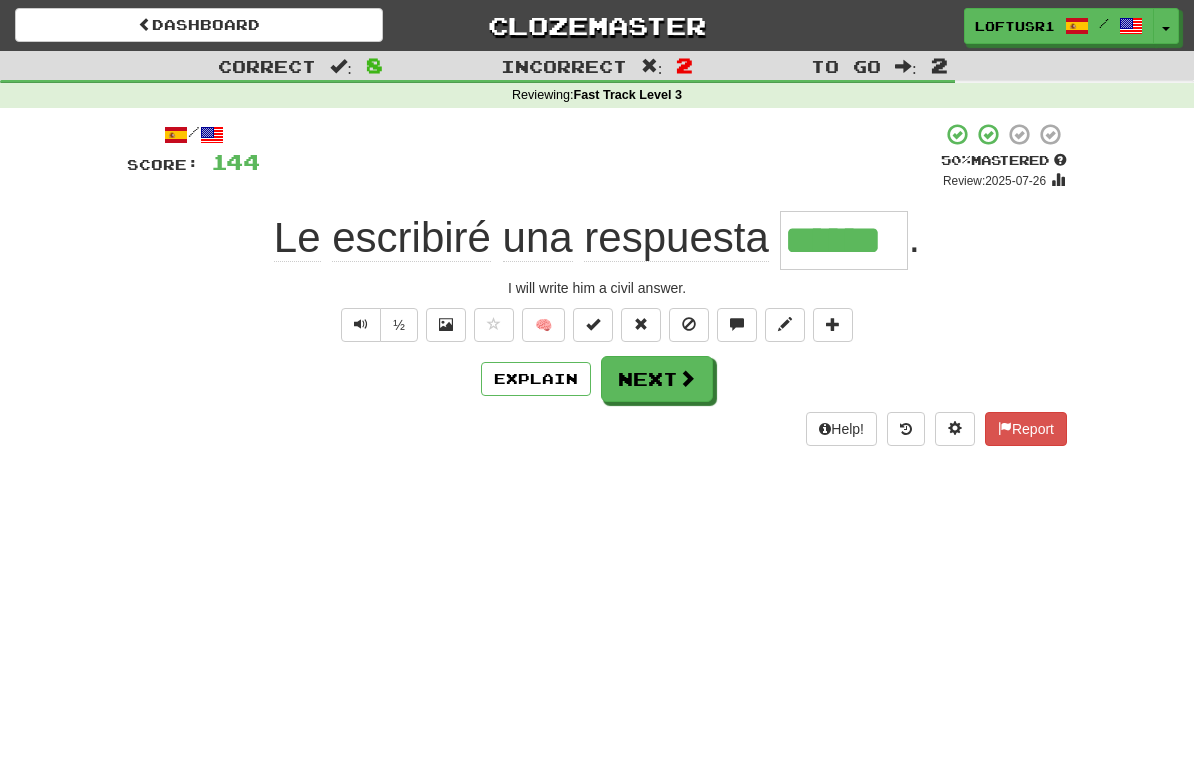 click on "Next" at bounding box center [657, 379] 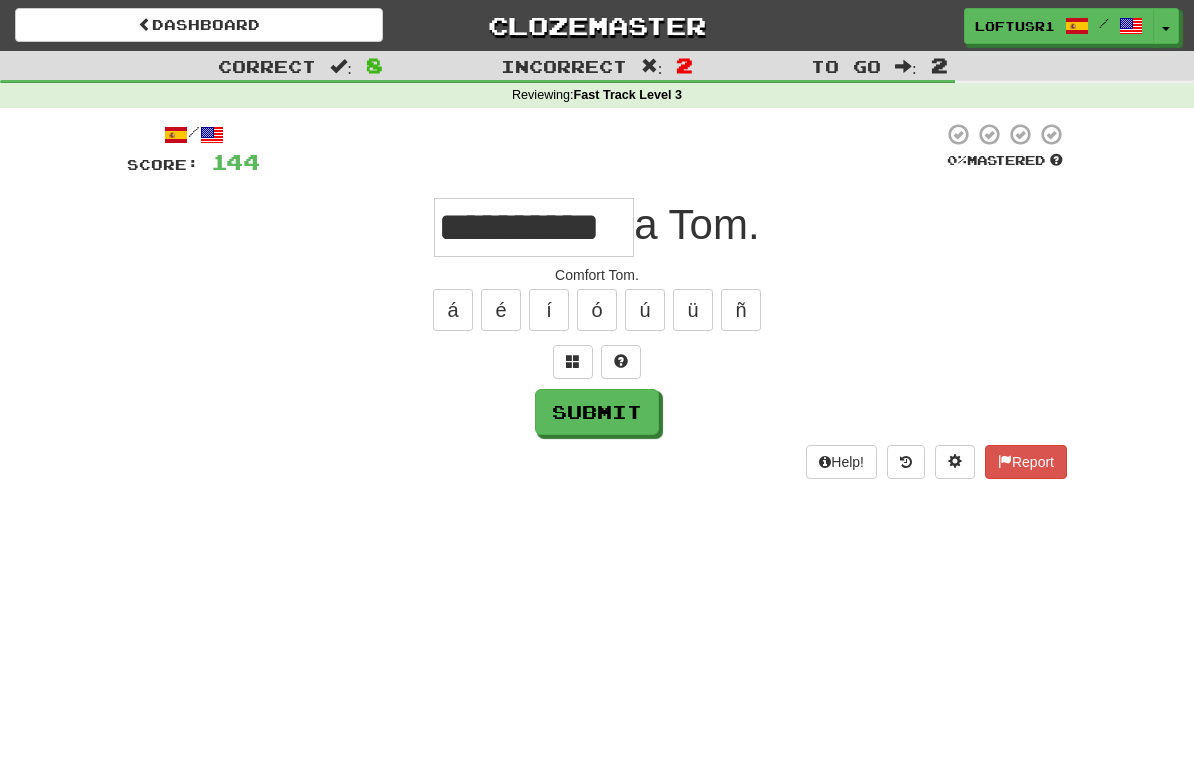click on "Submit" at bounding box center (597, 412) 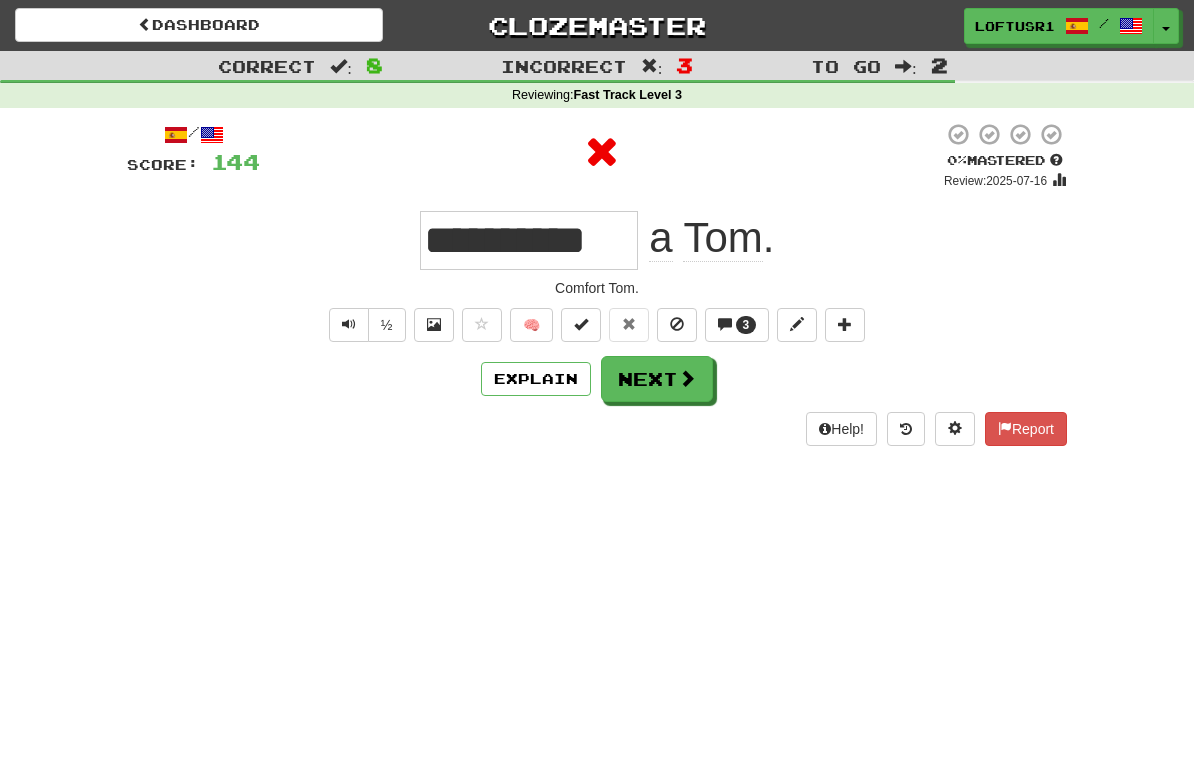click on "Explain" at bounding box center [536, 379] 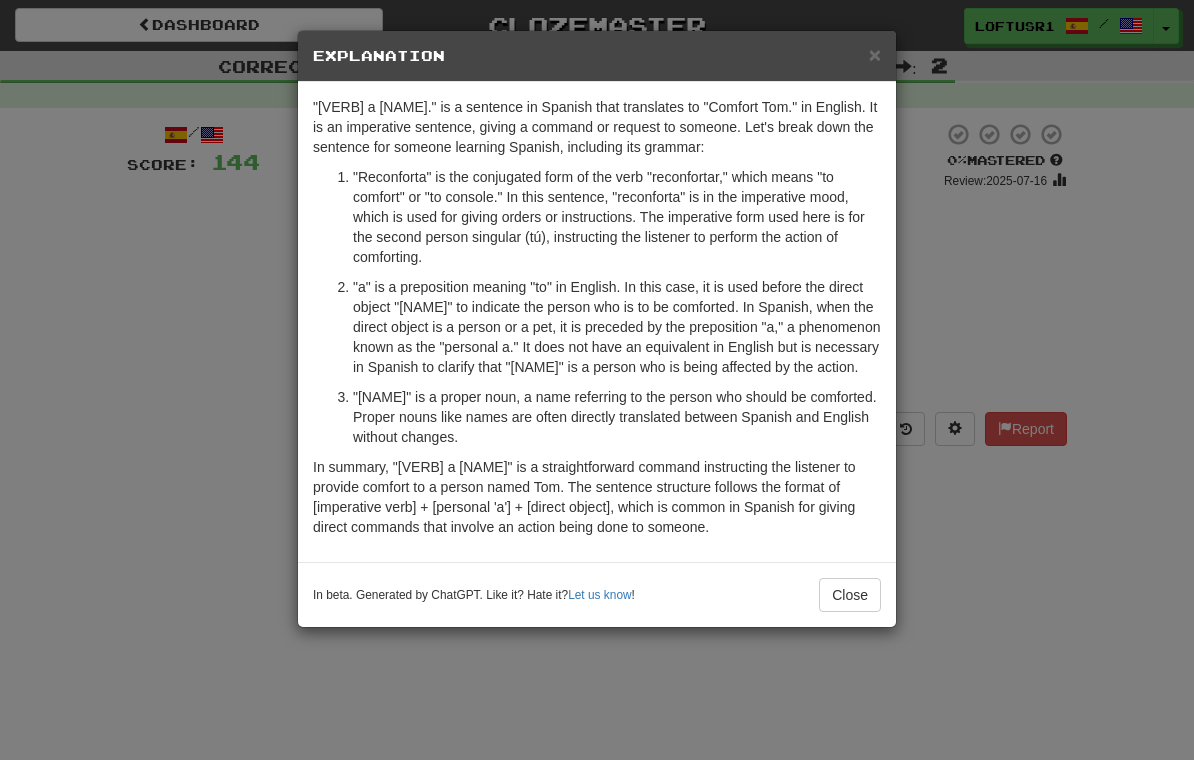 click on "Close" at bounding box center (850, 595) 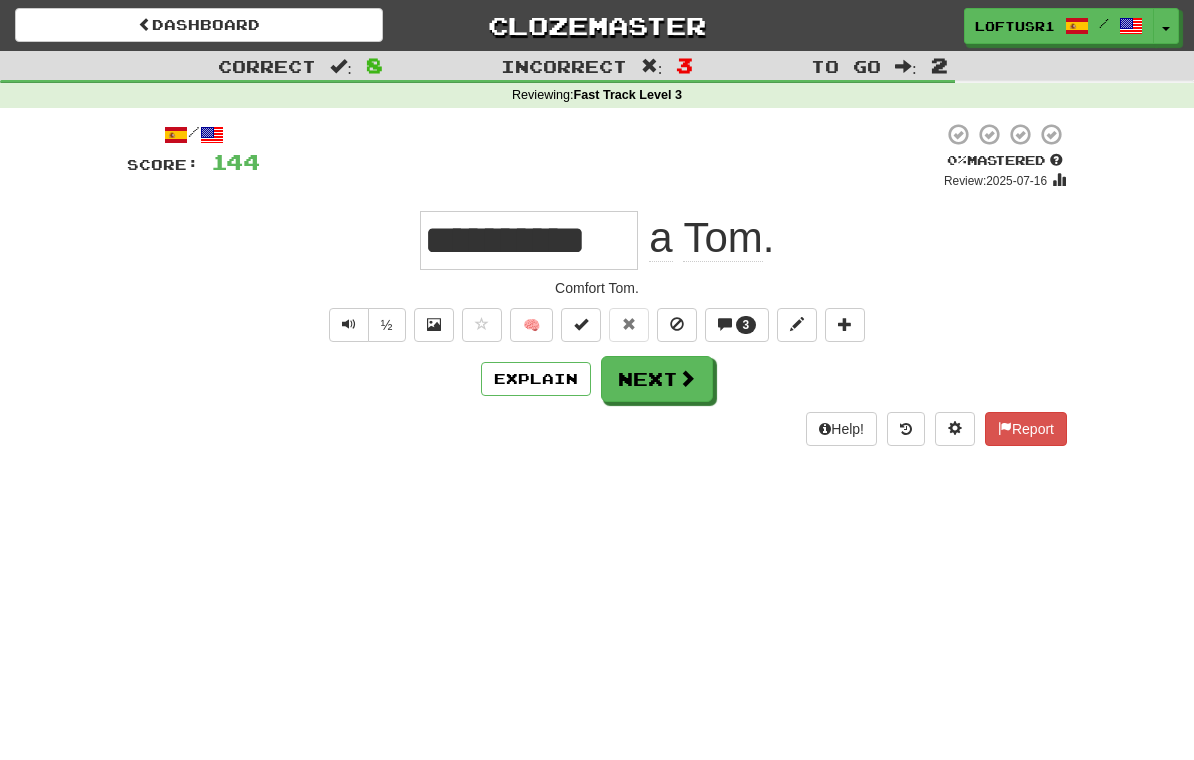 click on "Next" at bounding box center [657, 379] 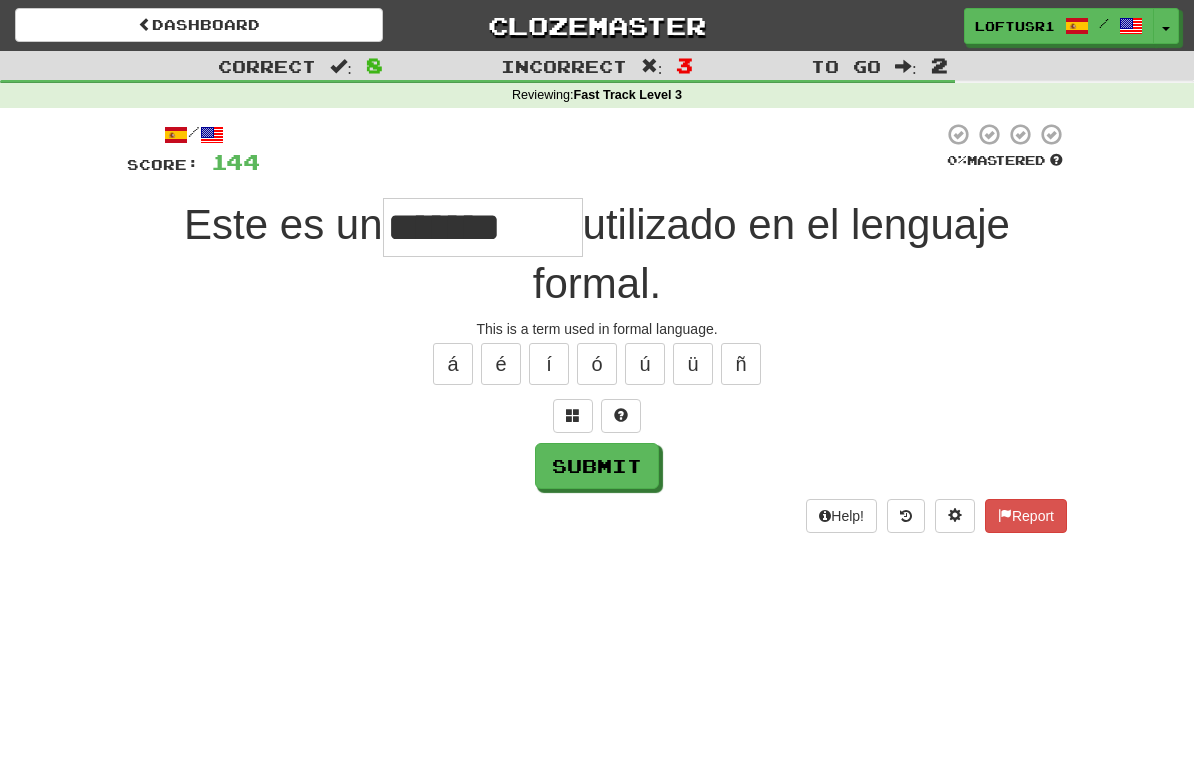 type on "*******" 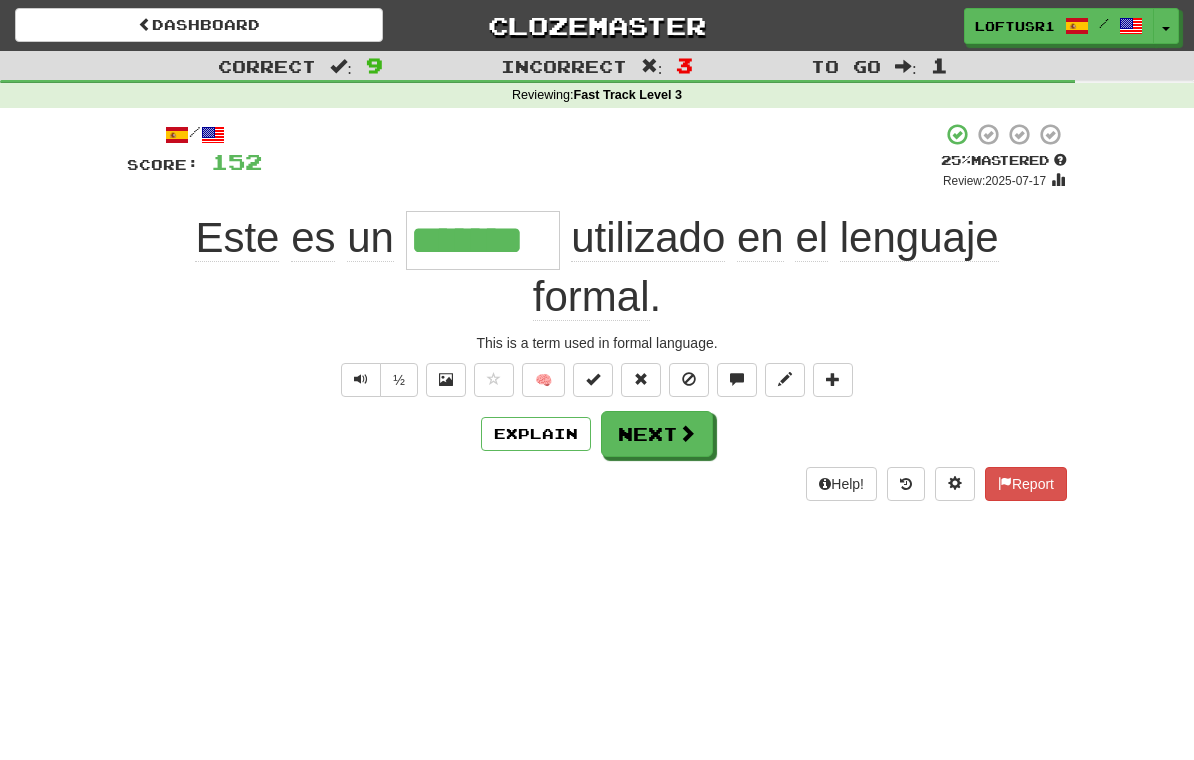 click at bounding box center (687, 433) 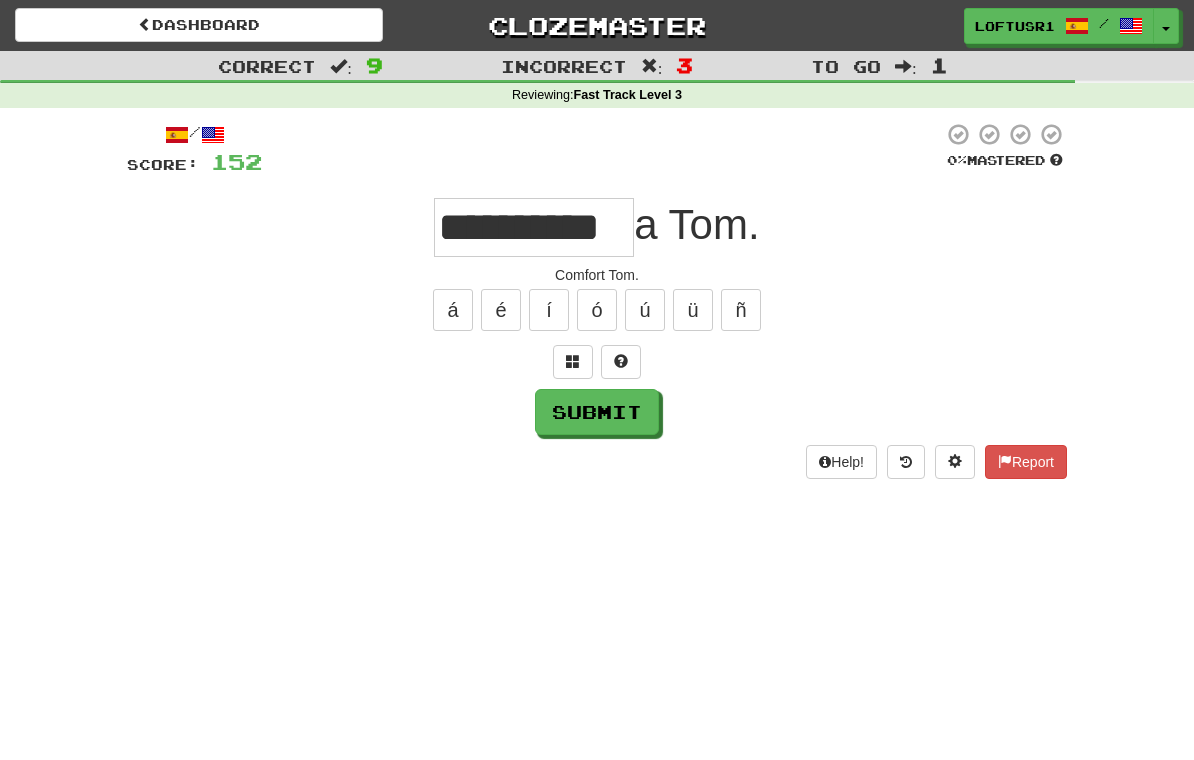 click on "Submit" at bounding box center [597, 412] 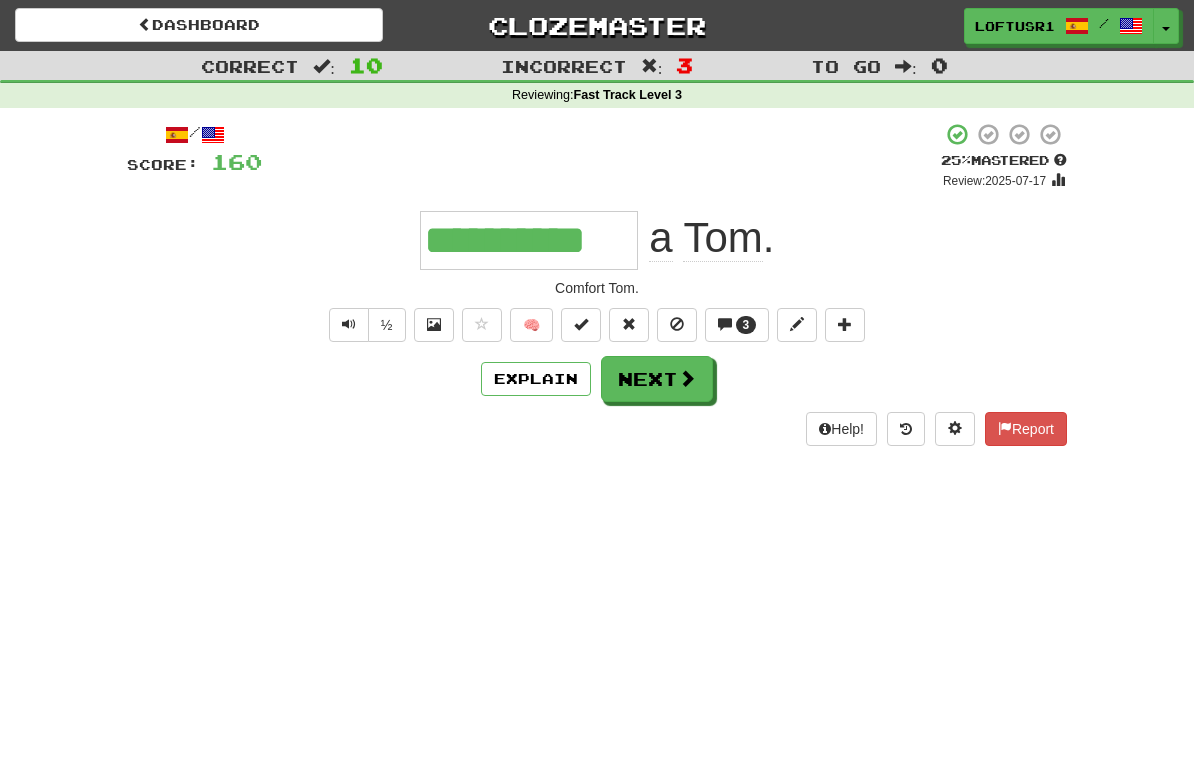 click on "Next" at bounding box center (657, 379) 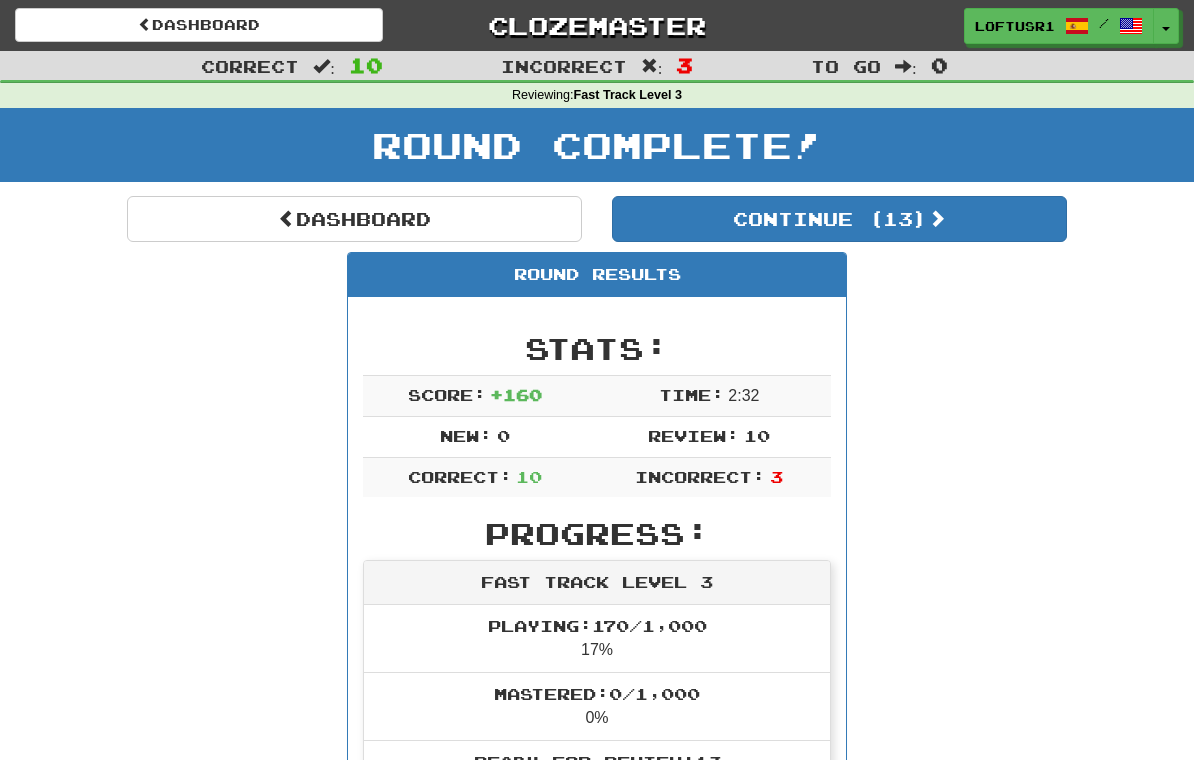 click on "Dashboard" at bounding box center [354, 219] 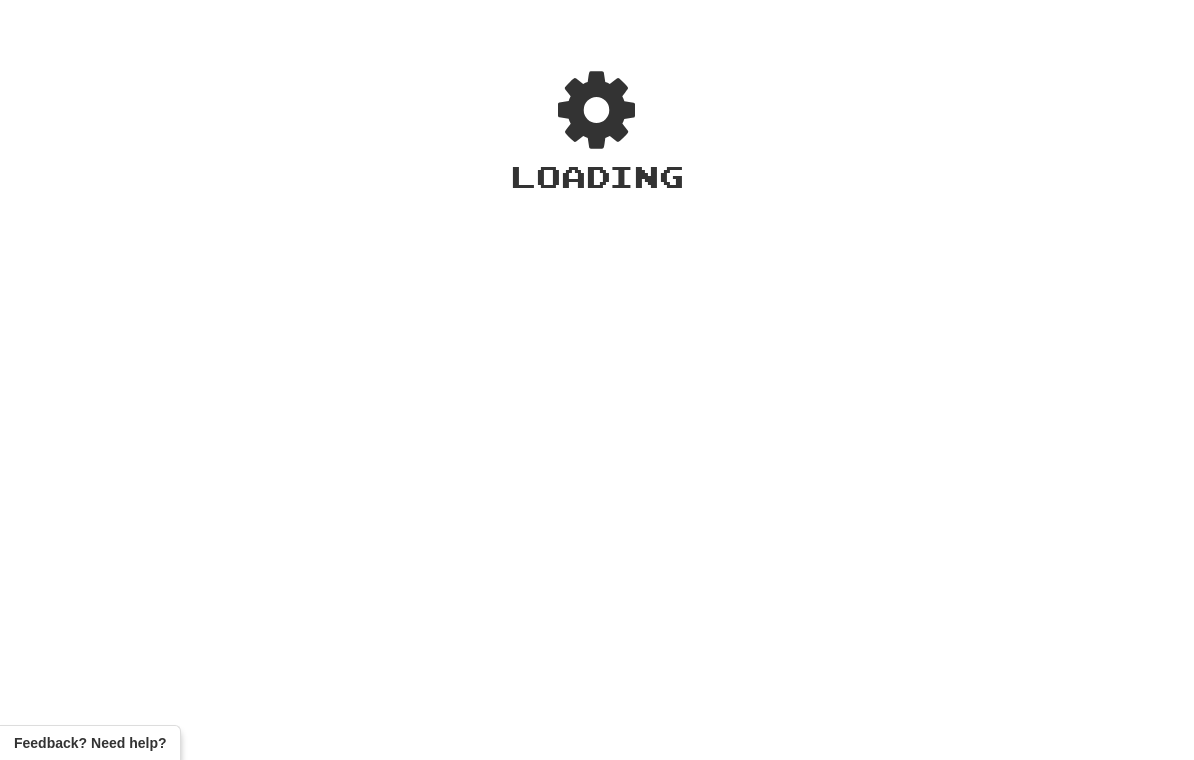 scroll, scrollTop: 0, scrollLeft: 0, axis: both 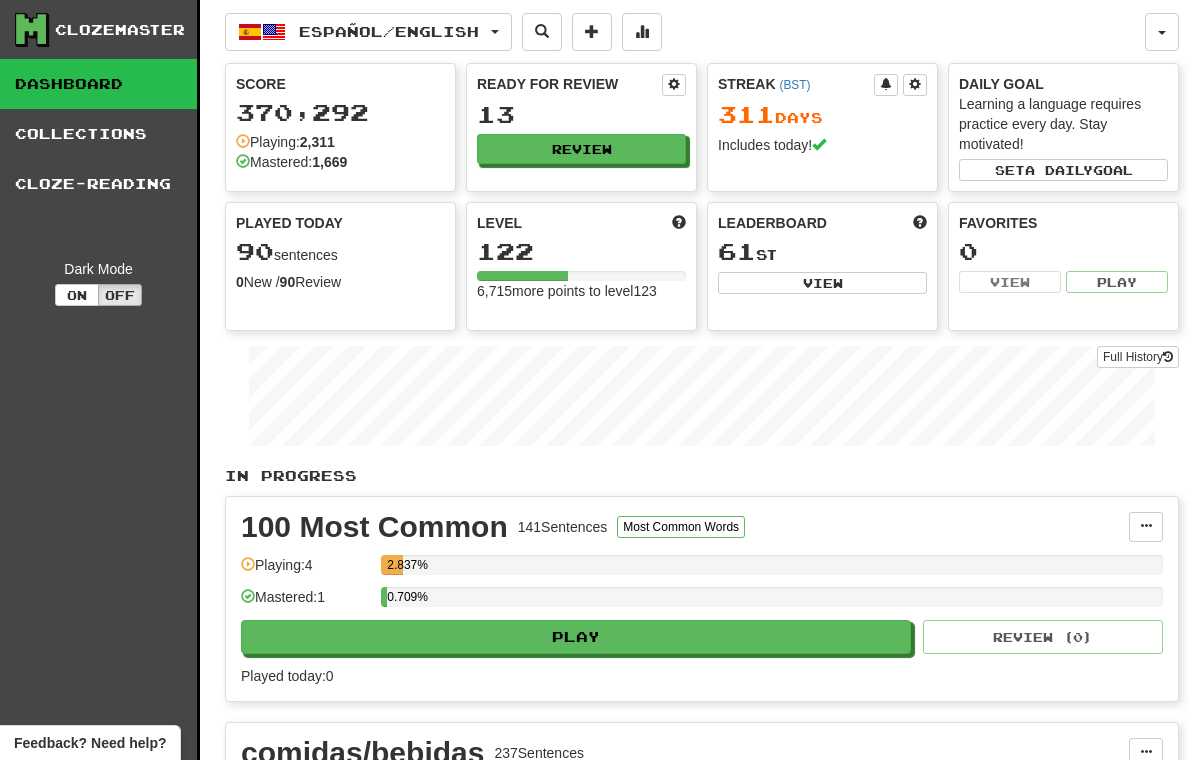 click on "Full History" at bounding box center (1138, 357) 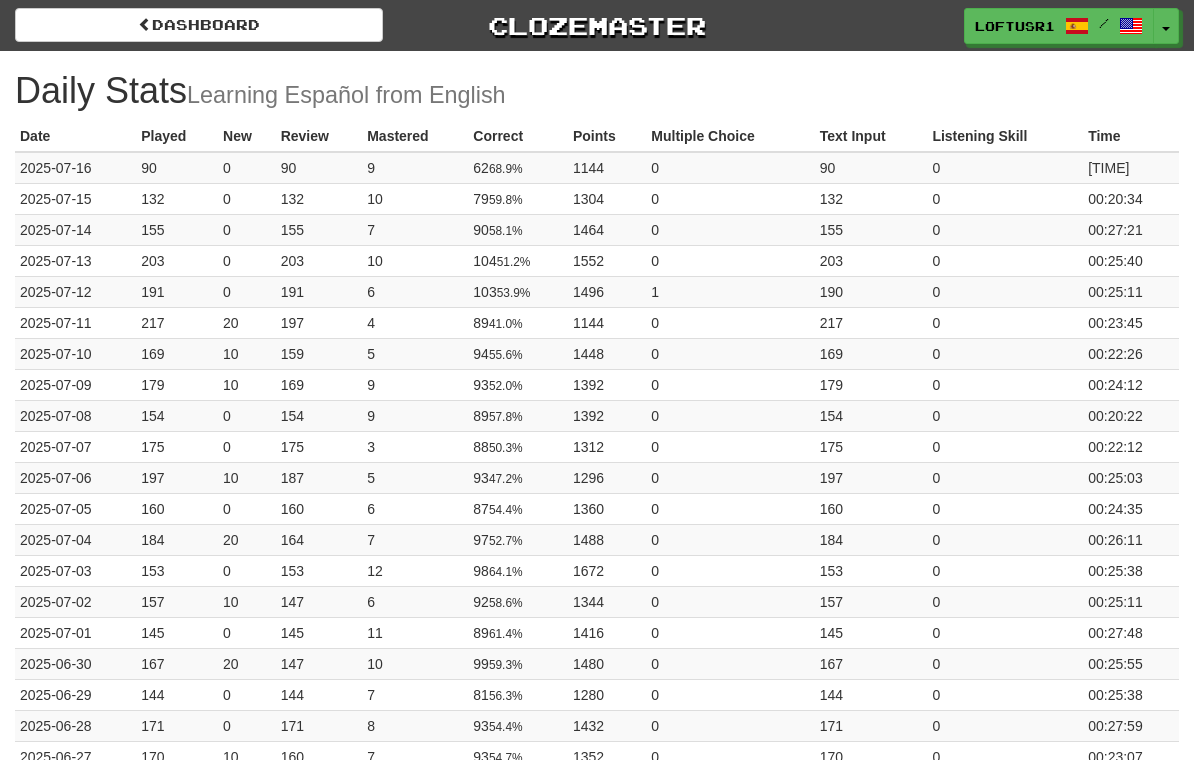 scroll, scrollTop: 0, scrollLeft: 0, axis: both 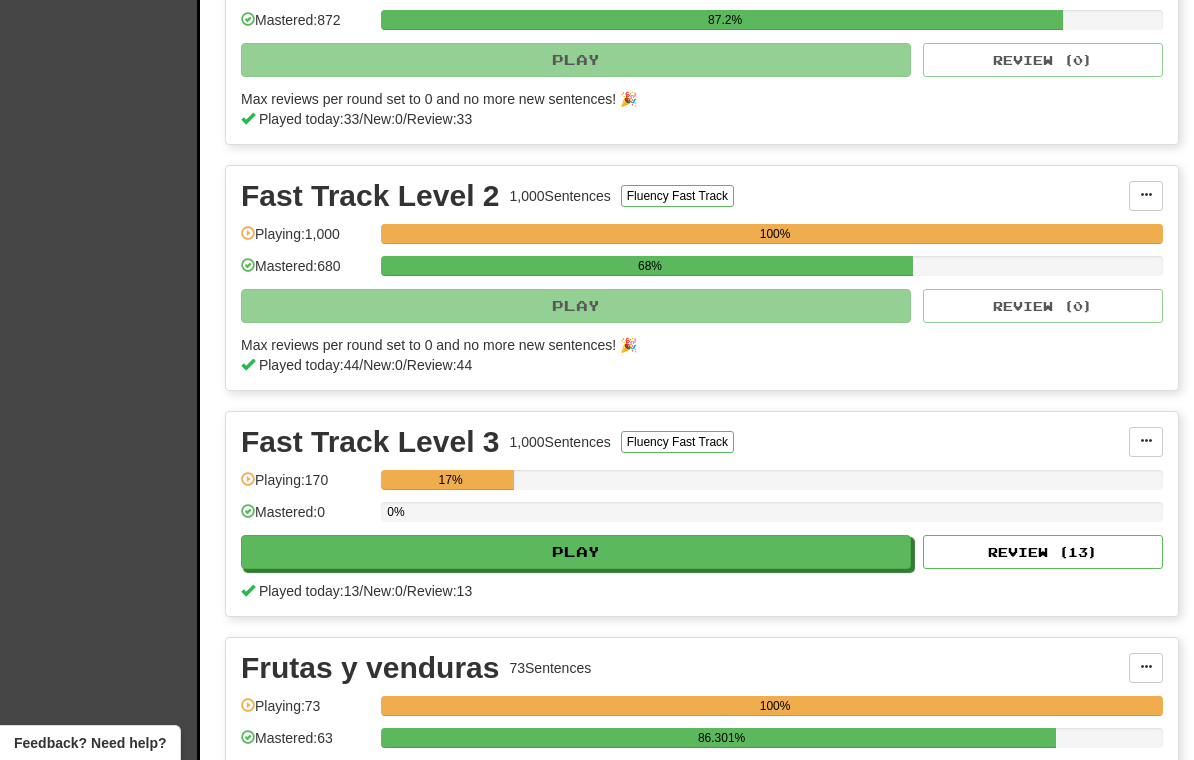 click on "Clozemaster Dashboard Collections Cloze-Reading Dark Mode On Off" at bounding box center [100, 530] 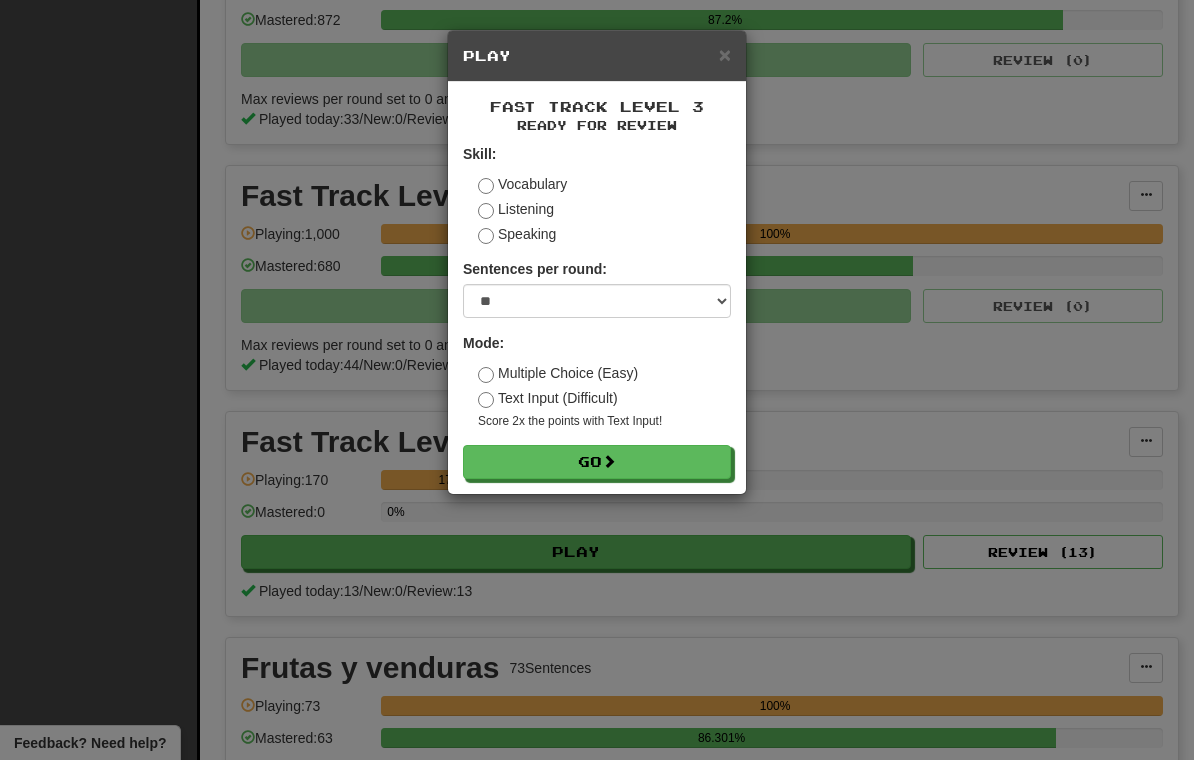 click on "Go" at bounding box center [597, 462] 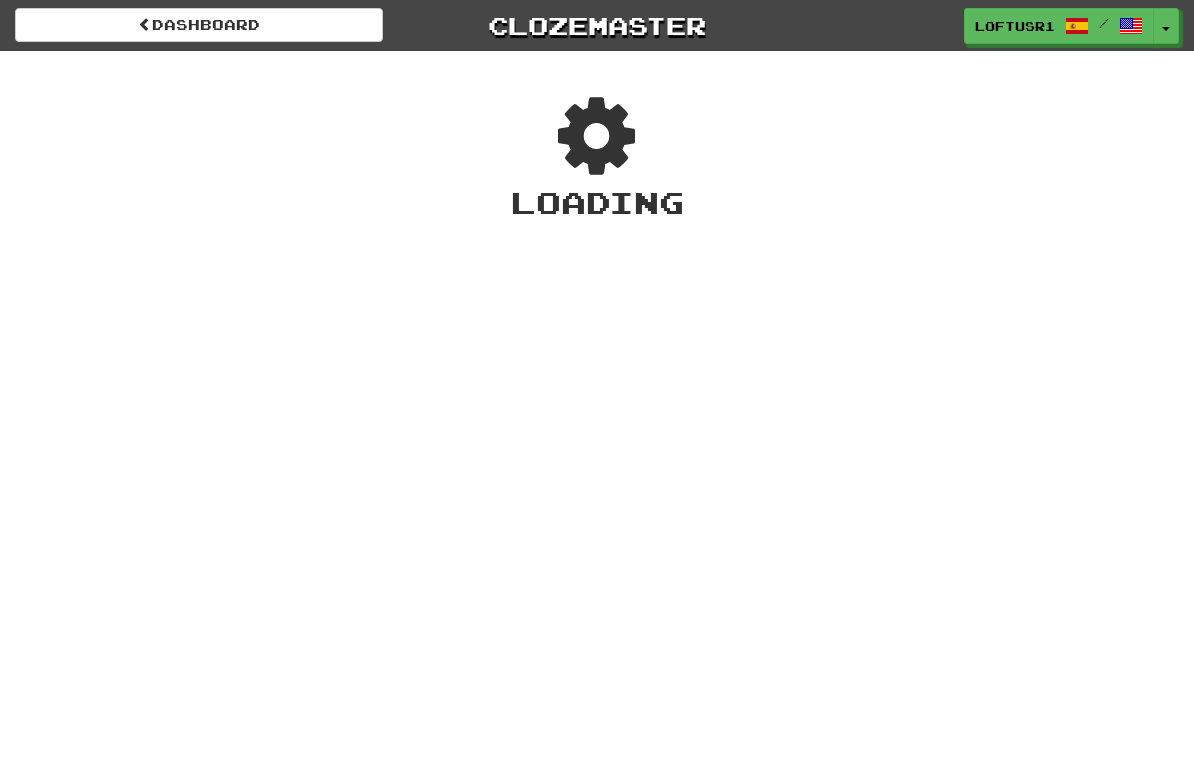 scroll, scrollTop: 0, scrollLeft: 0, axis: both 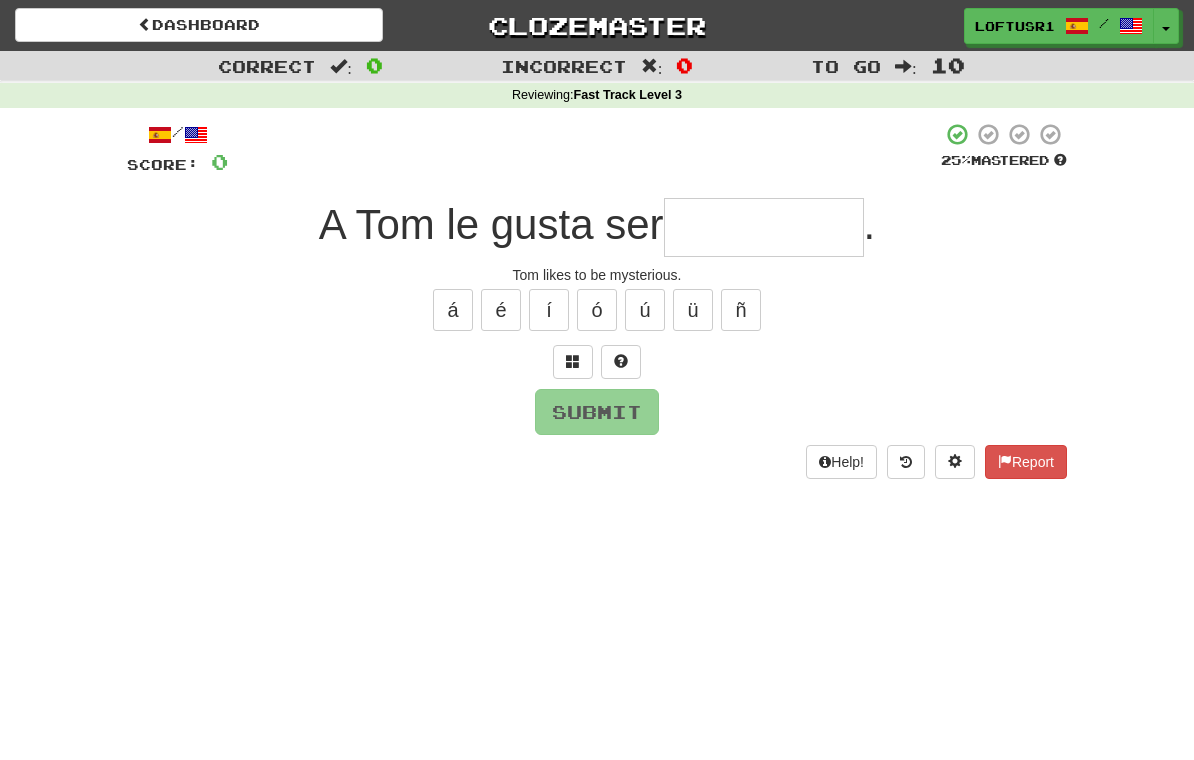 click at bounding box center (764, 227) 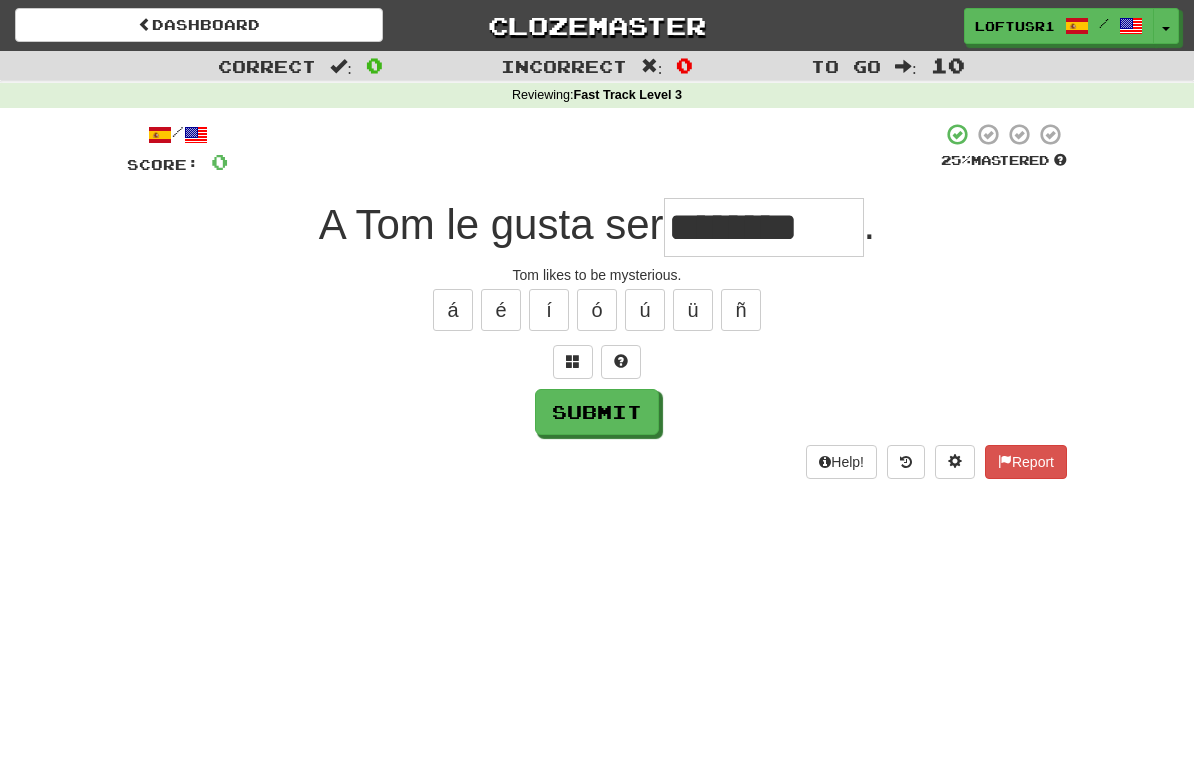 click on "Submit" at bounding box center (597, 412) 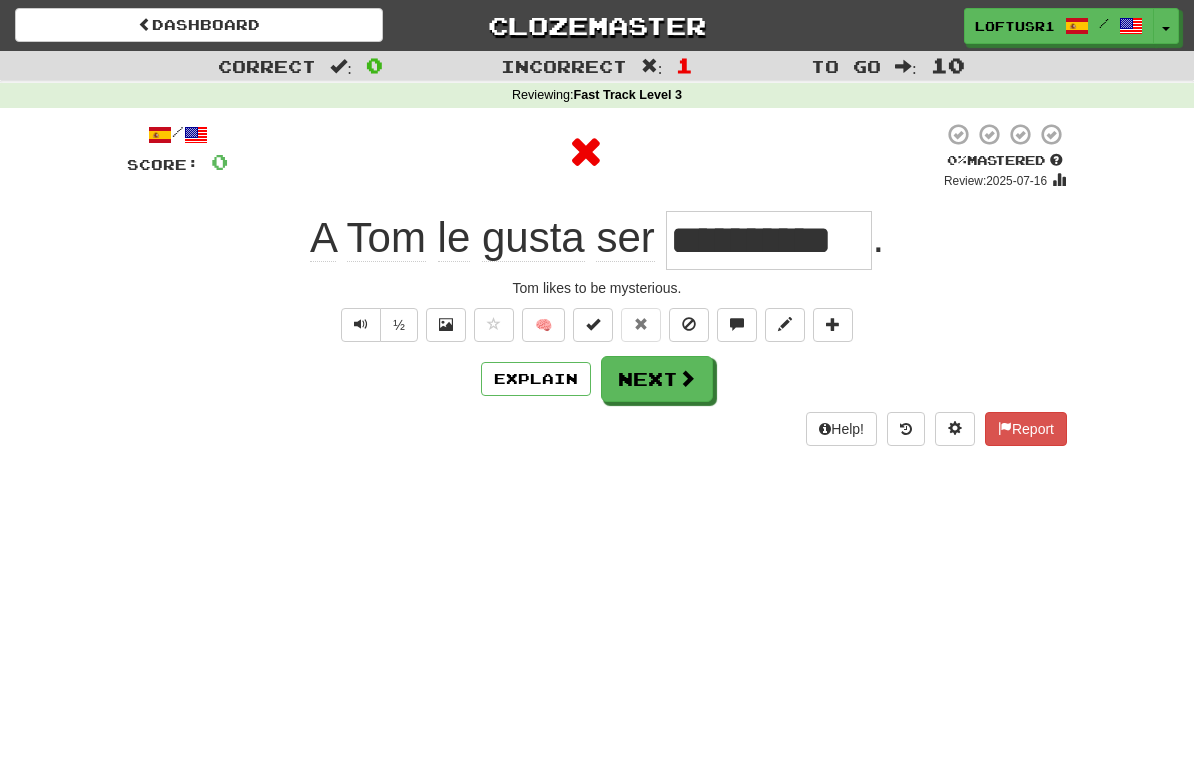 click on "Explain" at bounding box center (536, 379) 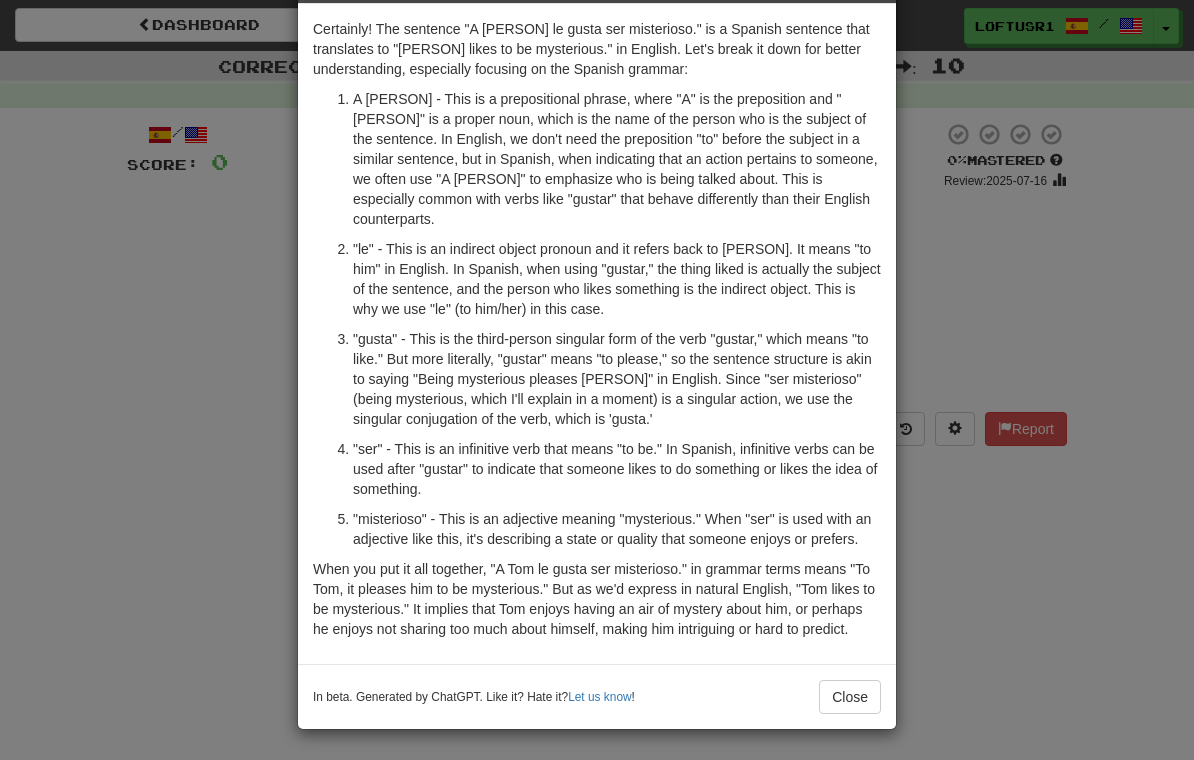 scroll, scrollTop: 98, scrollLeft: 0, axis: vertical 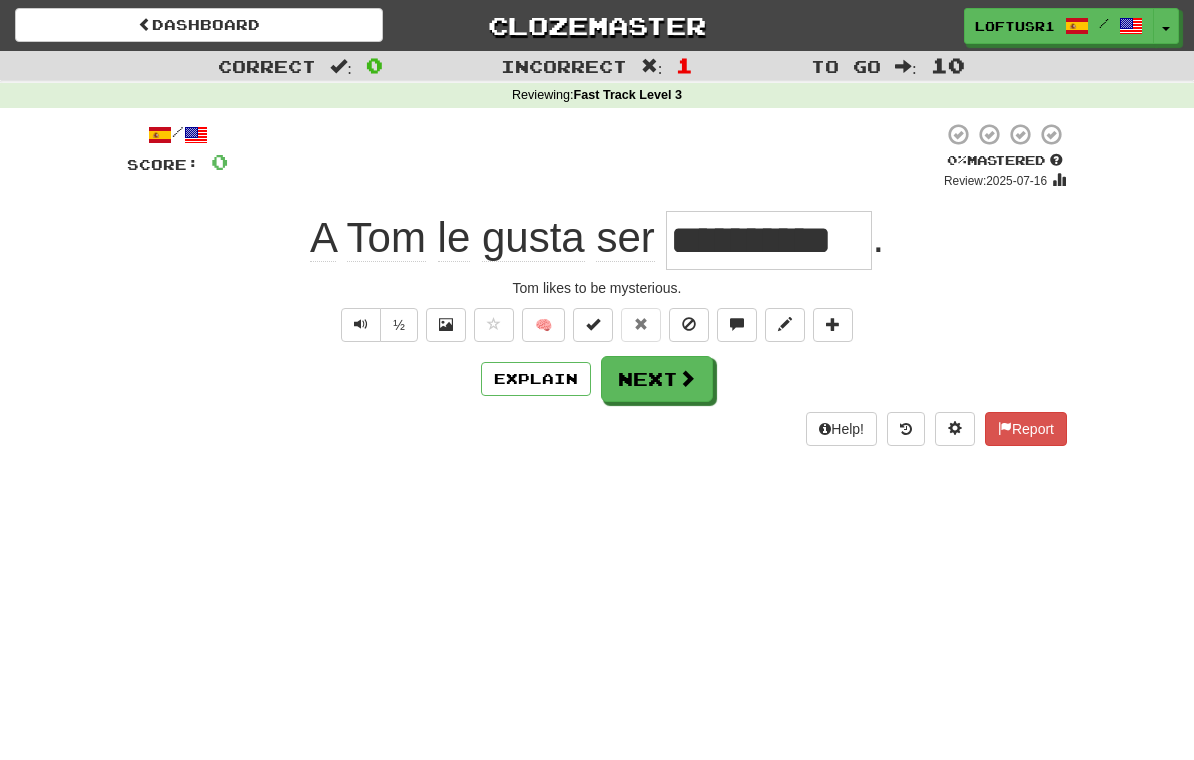 click at bounding box center (687, 378) 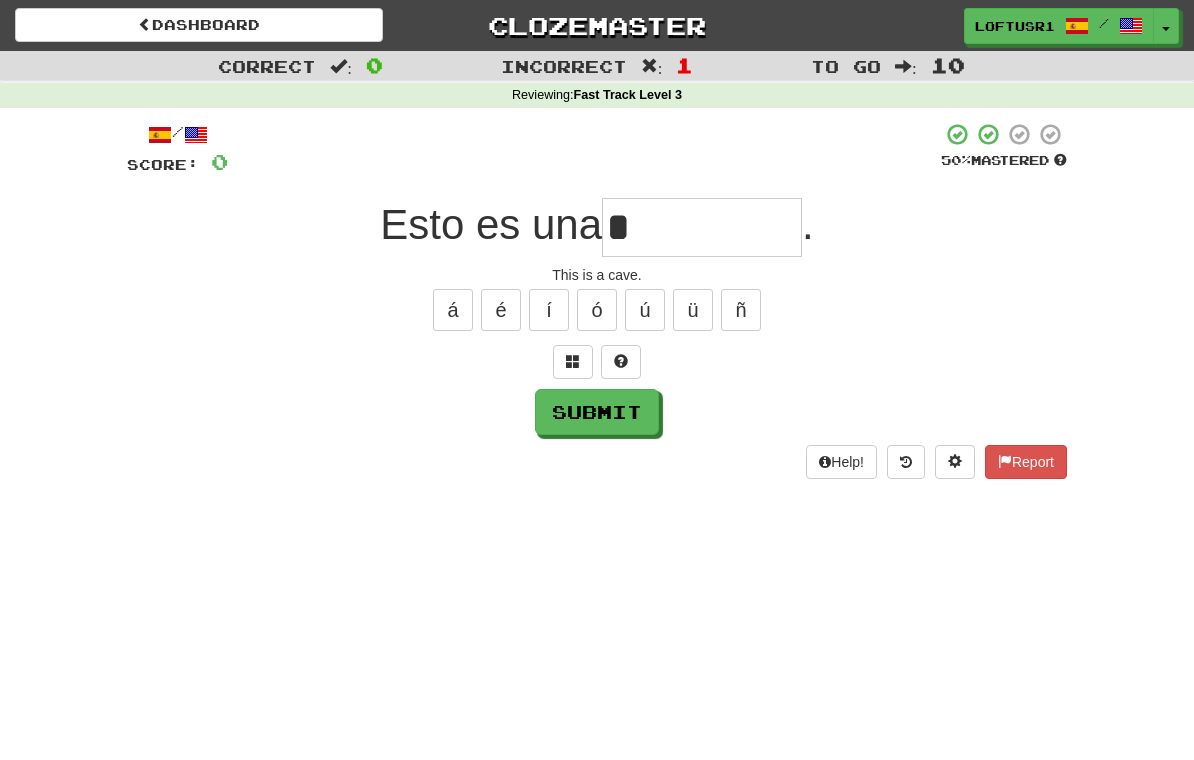 click on "Help!  Report" at bounding box center [597, 462] 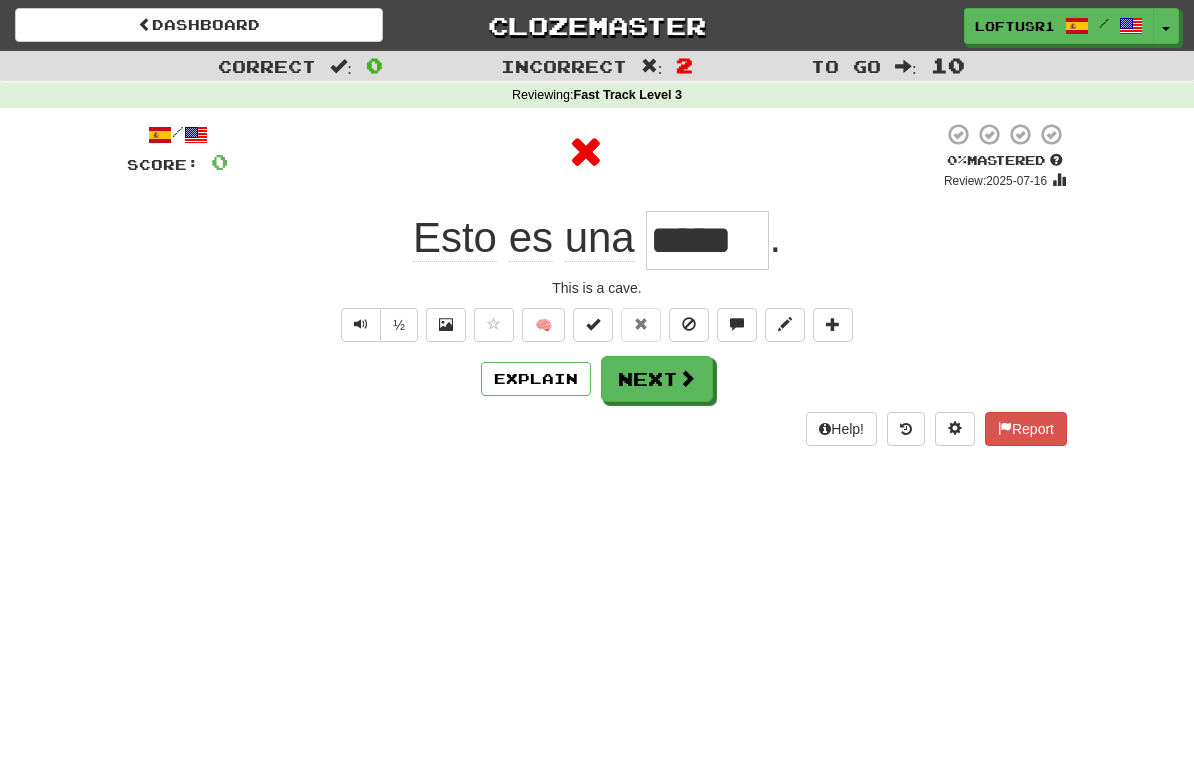 click at bounding box center [687, 378] 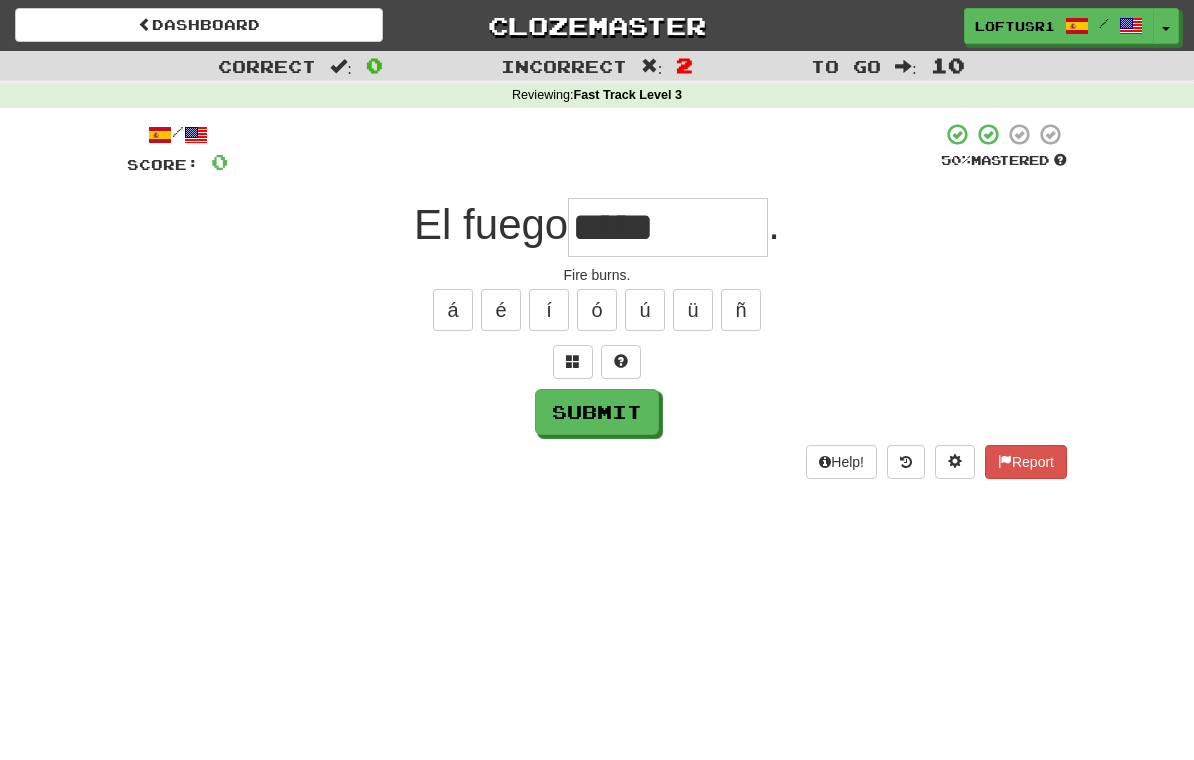 type on "*****" 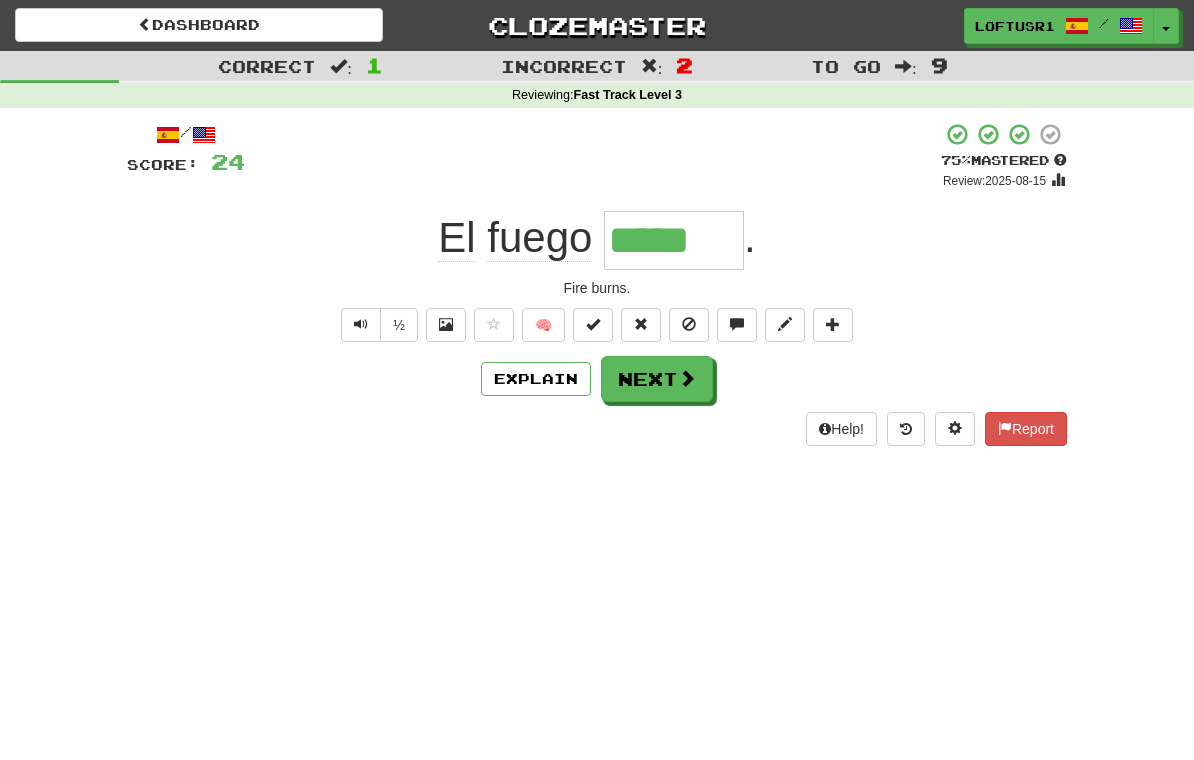 click on "Next" at bounding box center [657, 379] 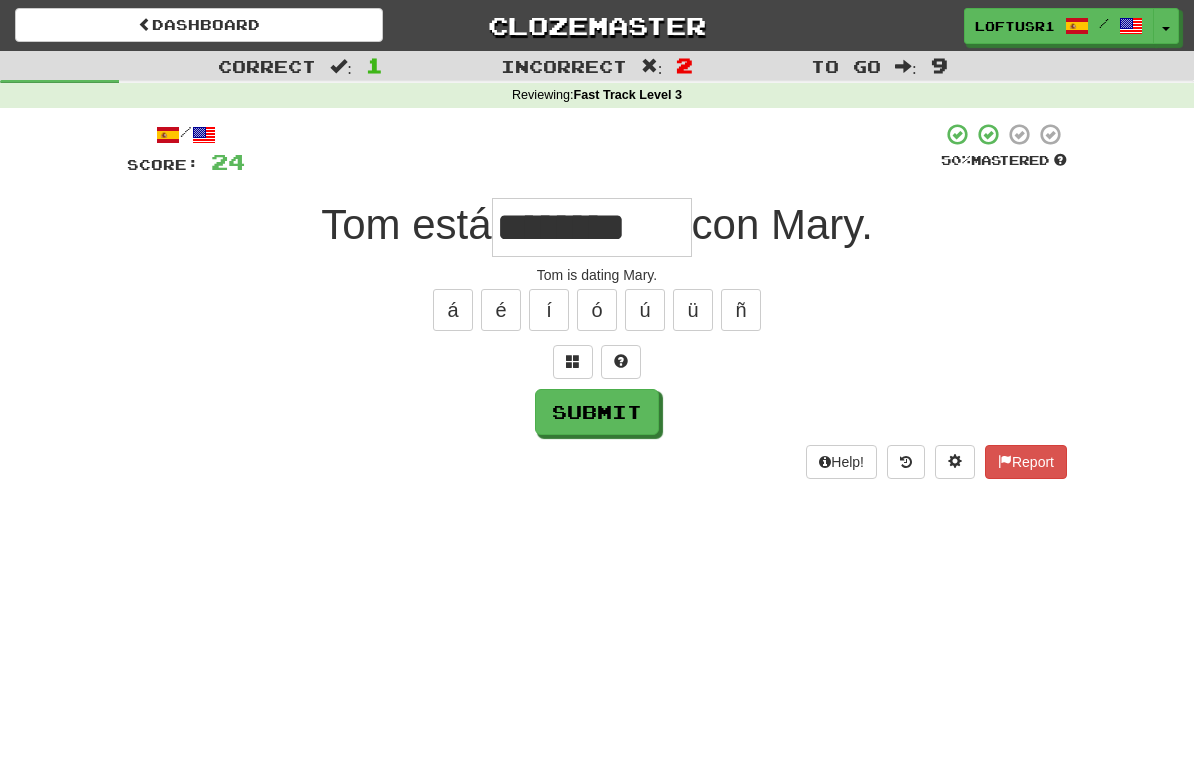 type on "********" 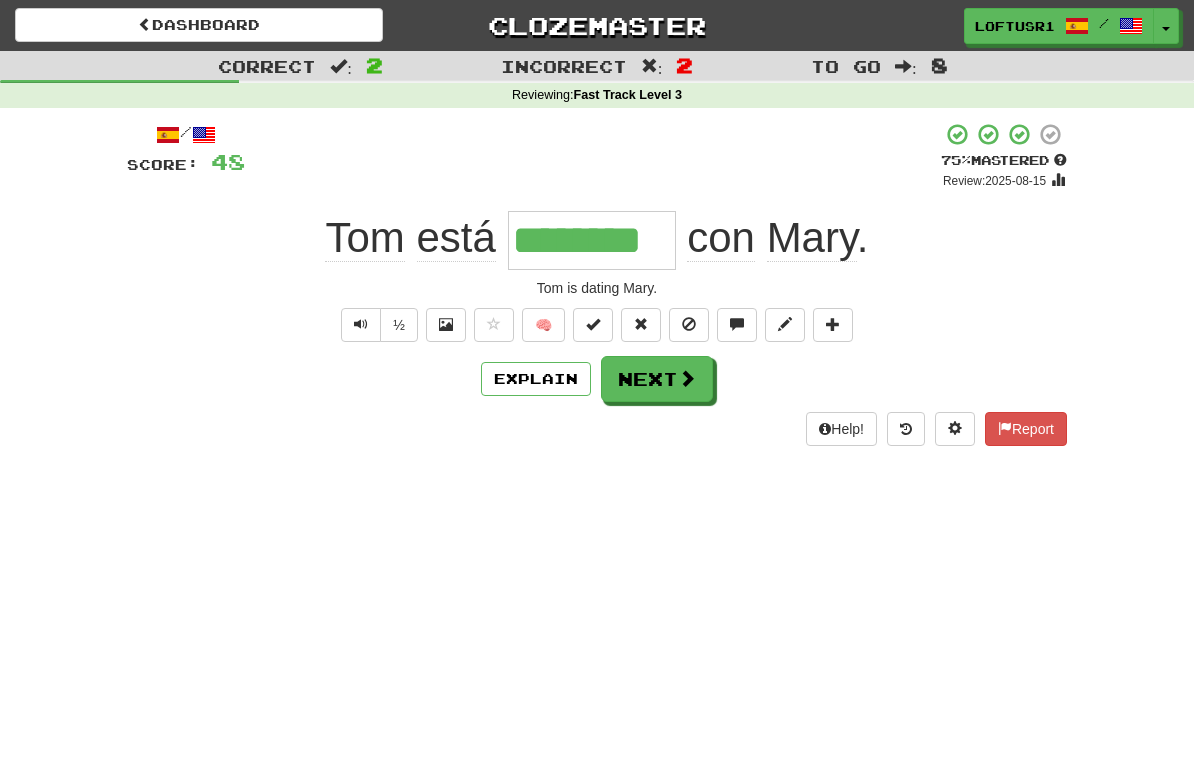 click on "Next" at bounding box center (657, 379) 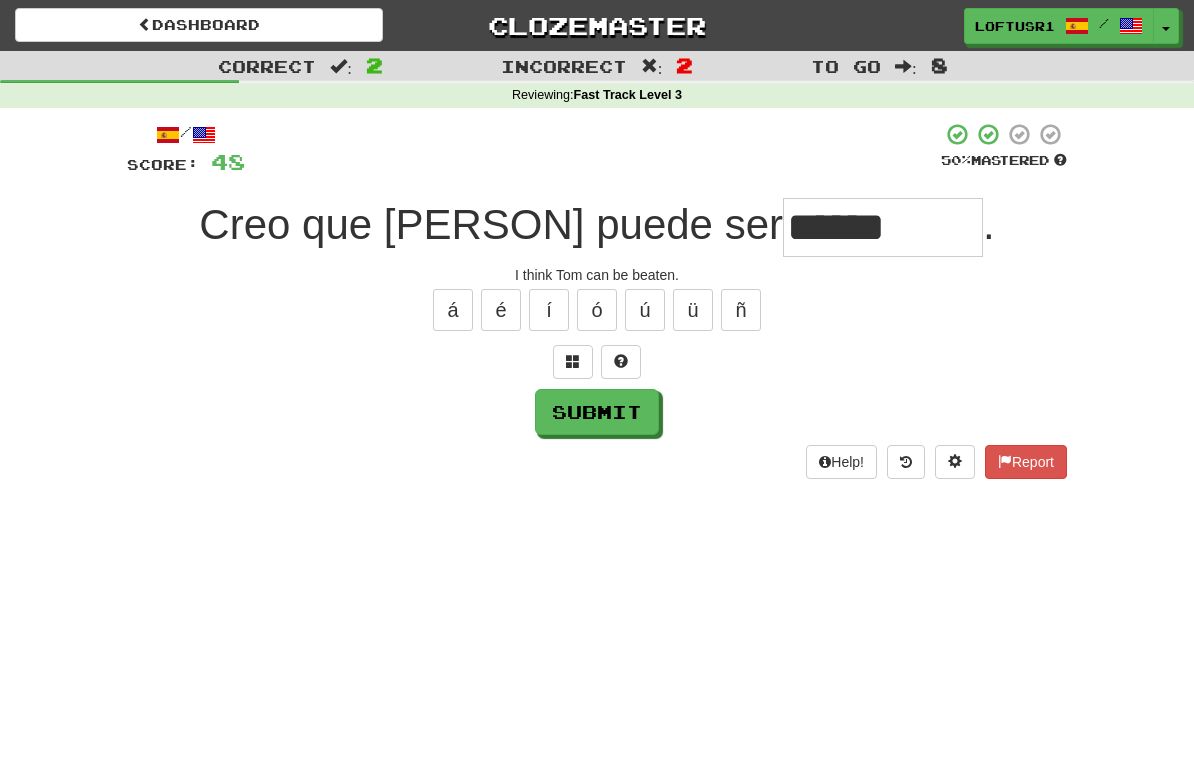 click on "Submit" at bounding box center [597, 412] 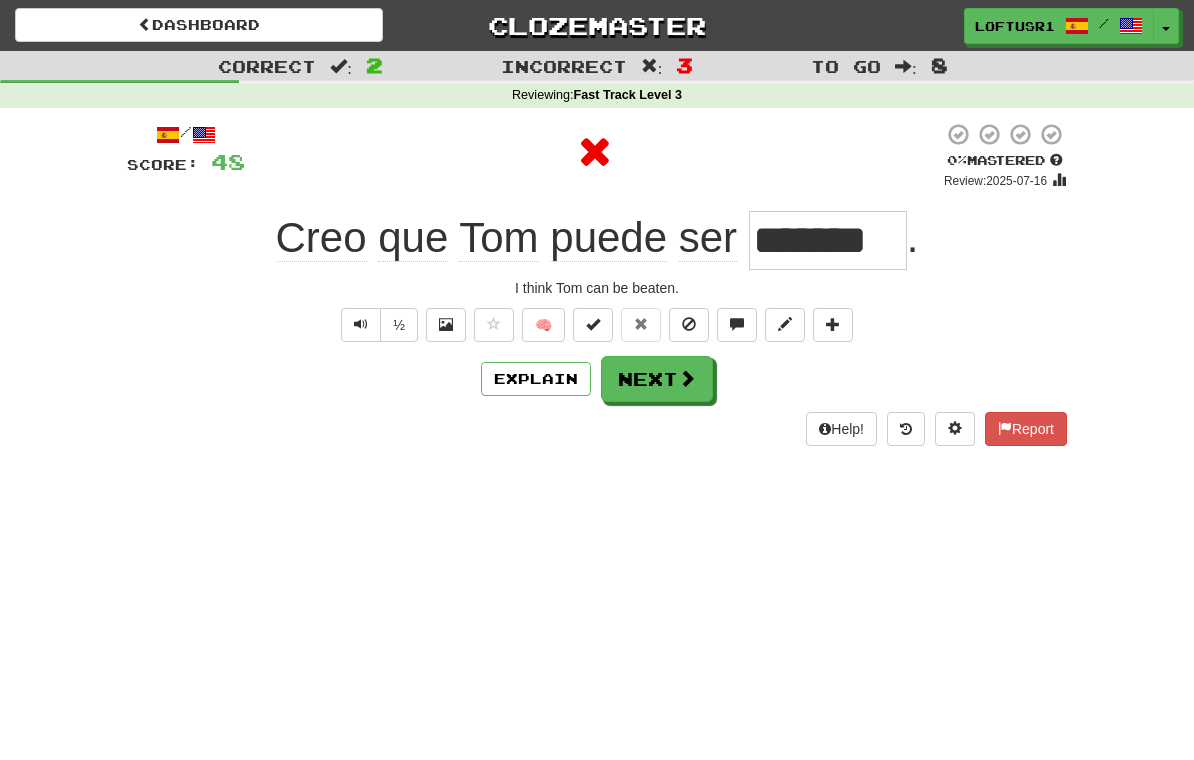 click on "Explain" at bounding box center [536, 379] 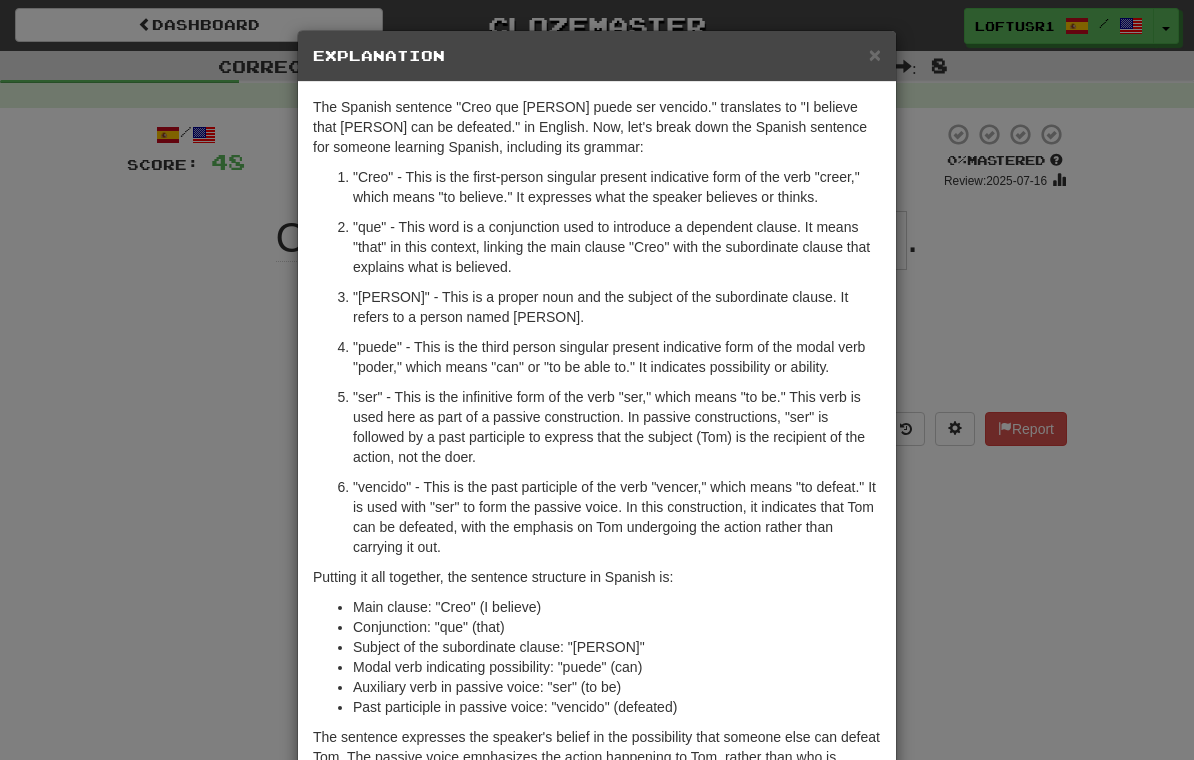 click on "× Explanation The Spanish sentence "Creo que Tom puede ser vencido." translates to "I believe that Tom can be defeated." in English. Now, let's break down the Spanish sentence for someone learning Spanish, including its grammar:
"Creo" - This is the first-person singular present indicative form of the verb "creer," which means "to believe." It expresses what the speaker believes or thinks.
"que" - This word is a conjunction used to introduce a dependent clause. It means "that" in this context, linking the main clause "Creo" with the subordinate clause that explains what is believed.
"Tom" - This is a proper noun and the subject of the subordinate clause. It refers to a person named Tom.
"puede" - This is the third person singular present indicative form of the modal verb "poder," which means "can" or "to be able to." It indicates possibility or ability.
Putting it all together, the sentence structure in Spanish is:
Main clause: "Creo" (I believe)
!" at bounding box center [597, 380] 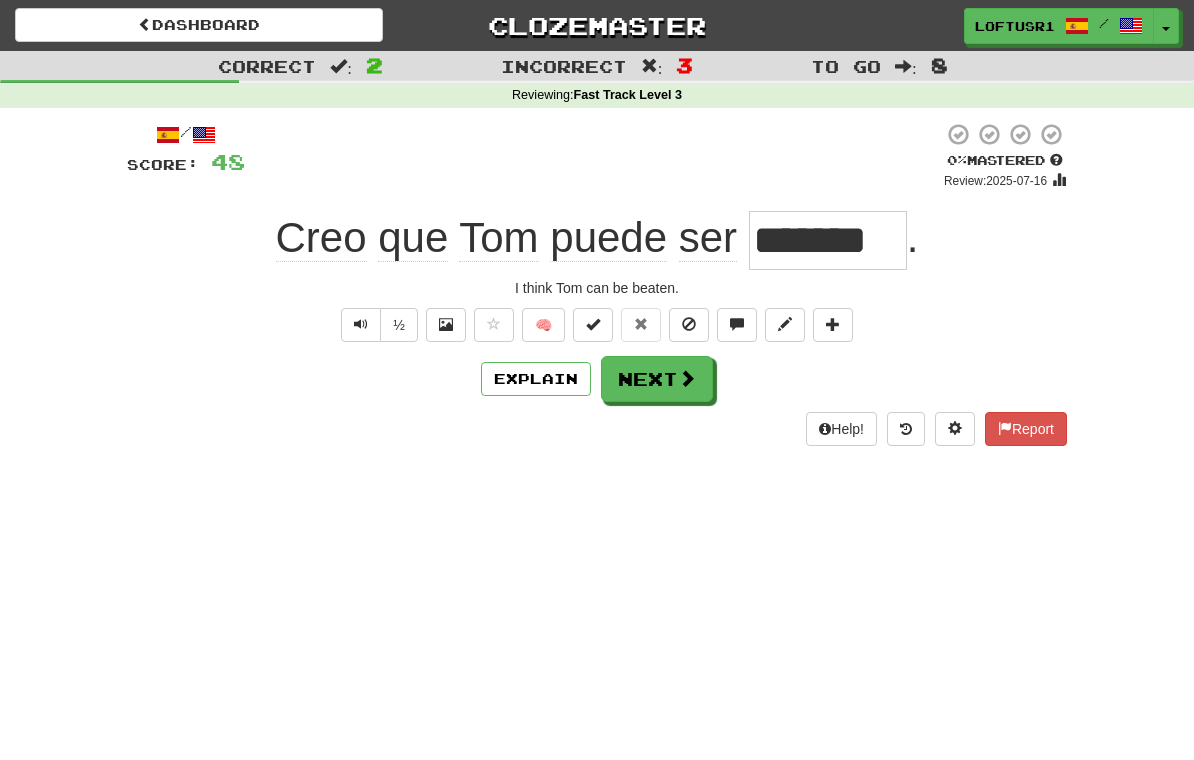 click on "Next" at bounding box center [657, 379] 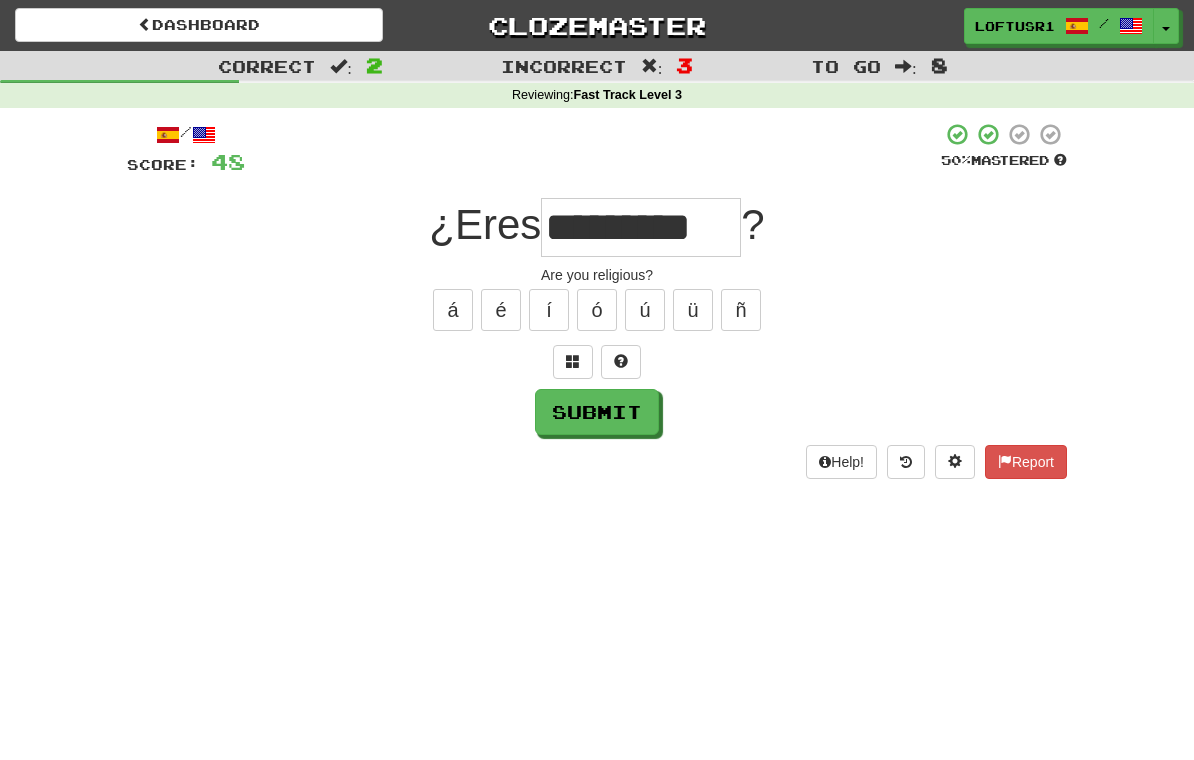 type on "*********" 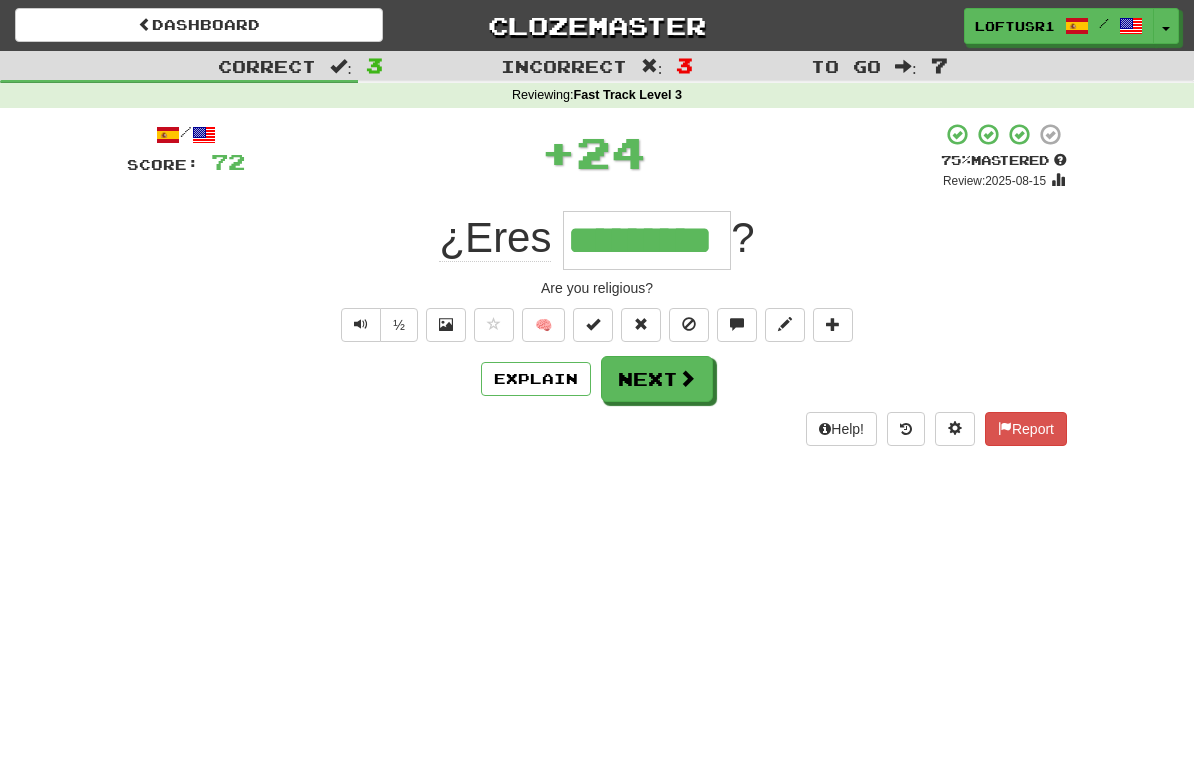 click on "Next" at bounding box center (657, 379) 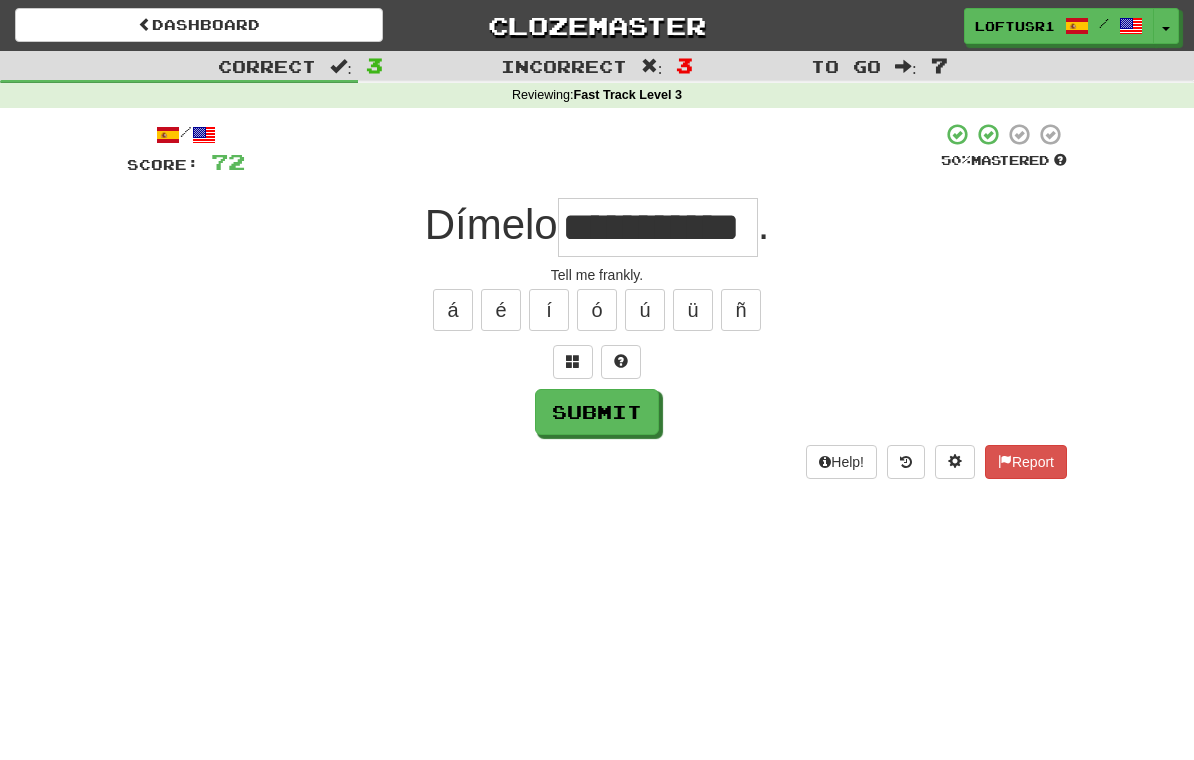 type on "**********" 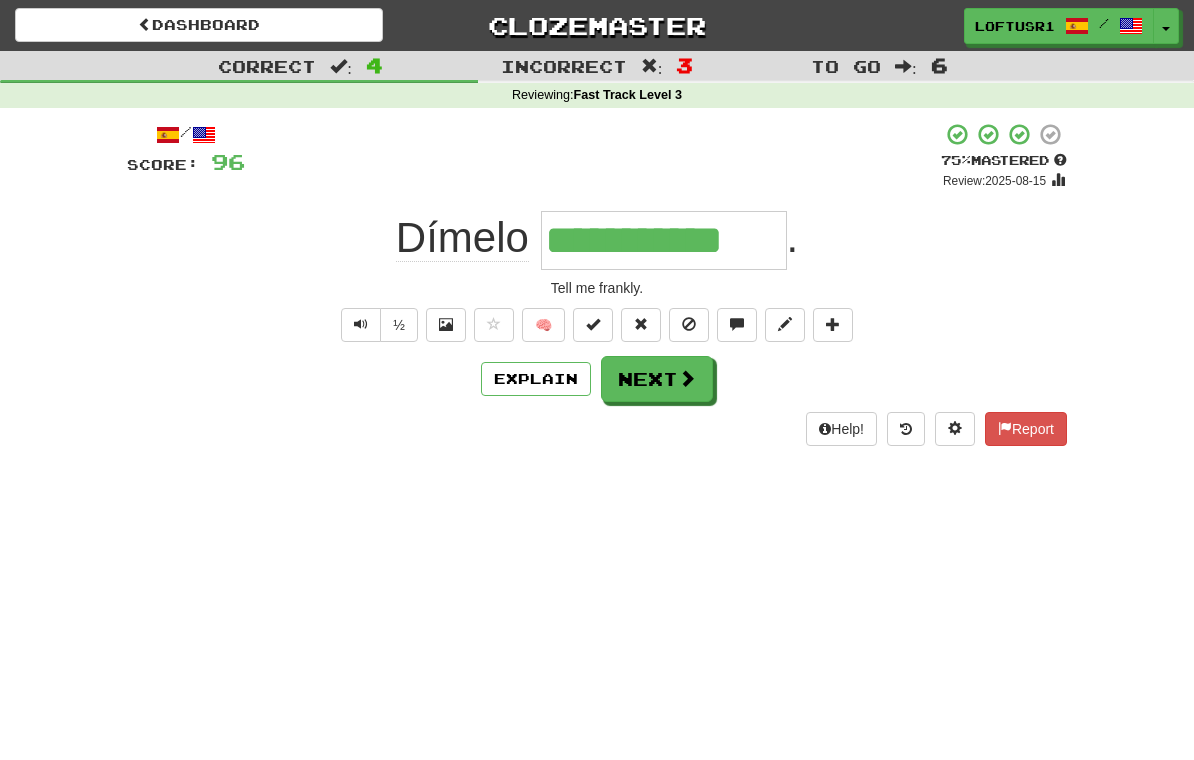 click on "Next" at bounding box center [657, 379] 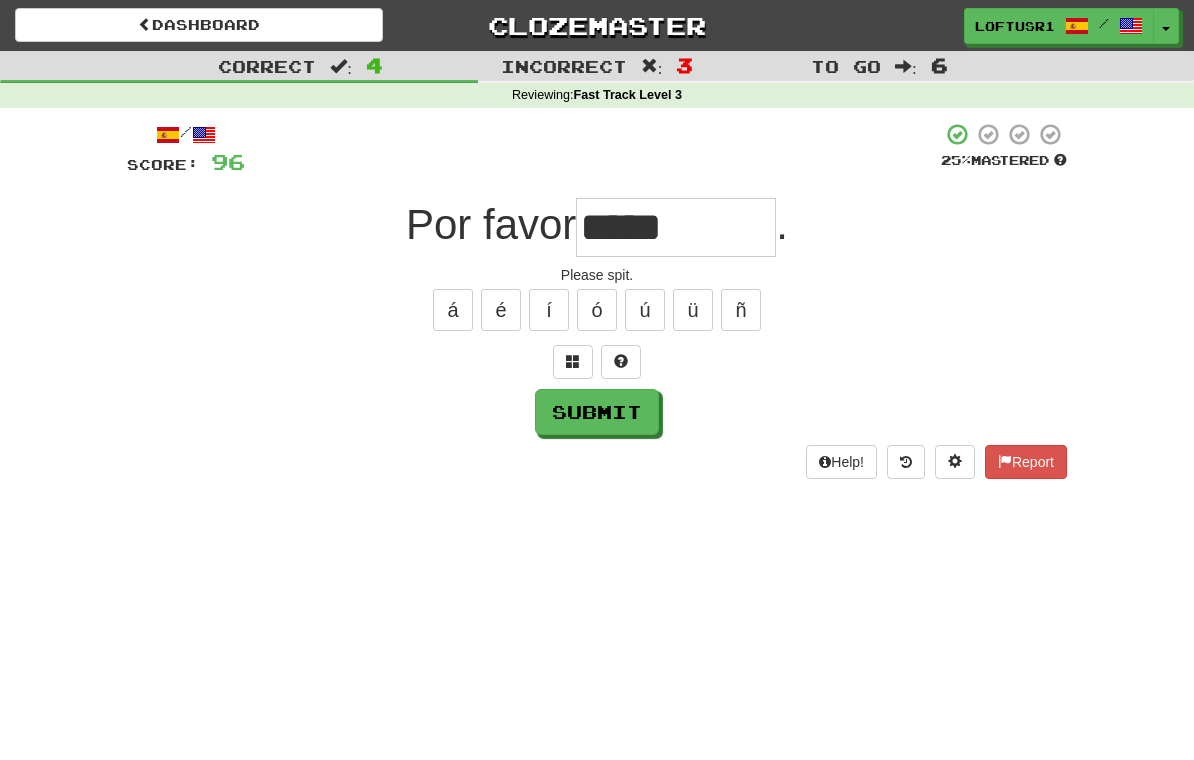 click on "Submit" at bounding box center (597, 412) 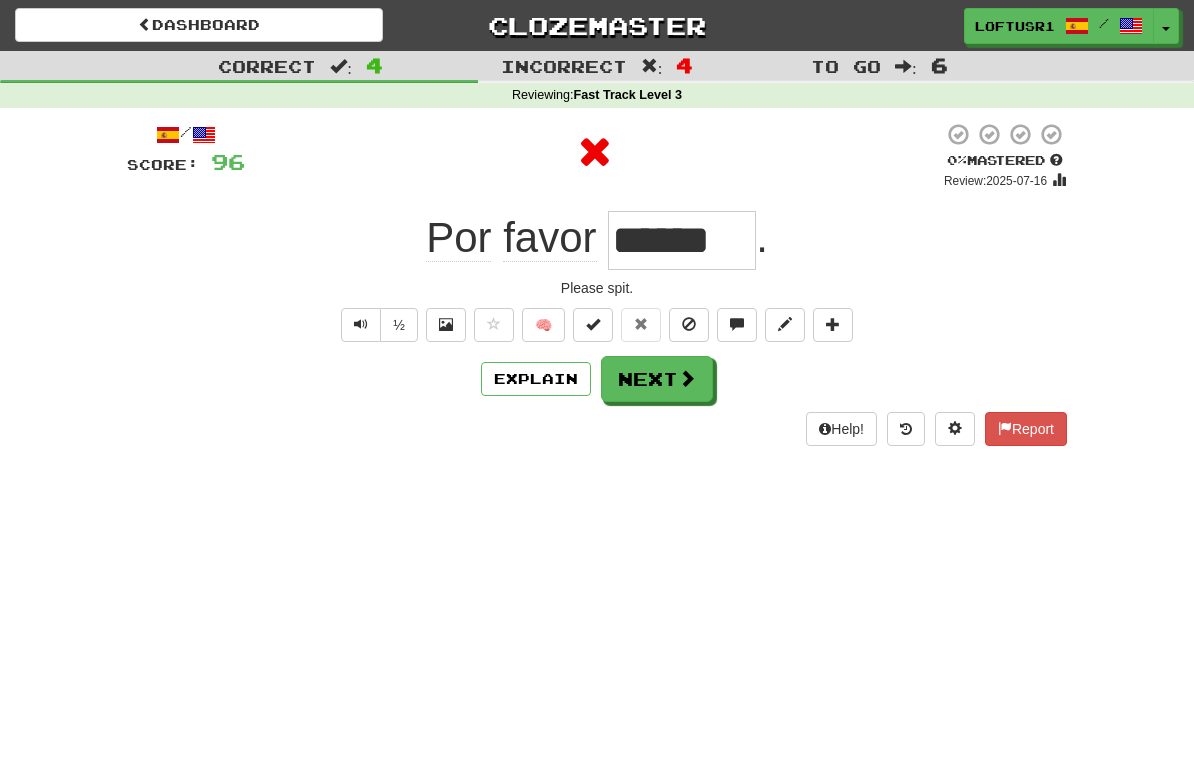 click on "Explain" at bounding box center [536, 379] 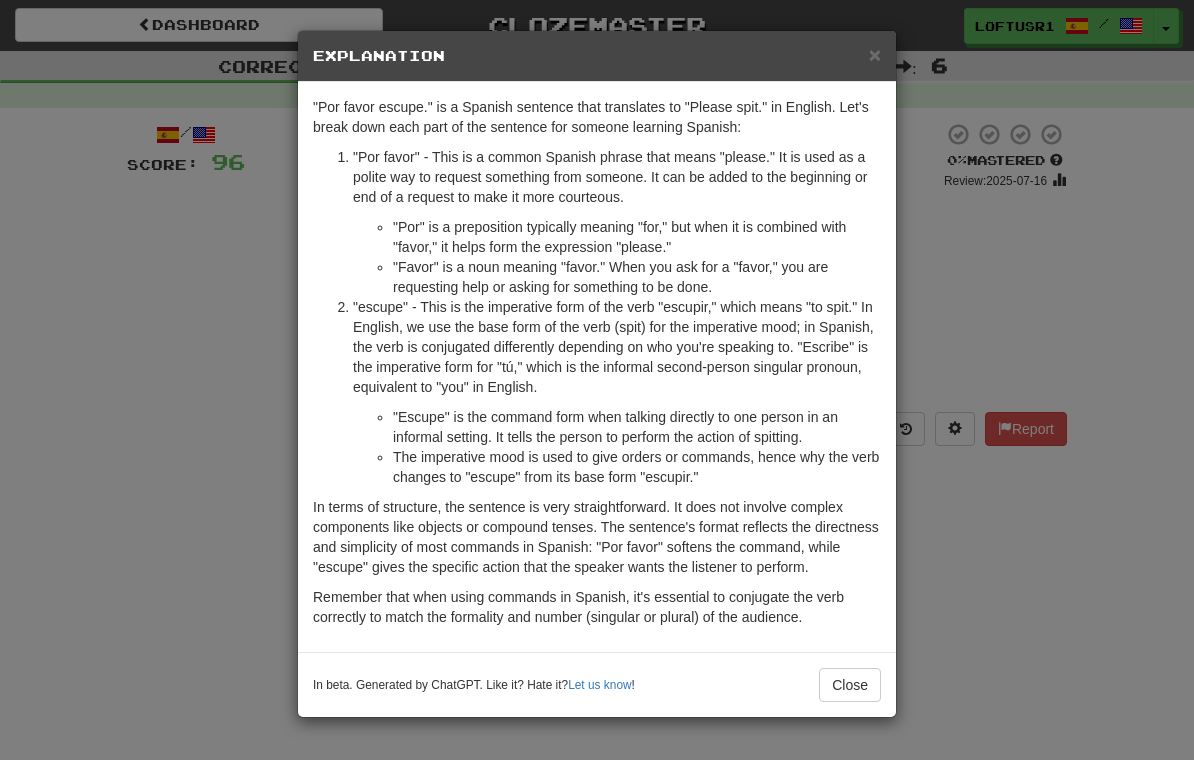 click on "Close" at bounding box center [850, 685] 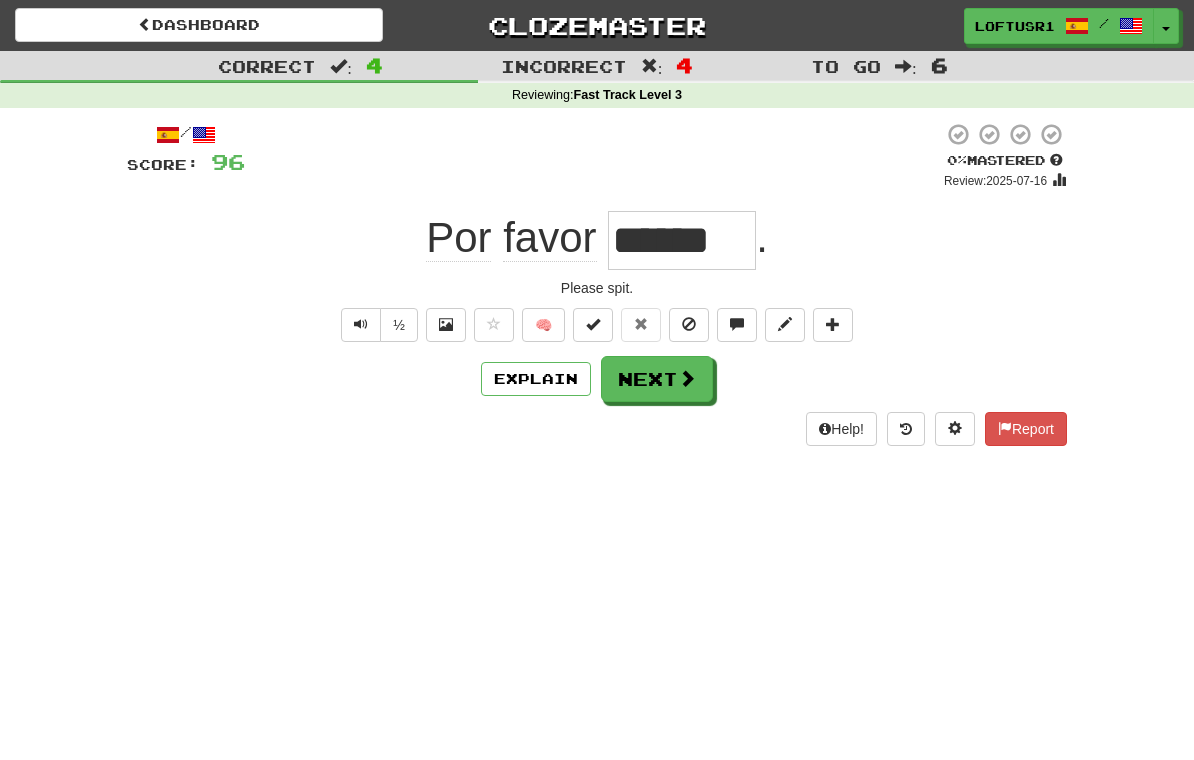 click at bounding box center [687, 378] 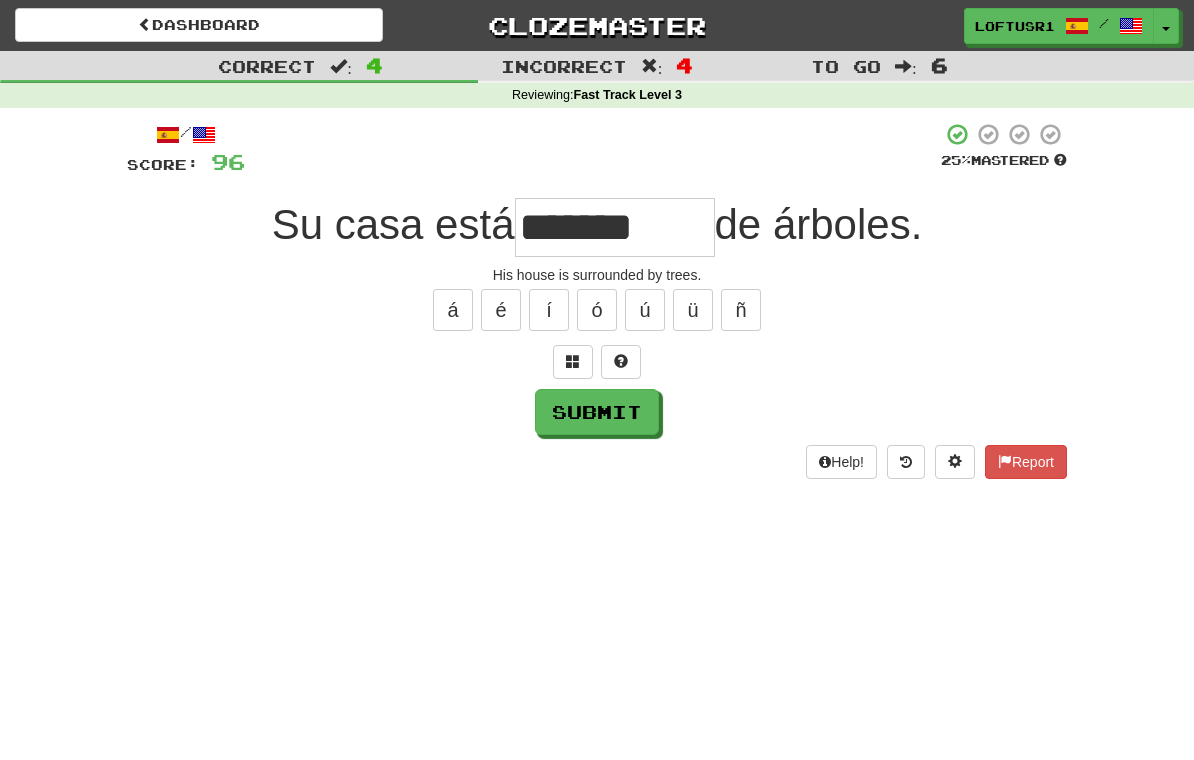 click on "Submit" at bounding box center [597, 412] 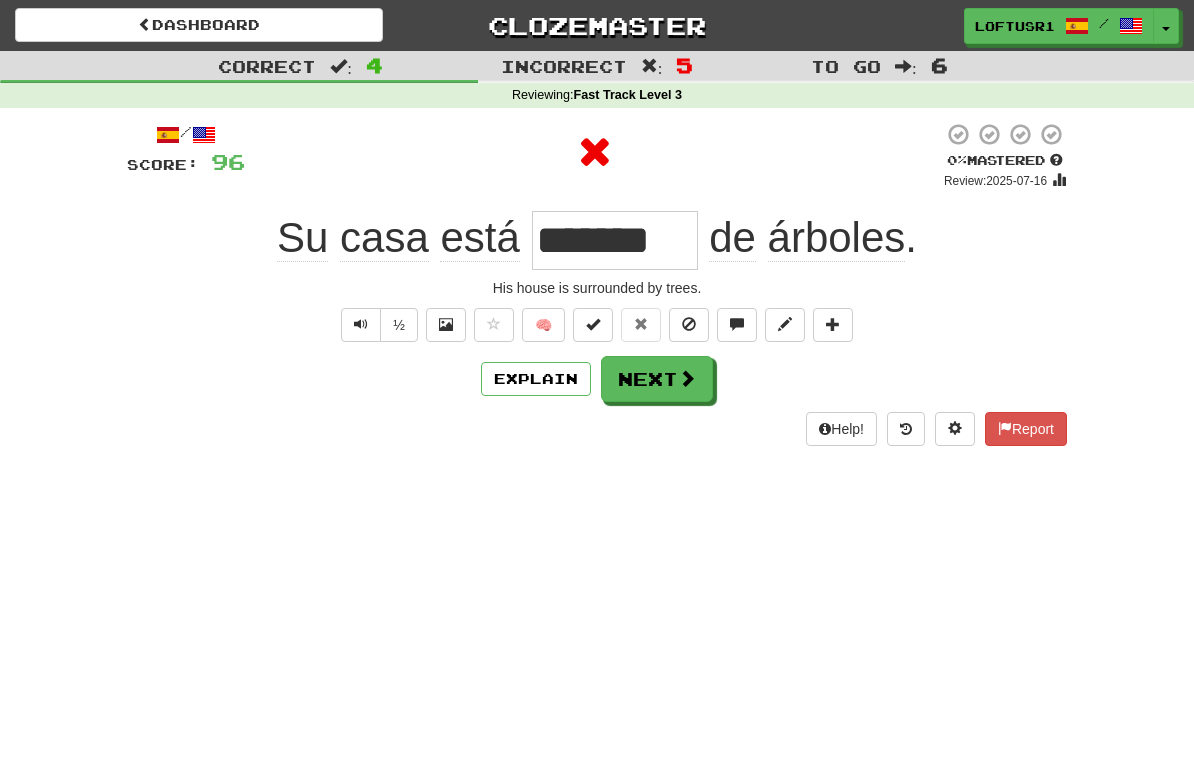 click on "Next" at bounding box center (657, 379) 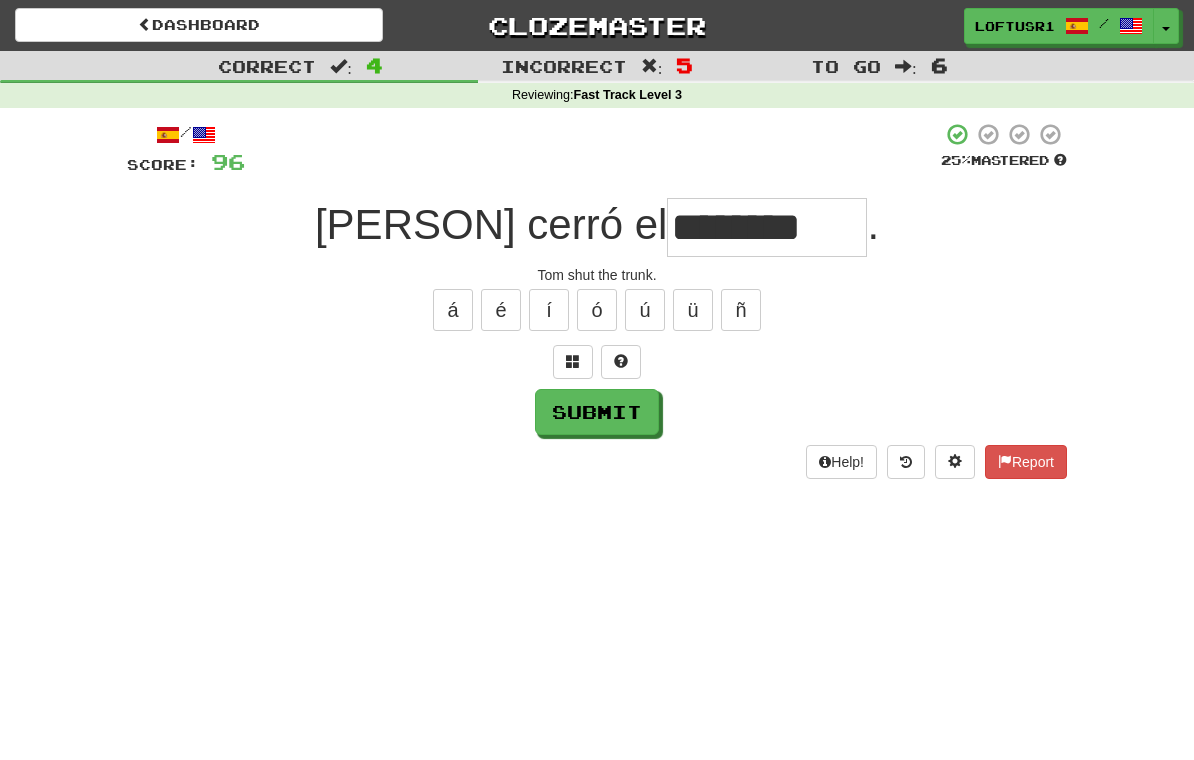 click on "Submit" at bounding box center (597, 412) 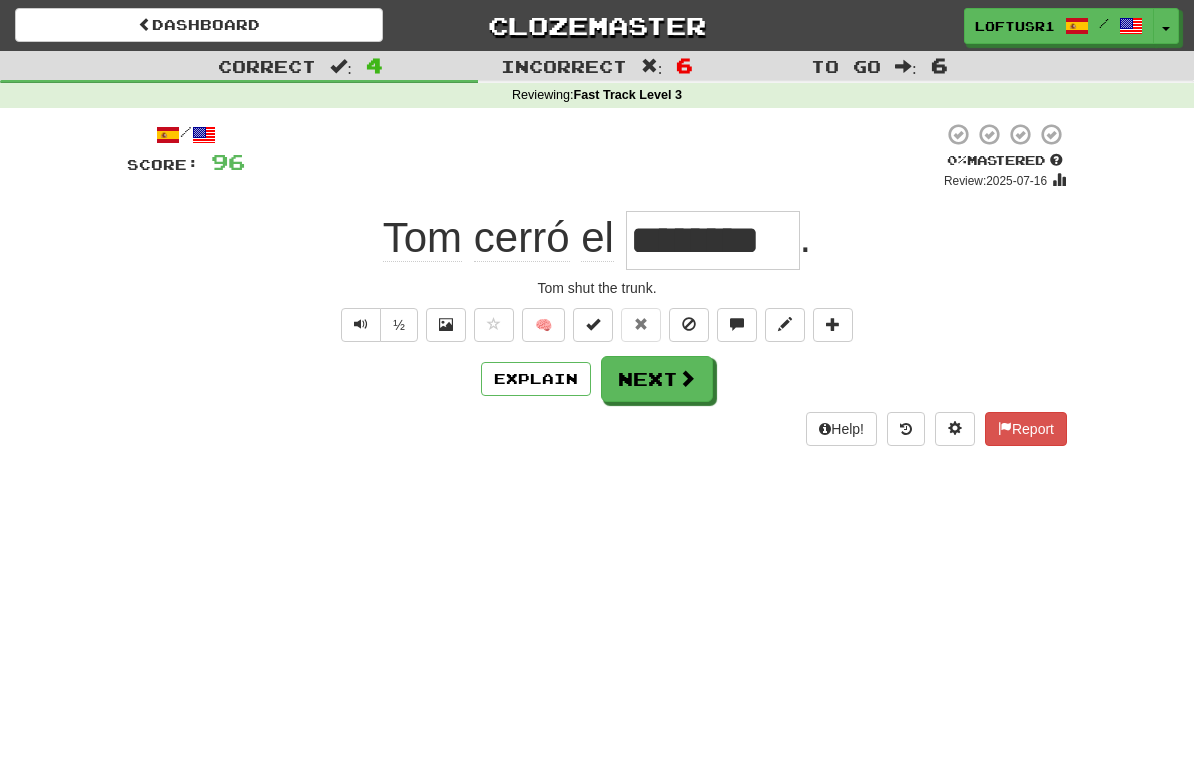 click on "Next" at bounding box center (657, 379) 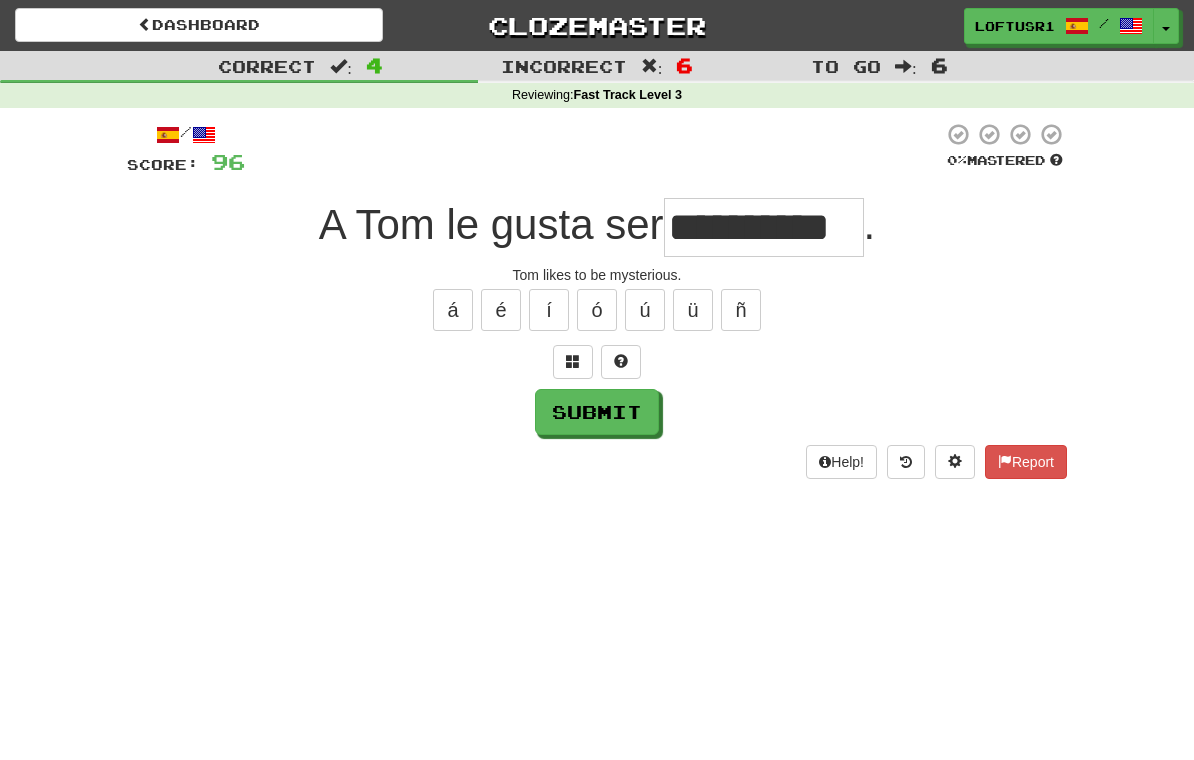 type on "**********" 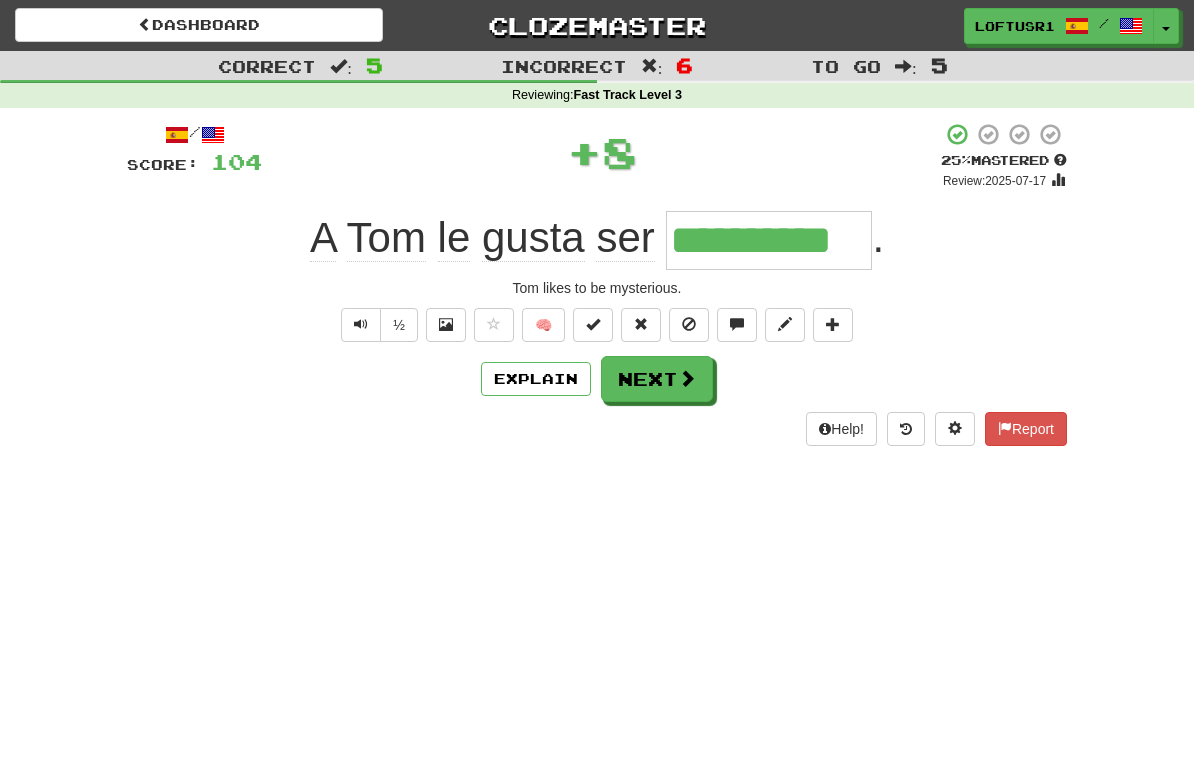 click on "Next" at bounding box center (657, 379) 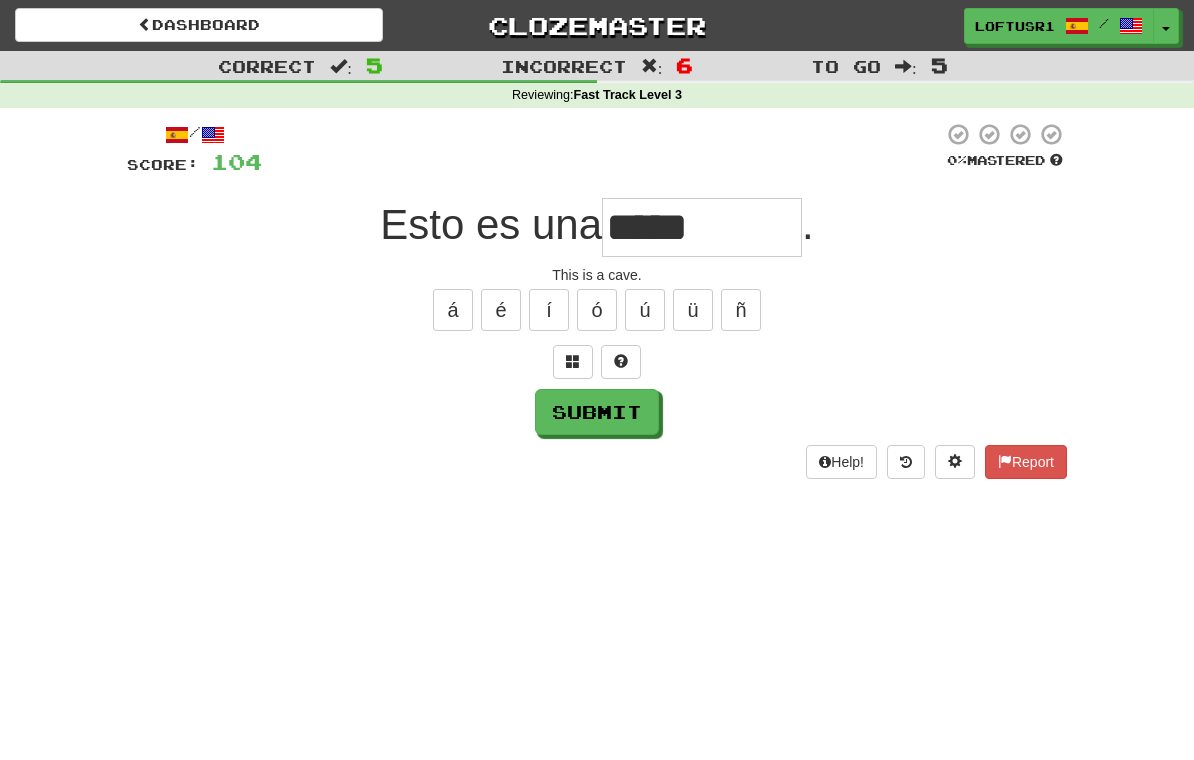 type on "*****" 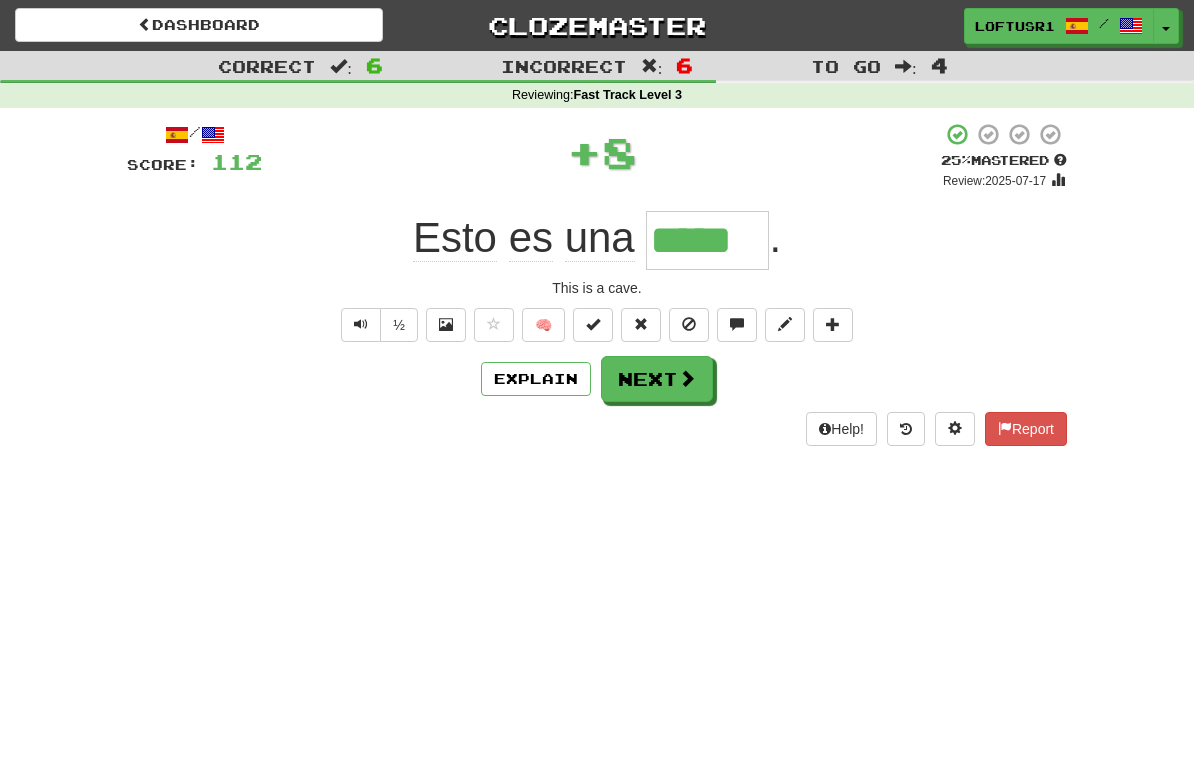 click on "Next" at bounding box center [657, 379] 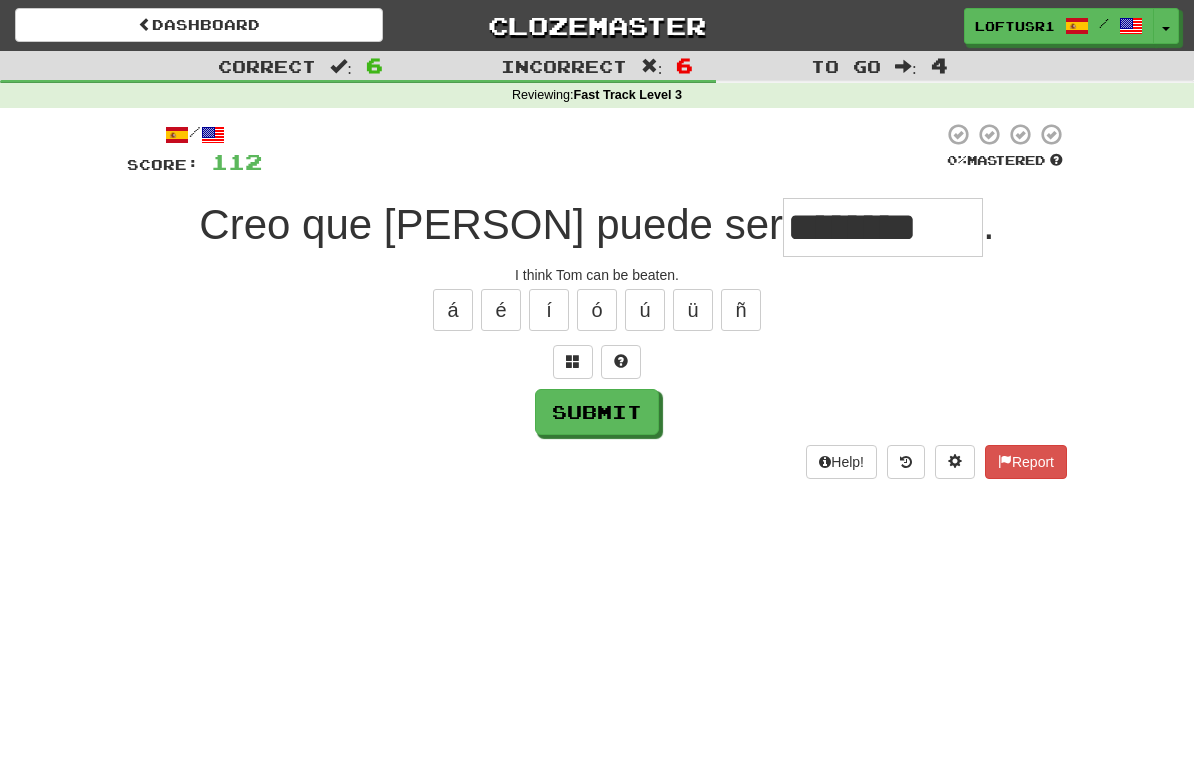 click on "Submit" at bounding box center (597, 412) 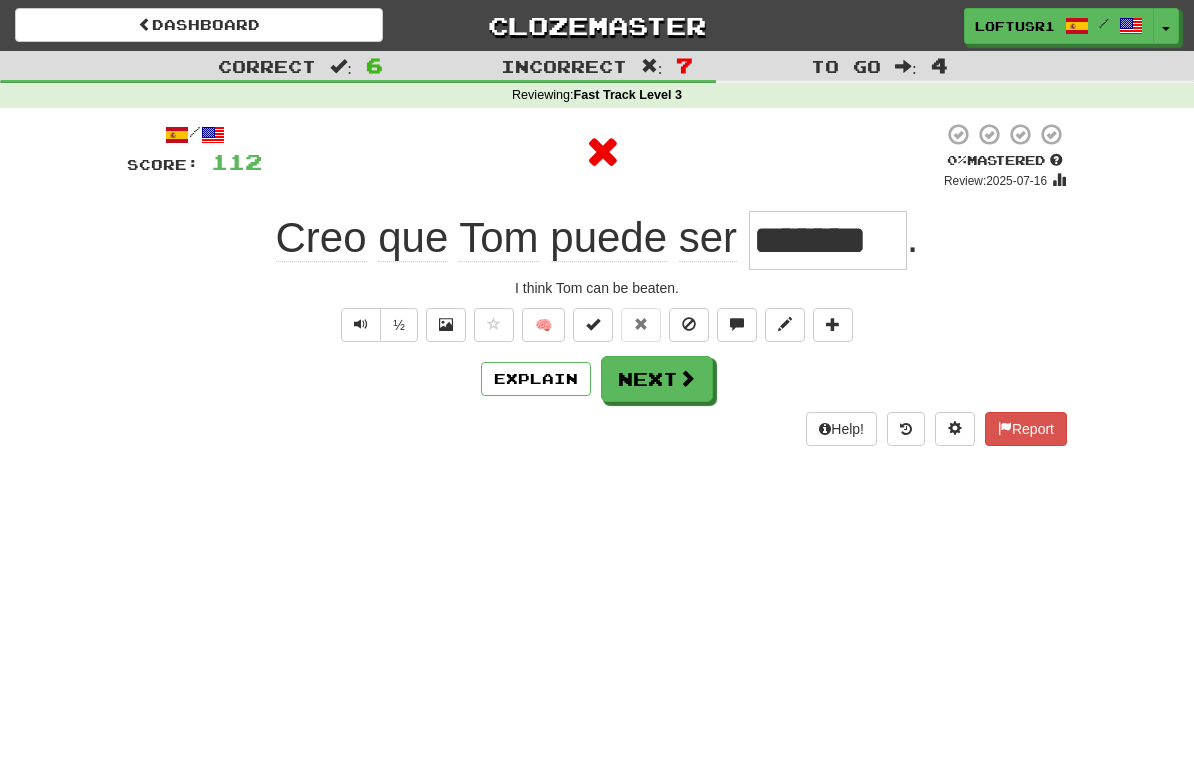 click at bounding box center [687, 378] 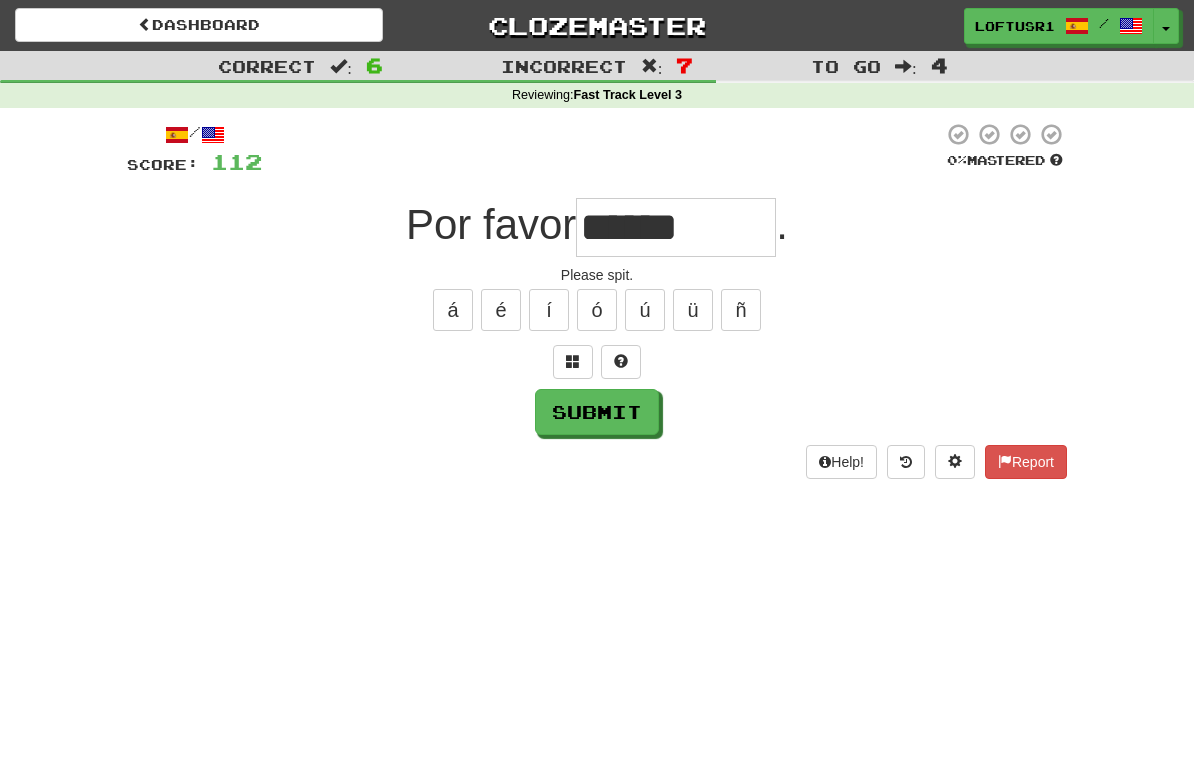 type on "******" 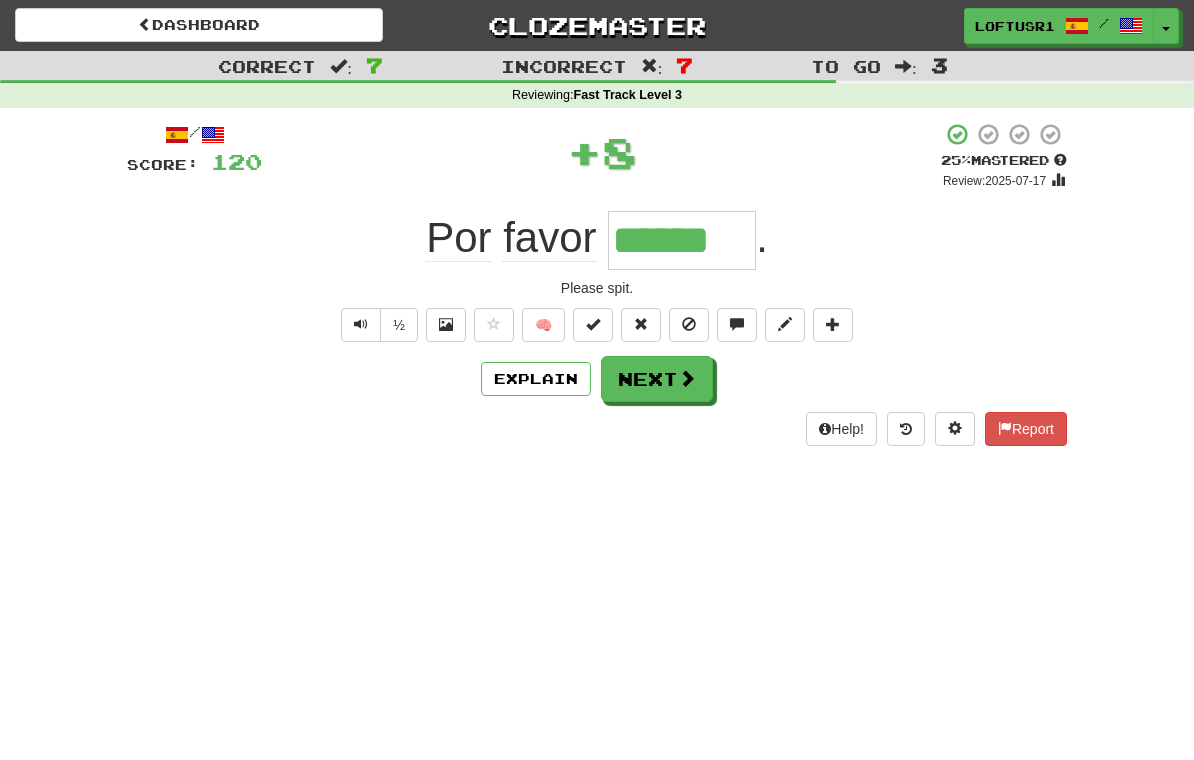 click on "Explain" at bounding box center [536, 379] 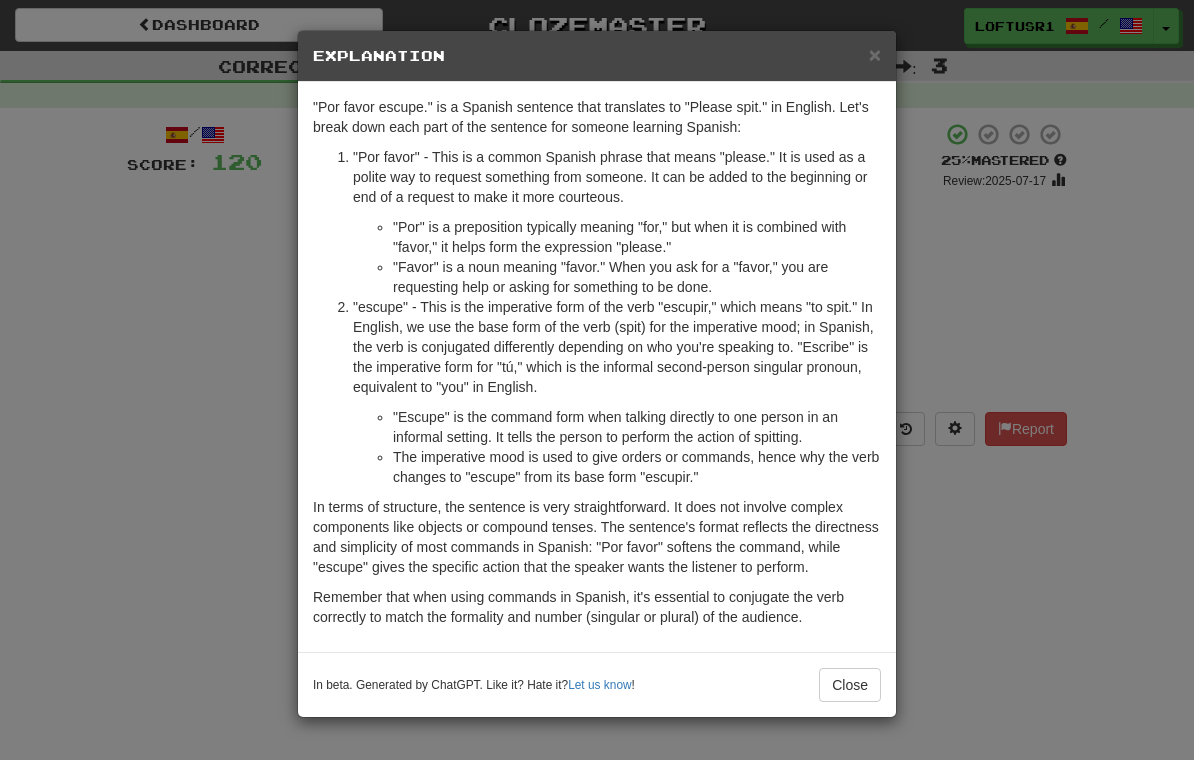click on "Close" at bounding box center (850, 685) 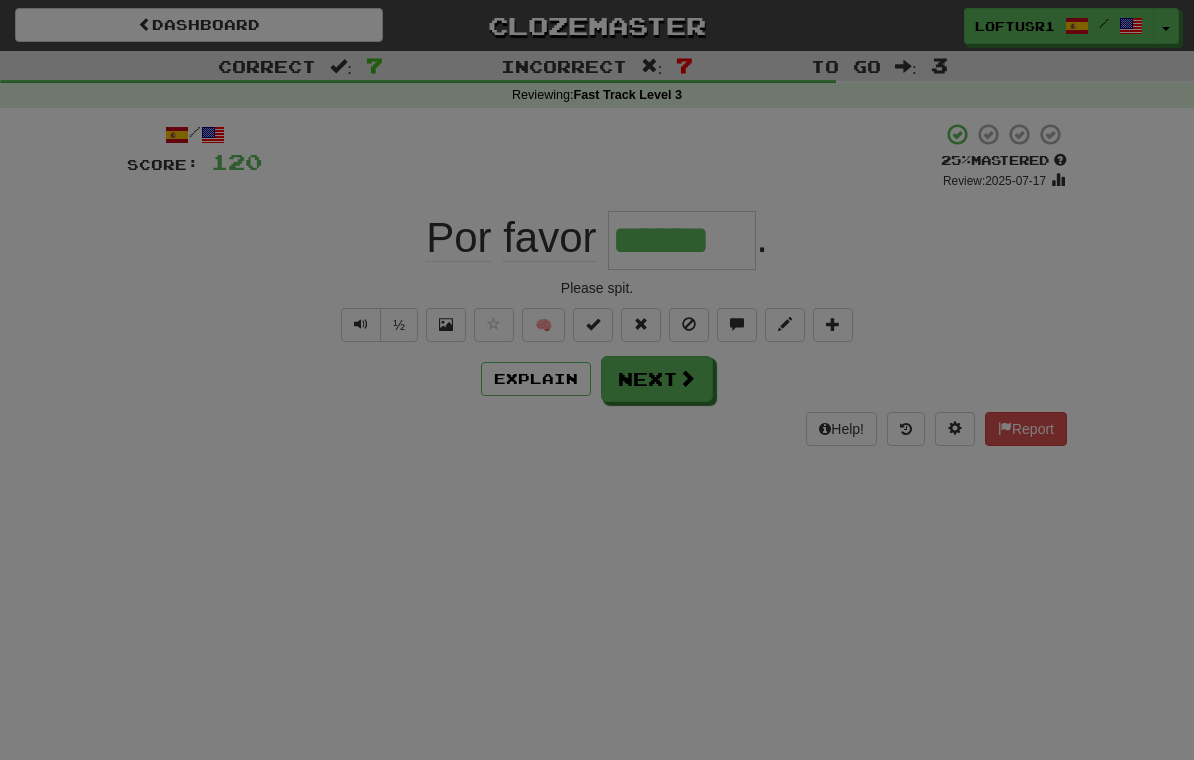 click on "× Explanation "Por favor escupe." is a Spanish sentence that translates to "Please spit." in English. Let's break down each part of the sentence for someone learning Spanish:
"Por favor" - This is a common Spanish phrase that means "please." It is used as a polite way to request something from someone. It can be added to the beginning or end of a request to make it more courteous.
"Por" is a preposition typically meaning "for," but when it is combined with "favor," it helps form the expression "please."
"Favor" is a noun meaning "favor." When you ask for a "favor," you are requesting help or asking for something to be done.
"Escupe" is the command form when talking directly to one person in an informal setting. It tells the person to perform the action of spitting.
The imperative mood is used to give orders or commands, hence why the verb changes to "escupe" from its base form "escupir."
In beta. Generated by ChatGPT. Like it? Hate it?  Let us know ! Close" at bounding box center (597, 380) 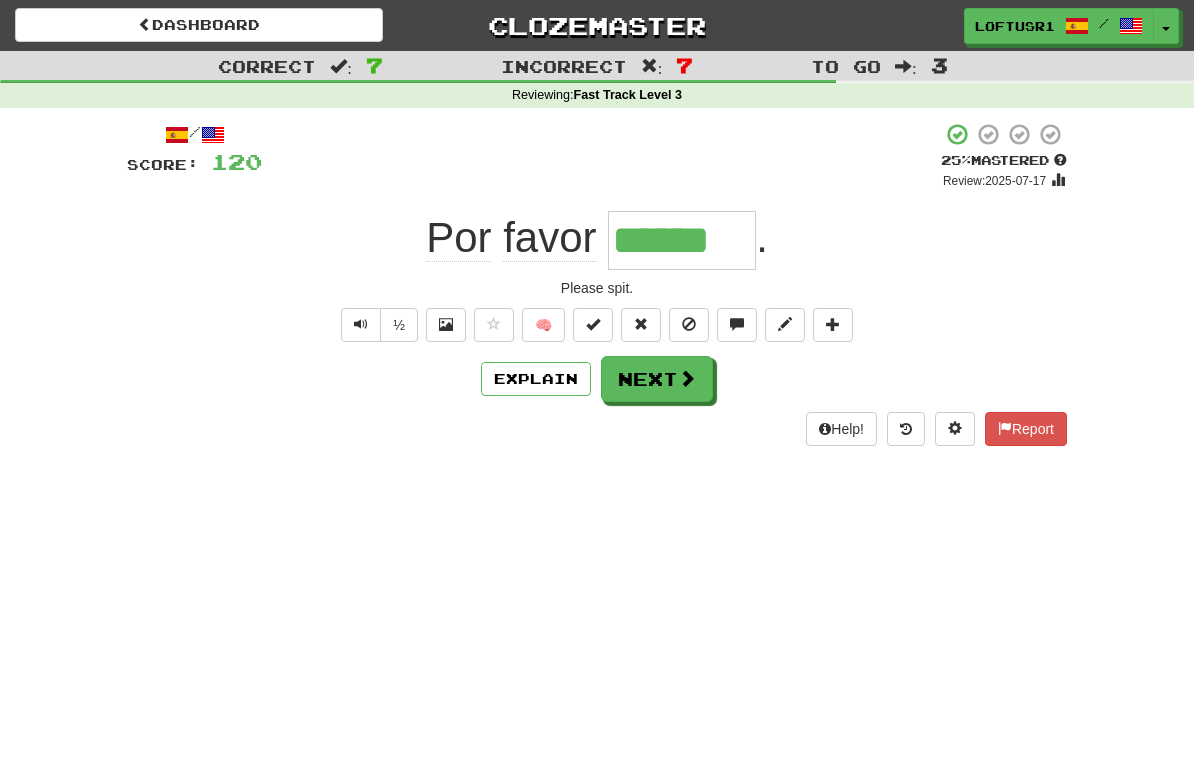click on "Next" at bounding box center (657, 379) 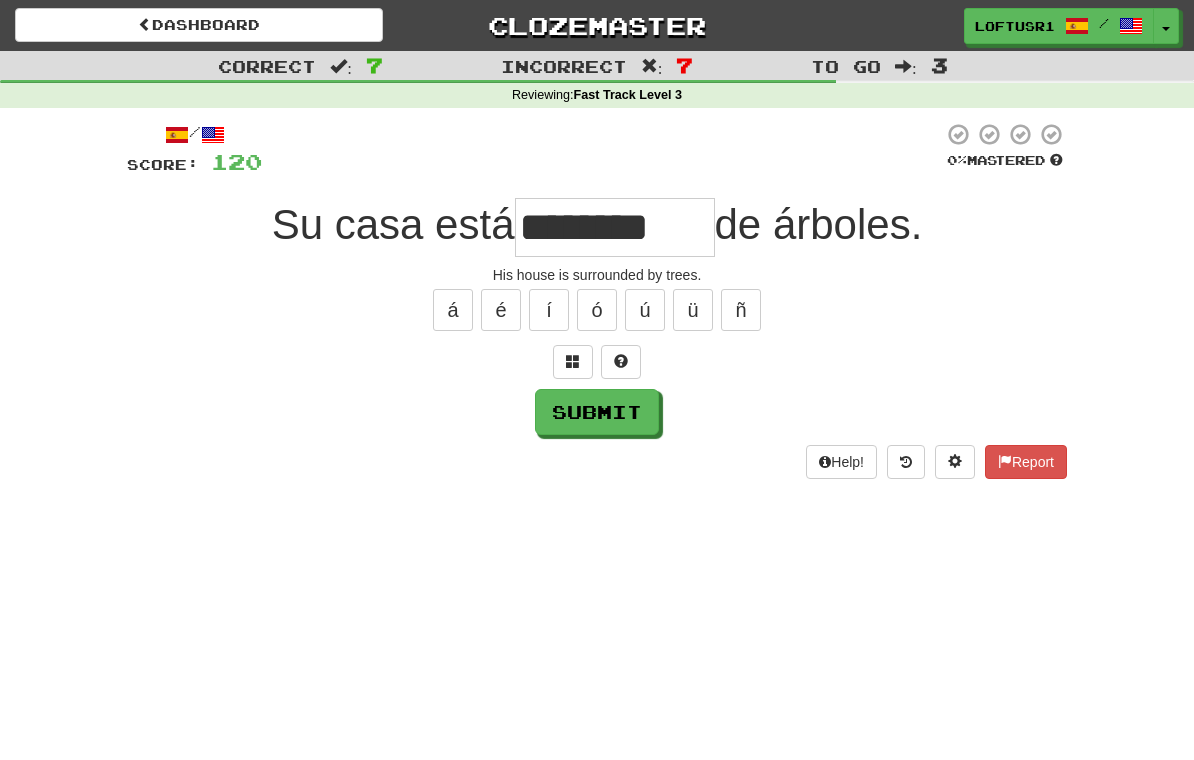 click on "Submit" at bounding box center (597, 412) 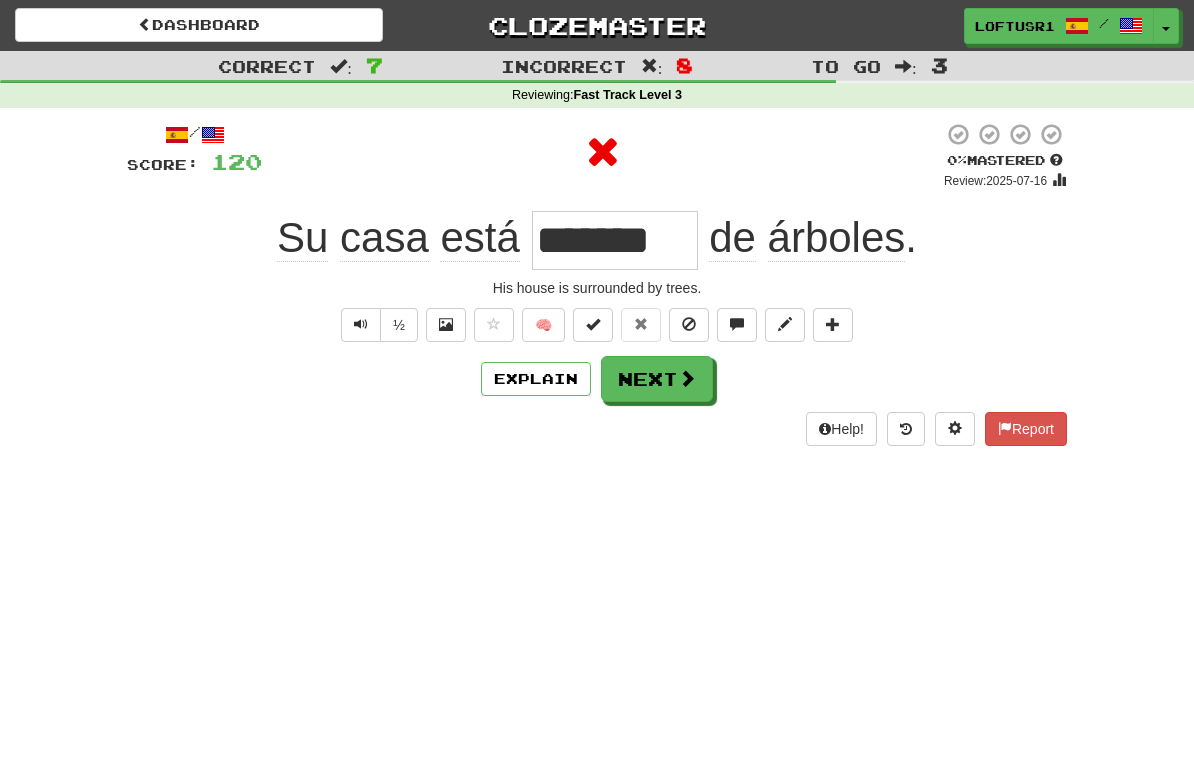 click at bounding box center [687, 378] 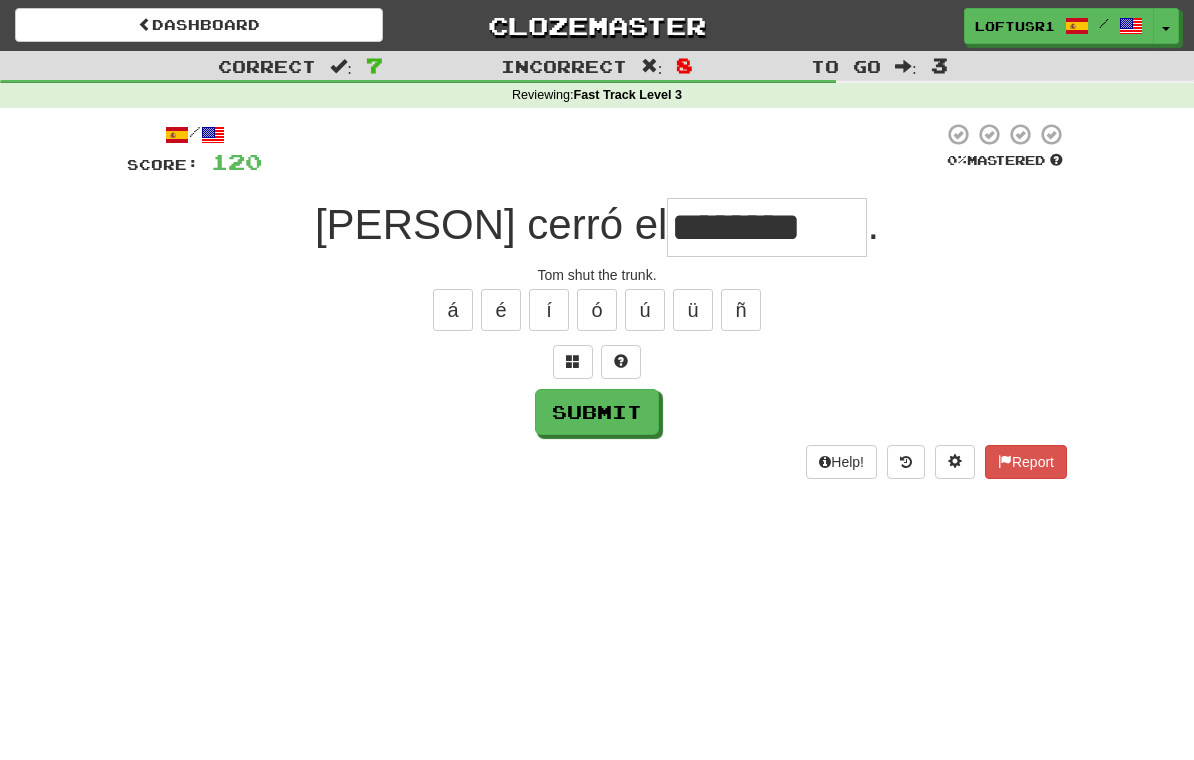 type on "********" 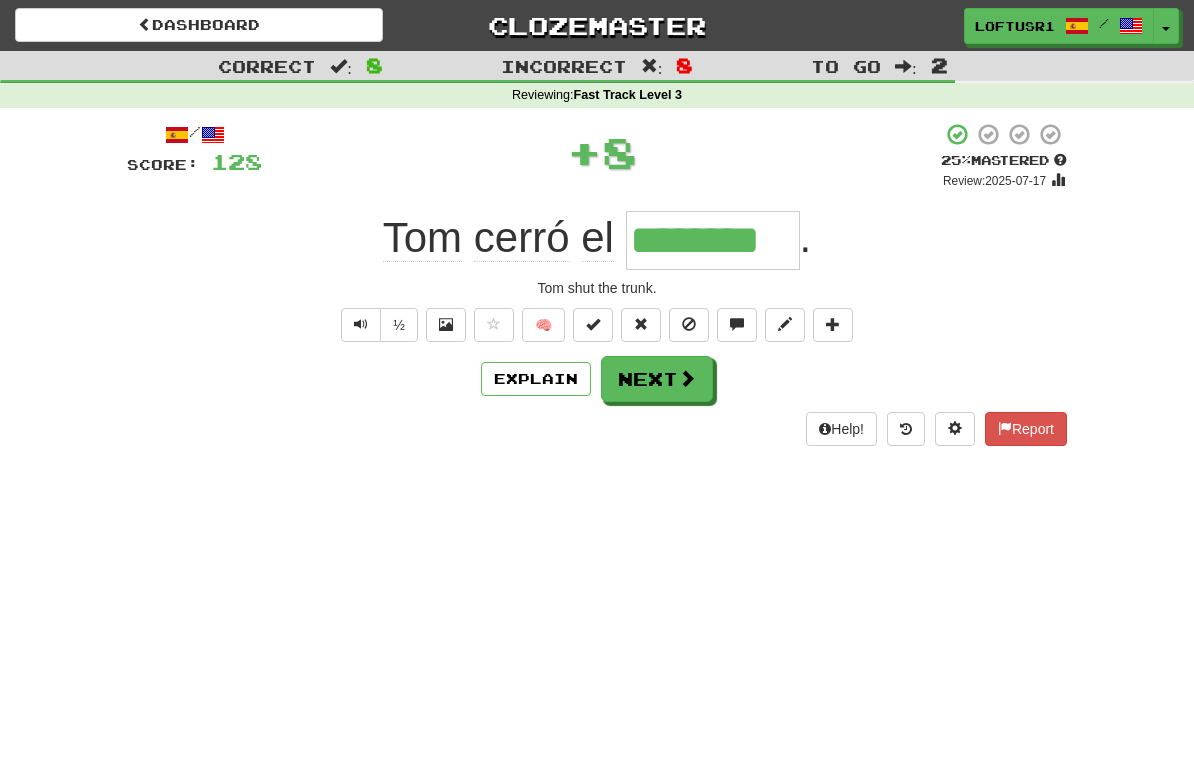 click at bounding box center (687, 378) 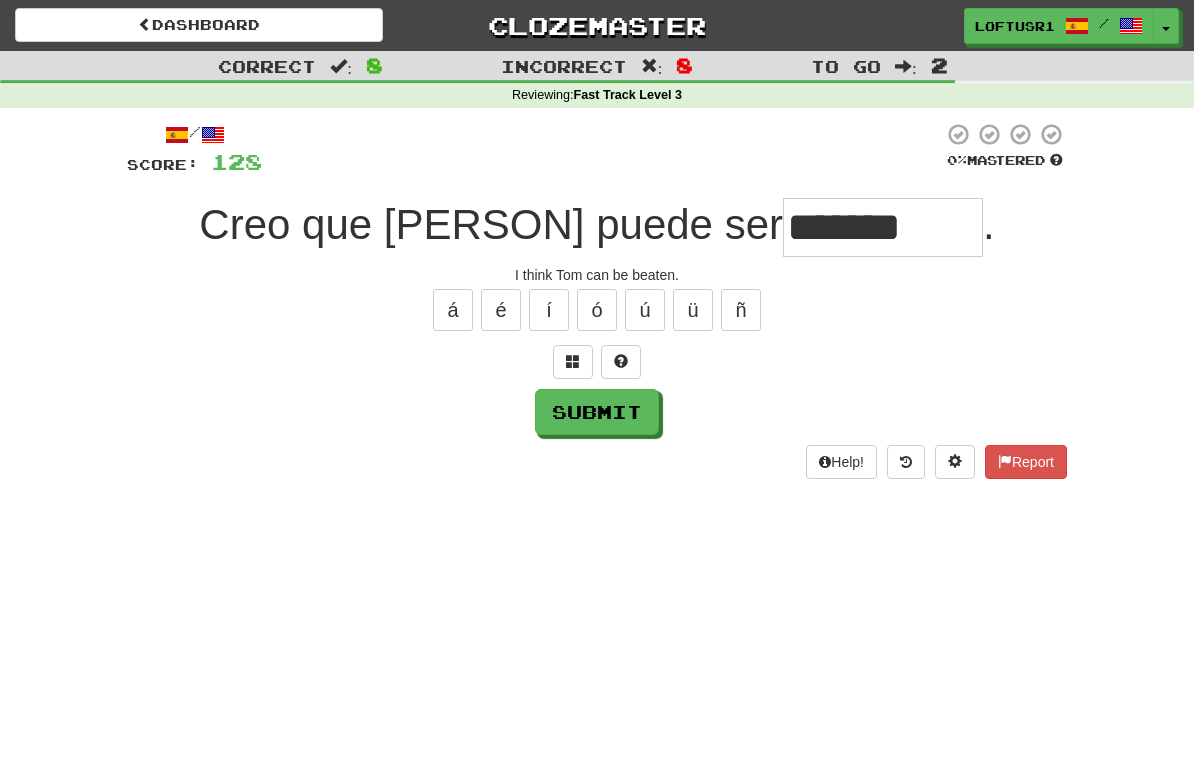 type on "*******" 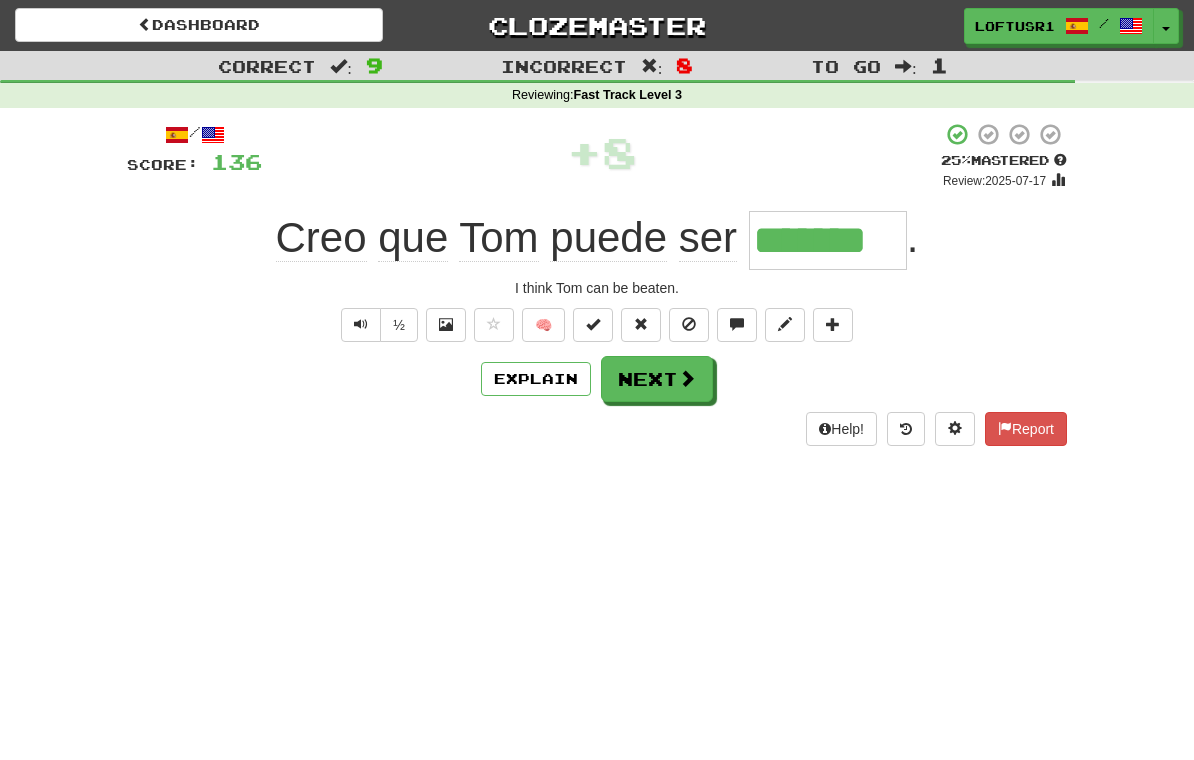 click at bounding box center [687, 378] 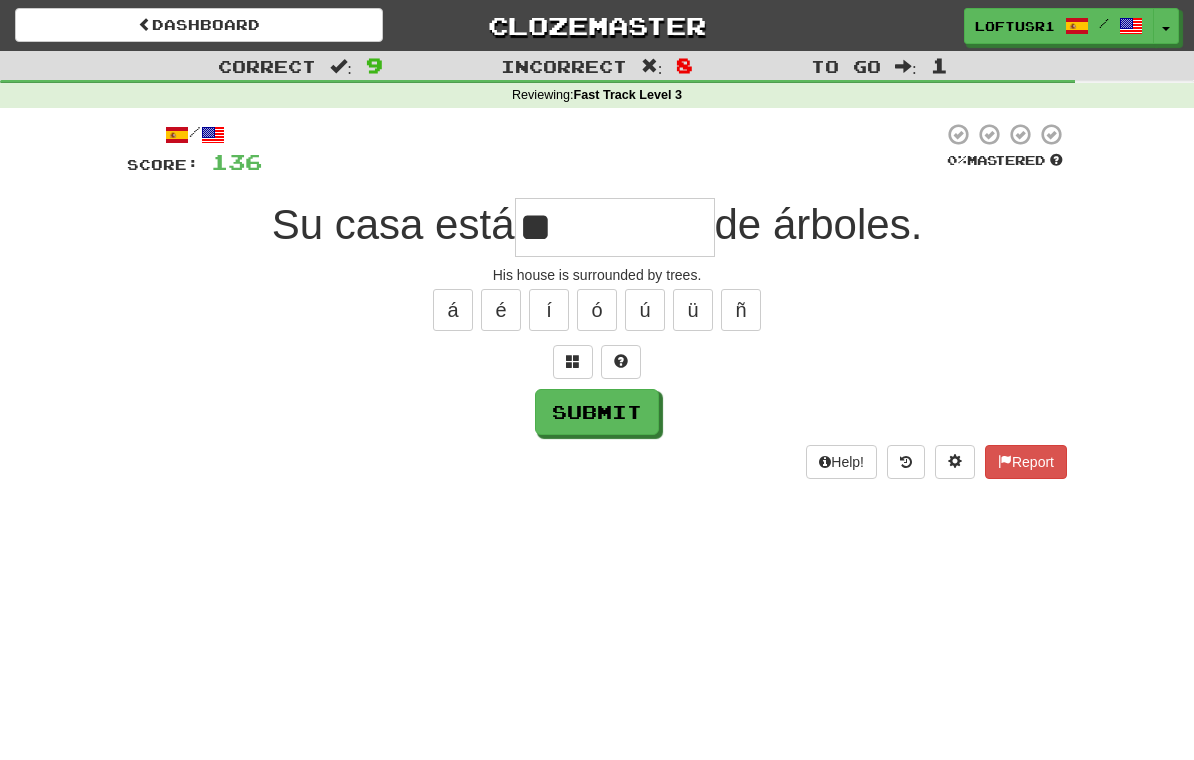 click on "Submit" at bounding box center [597, 412] 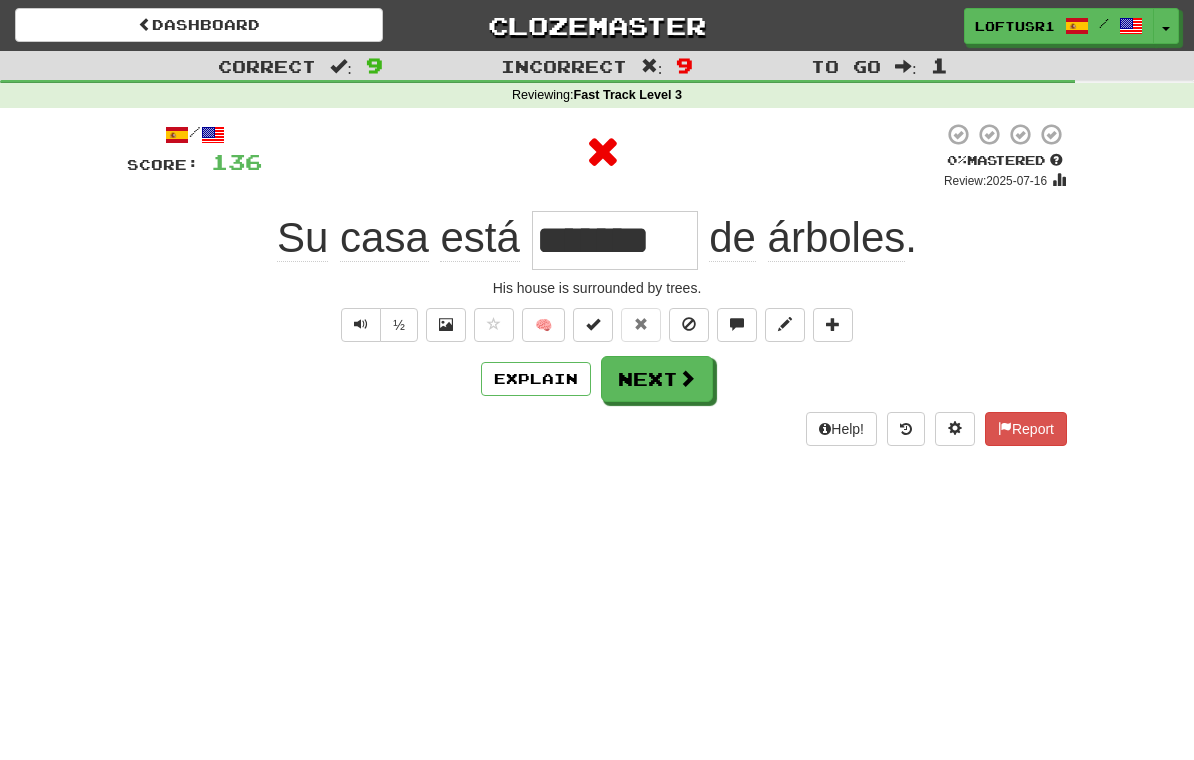 click on "Next" at bounding box center (657, 379) 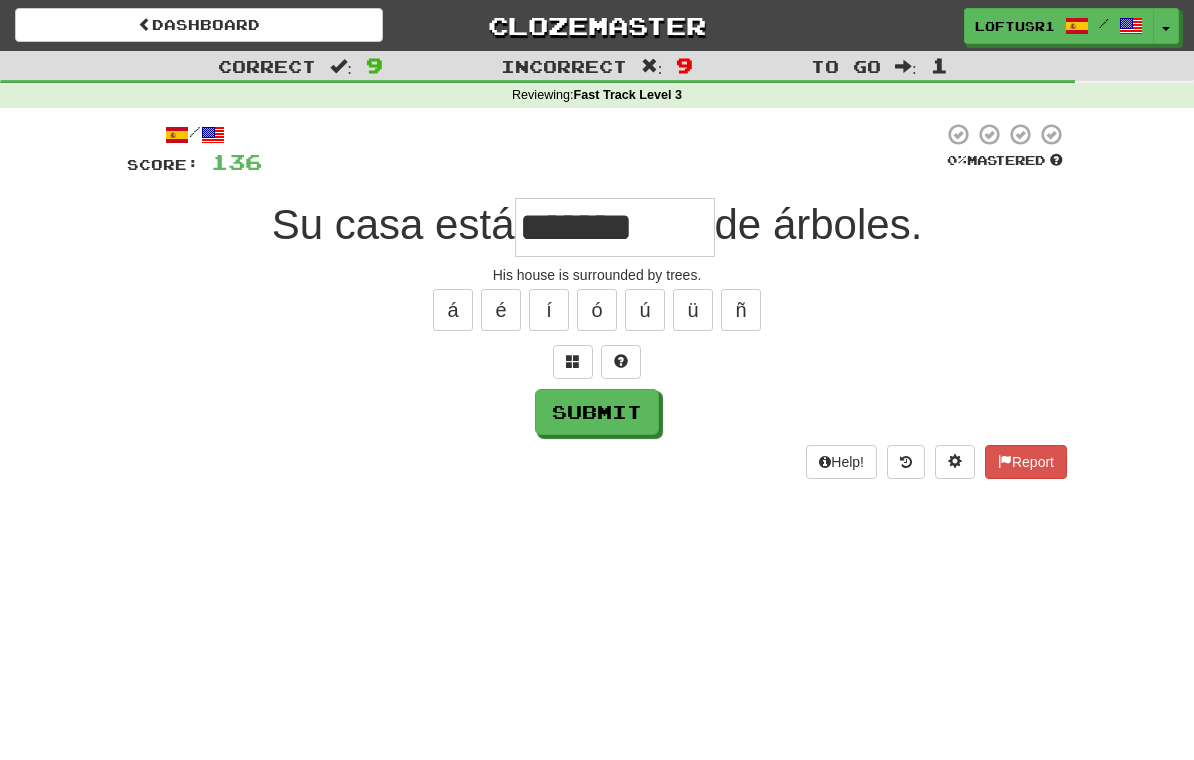 click on "Submit" at bounding box center (597, 412) 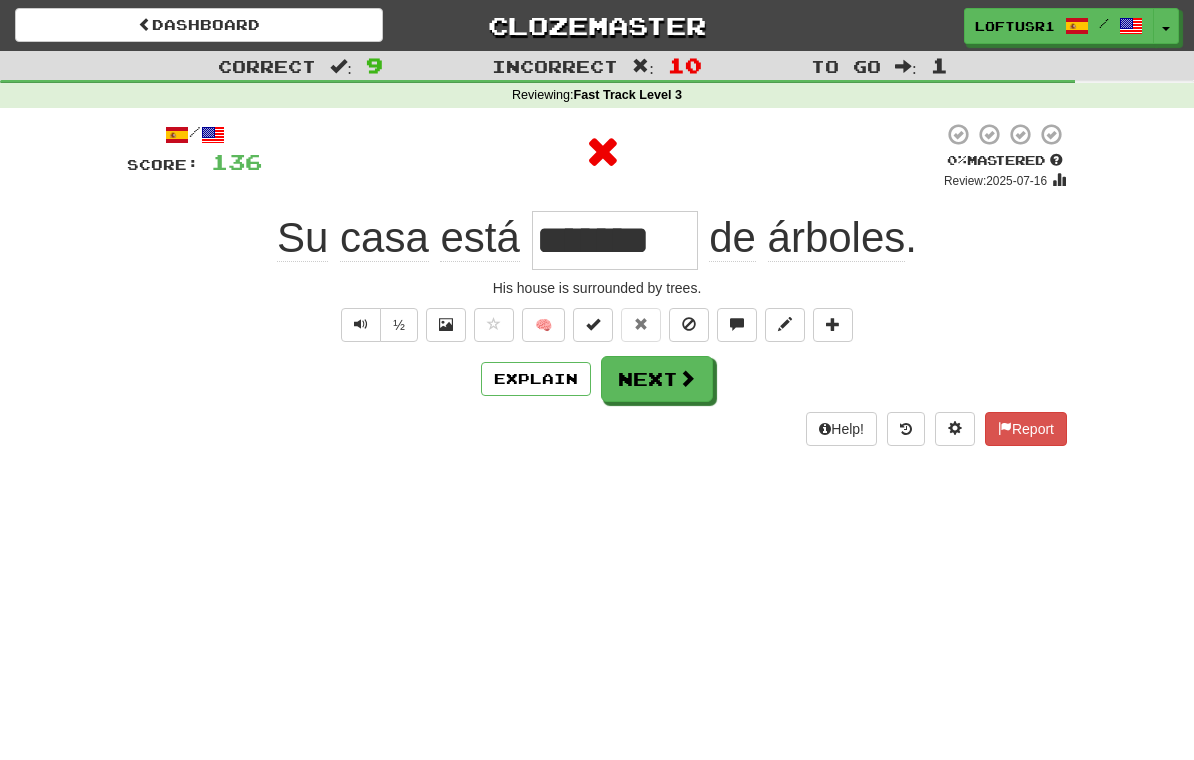 click on "Next" at bounding box center [657, 379] 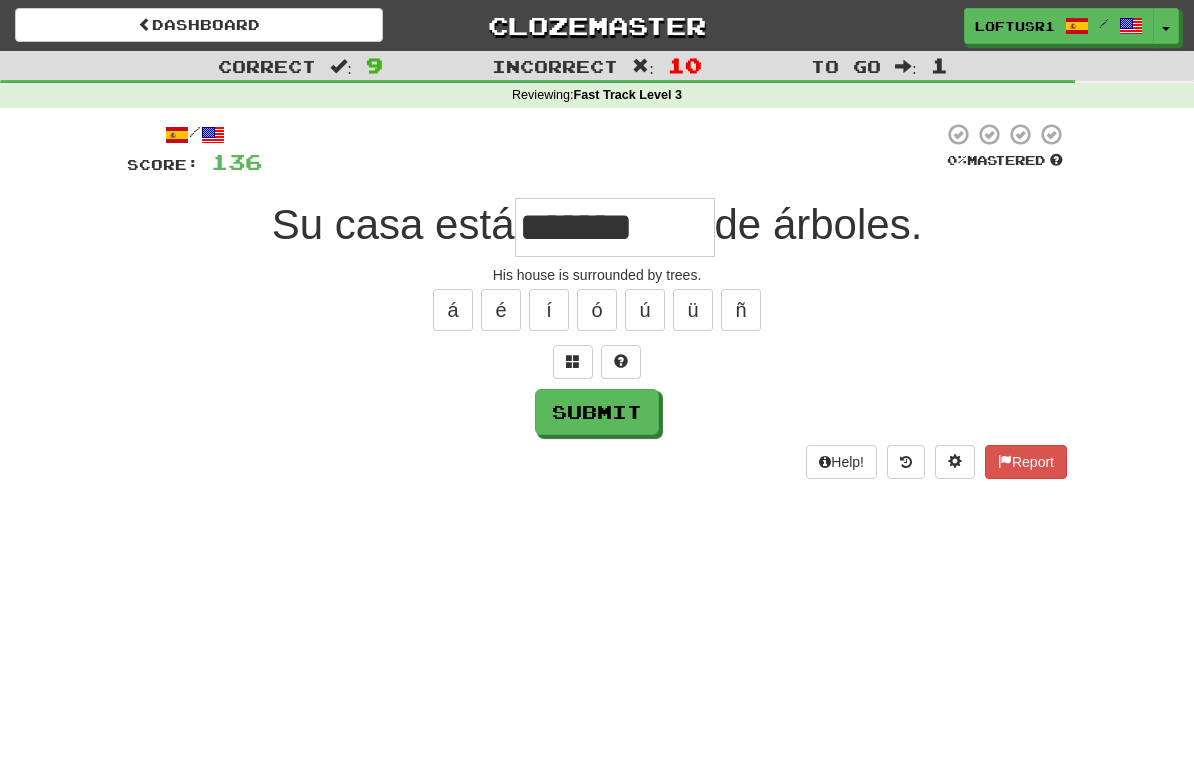 type on "*******" 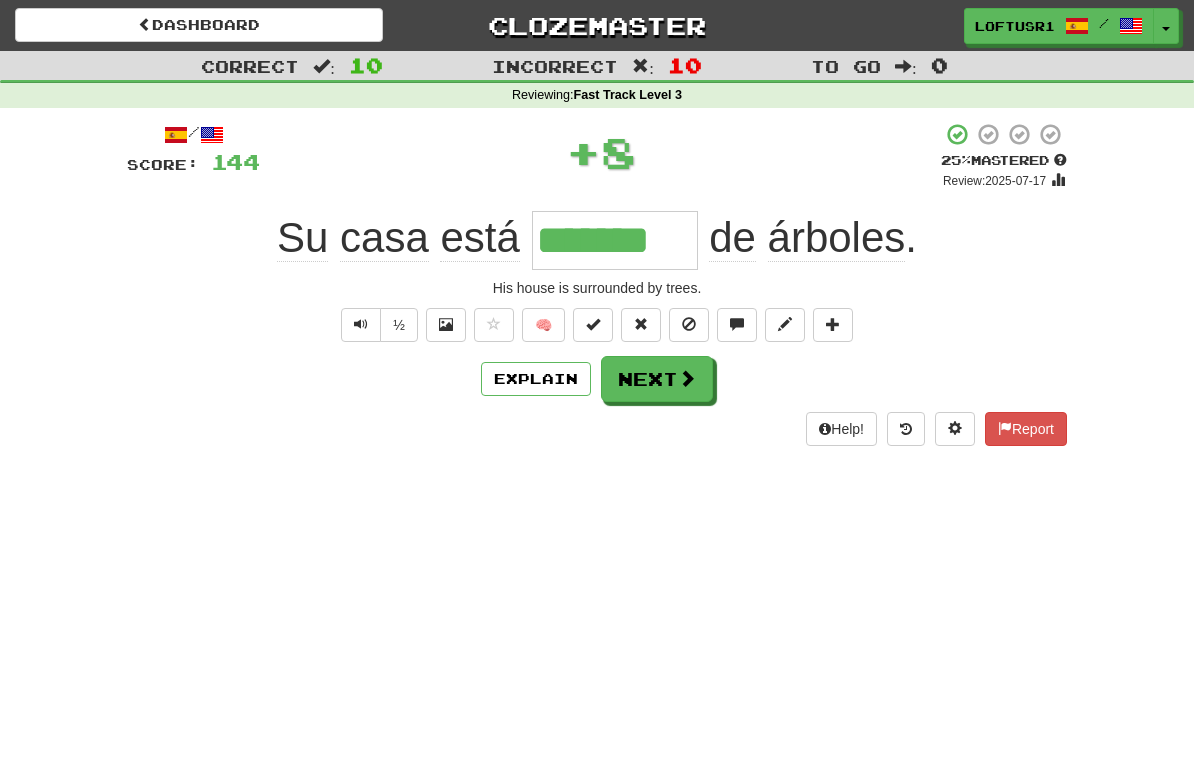 click on "Next" at bounding box center [657, 379] 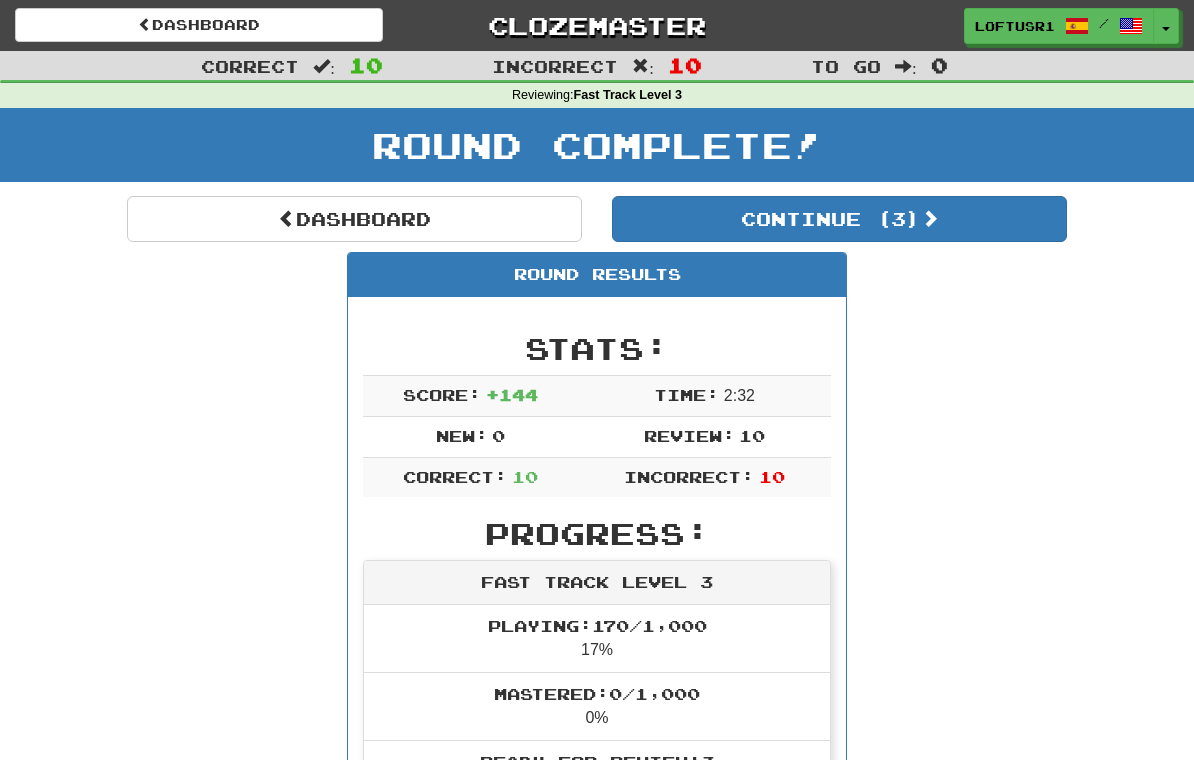 click on "Dashboard" at bounding box center (354, 219) 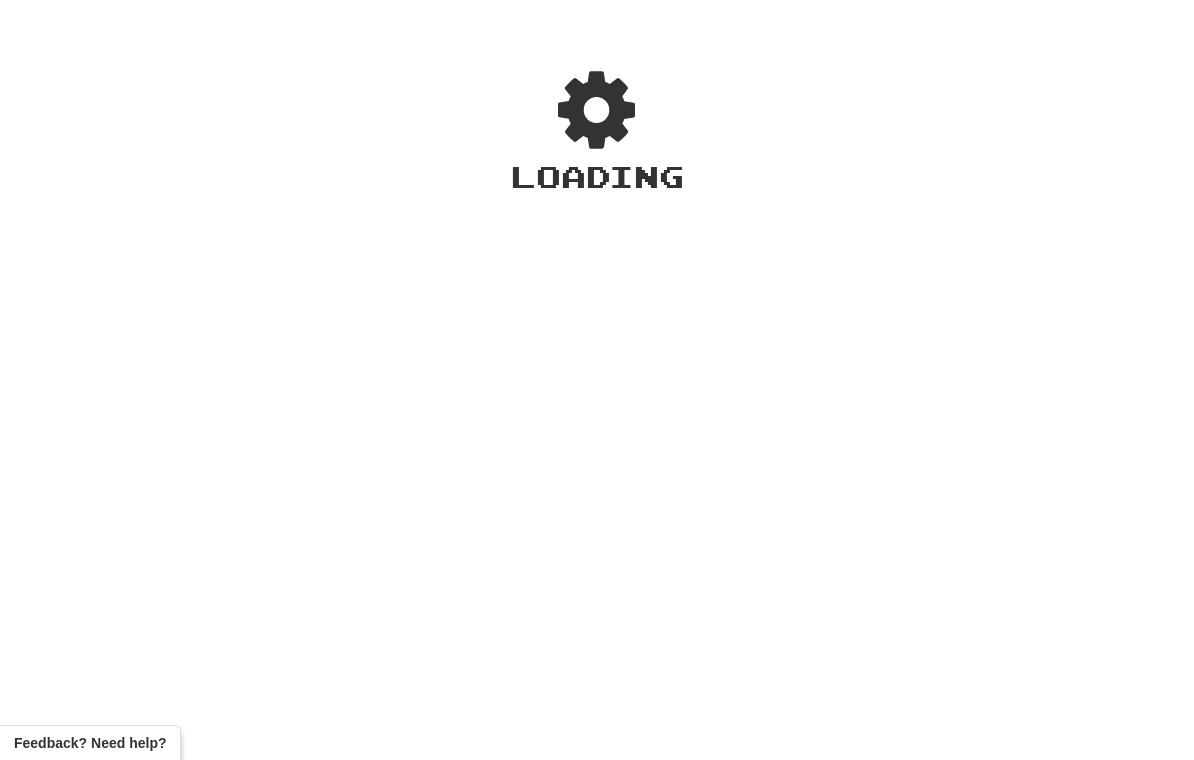 scroll, scrollTop: 0, scrollLeft: 0, axis: both 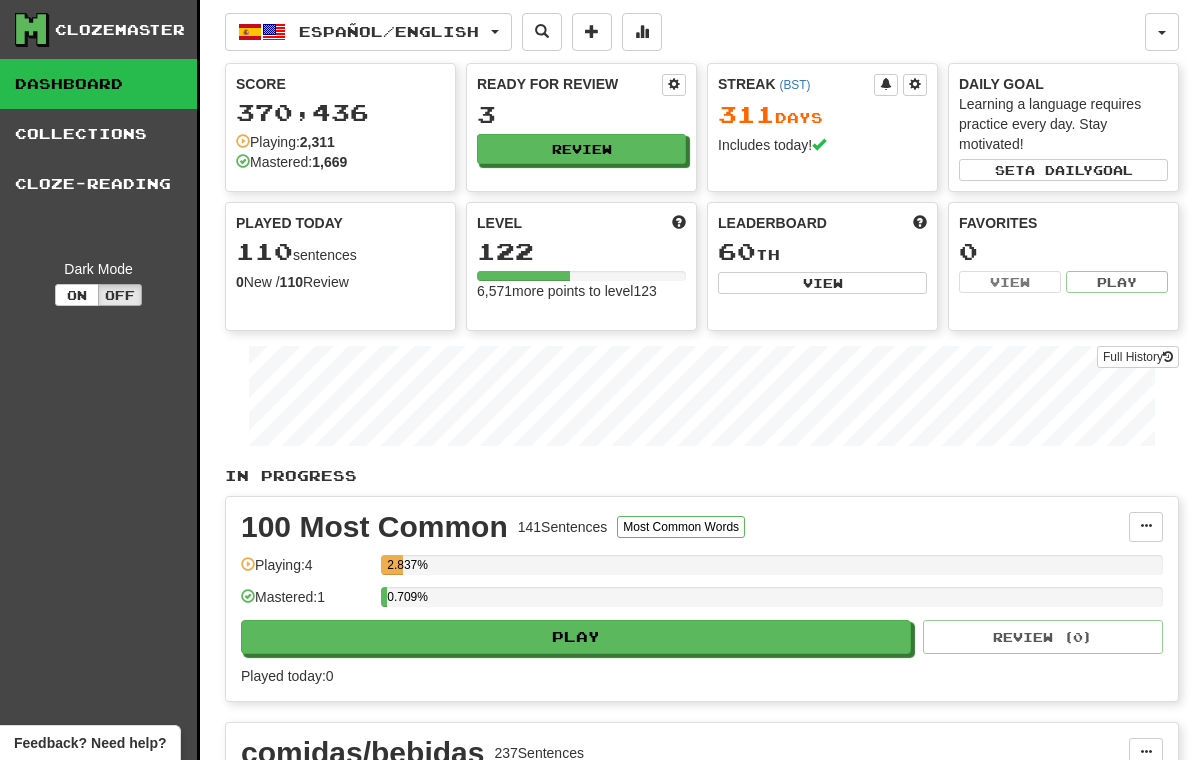 click on "Full History" at bounding box center [1138, 357] 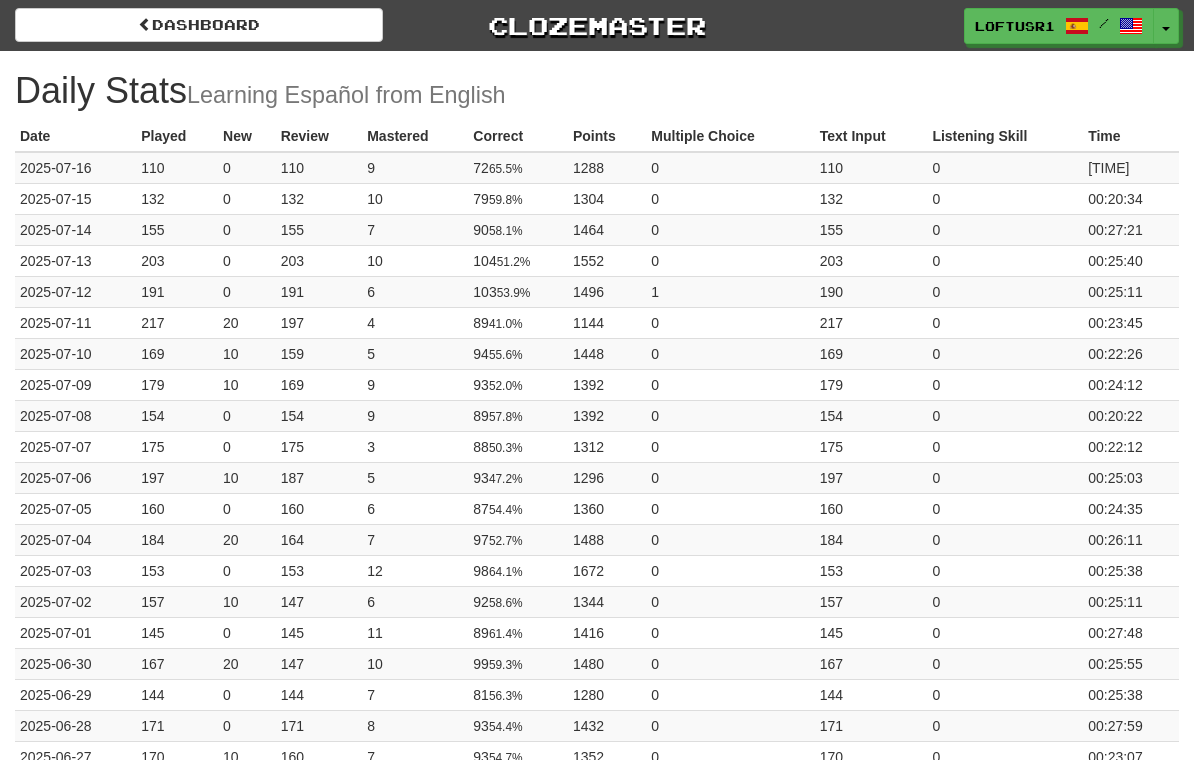 scroll, scrollTop: 0, scrollLeft: 0, axis: both 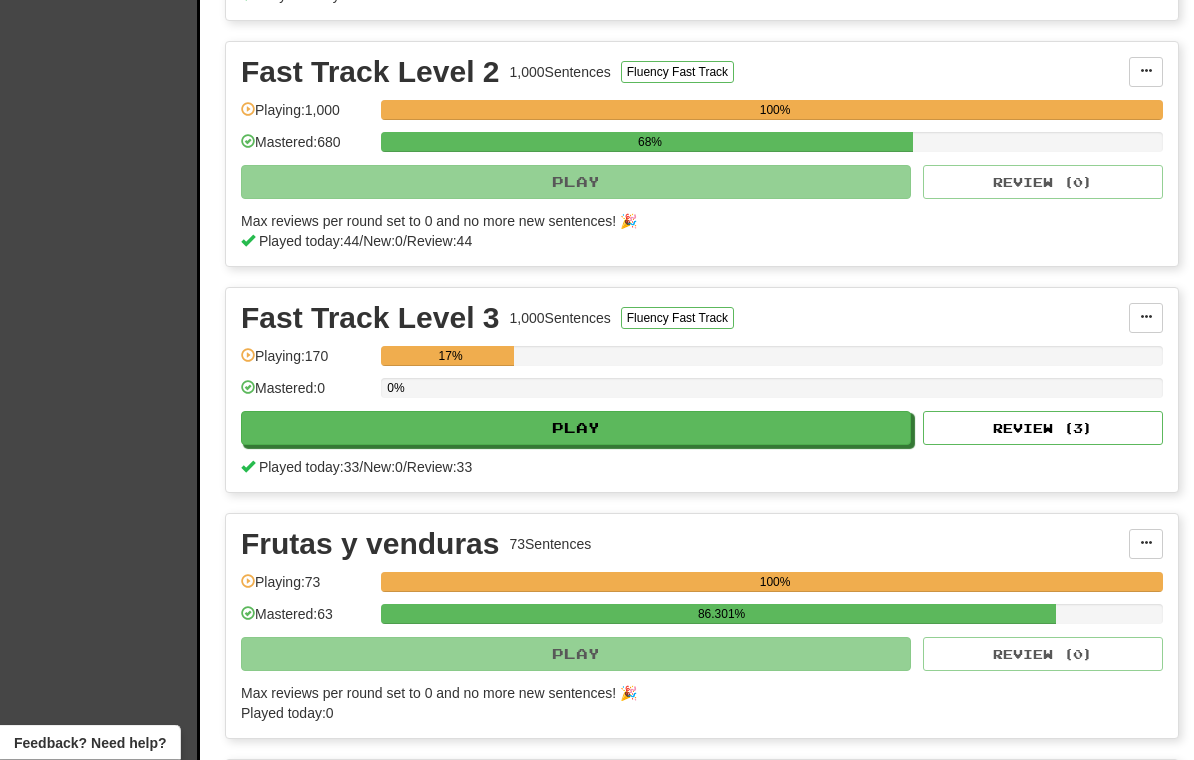 click on "Review ( 3 )" at bounding box center [1043, 429] 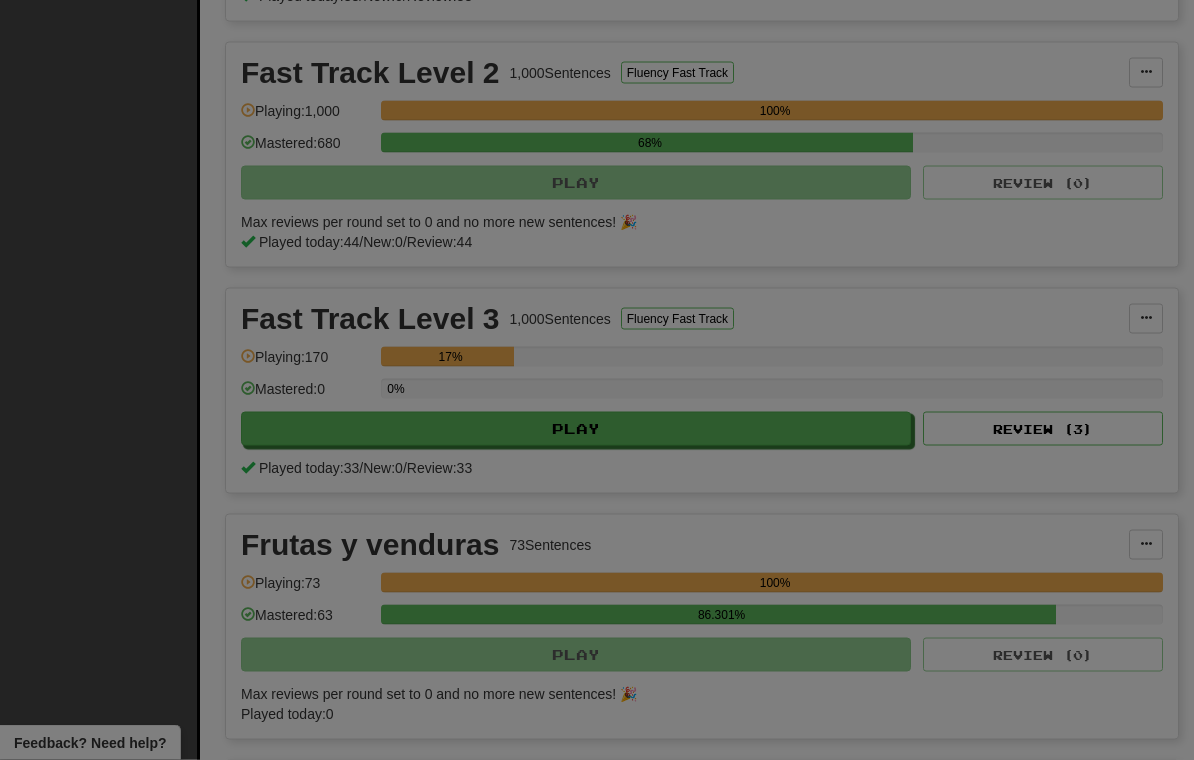 scroll, scrollTop: 1133, scrollLeft: 0, axis: vertical 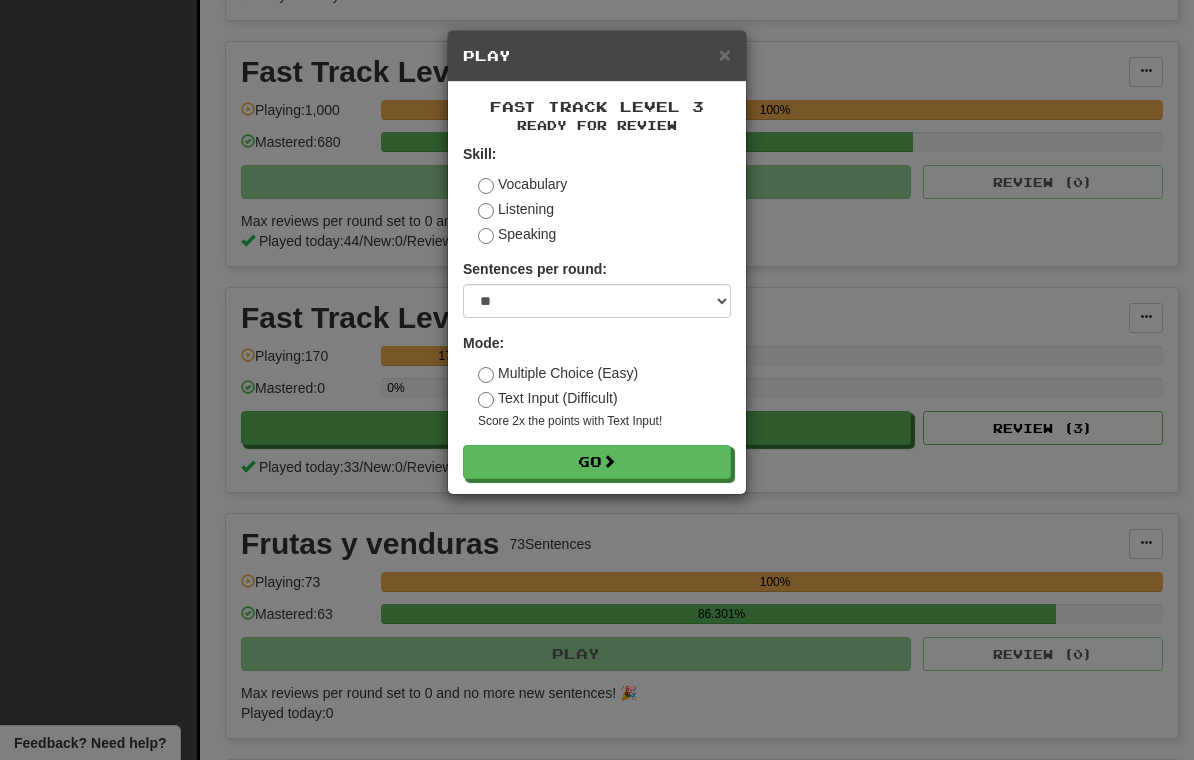 click on "Go" at bounding box center (597, 462) 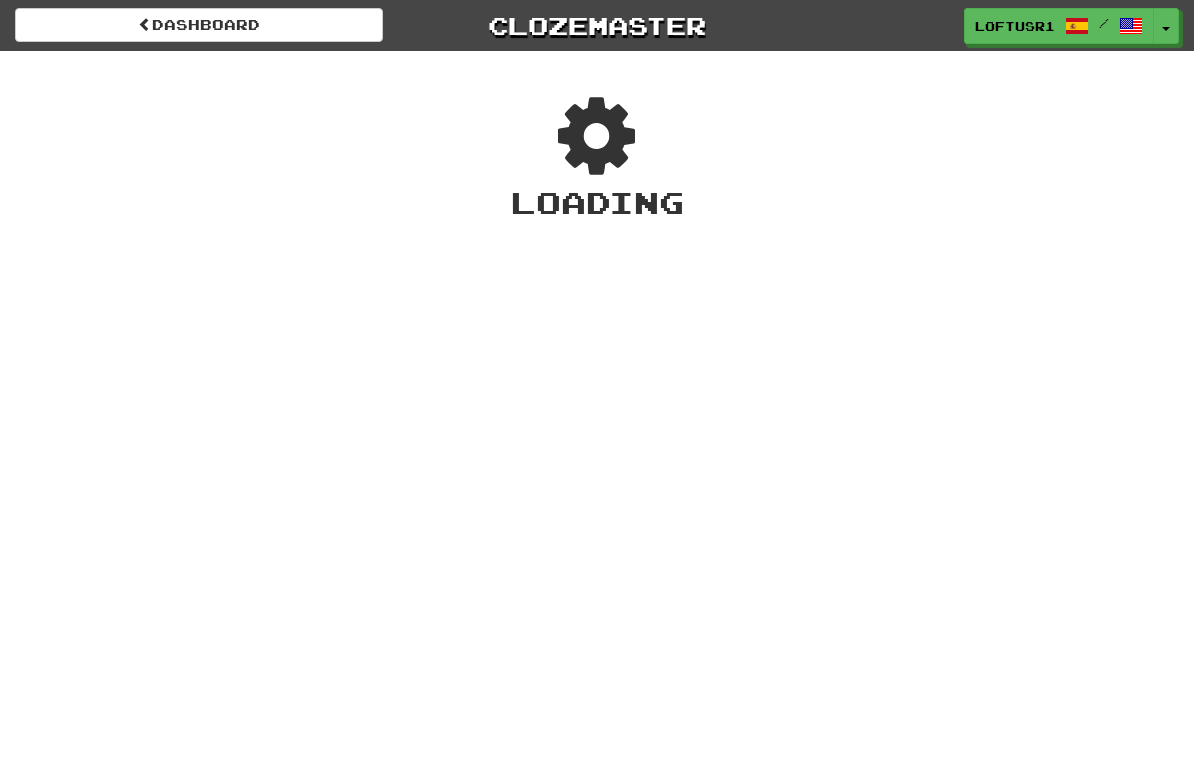 scroll, scrollTop: 0, scrollLeft: 0, axis: both 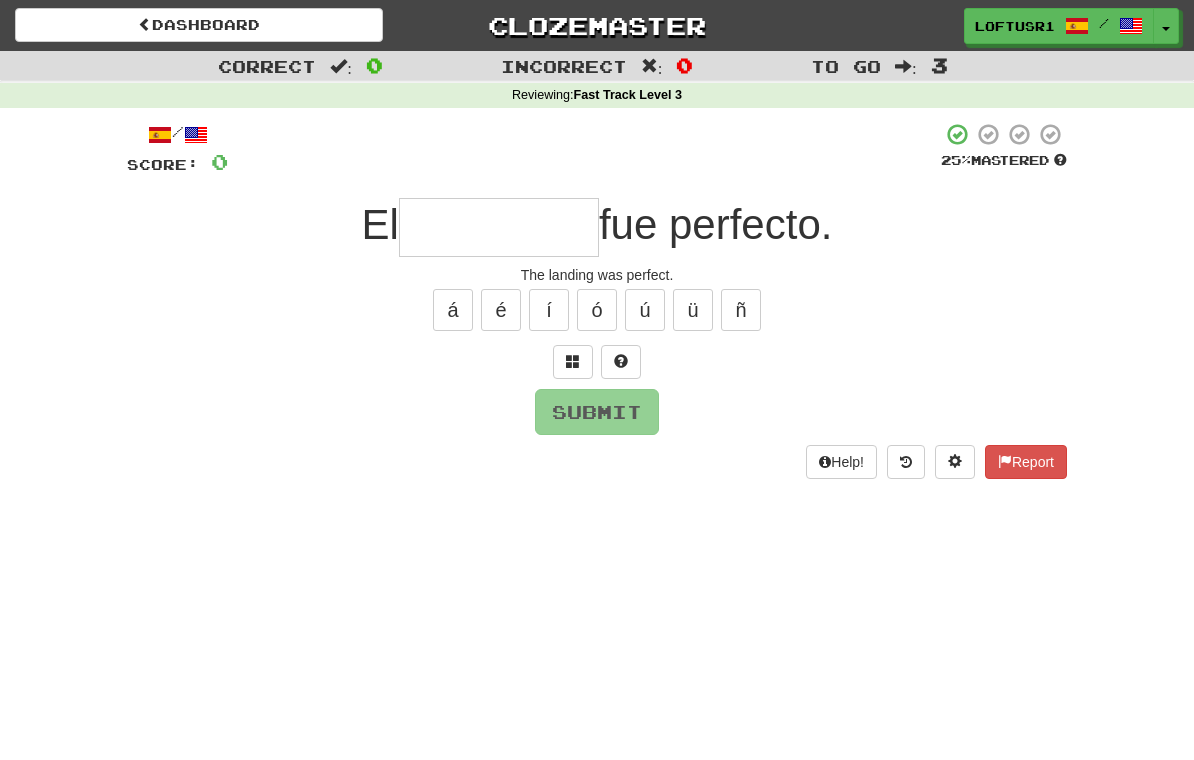 click at bounding box center (499, 227) 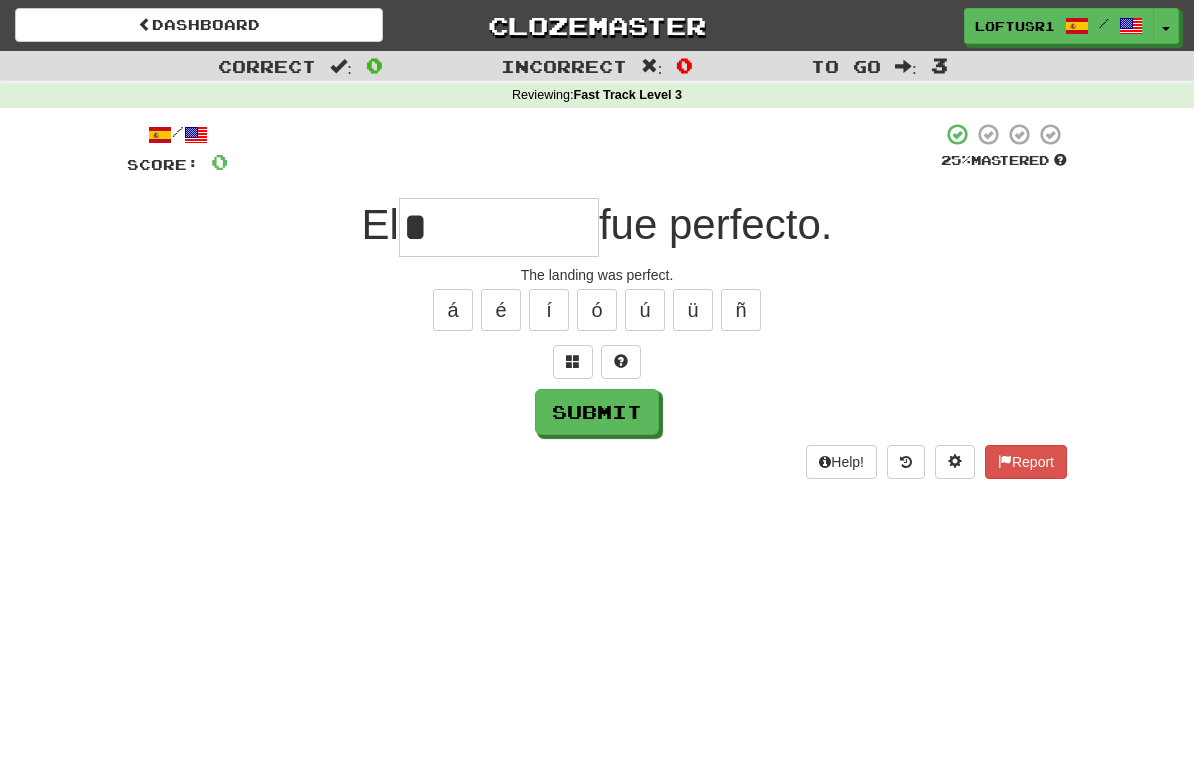 click on "Submit" at bounding box center (597, 412) 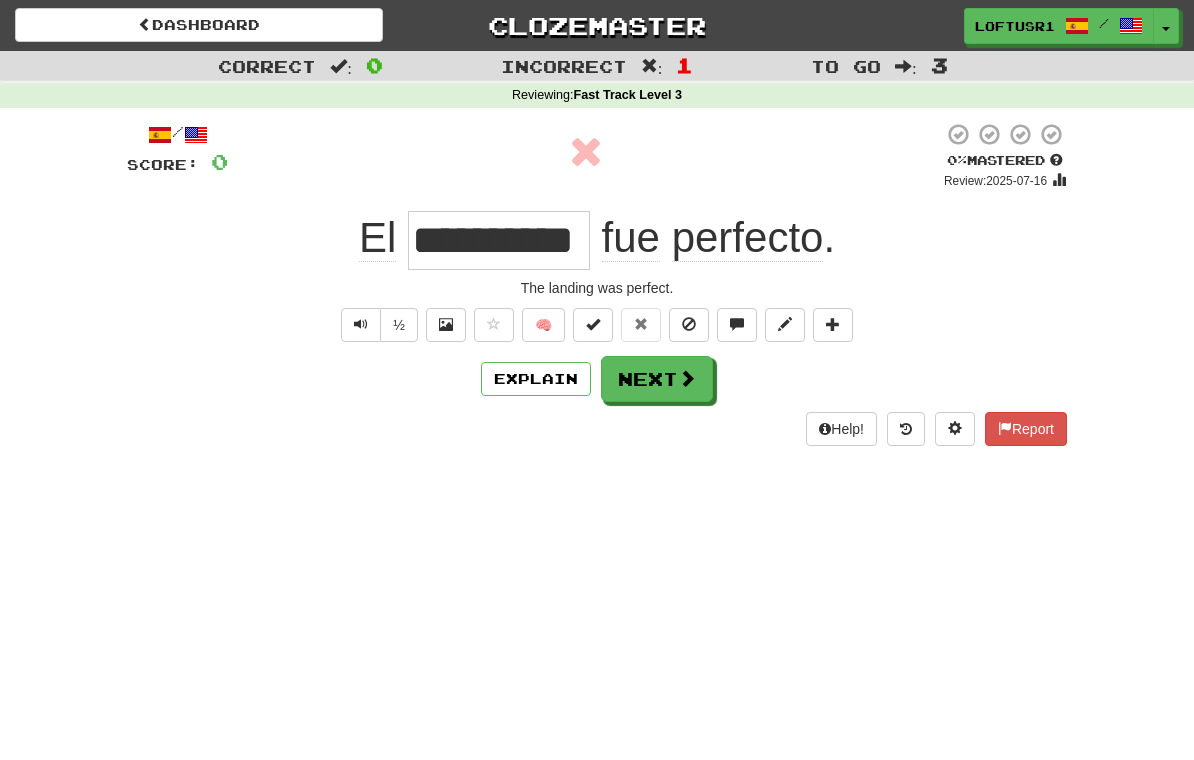 click on "Next" at bounding box center (657, 379) 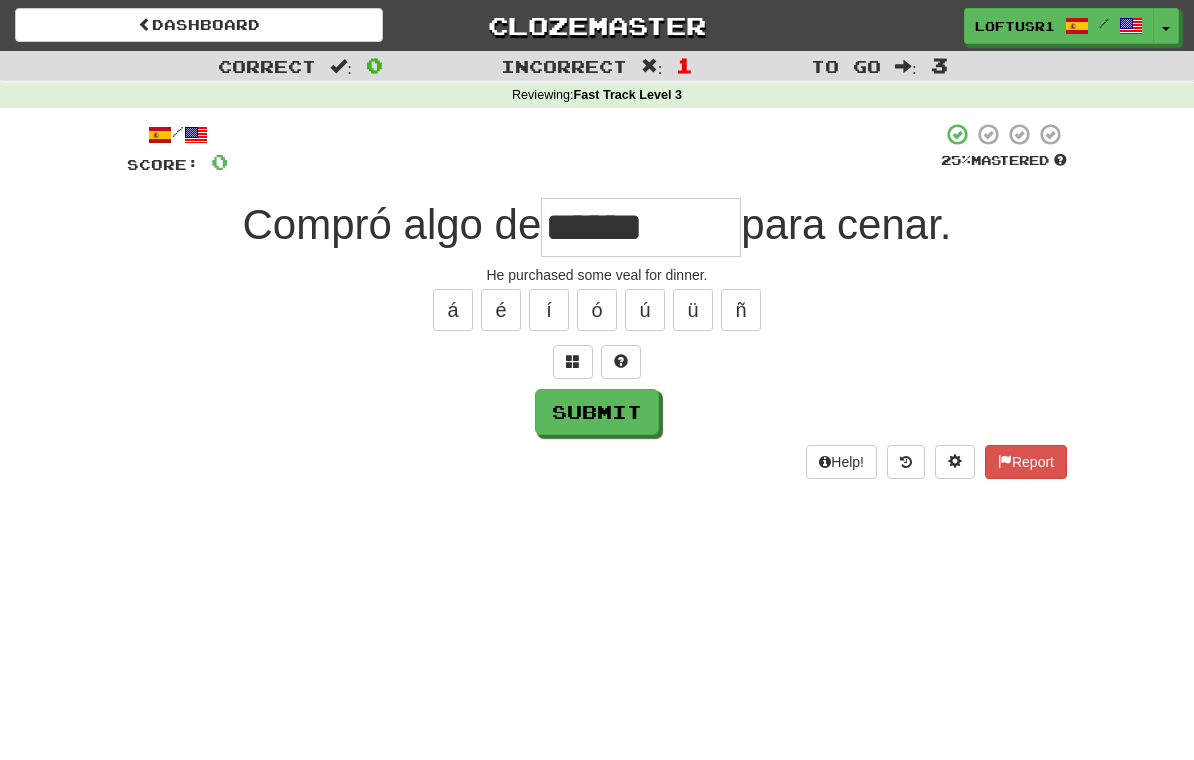 click on "Submit" at bounding box center [597, 412] 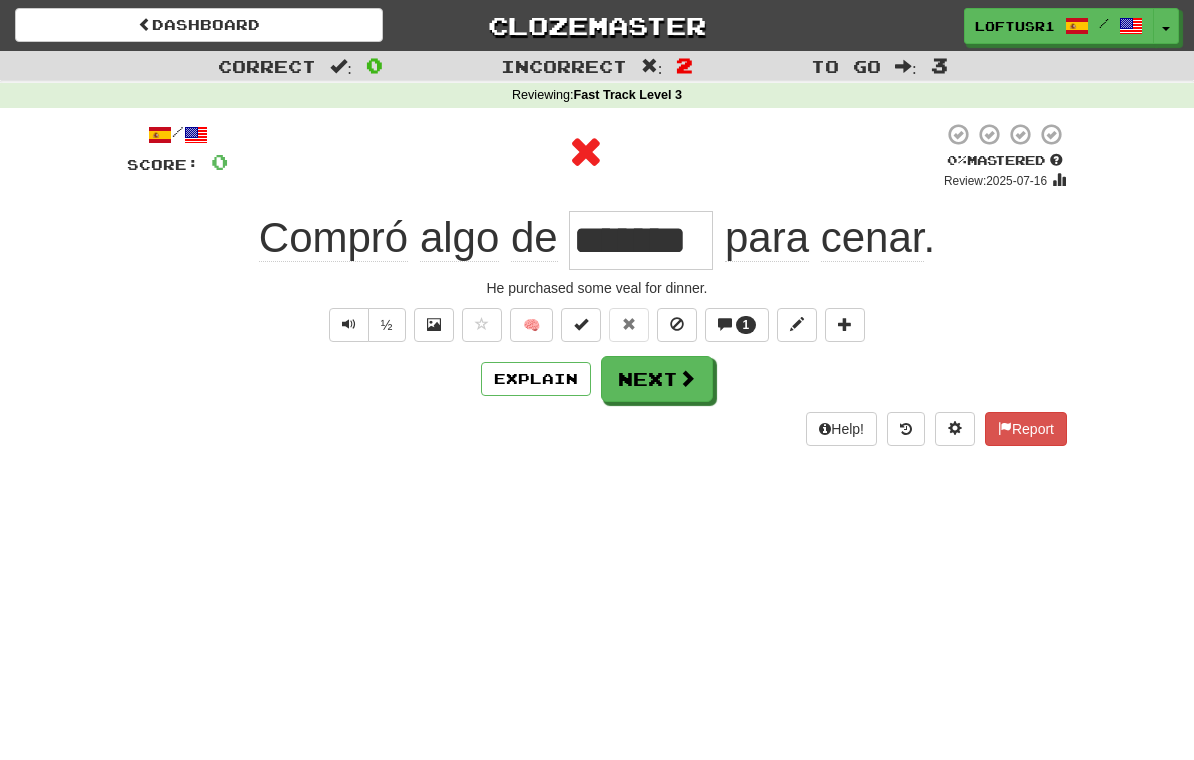click at bounding box center (687, 378) 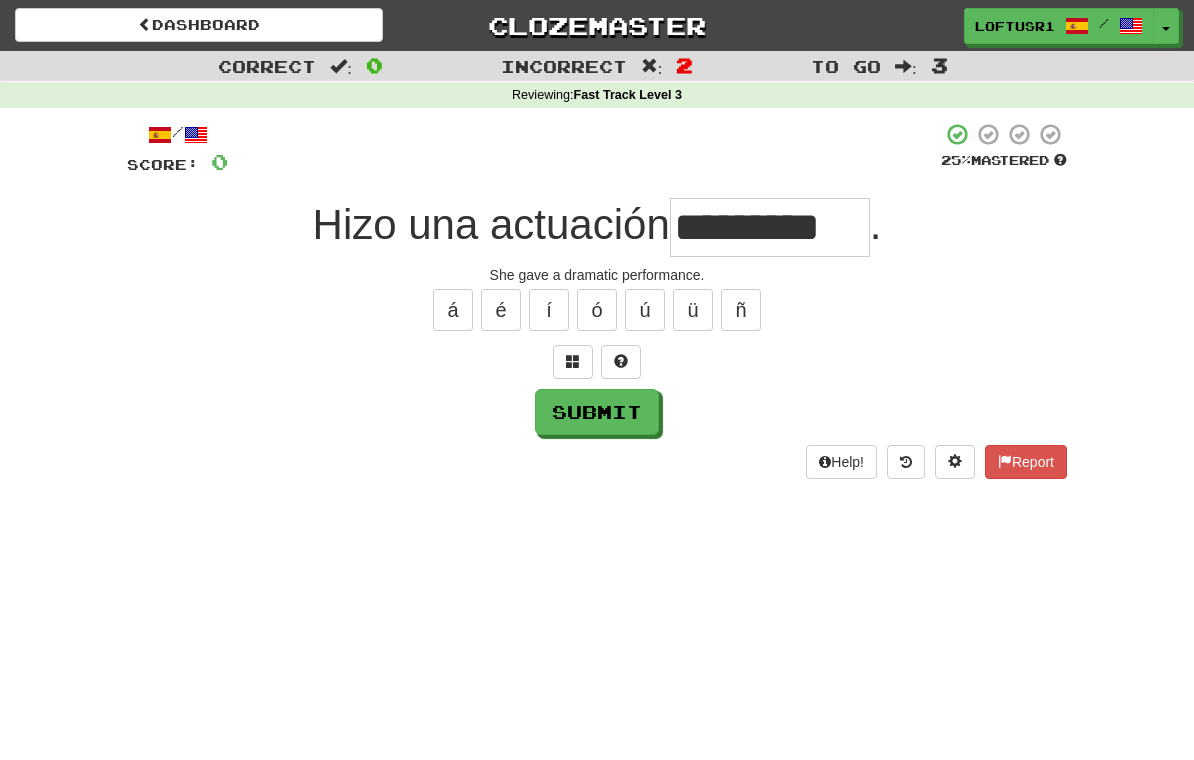 type on "*********" 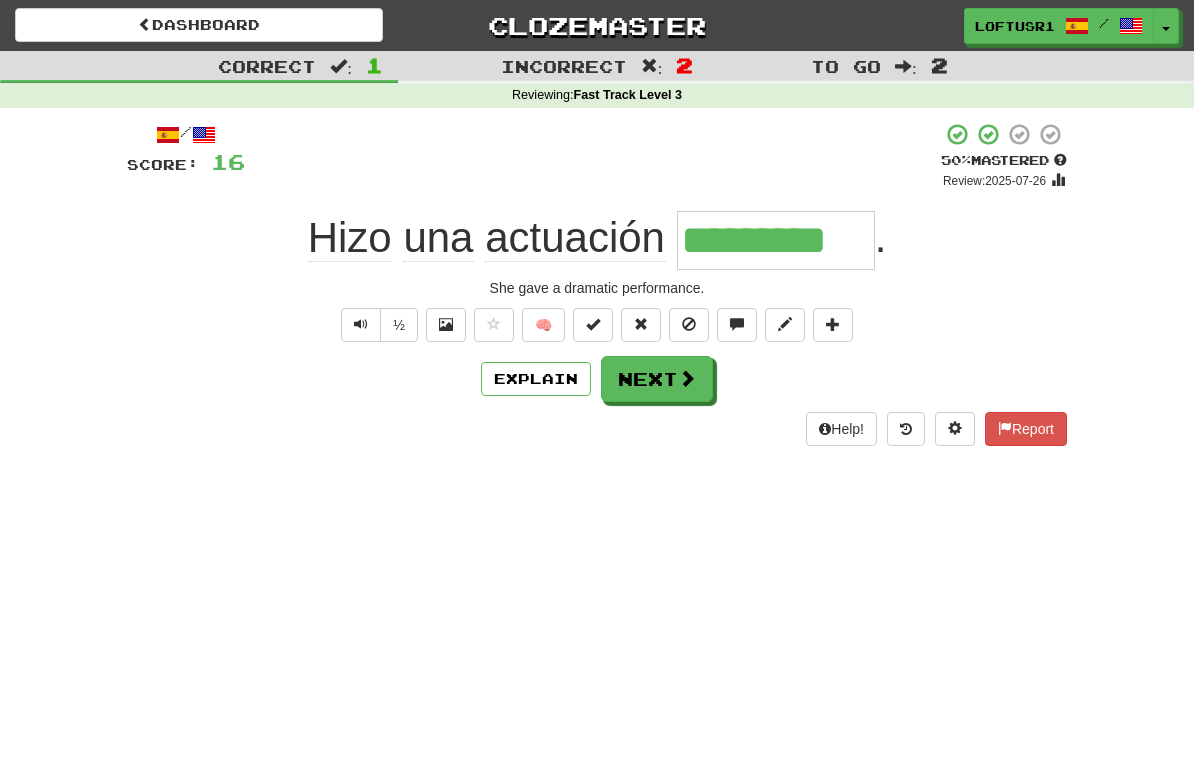 click on "Next" at bounding box center [657, 379] 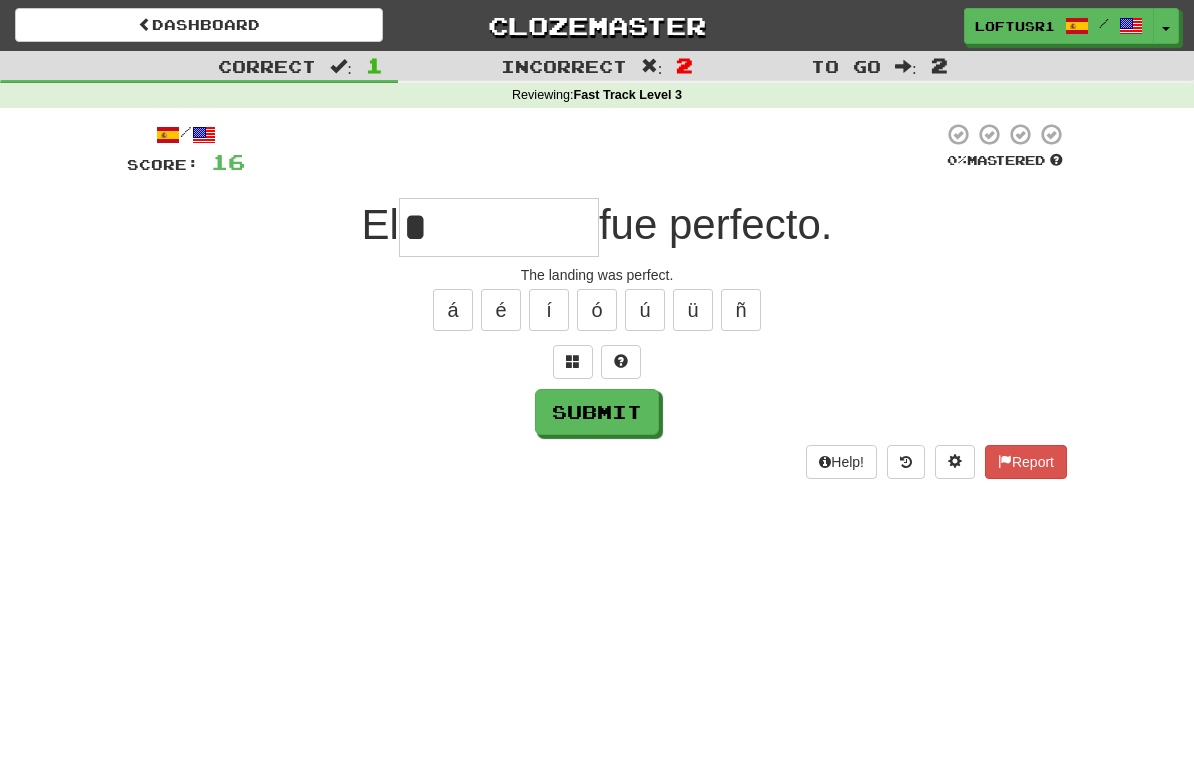 click on "Submit" at bounding box center [597, 412] 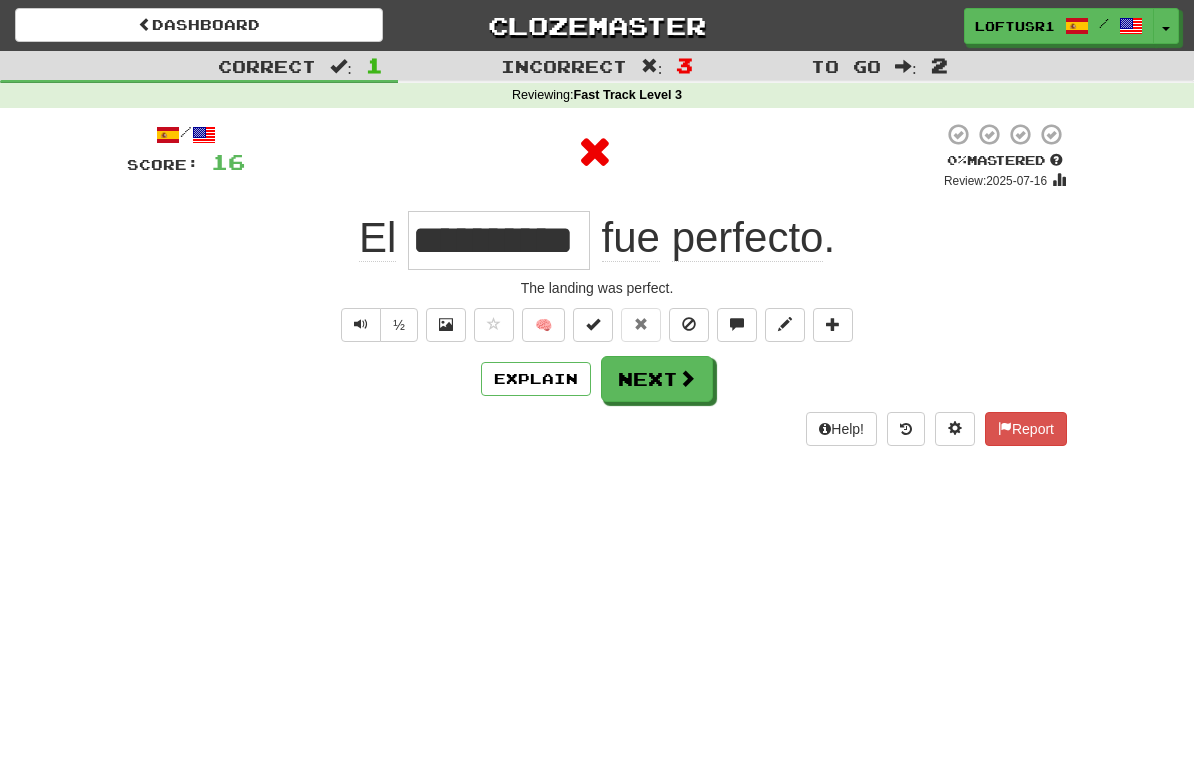 click on "Next" at bounding box center [657, 379] 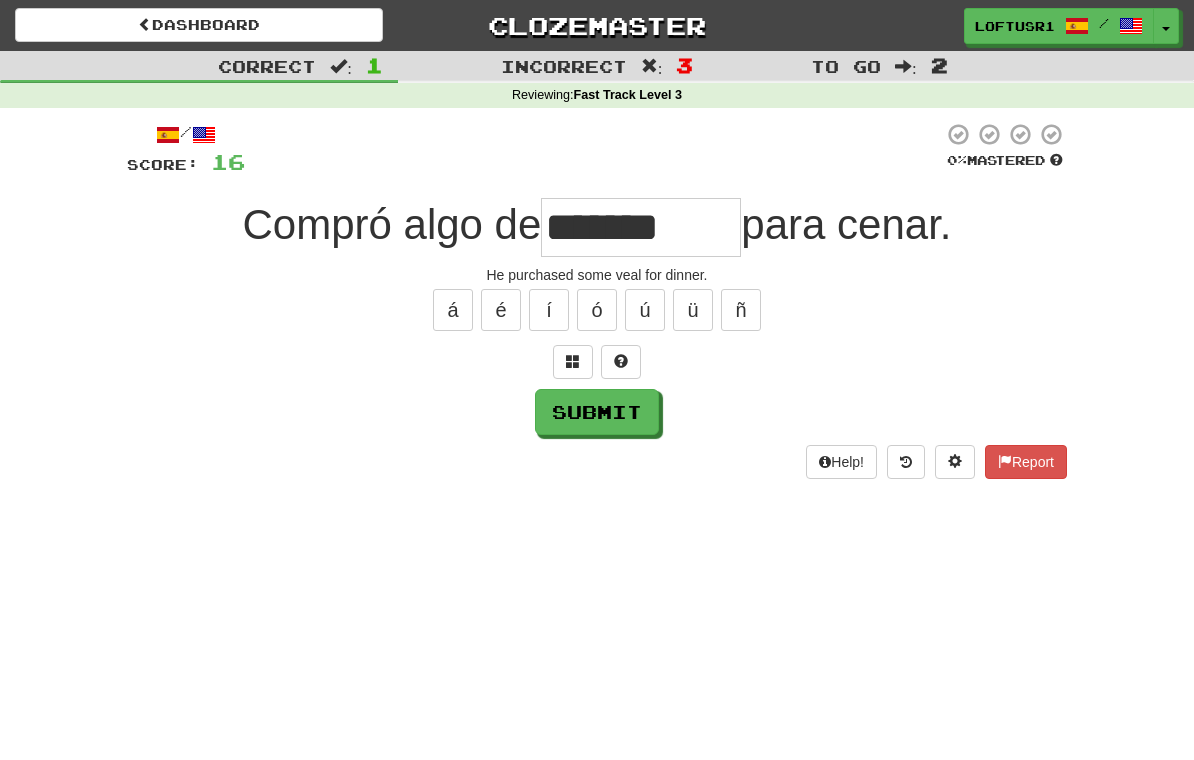 type on "*******" 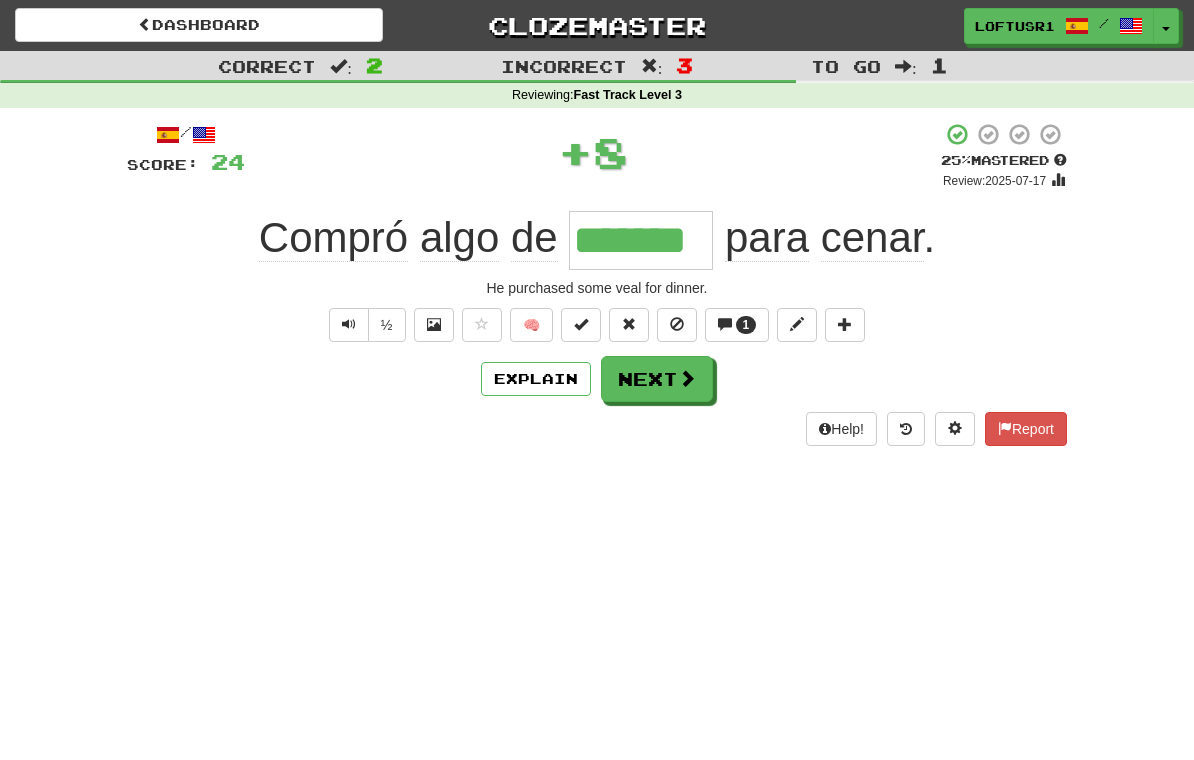 click on "Next" at bounding box center [657, 379] 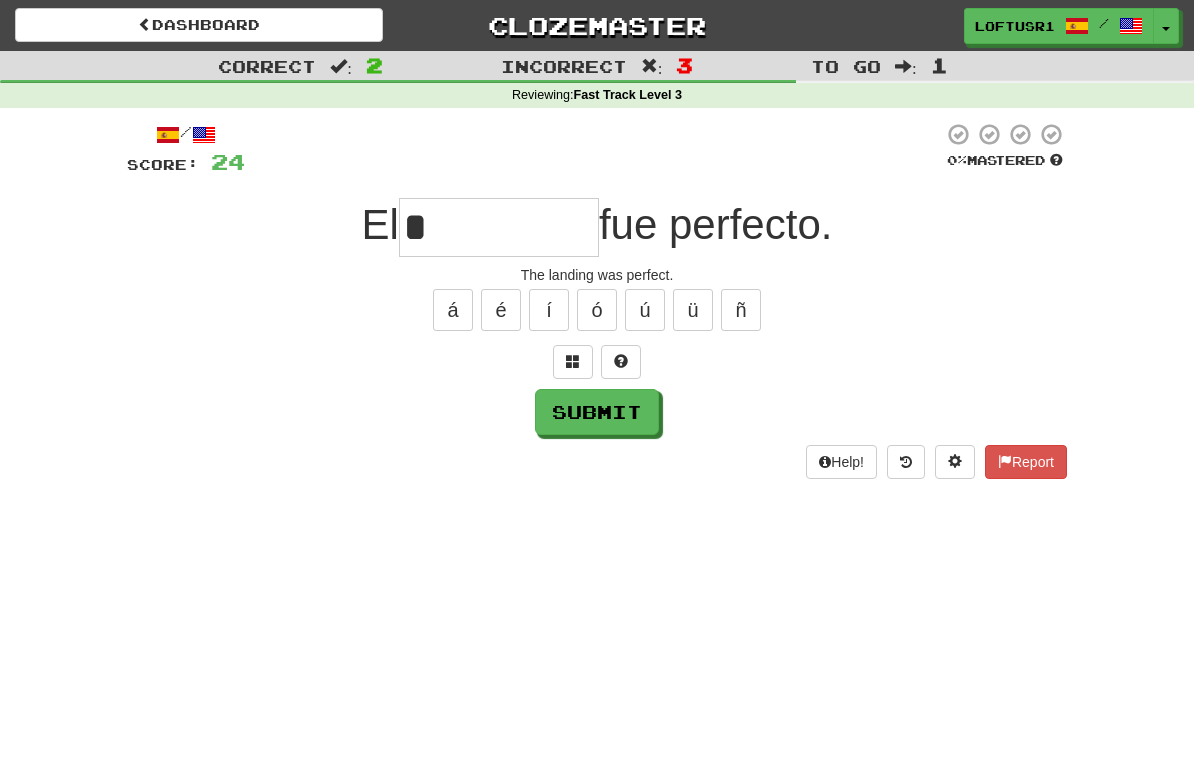 click on "Submit" at bounding box center [597, 412] 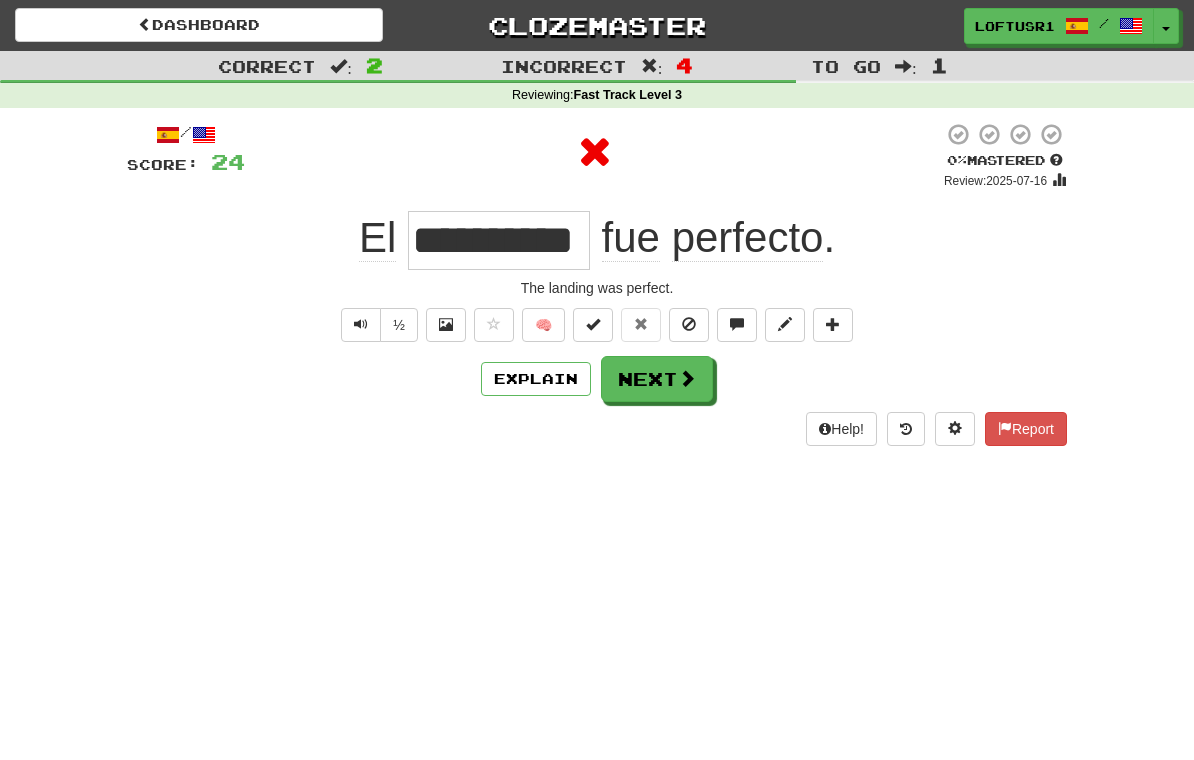 click on "Next" at bounding box center [657, 379] 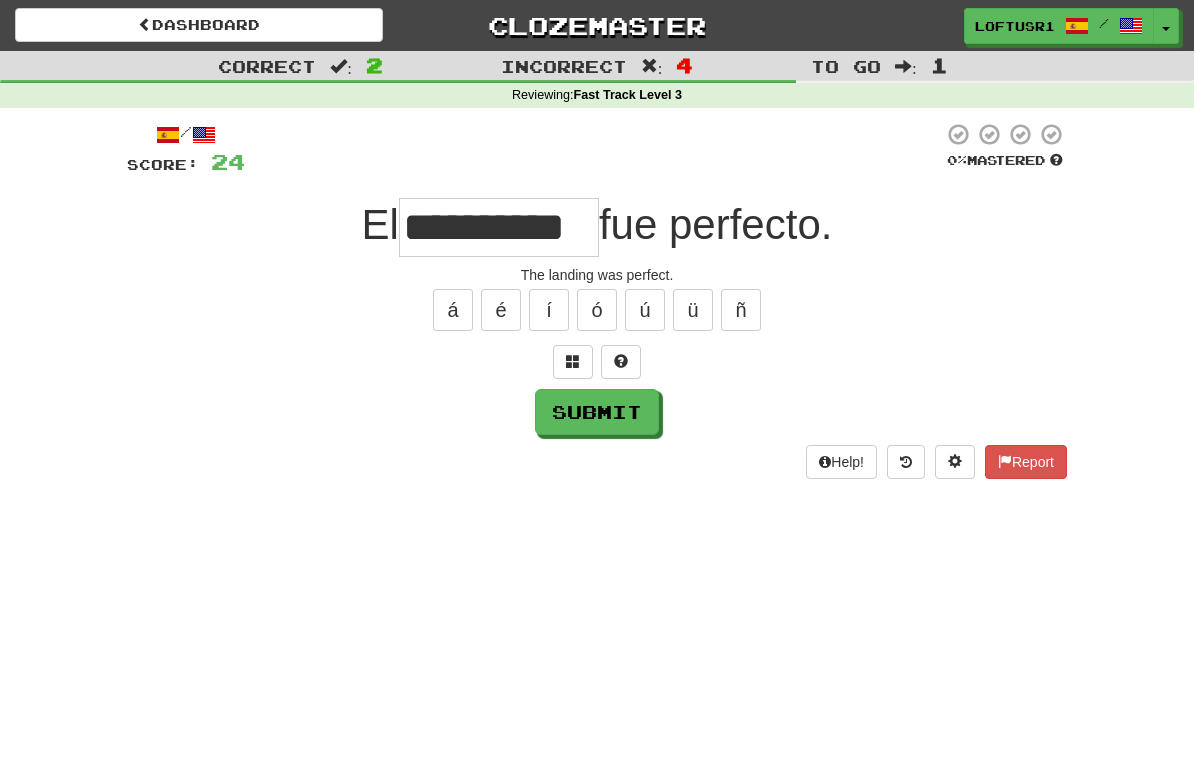 type on "**********" 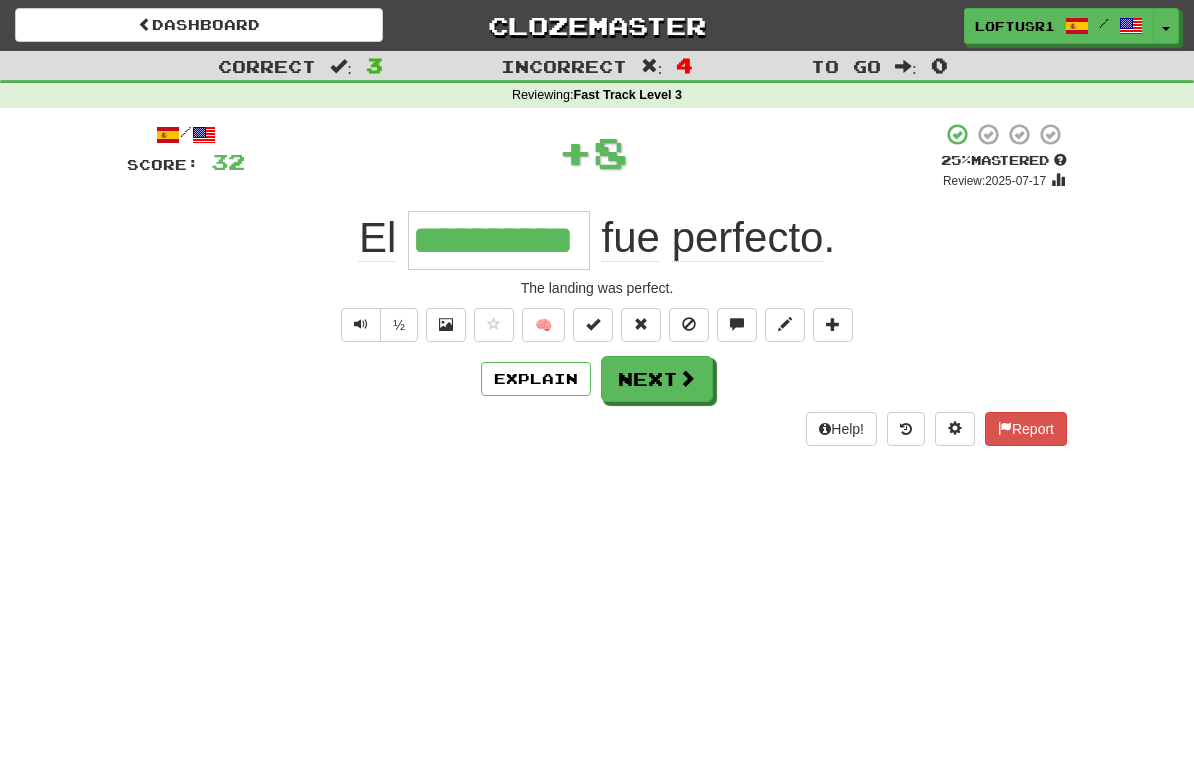 click on "Next" at bounding box center [657, 379] 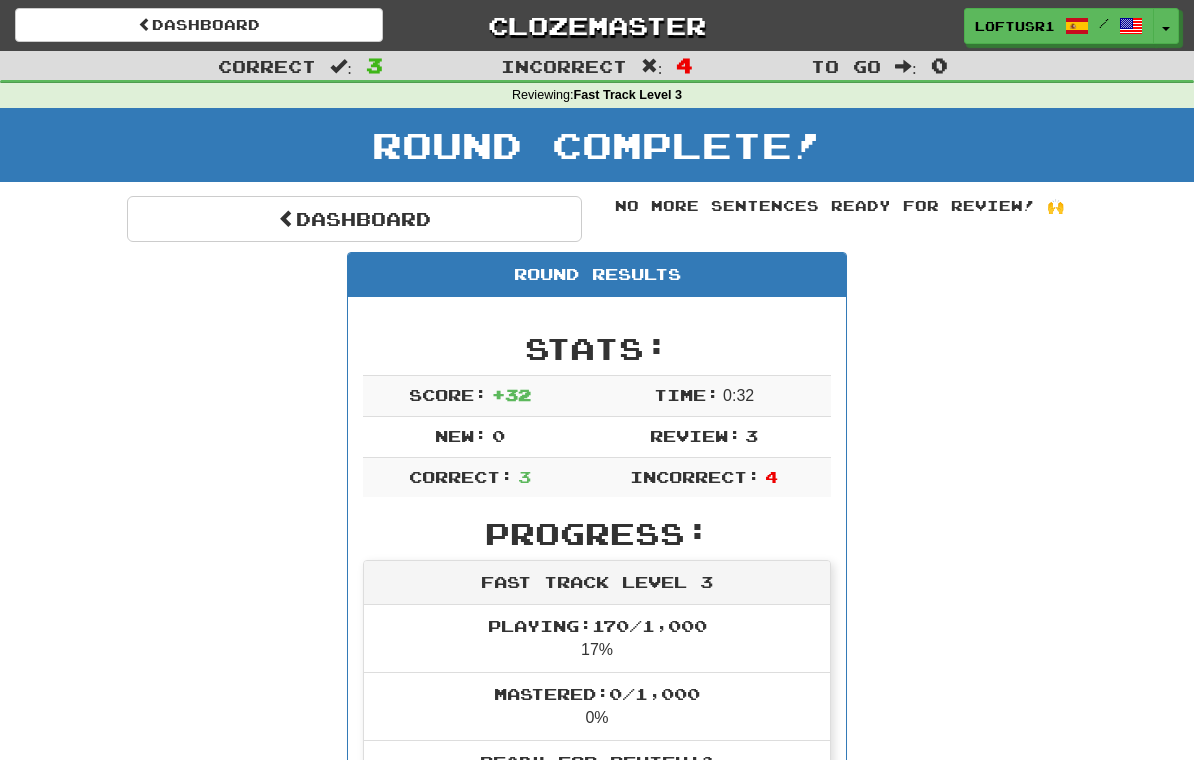 click on "Dashboard" at bounding box center [354, 219] 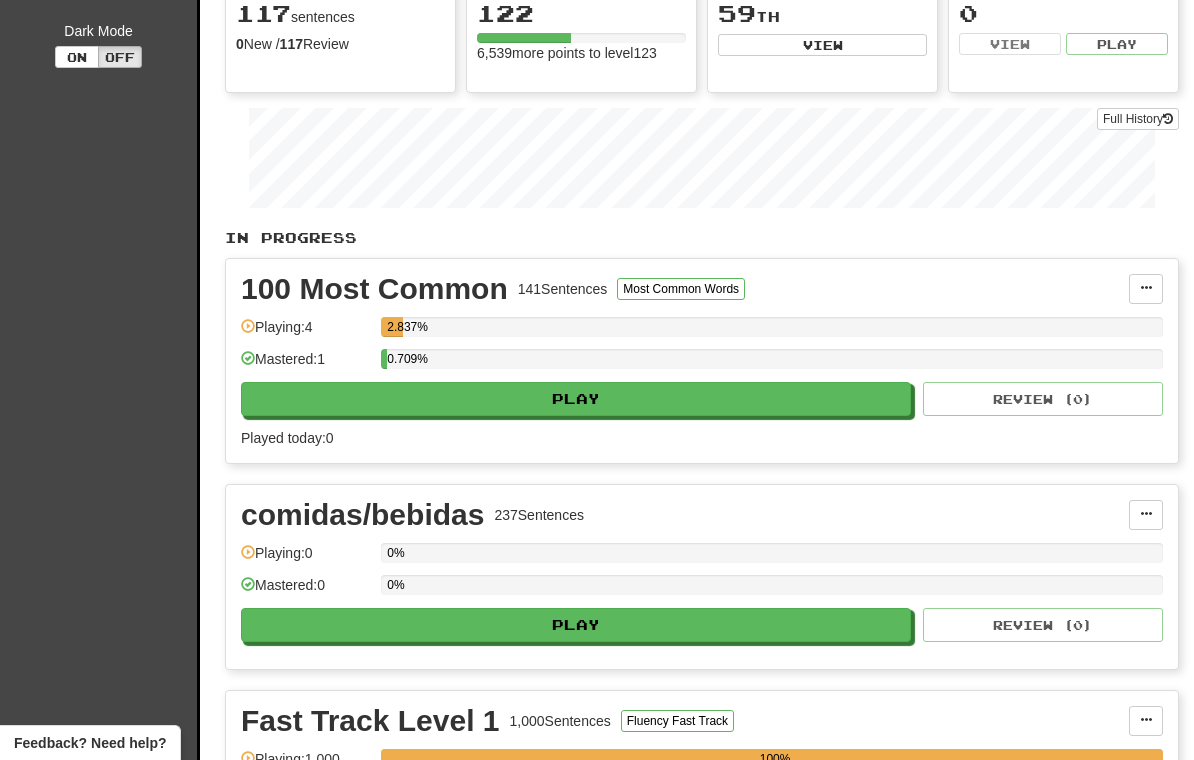 scroll, scrollTop: 0, scrollLeft: 0, axis: both 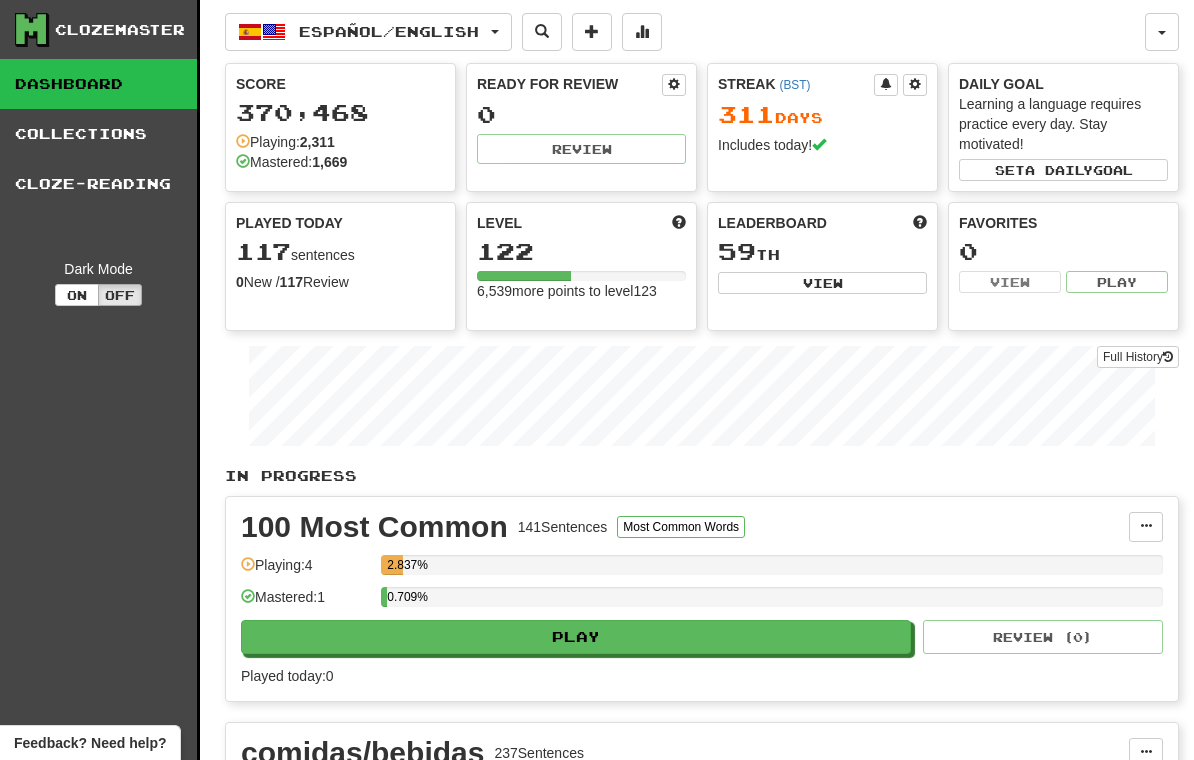 click on "Clozemaster Dashboard Collections Cloze-Reading Dark Mode On Off" at bounding box center (100, 1539) 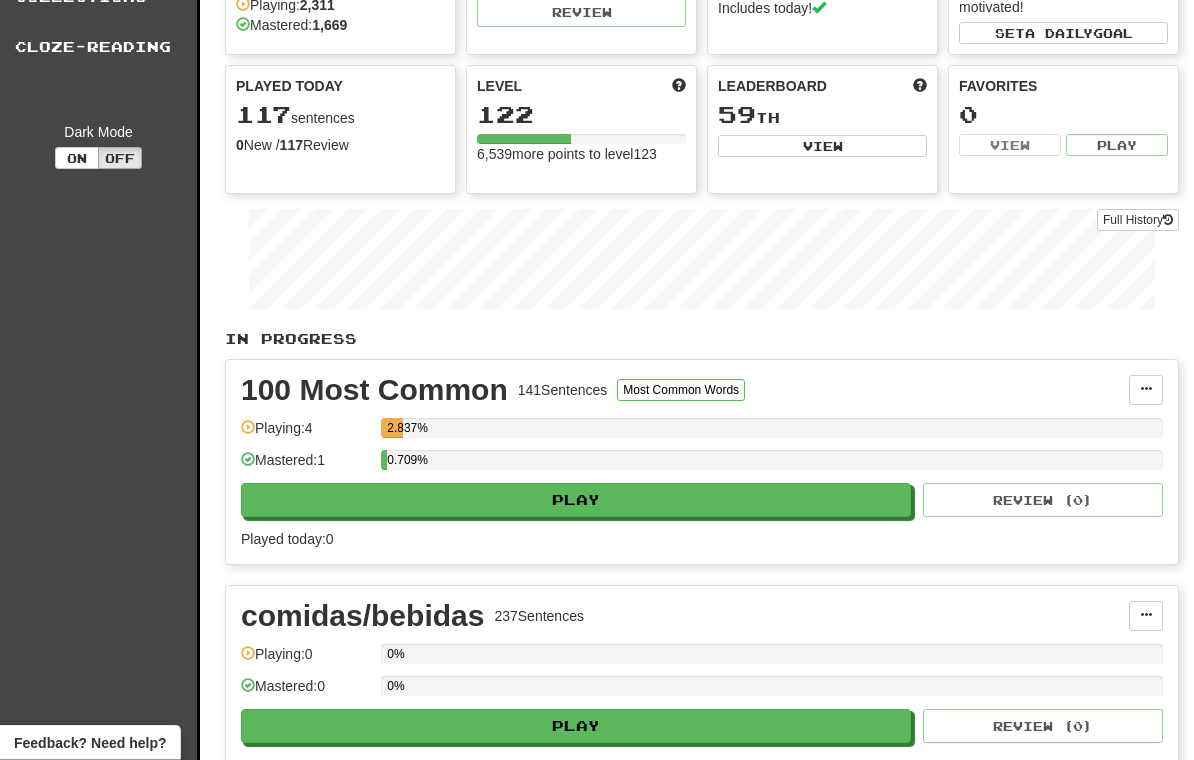 scroll, scrollTop: 0, scrollLeft: 0, axis: both 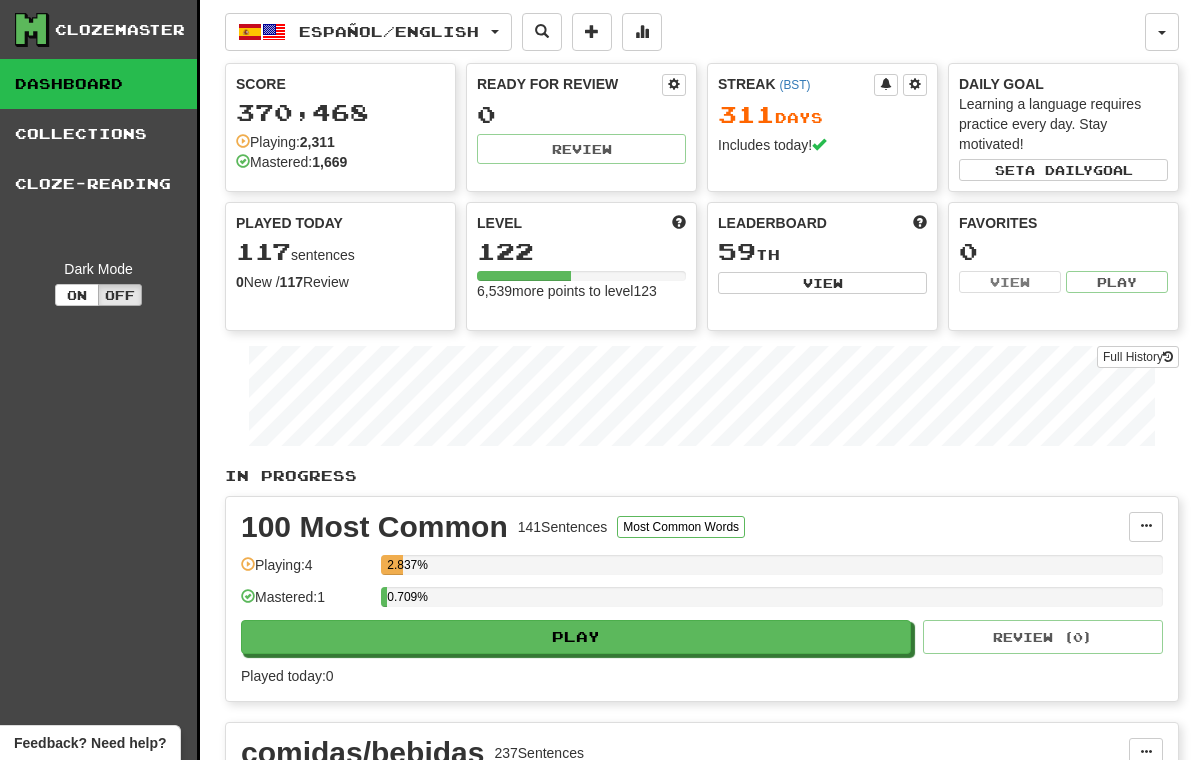 click on "Full History" at bounding box center [1138, 357] 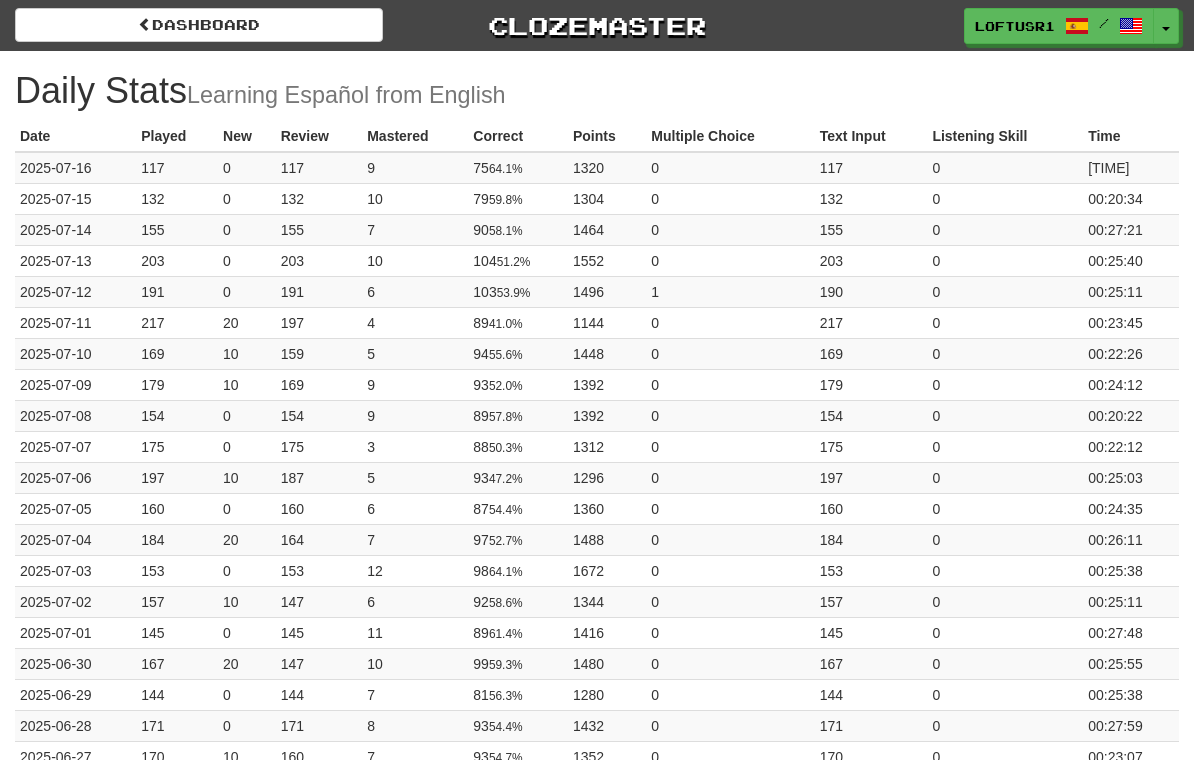 scroll, scrollTop: 0, scrollLeft: 0, axis: both 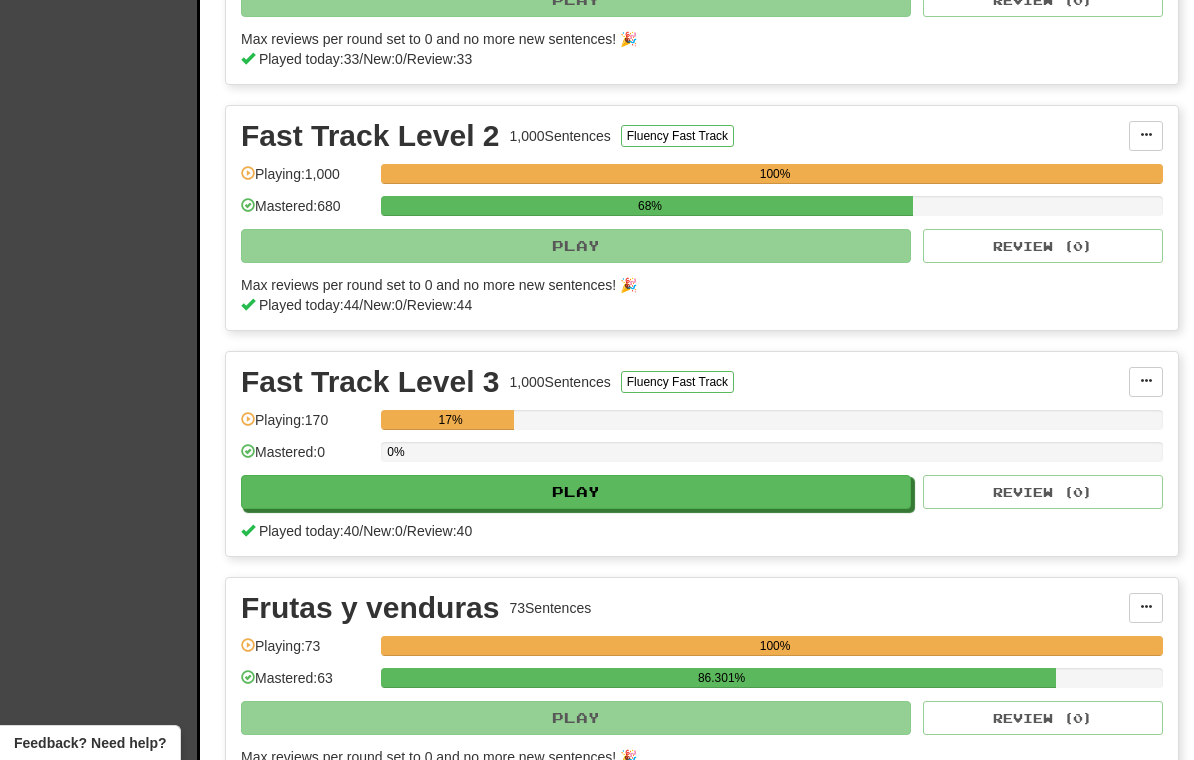 click on "Play" at bounding box center [576, 492] 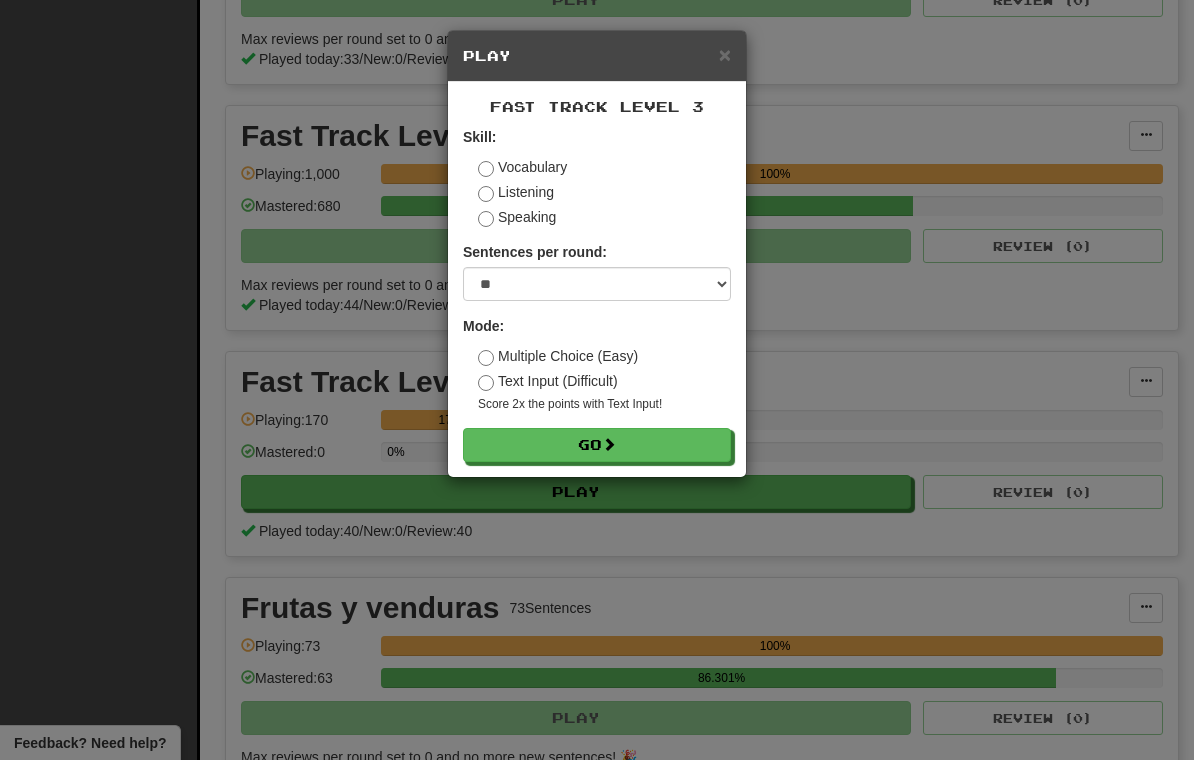 click on "Go" at bounding box center [597, 445] 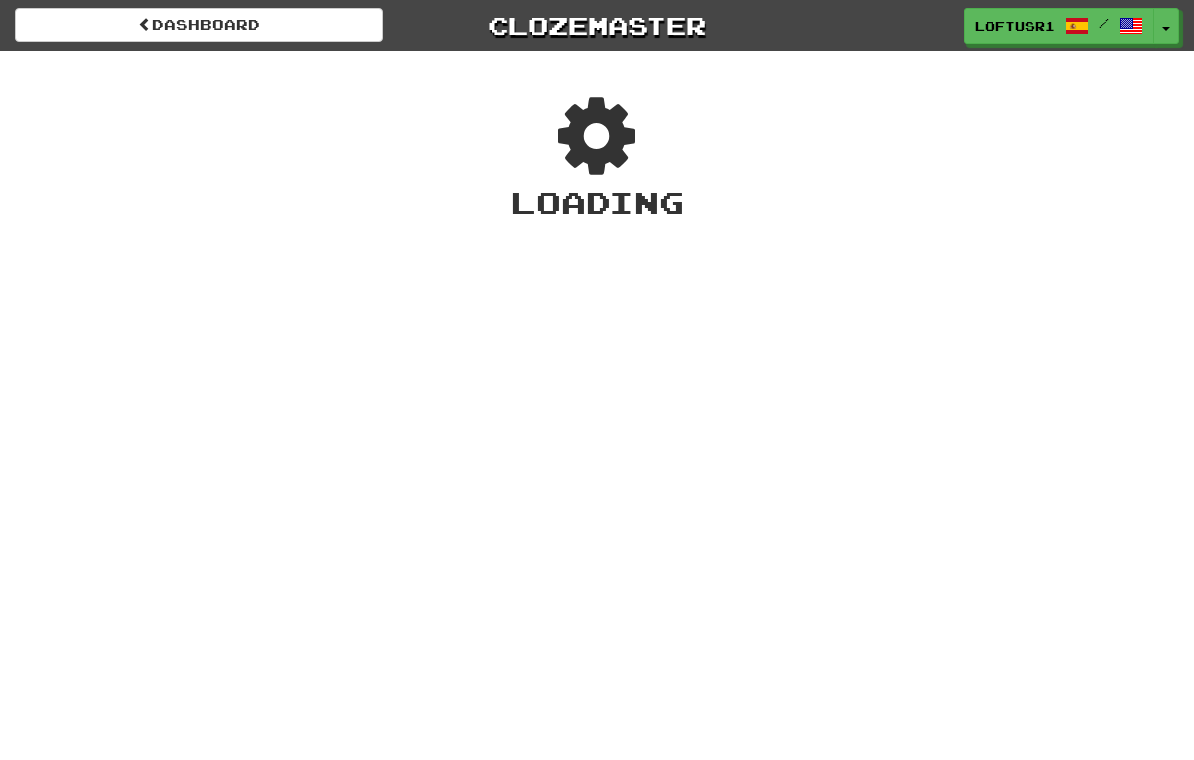 scroll, scrollTop: 0, scrollLeft: 0, axis: both 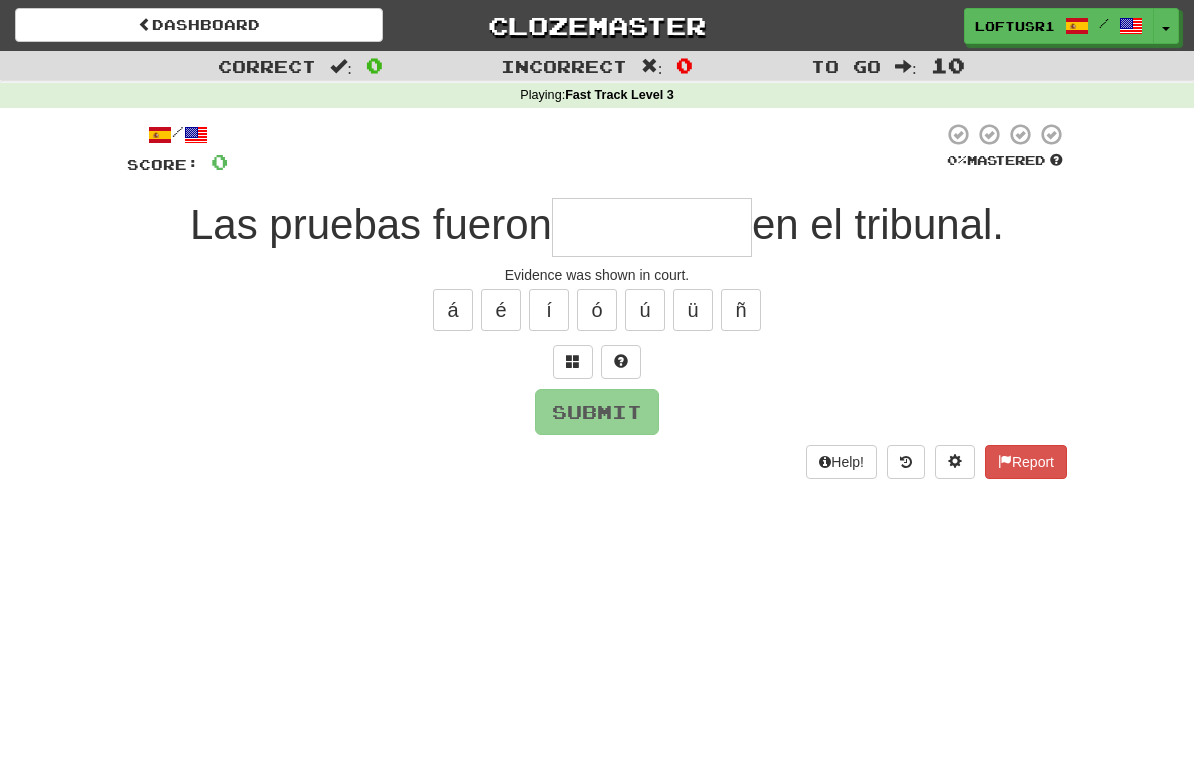 click at bounding box center (652, 227) 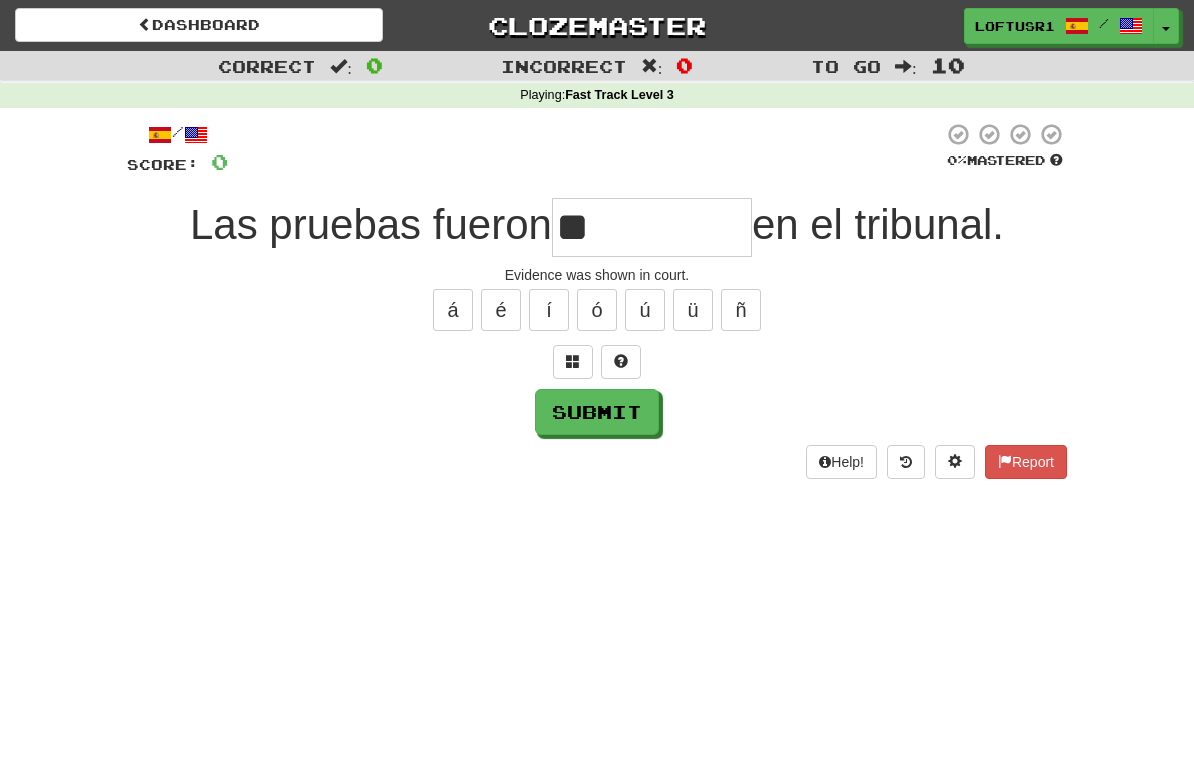 click on "Submit" at bounding box center (597, 412) 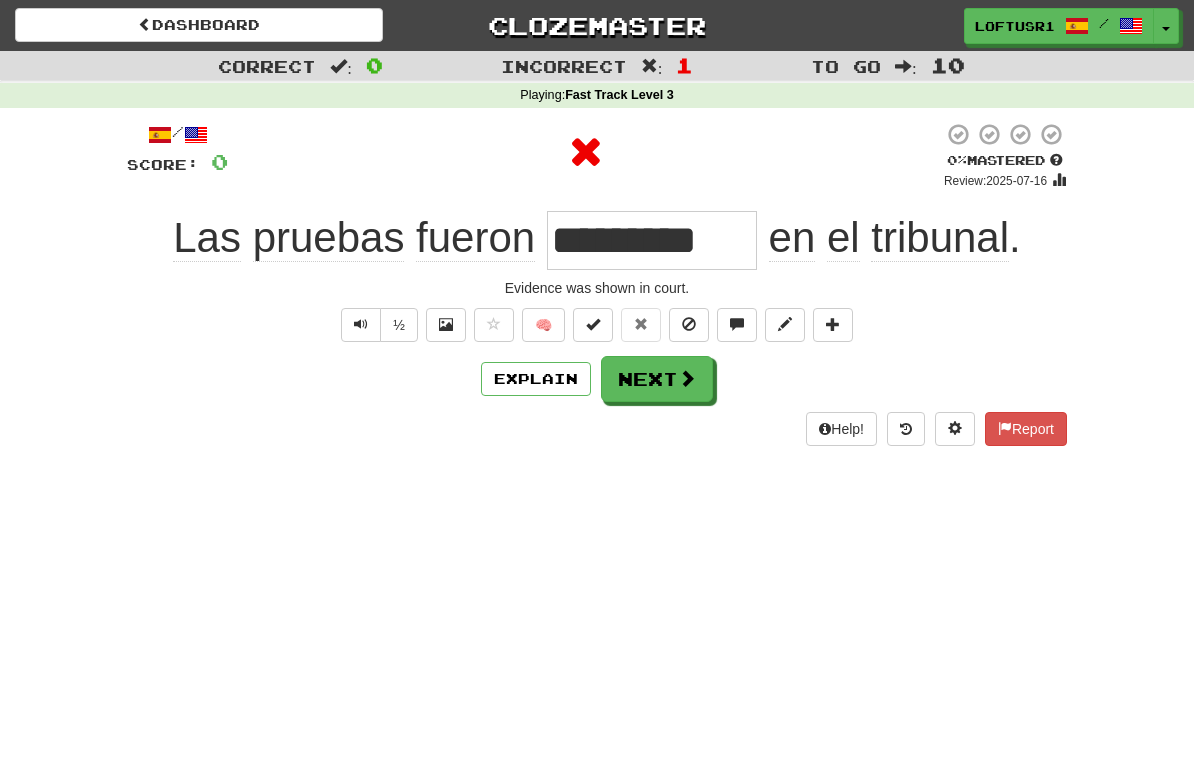 click on "Explain" at bounding box center (536, 379) 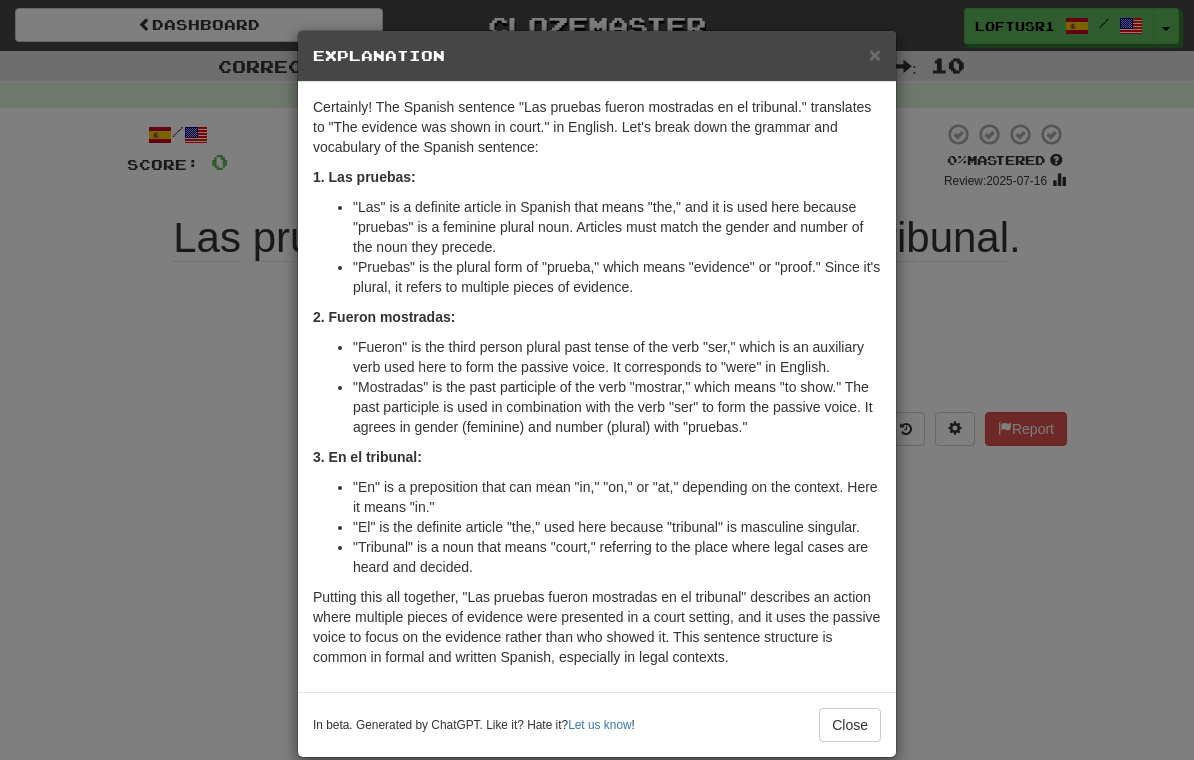 click on "Close" at bounding box center (850, 725) 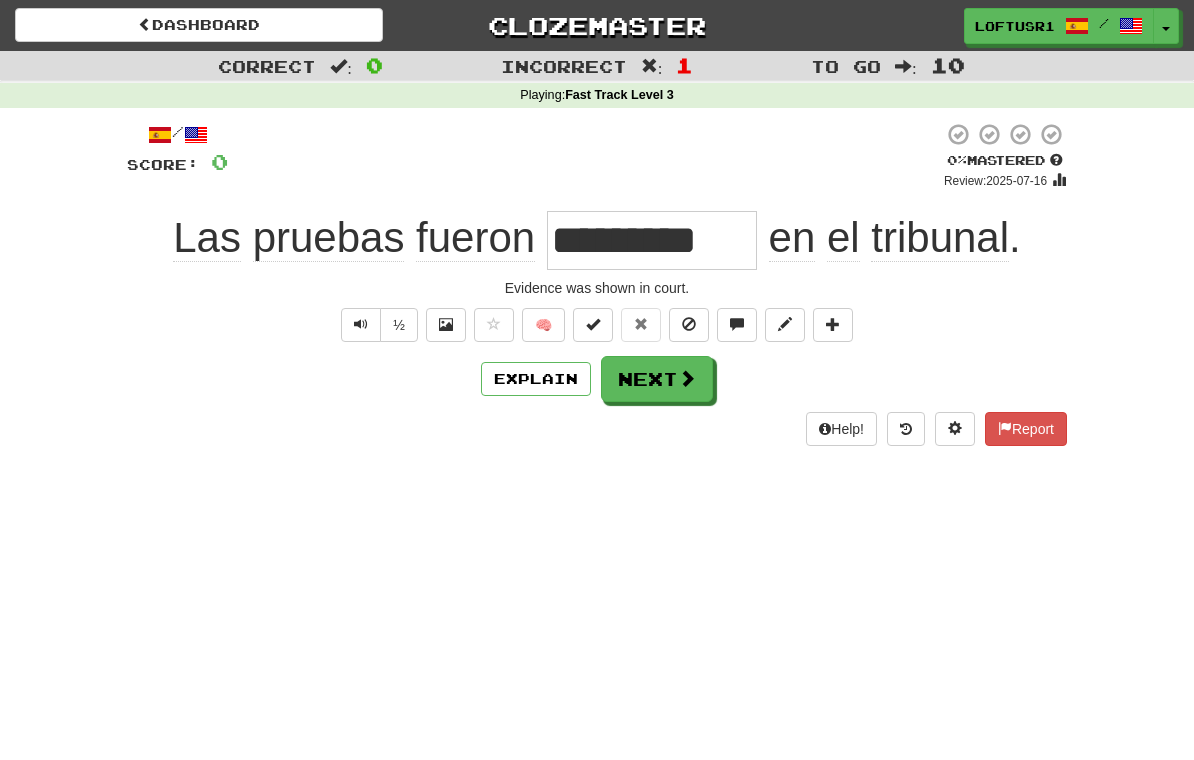 click on "Next" at bounding box center [657, 379] 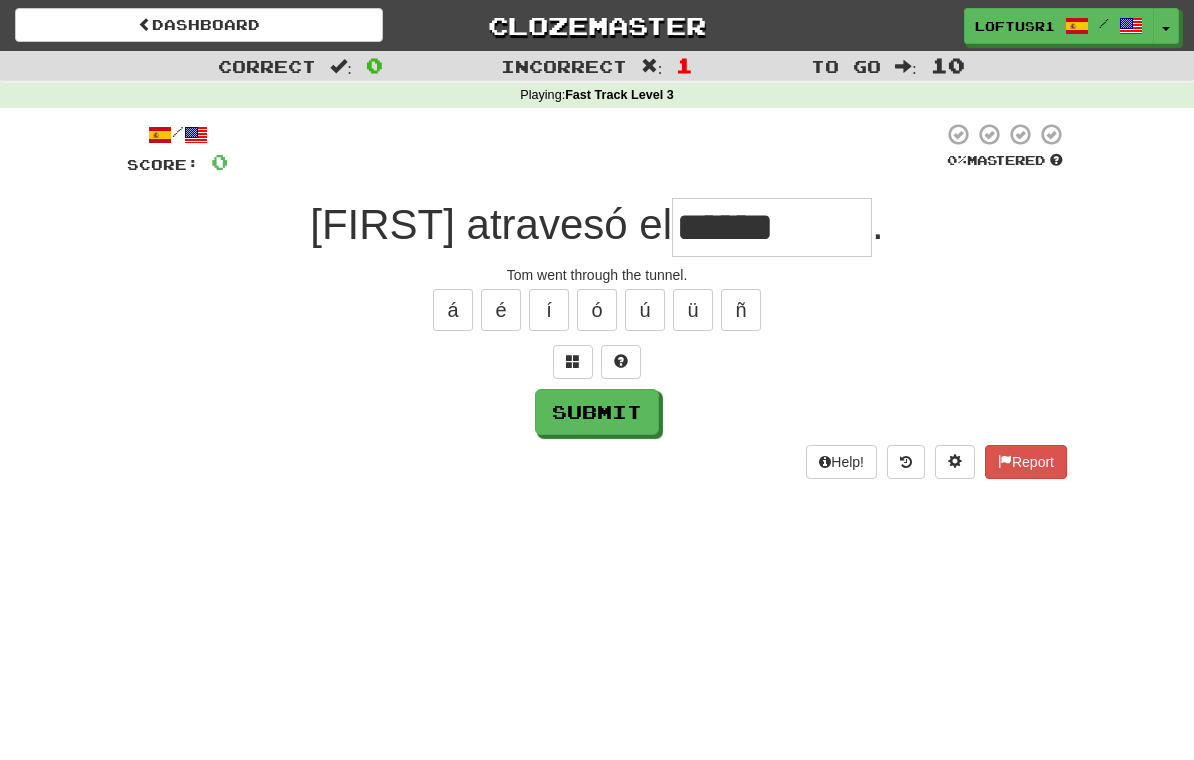 click on "Submit" at bounding box center [597, 412] 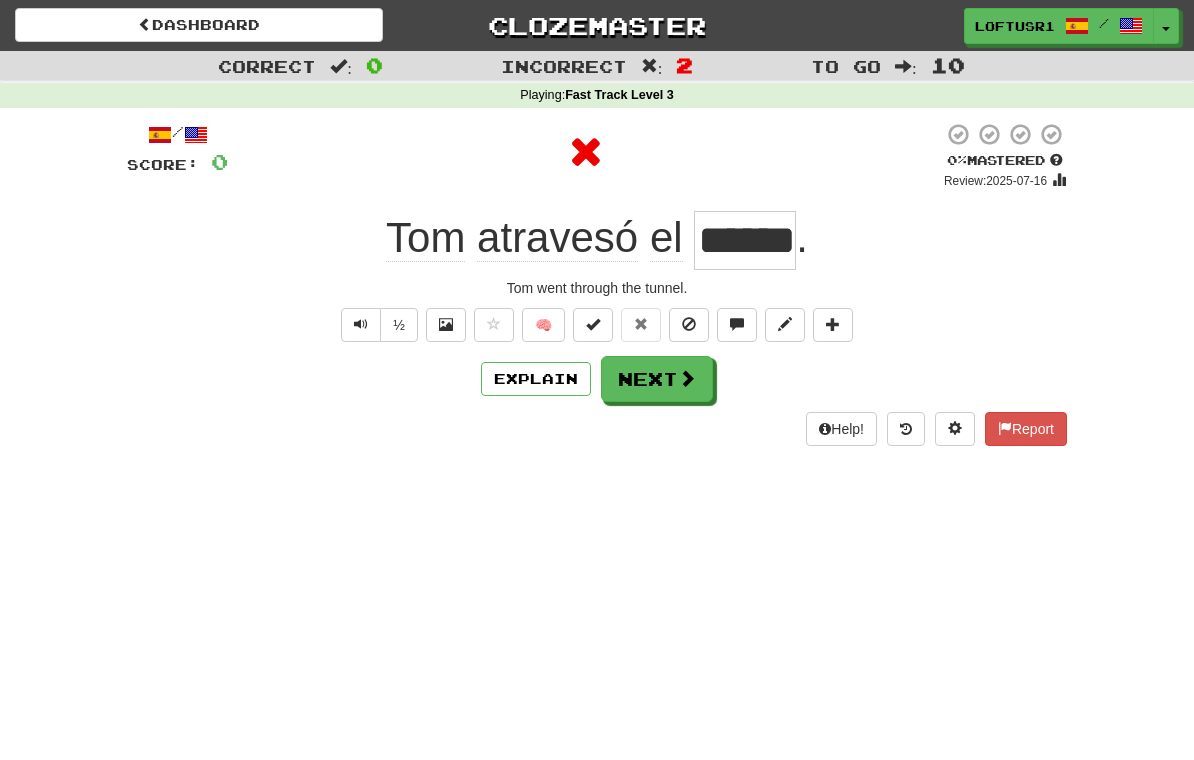 type on "*****" 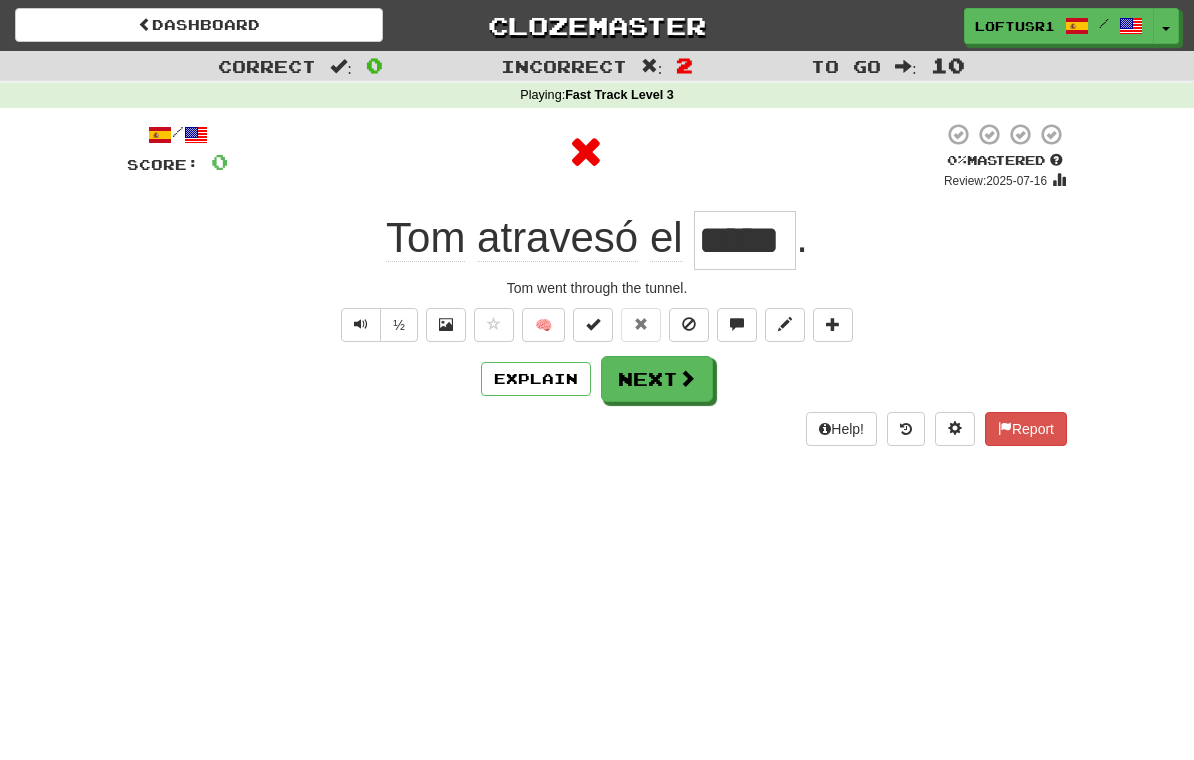 click on "Next" at bounding box center [657, 379] 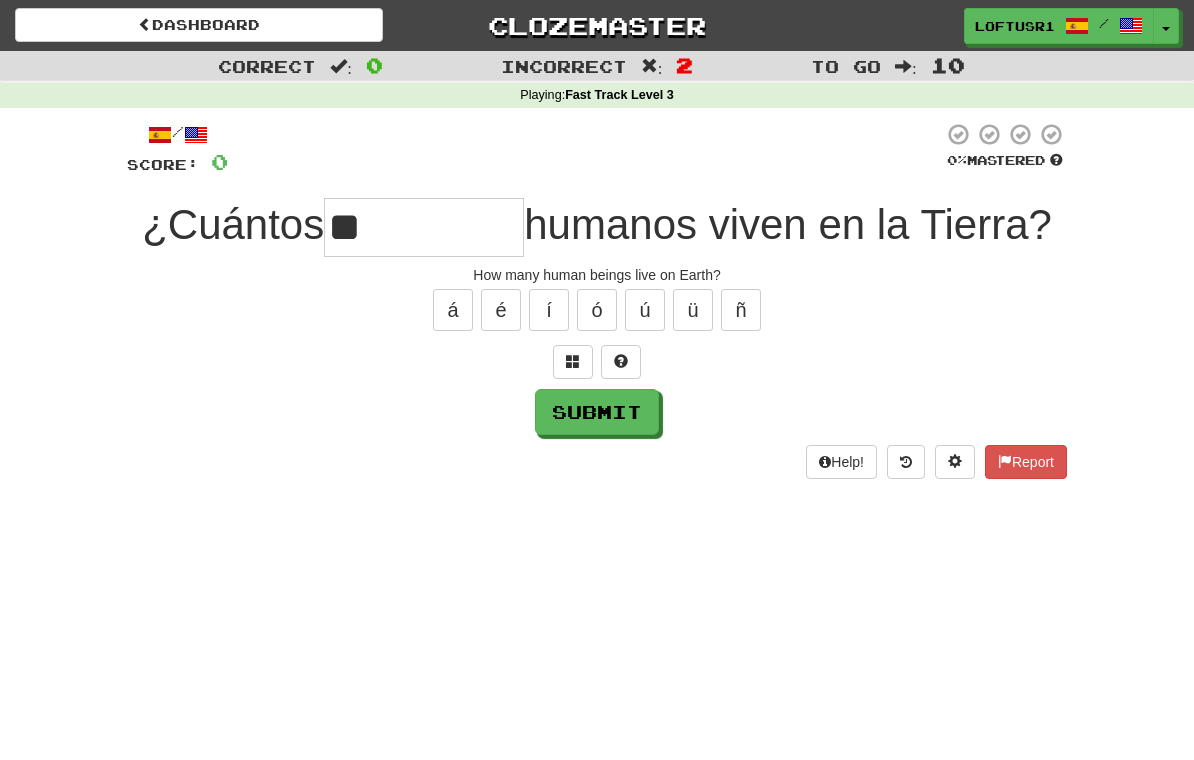 type on "*" 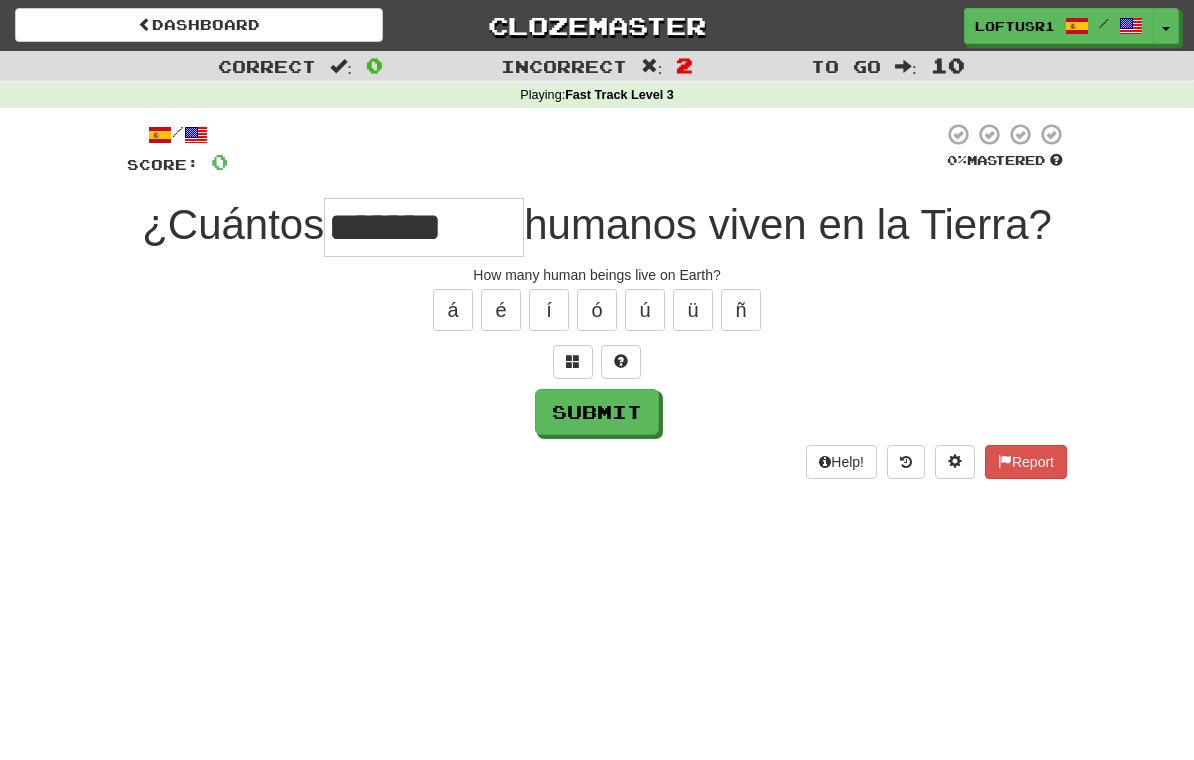 click on "Submit" at bounding box center [597, 412] 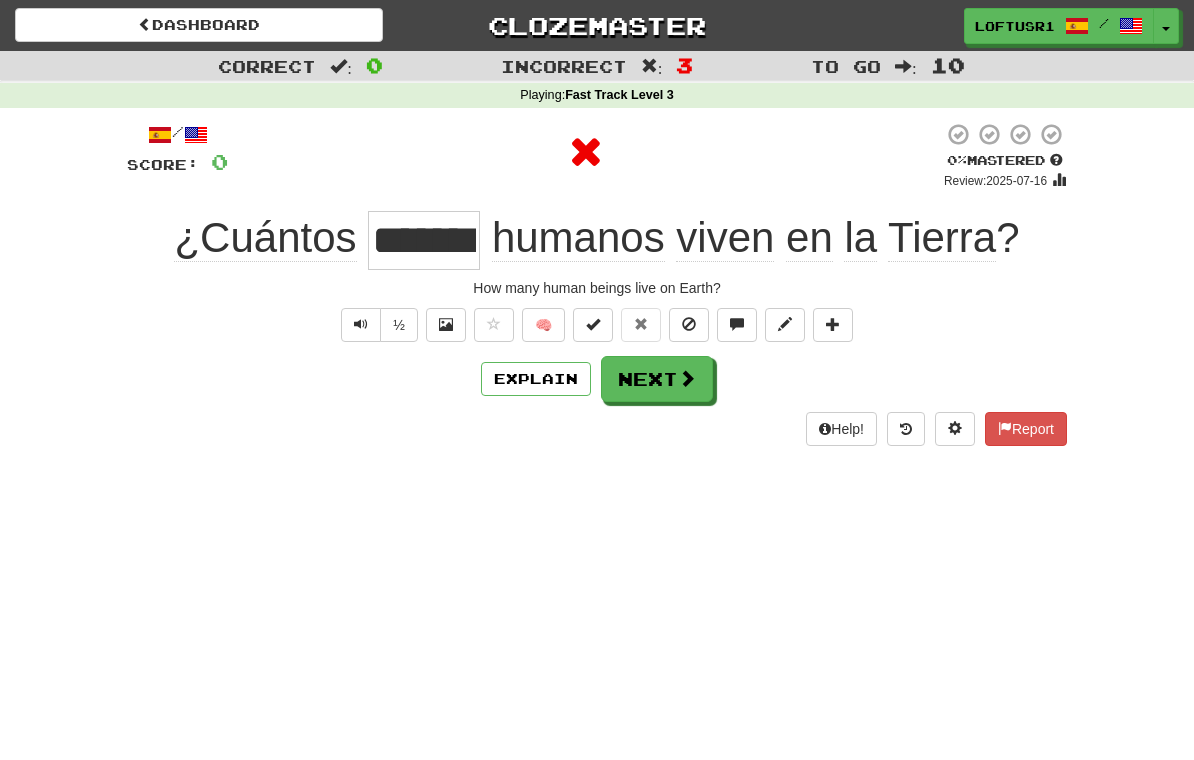 type on "*****" 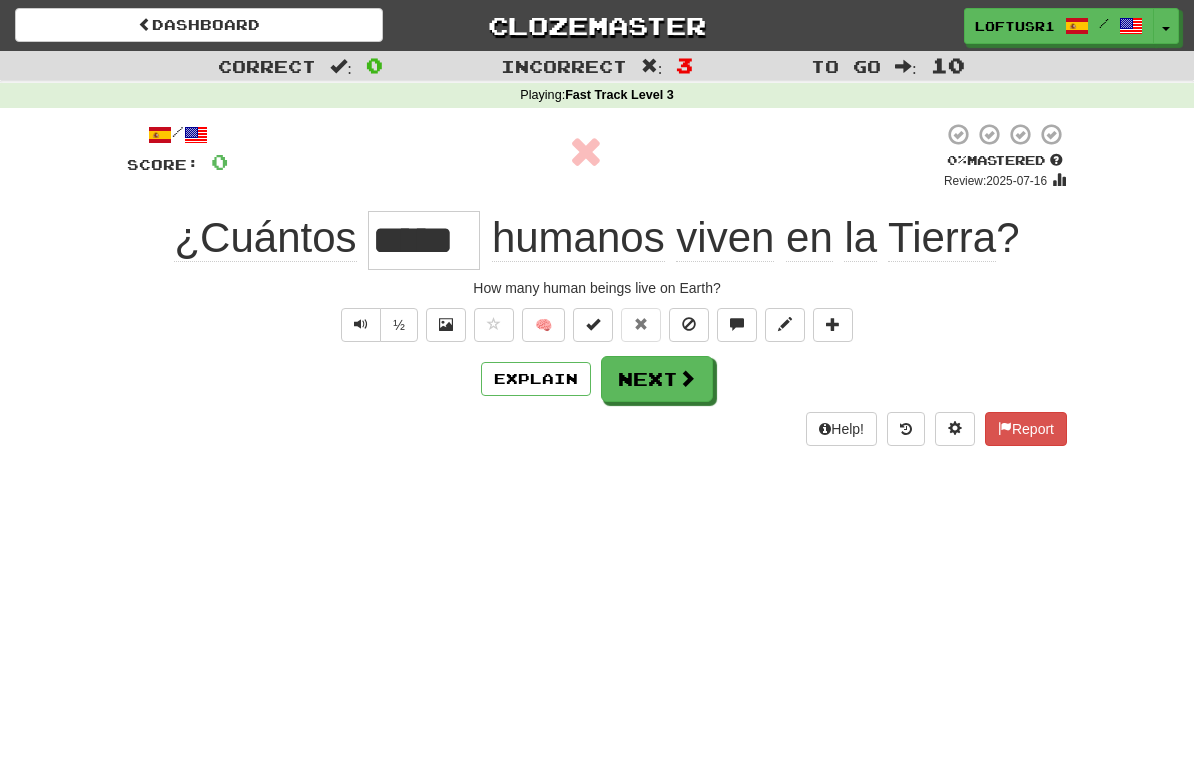 click on "Explain" at bounding box center [536, 379] 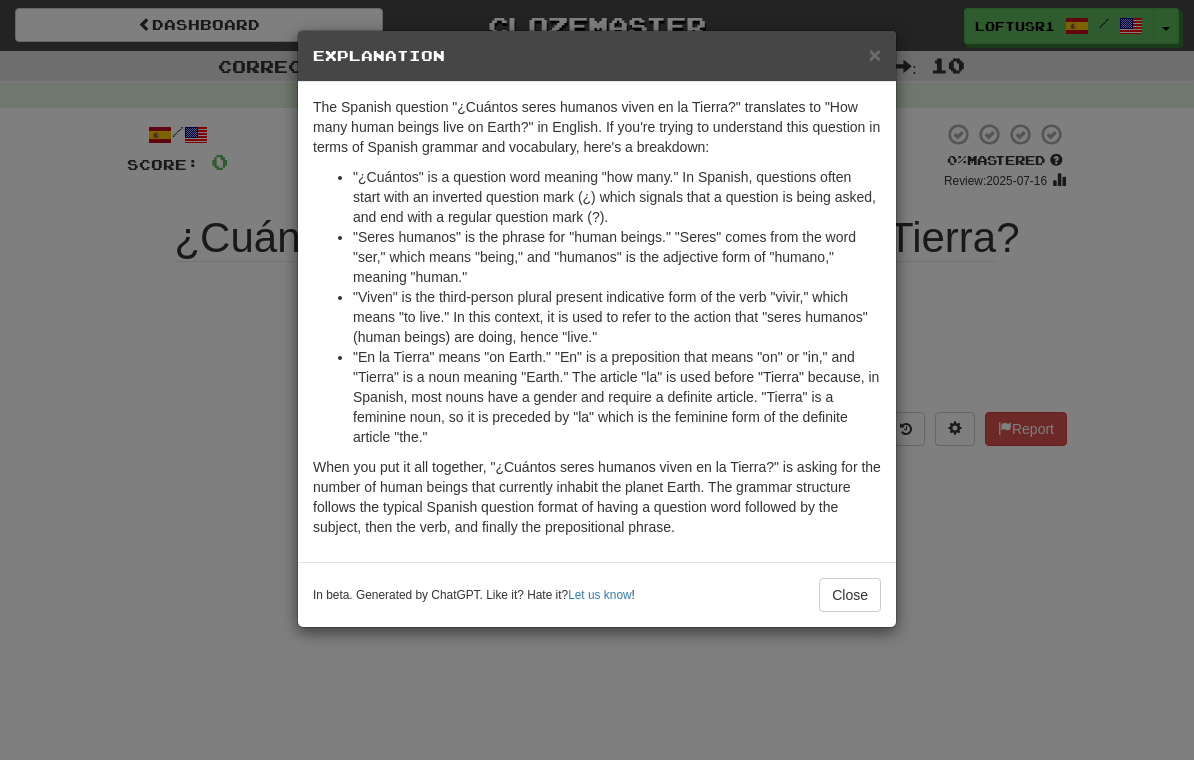 click on "In beta. Generated by ChatGPT. Like it? Hate it?  Let us know ! Close" at bounding box center [597, 594] 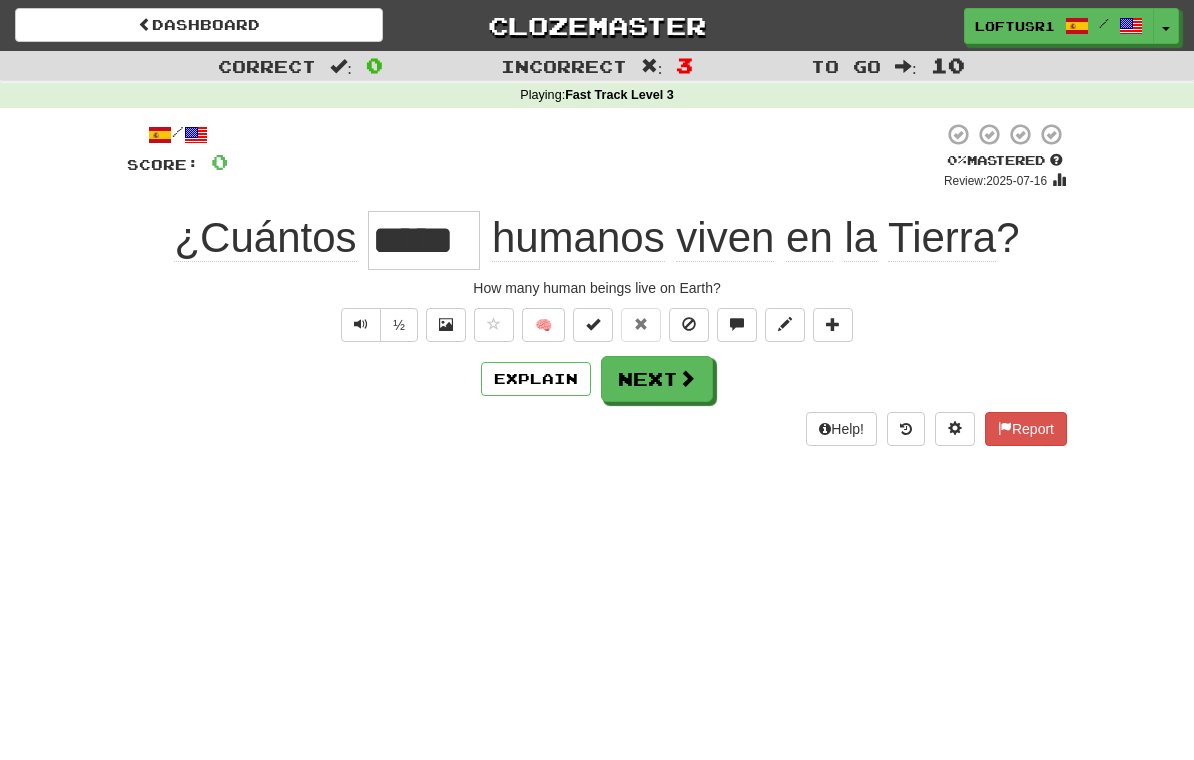 click on "Next" at bounding box center (657, 379) 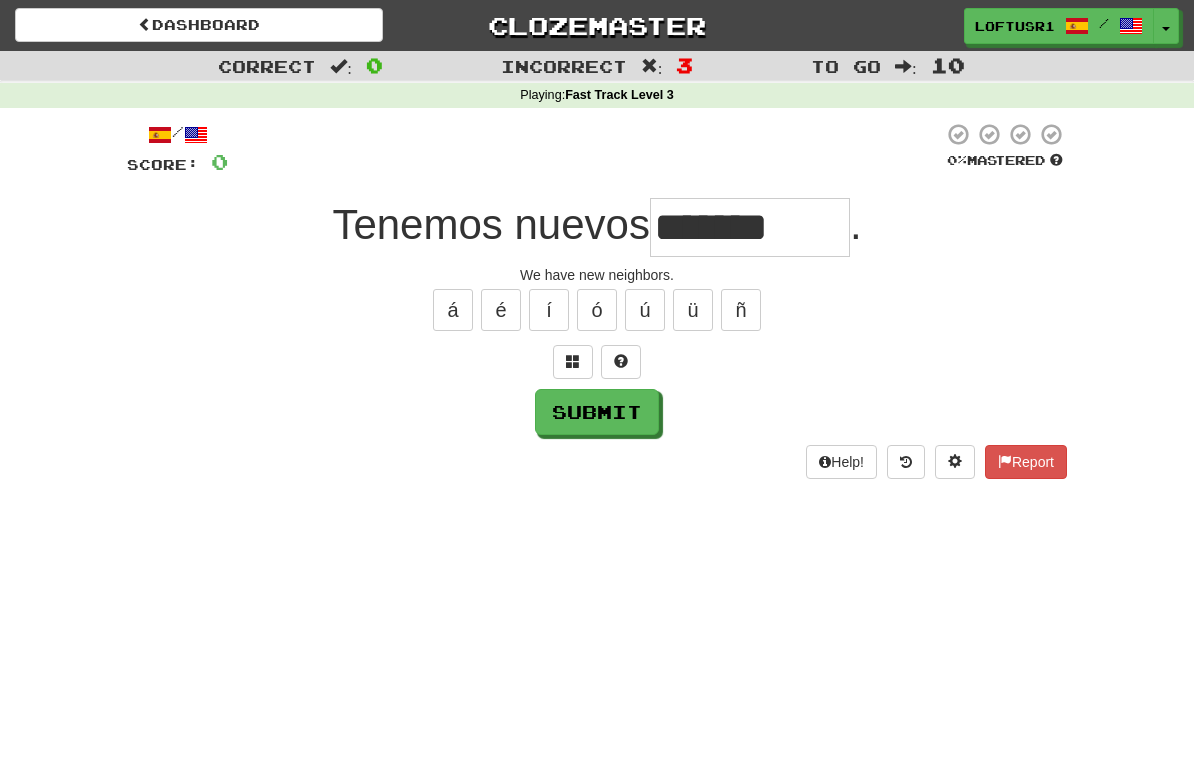 type on "*******" 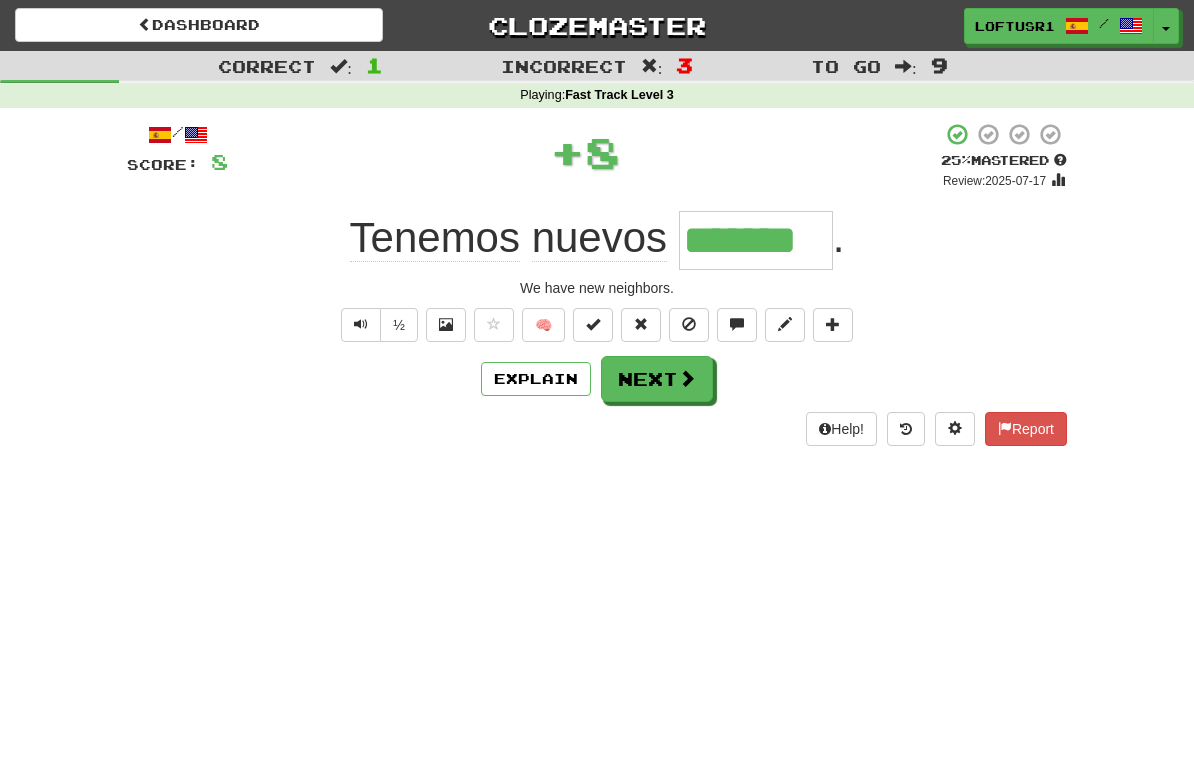 click on "Explain" at bounding box center (536, 379) 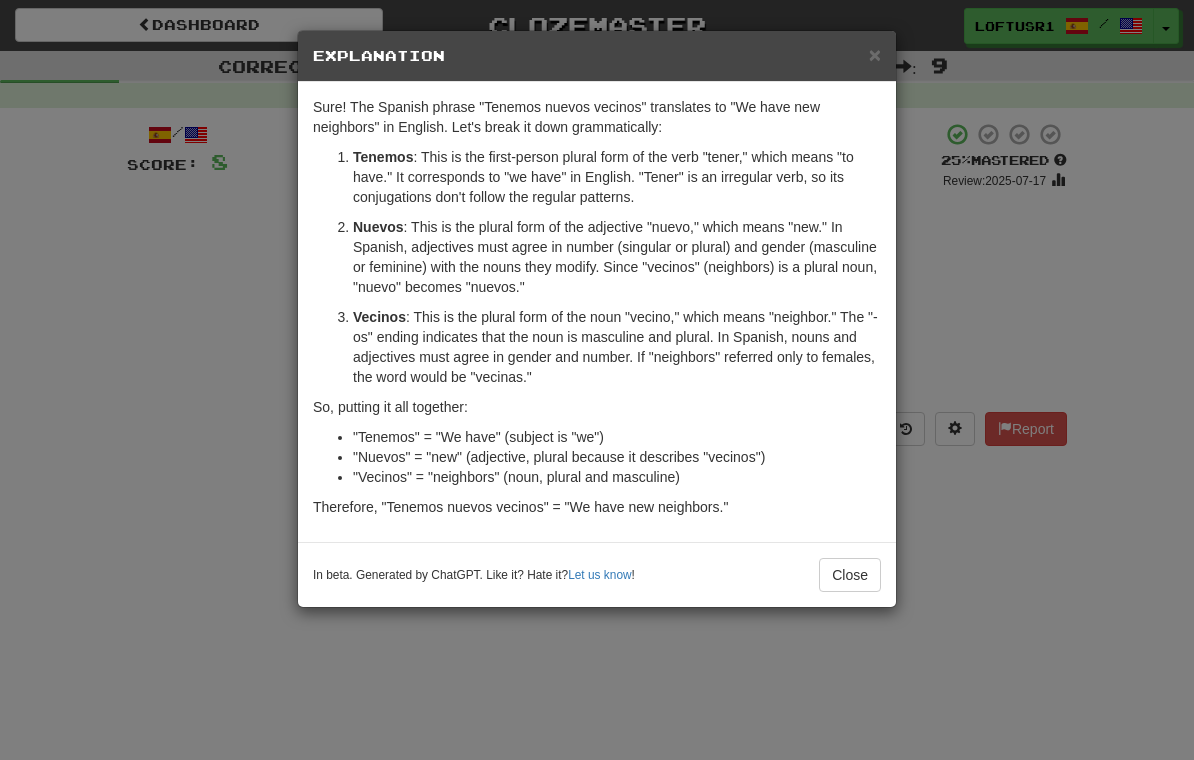 click on "Close" at bounding box center (850, 575) 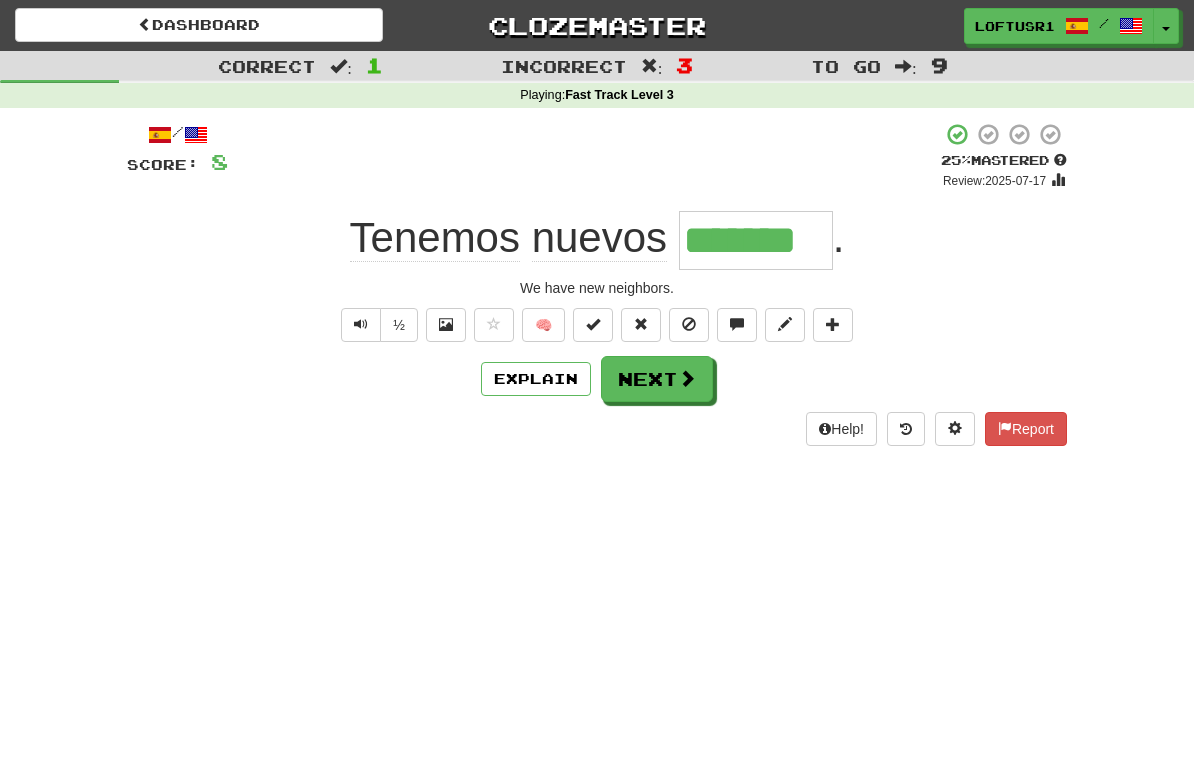 click on "Next" at bounding box center [657, 379] 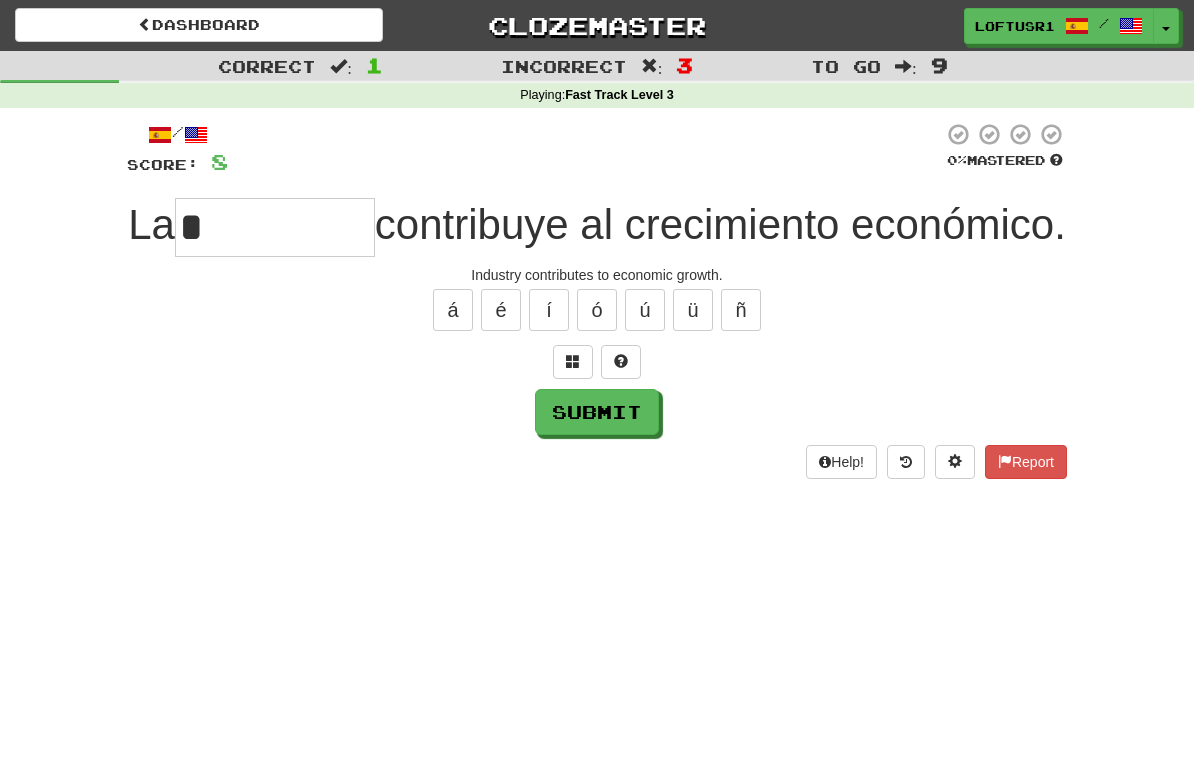 click on "Submit" at bounding box center [597, 412] 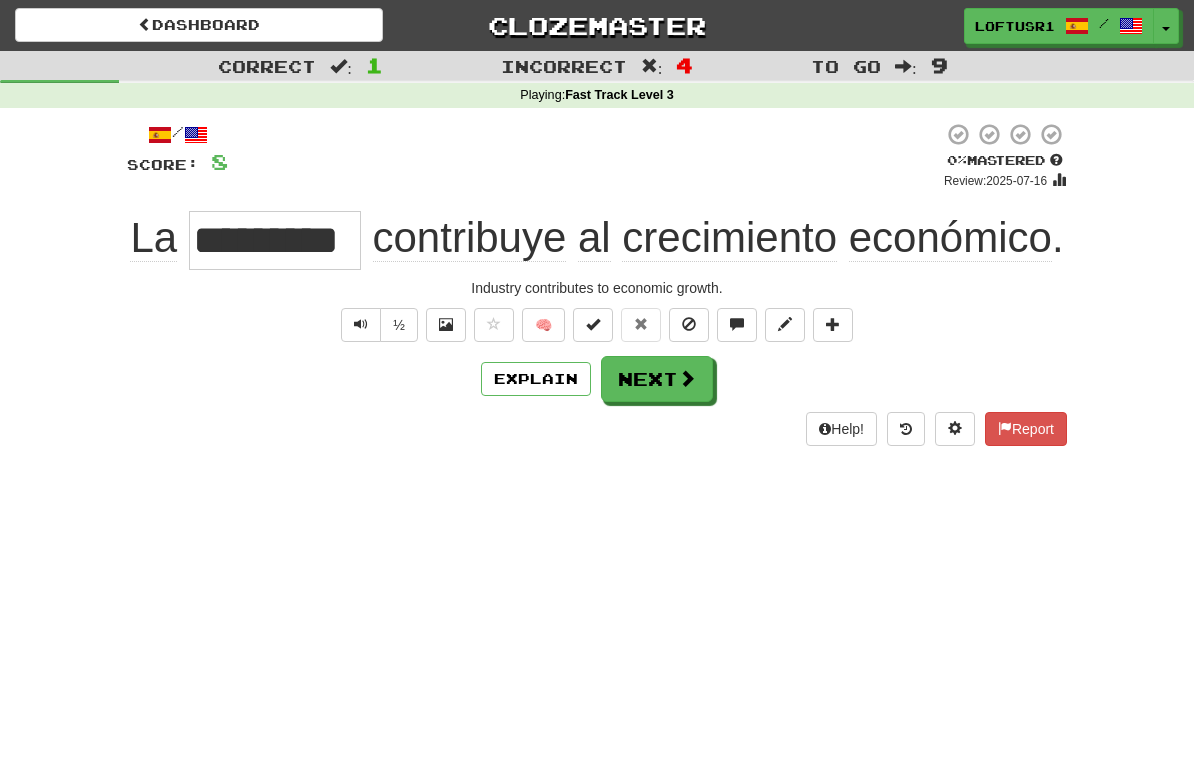 click on "Explain" at bounding box center [536, 379] 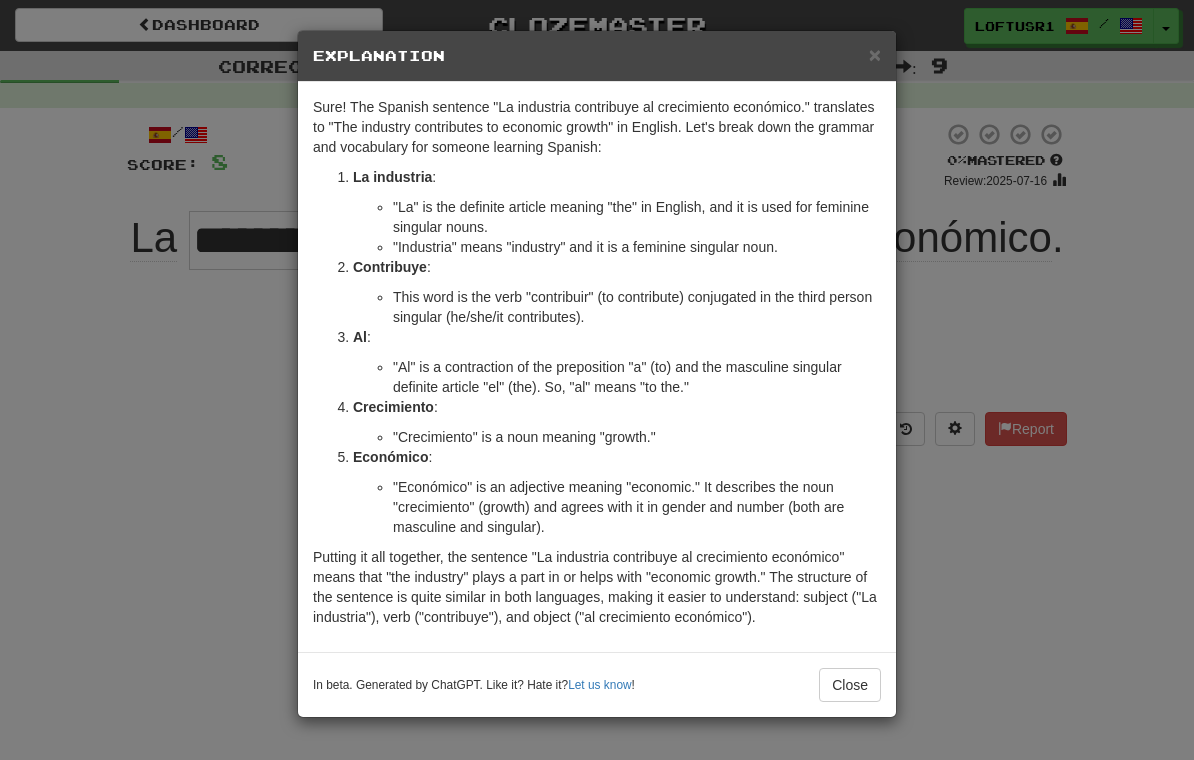 click on "× Explanation Sure! The Spanish sentence "La industria contribuye al crecimiento económico." translates to "The industry contributes to economic growth" in English. Let's break down the grammar and vocabulary for someone learning Spanish:
La industria :
"La" is the definite article meaning "the" in English, and it is used for feminine singular nouns.
"Industria" means "industry" and it is a feminine singular noun.
Contribuye :
This word is the verb "contribuir" (to contribute) conjugated in the third person singular (he/she/it contributes).
Al :
"Al" is a contraction of the preposition "a" (to) and the masculine singular definite article "el" (the). So, "al" means "to the."
Crecimiento :
"Crecimiento" is a noun meaning "growth."
Económico :
"Económico" is an adjective meaning "economic." It describes the noun "crecimiento" (growth) and agrees with it in gender and number (both are masculine and singular).
Let us know ! Close" at bounding box center [597, 380] 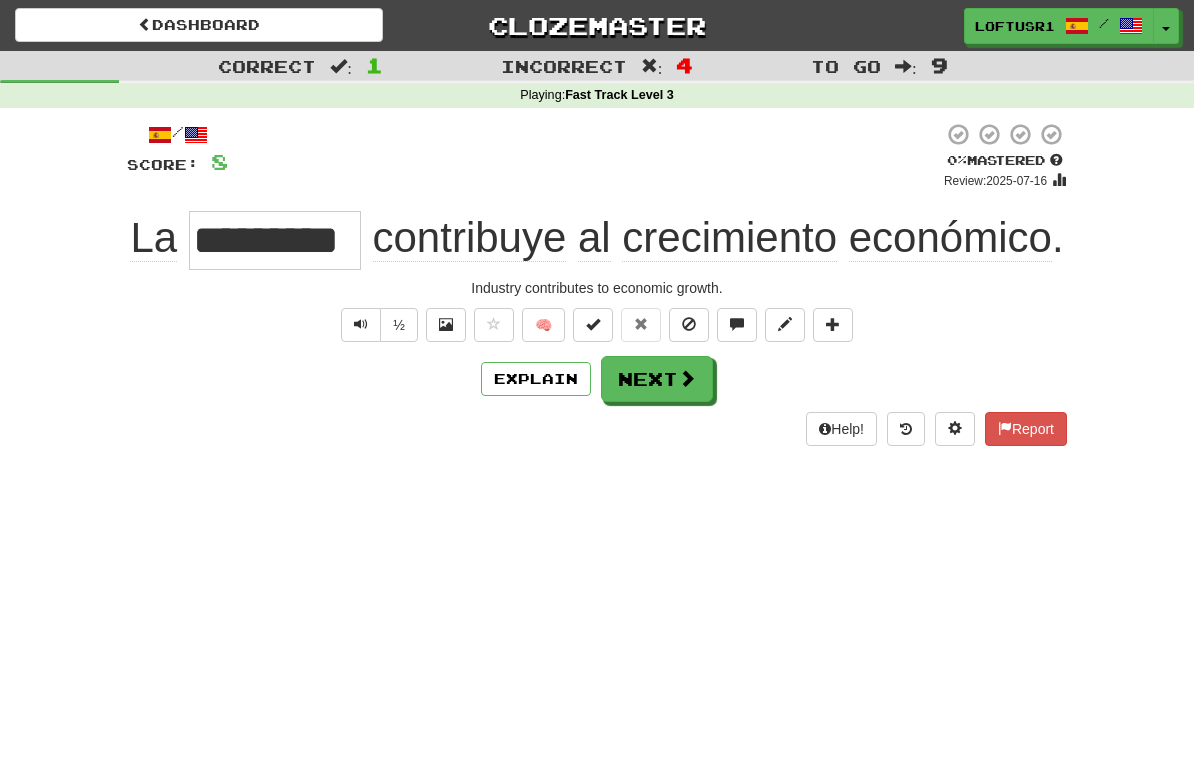 click on "Next" at bounding box center [657, 379] 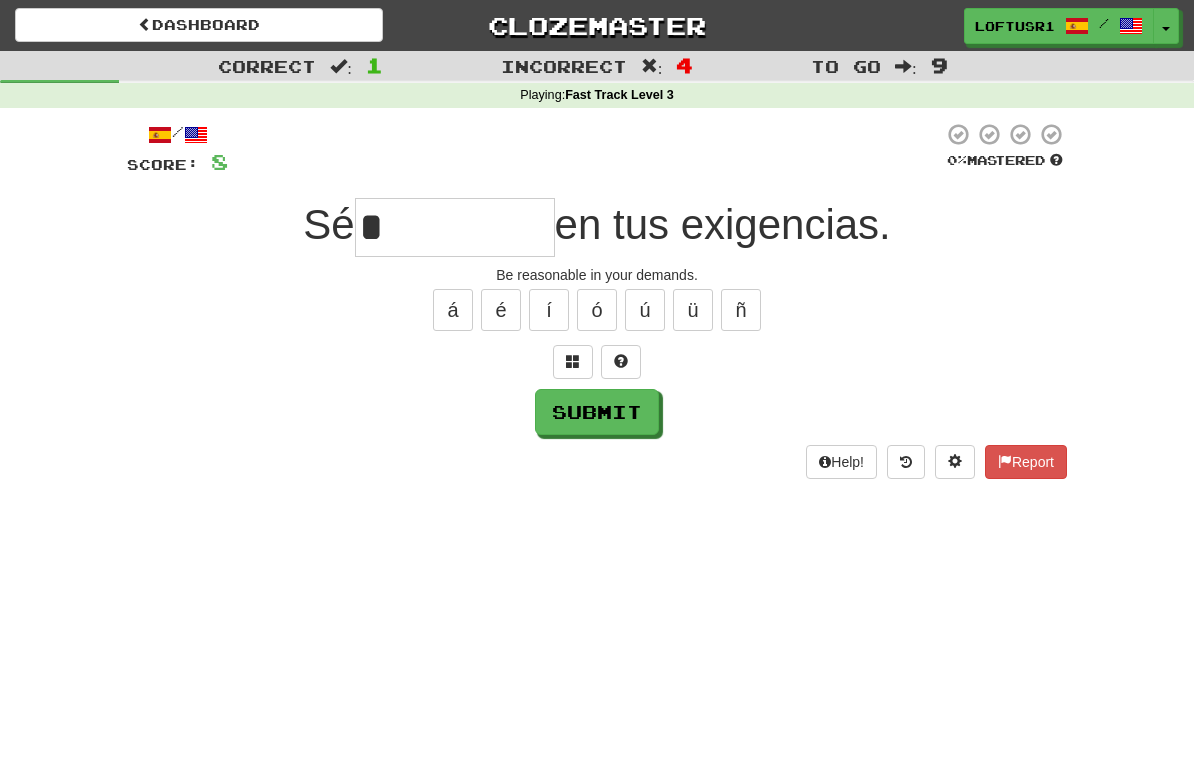 click on "Submit" at bounding box center [597, 412] 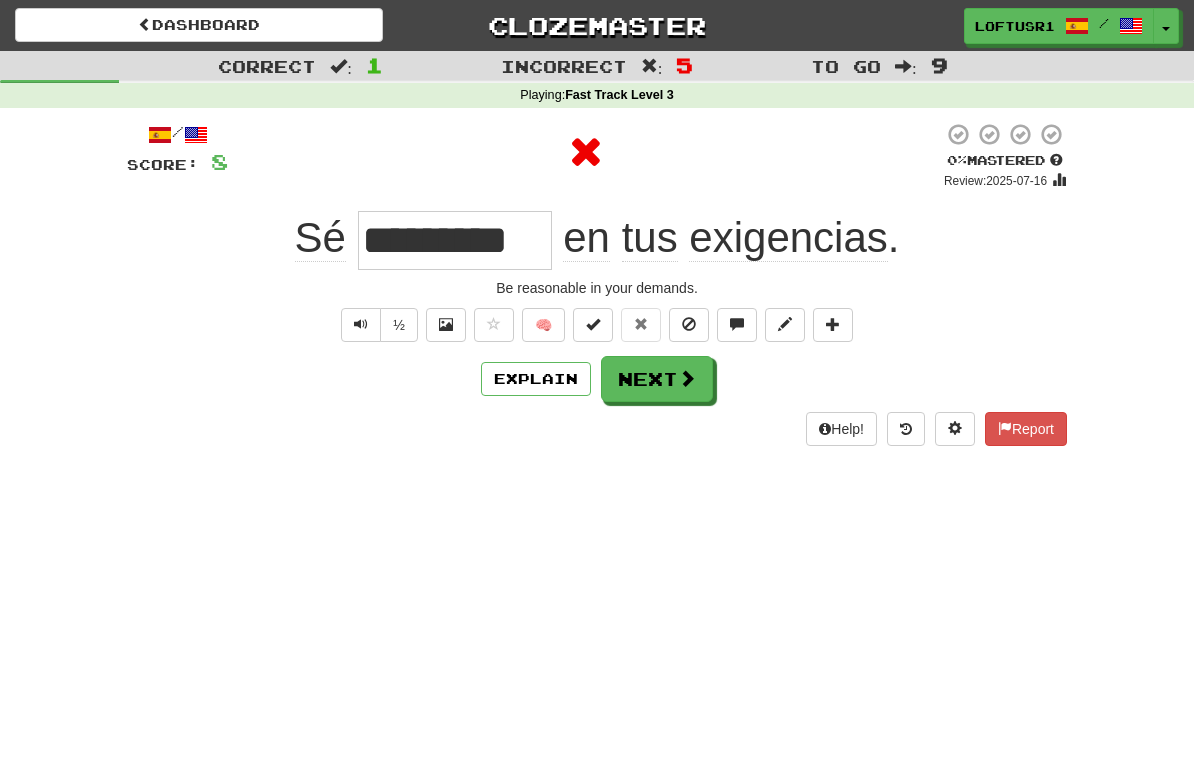 click on "Explain" at bounding box center (536, 379) 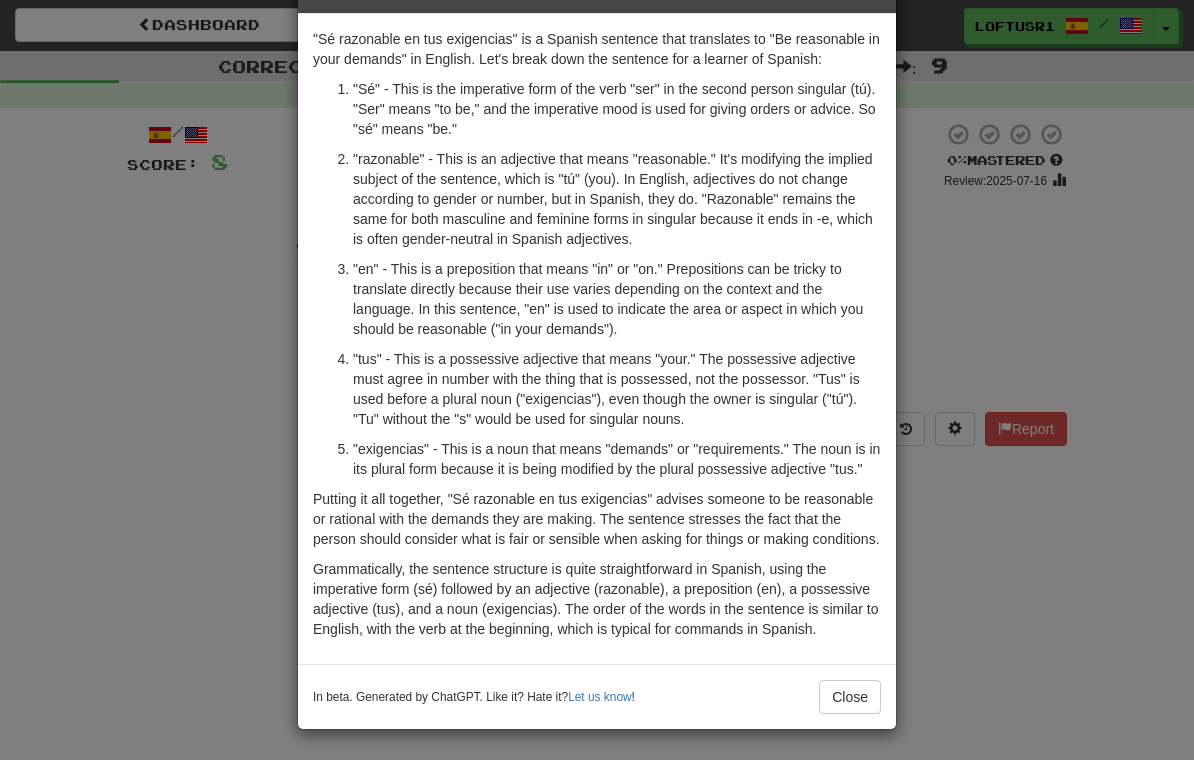 scroll, scrollTop: 108, scrollLeft: 0, axis: vertical 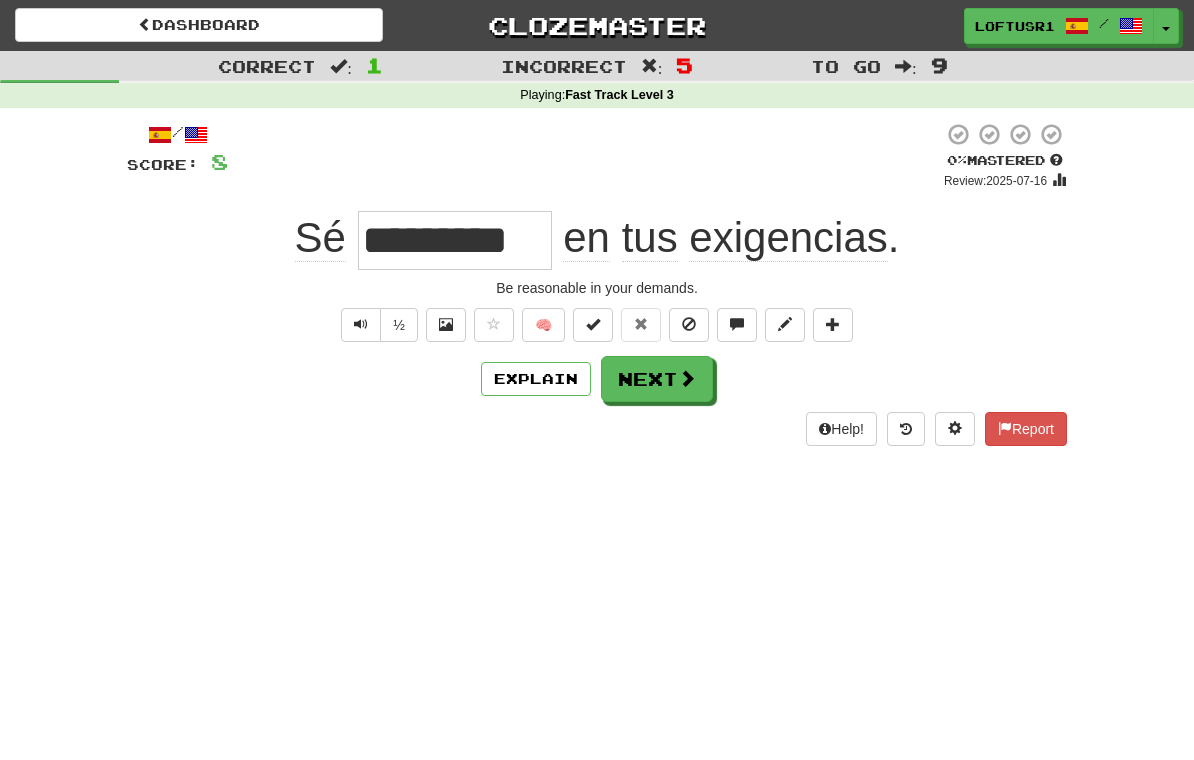 click on "Next" at bounding box center [657, 379] 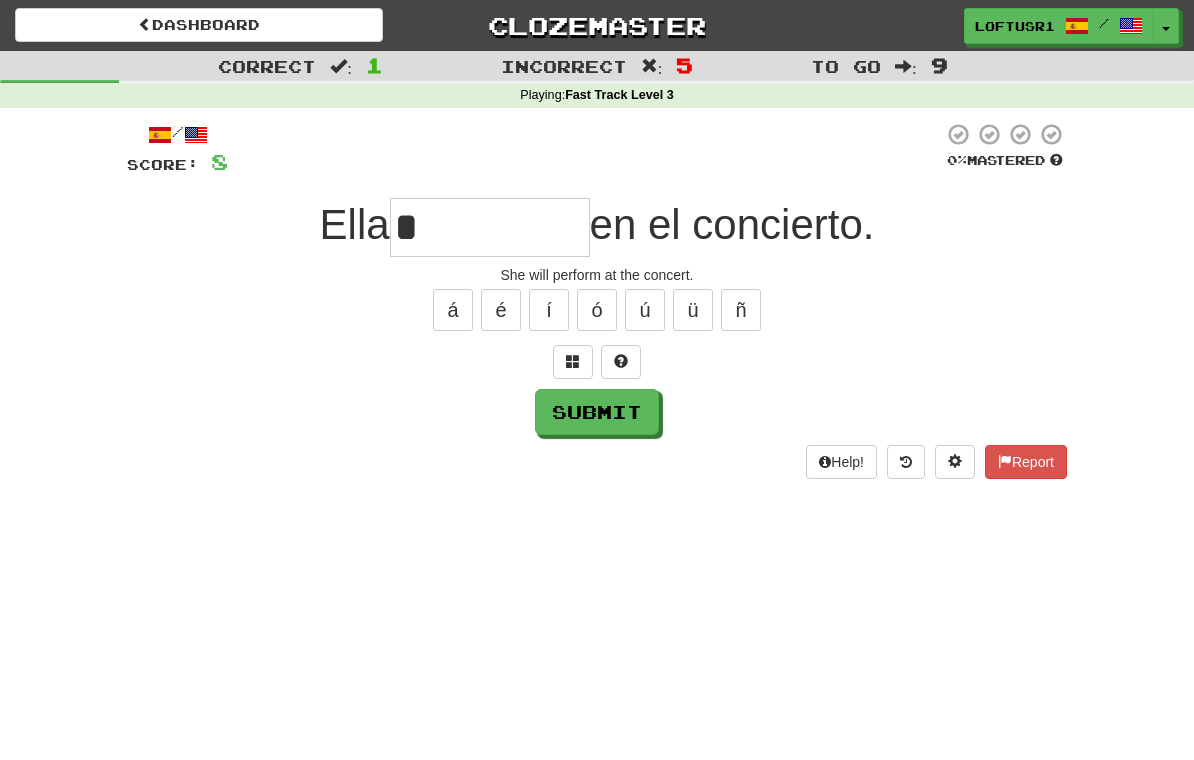 click on "Submit" at bounding box center (597, 412) 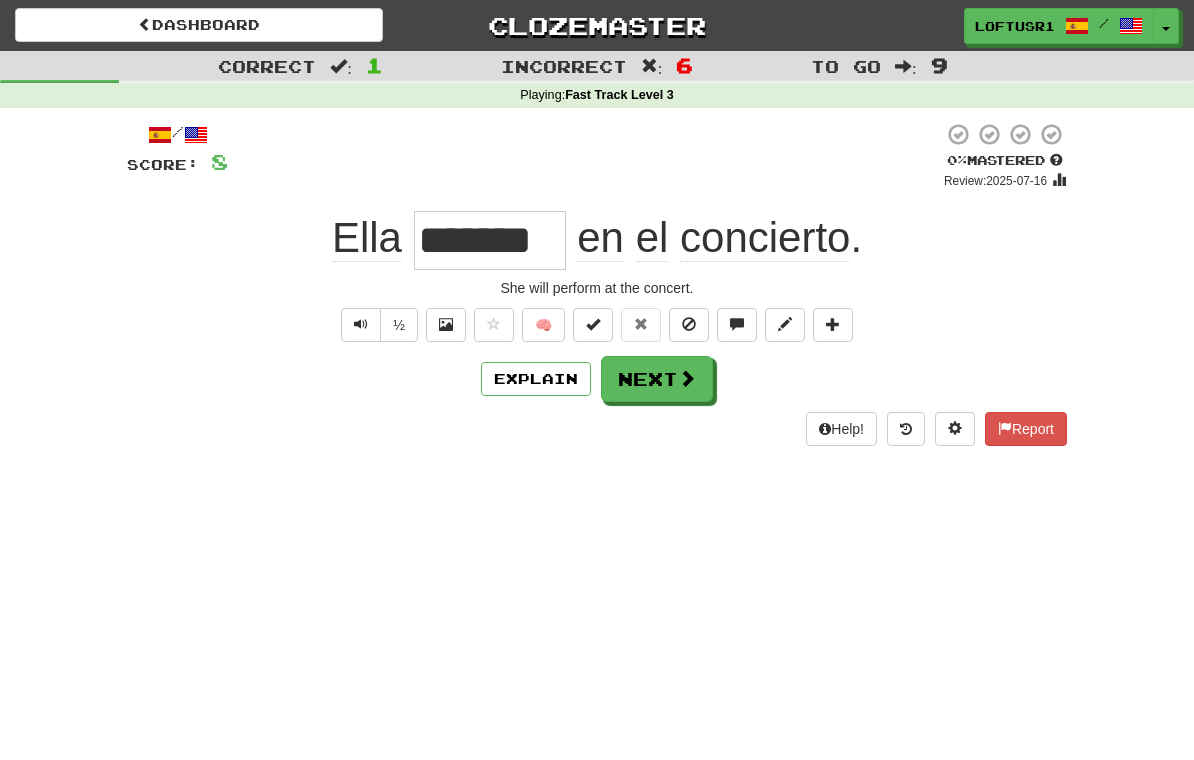 click at bounding box center [687, 378] 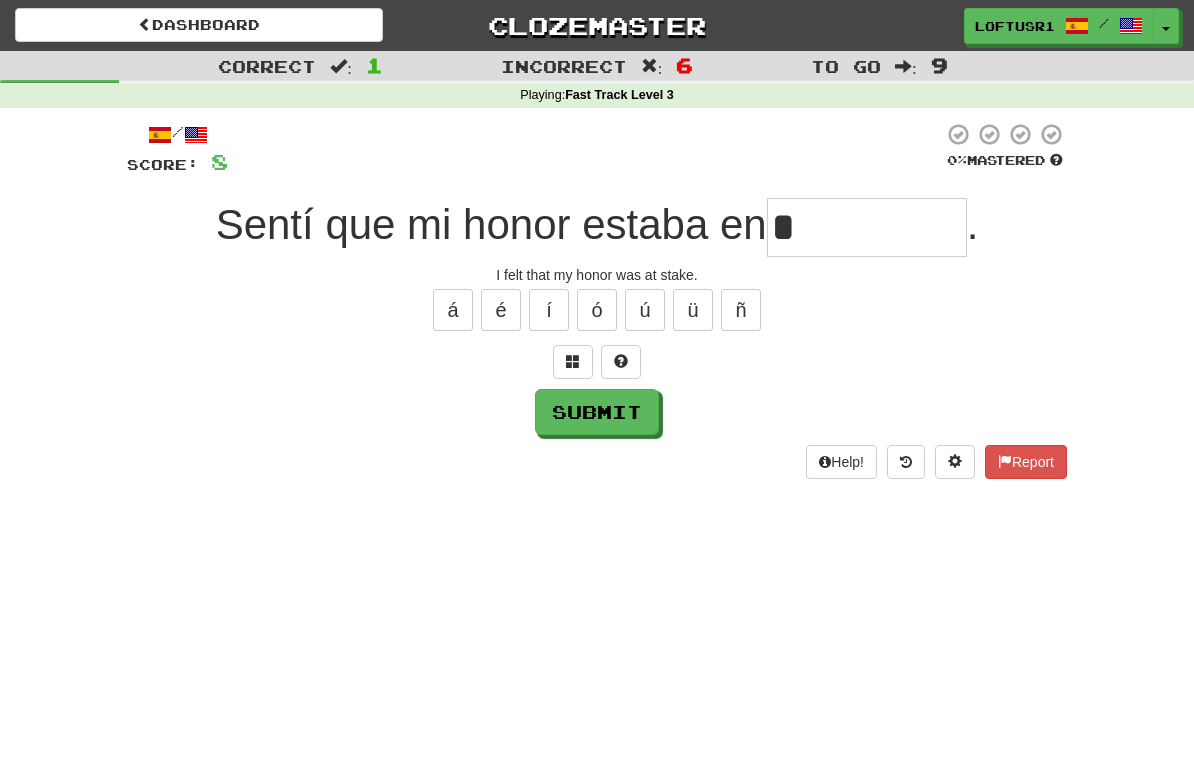 click on "Submit" at bounding box center [597, 412] 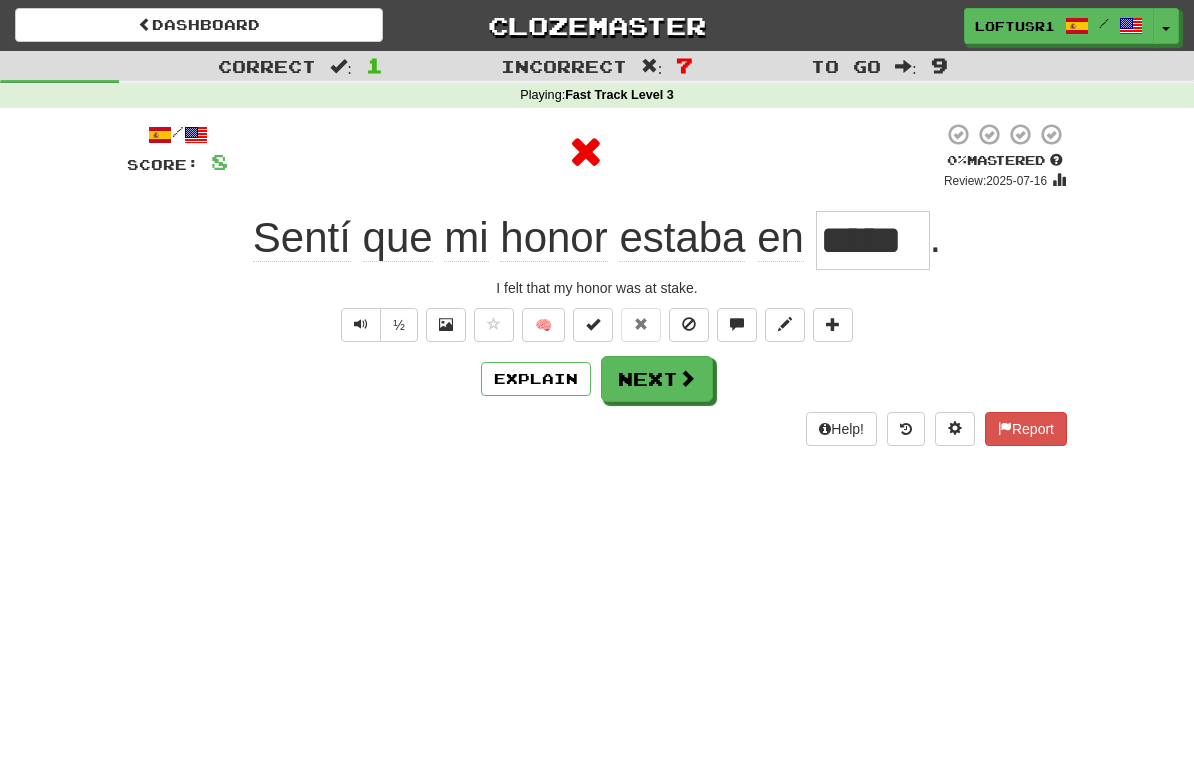 click on "Explain" at bounding box center (536, 379) 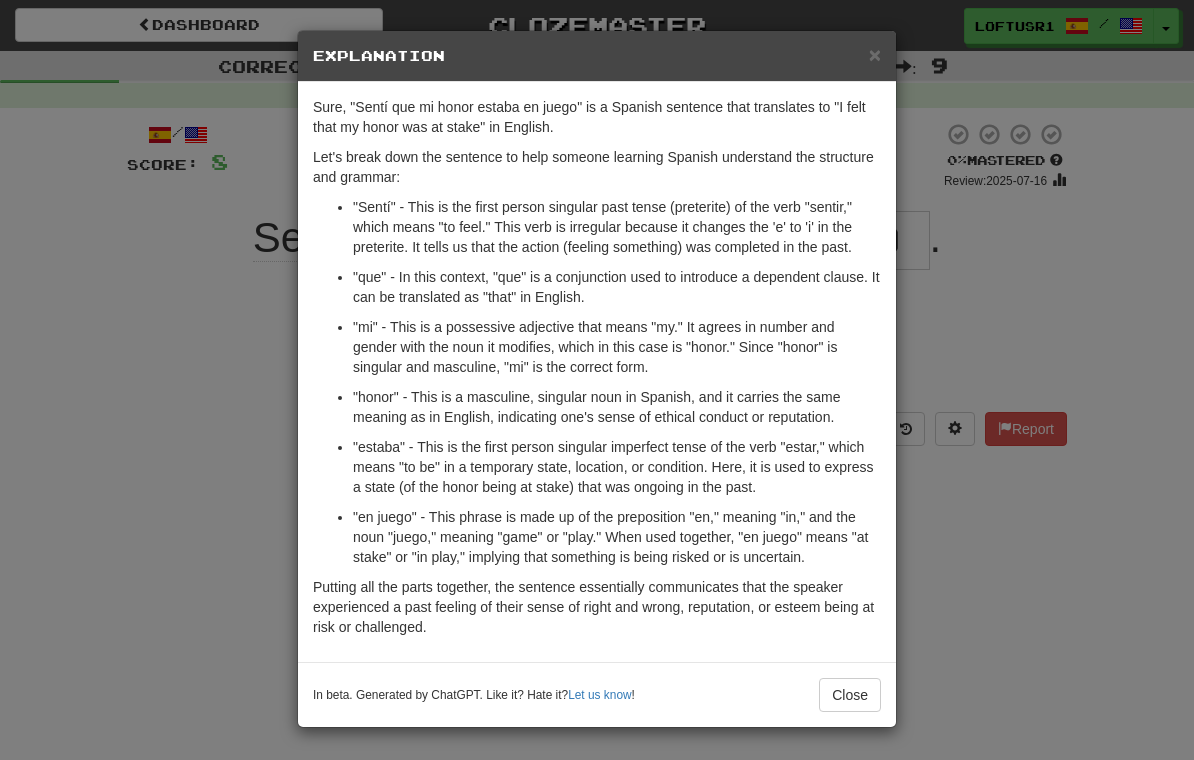 click on "Close" at bounding box center (850, 695) 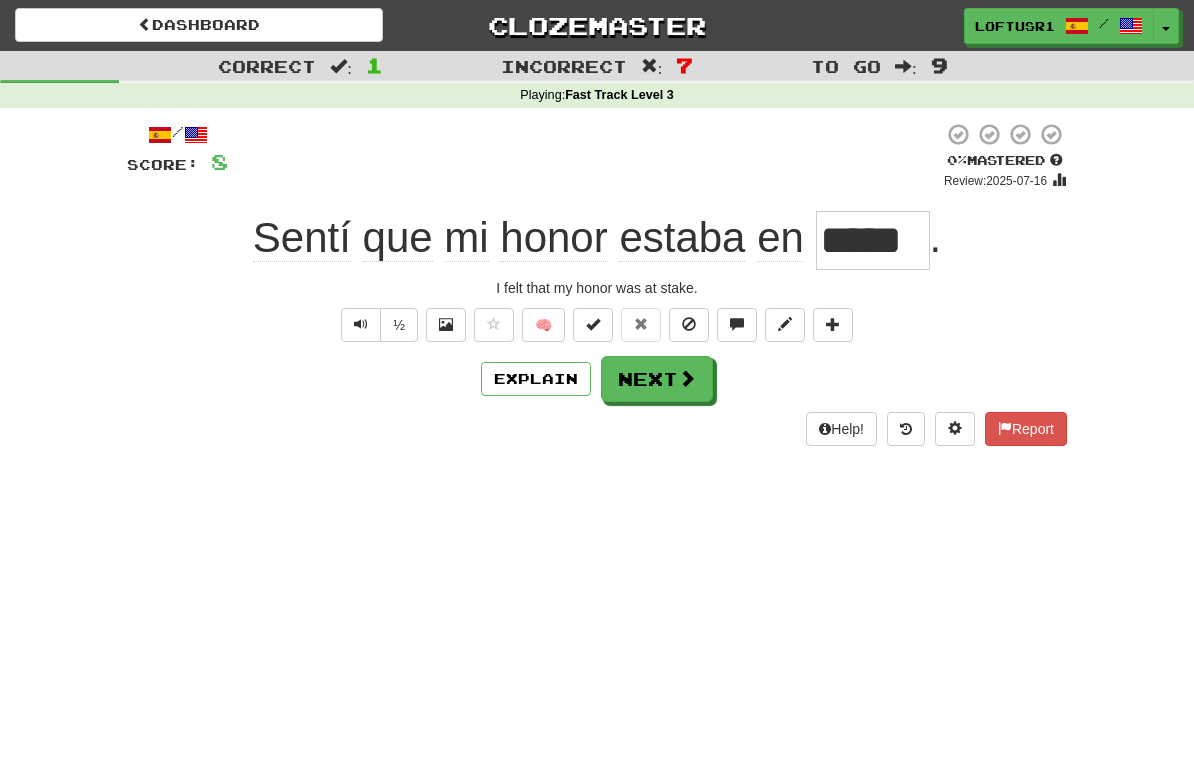 click on "Next" at bounding box center (657, 379) 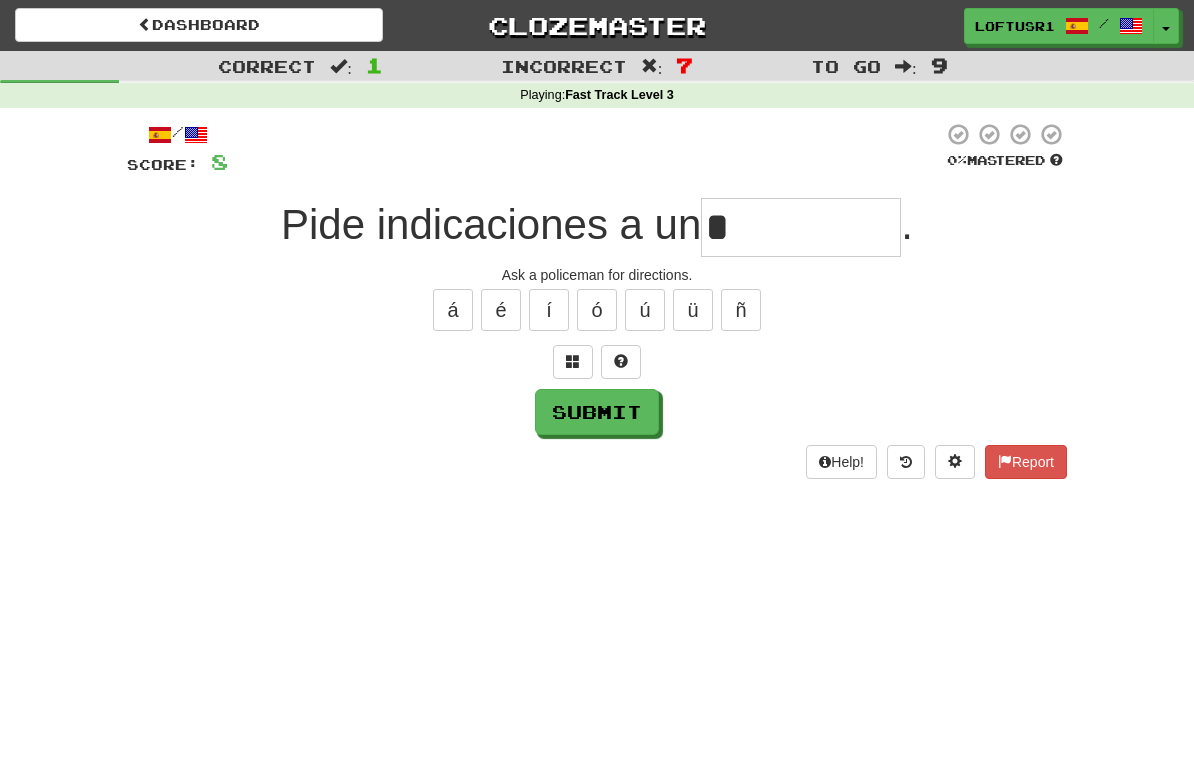 click on "Submit" at bounding box center [597, 412] 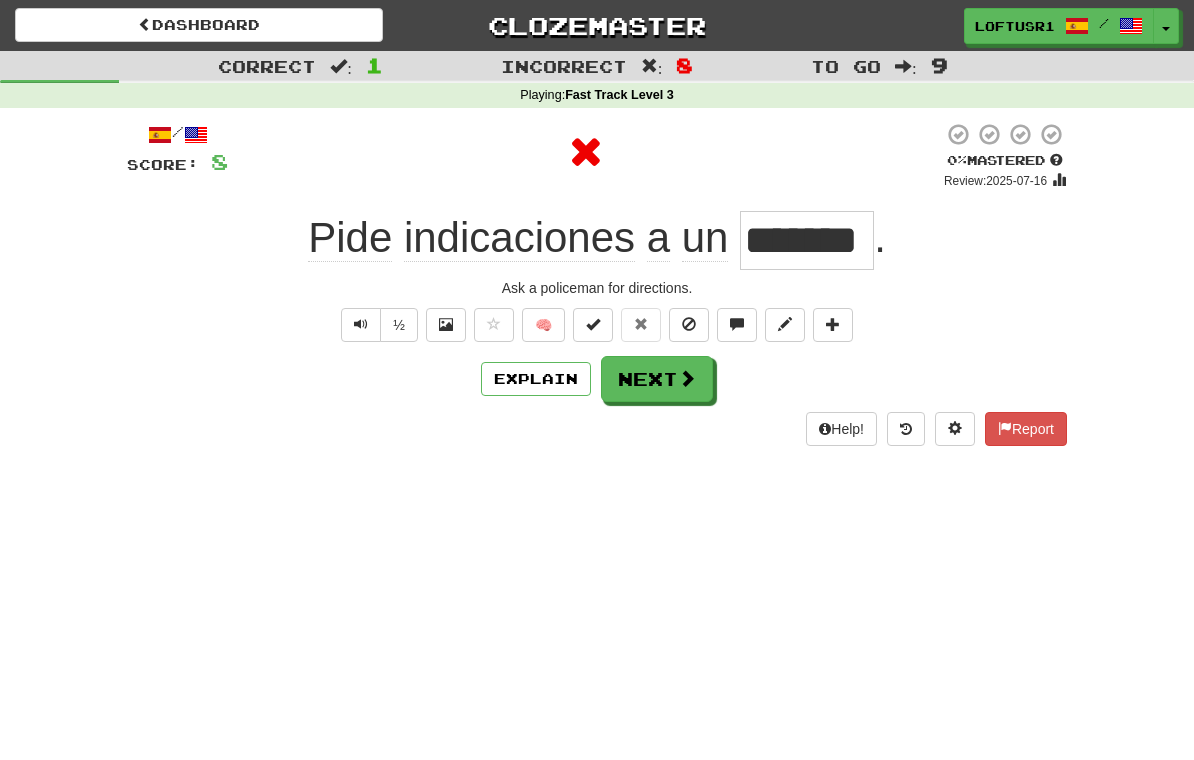 click on "Explain" at bounding box center (536, 379) 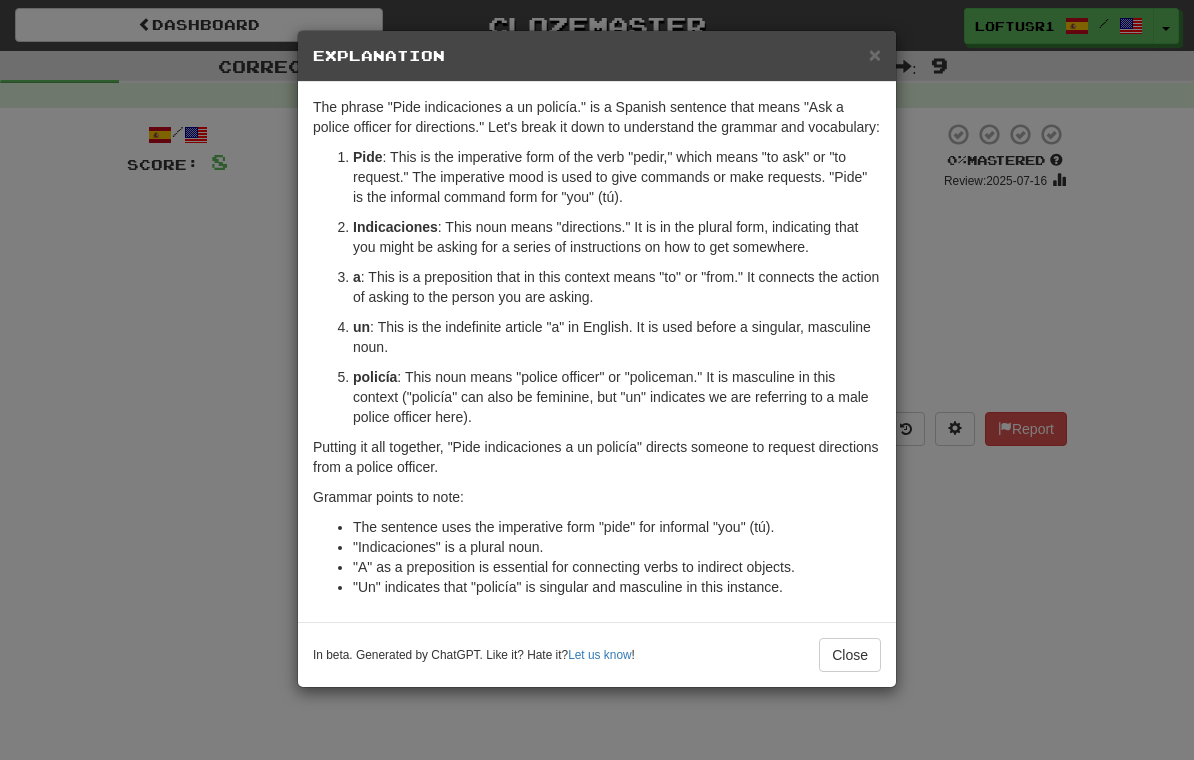click on "Close" at bounding box center [850, 655] 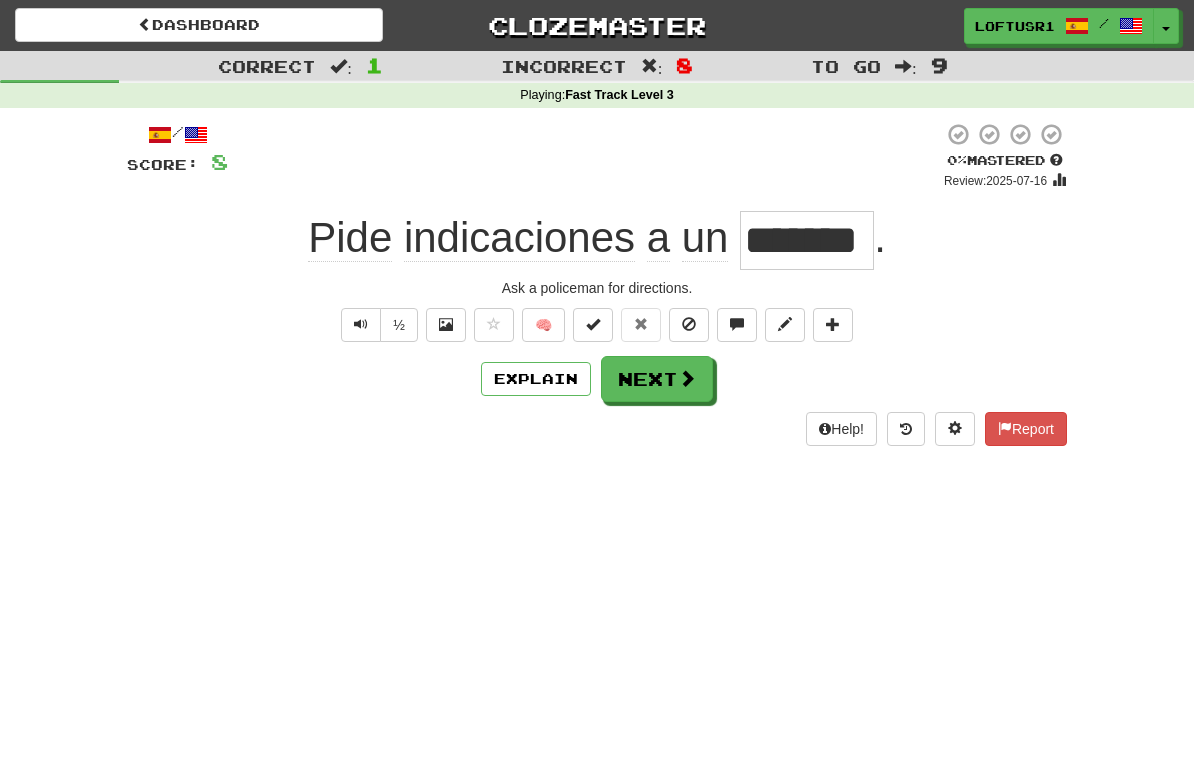 click at bounding box center [687, 378] 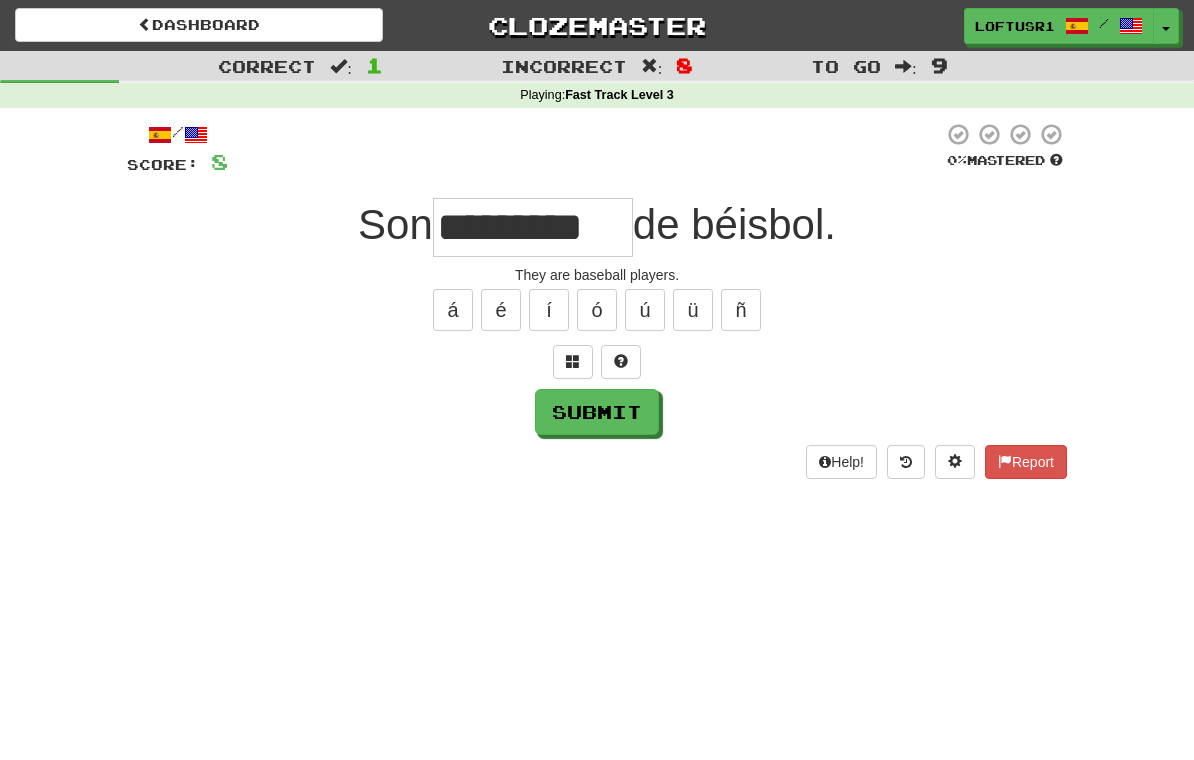 type on "*********" 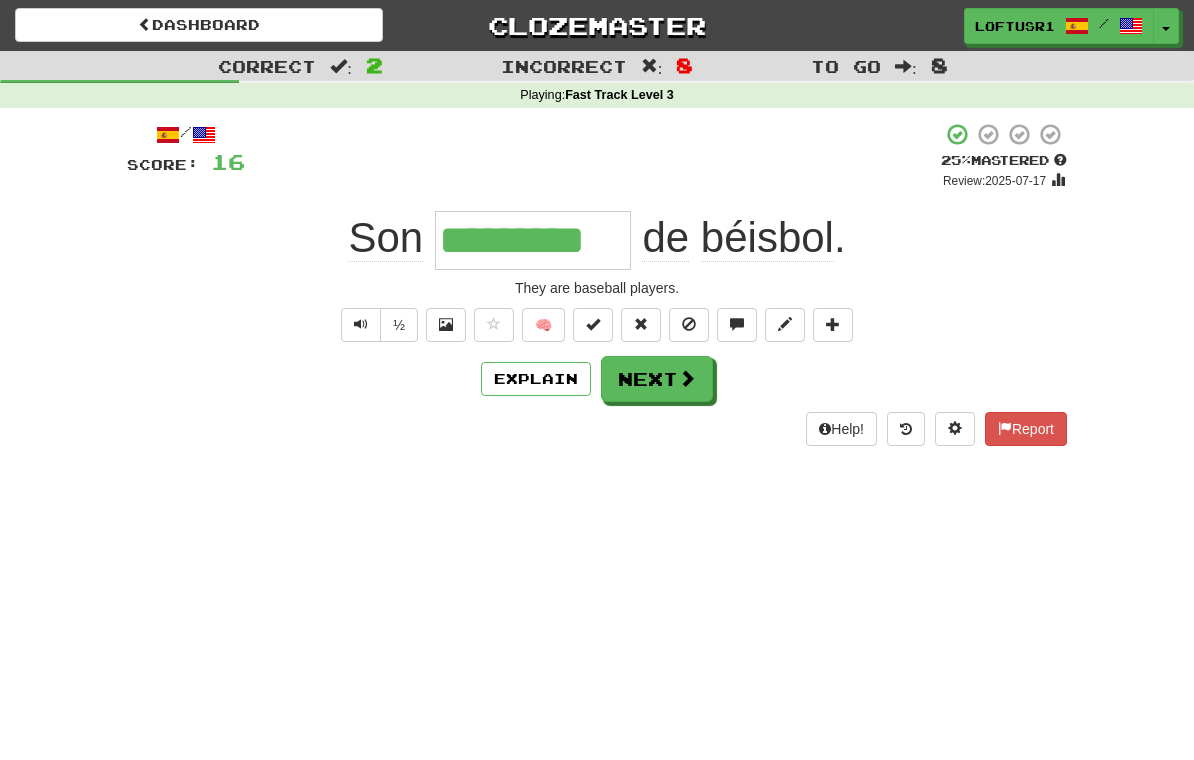 click on "Next" at bounding box center [657, 379] 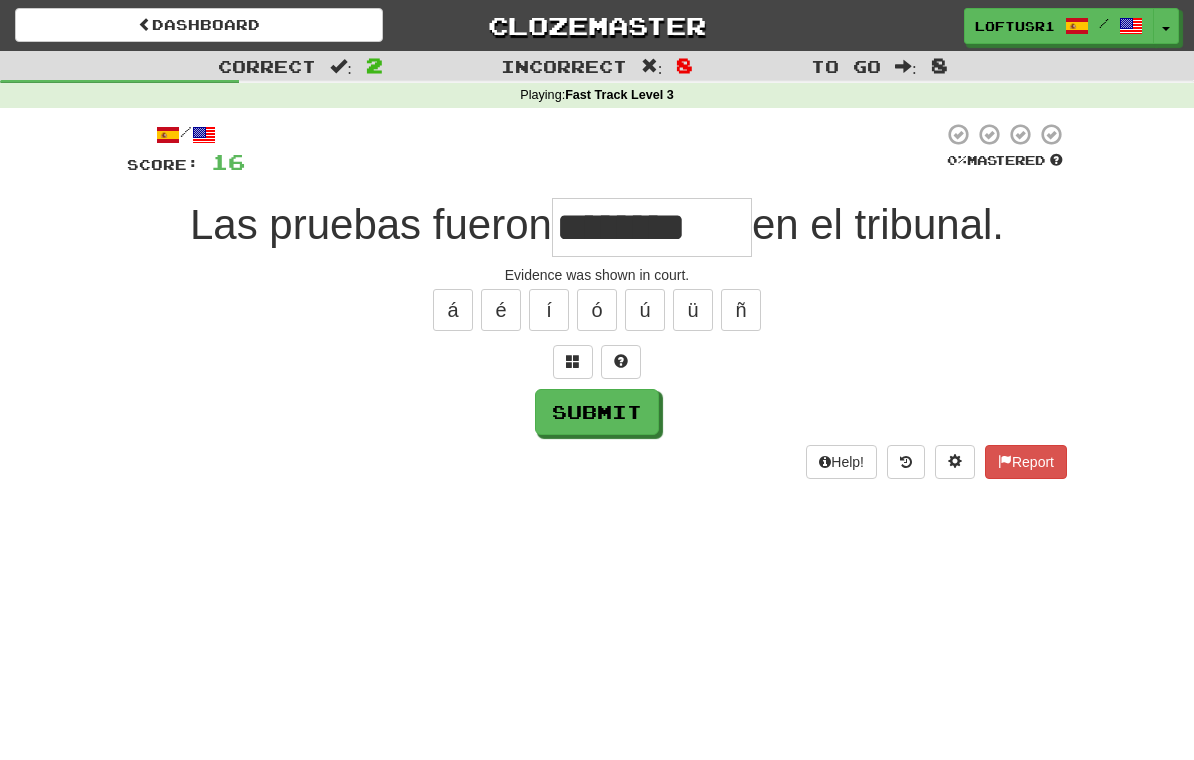 click on "Submit" at bounding box center [597, 412] 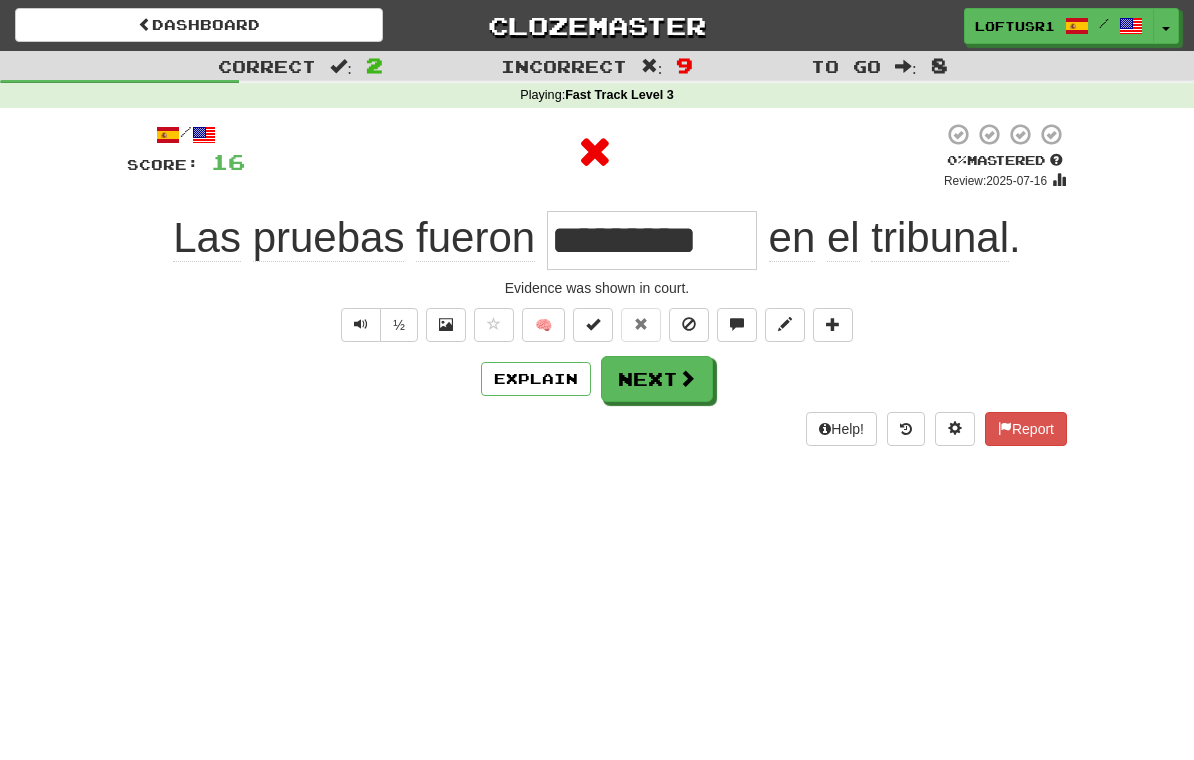 click on "Explain" at bounding box center (536, 379) 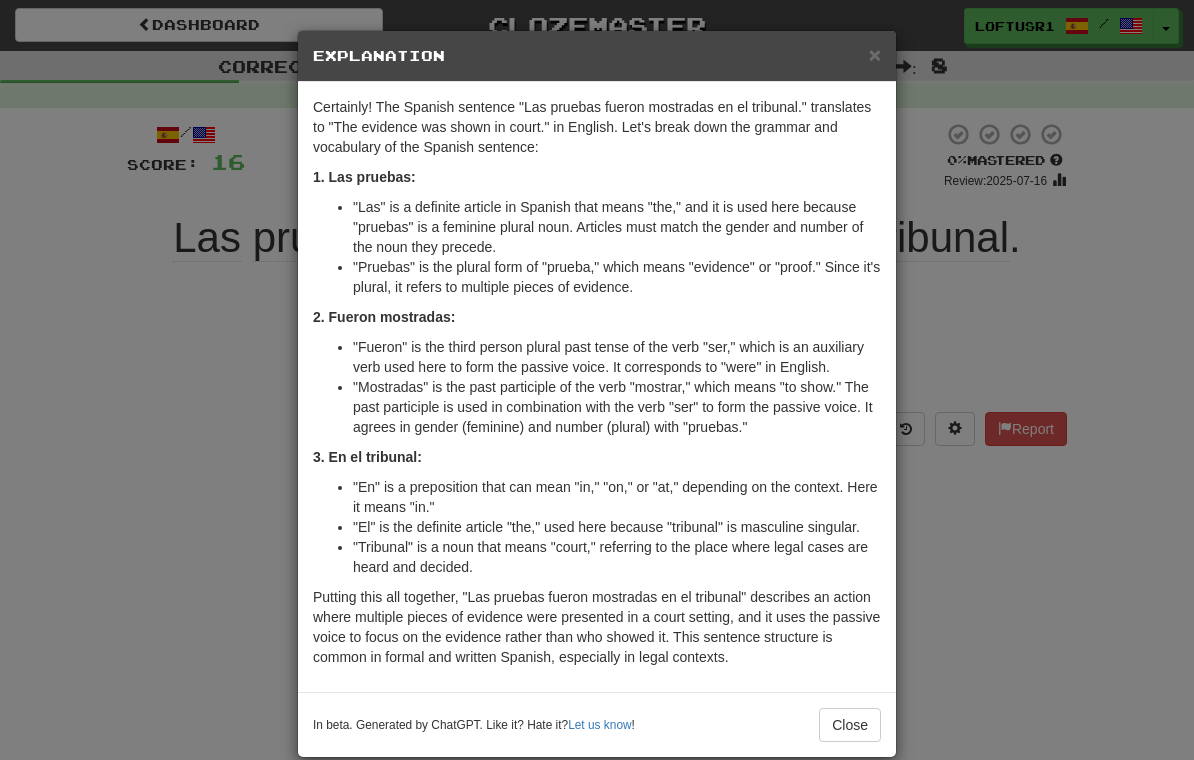 click on "Close" at bounding box center [850, 725] 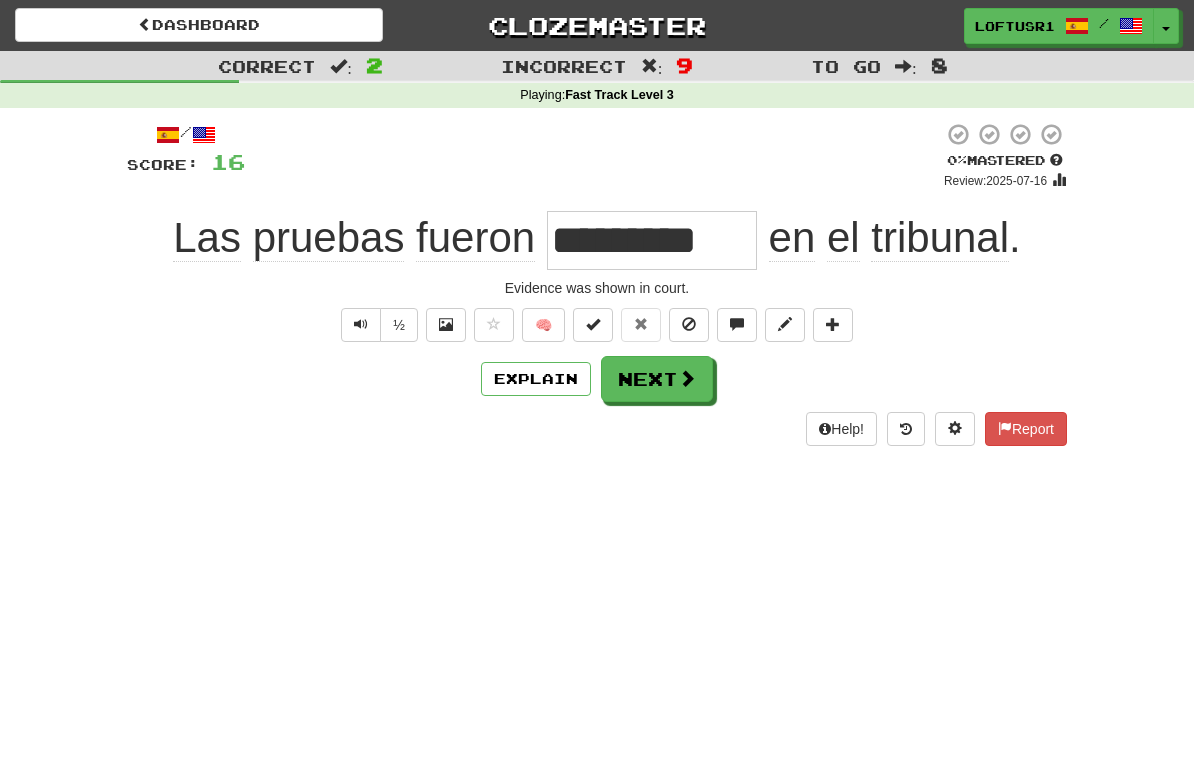click on "Next" at bounding box center [657, 379] 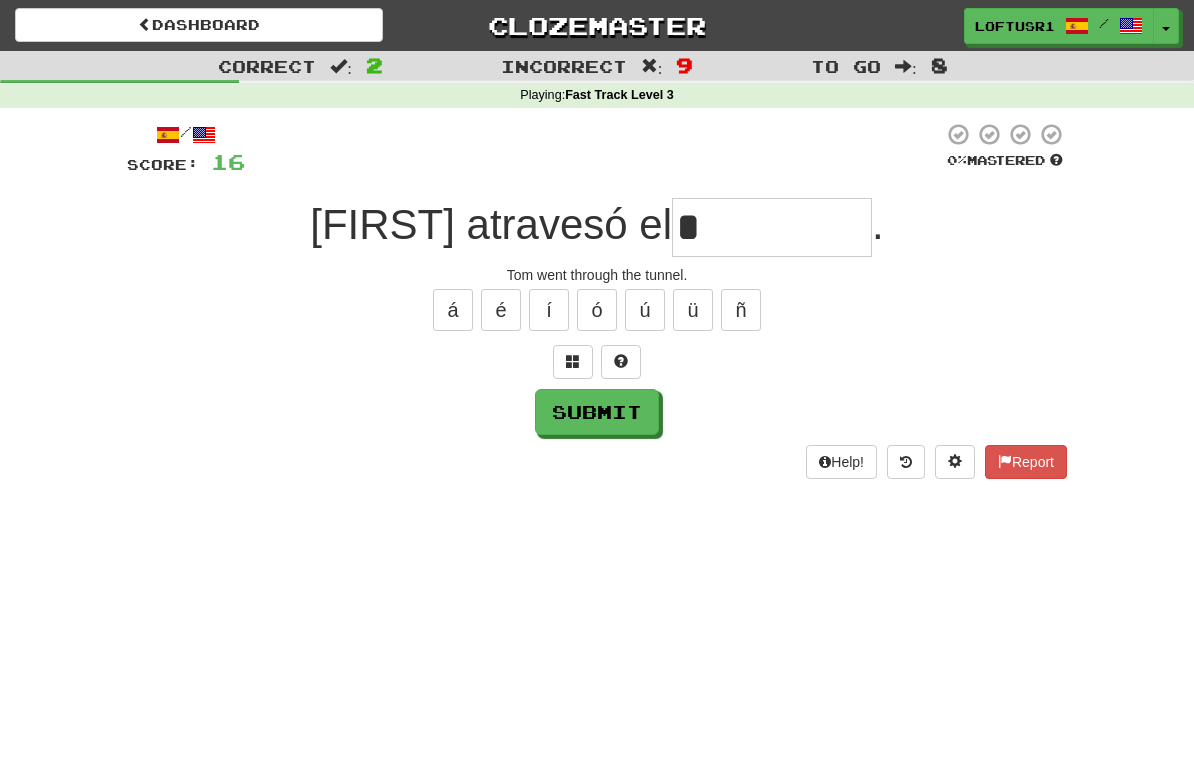 click on "Submit" at bounding box center [597, 412] 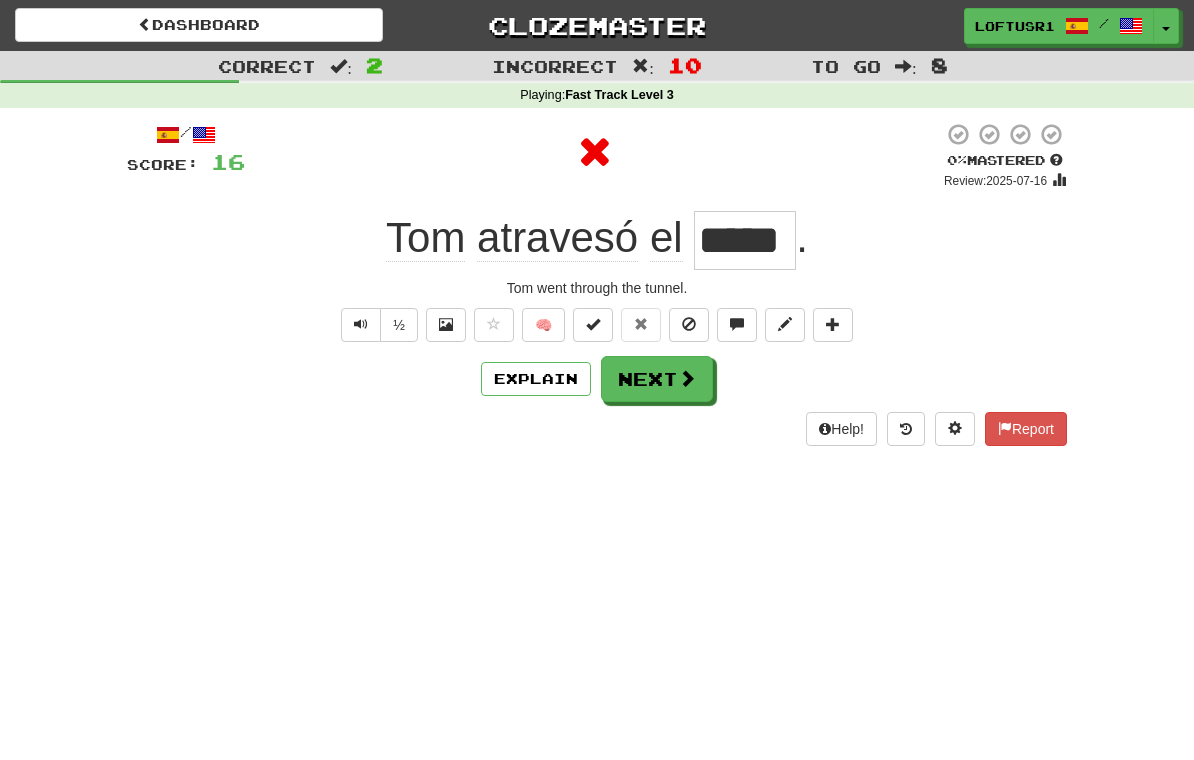 click on "Next" at bounding box center (657, 379) 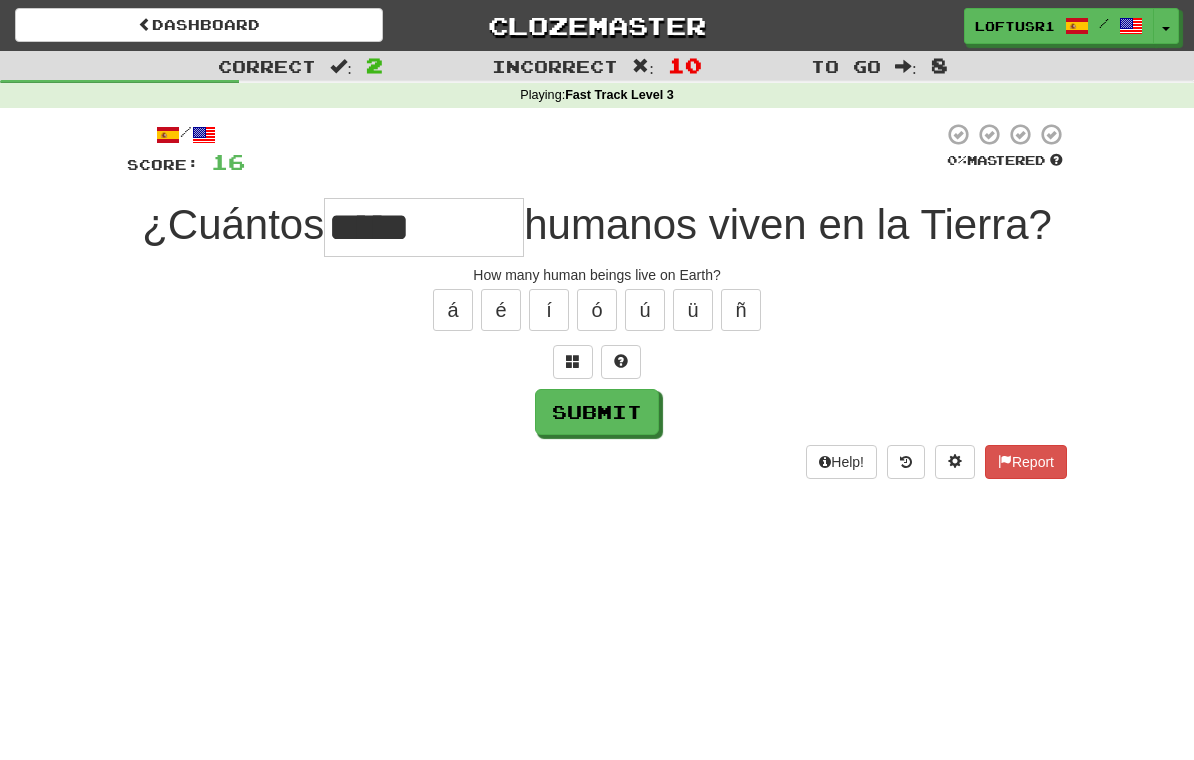 type on "*****" 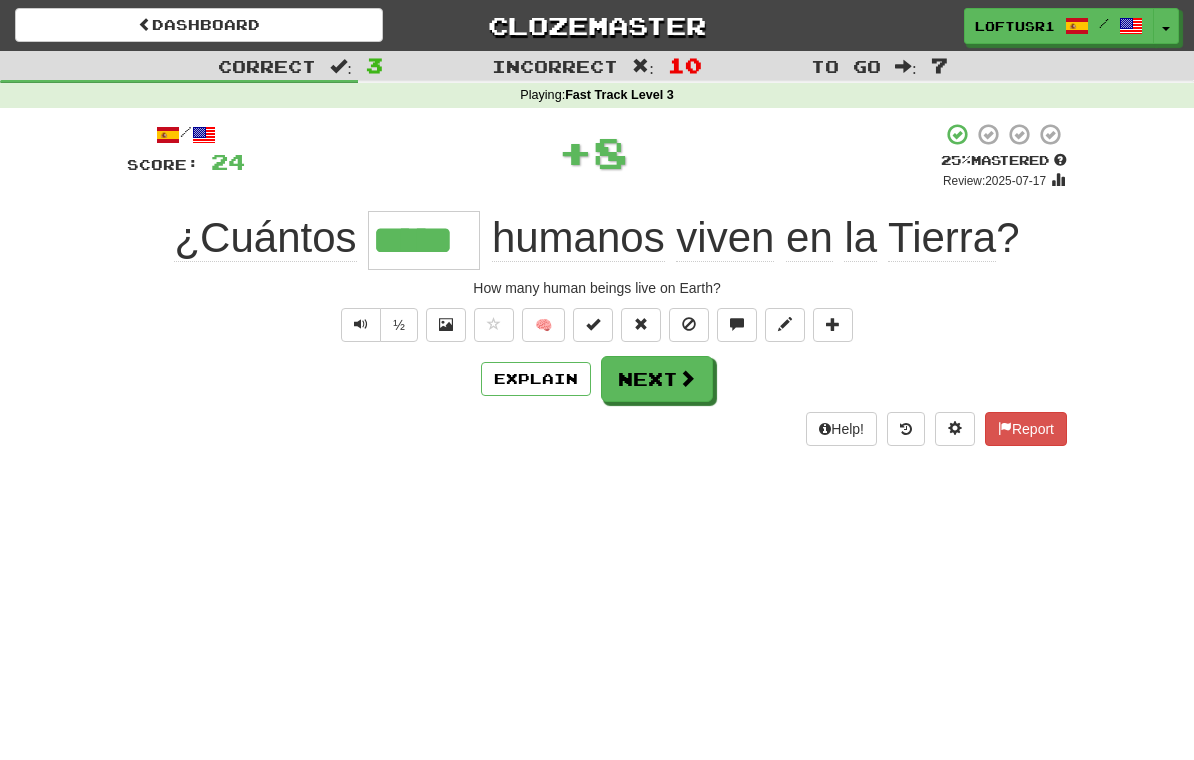 click on "Explain" at bounding box center (536, 379) 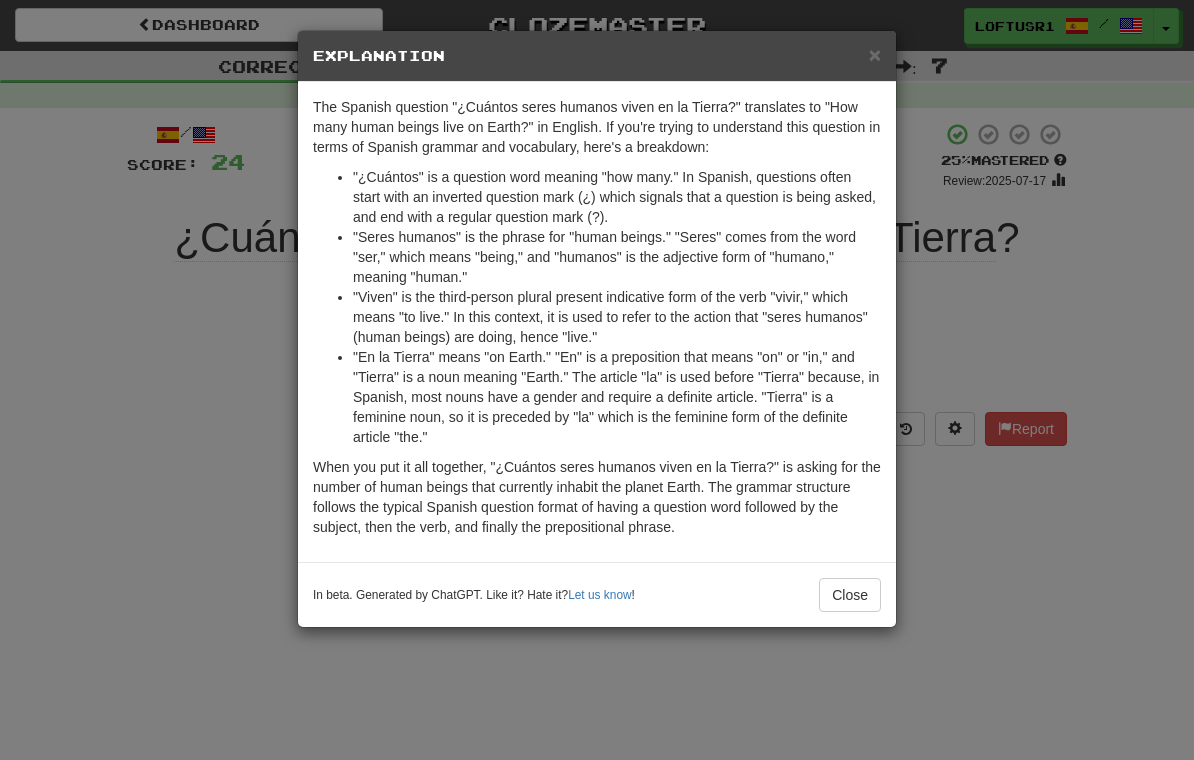click on "Close" at bounding box center [850, 595] 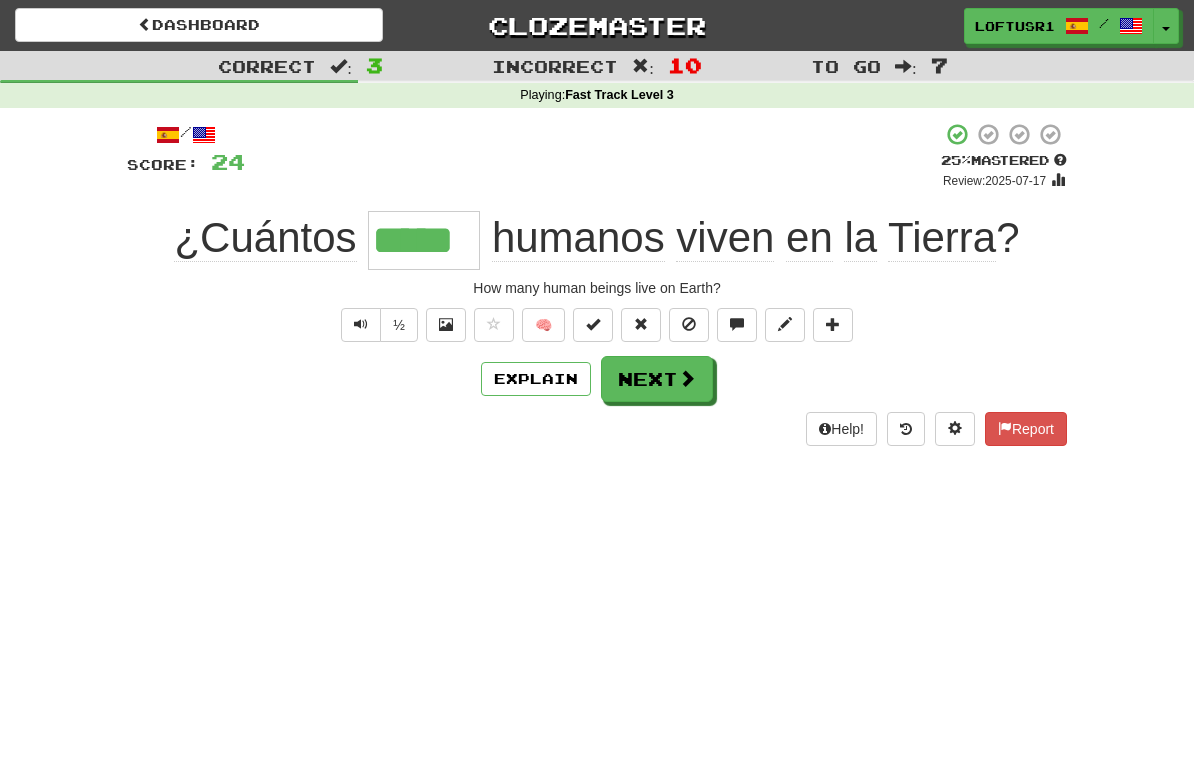 click on "Explain" at bounding box center [536, 379] 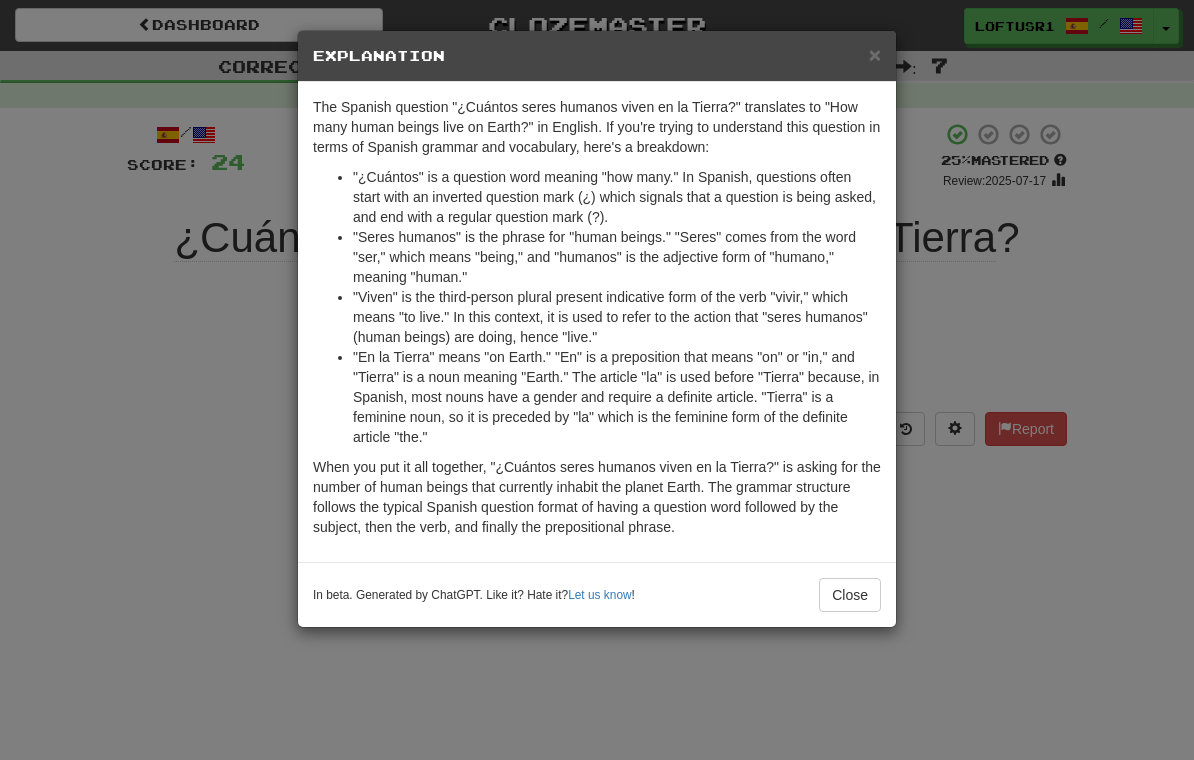 click on "Close" at bounding box center (850, 595) 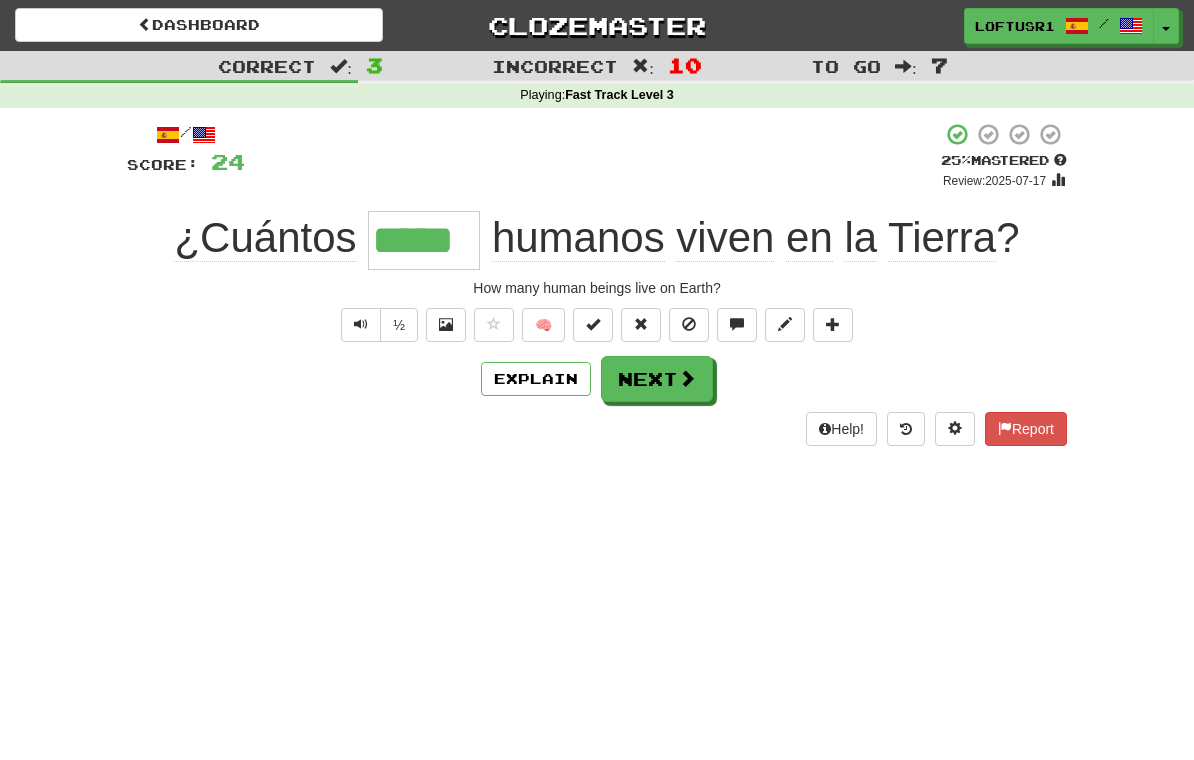click on "Next" at bounding box center [657, 379] 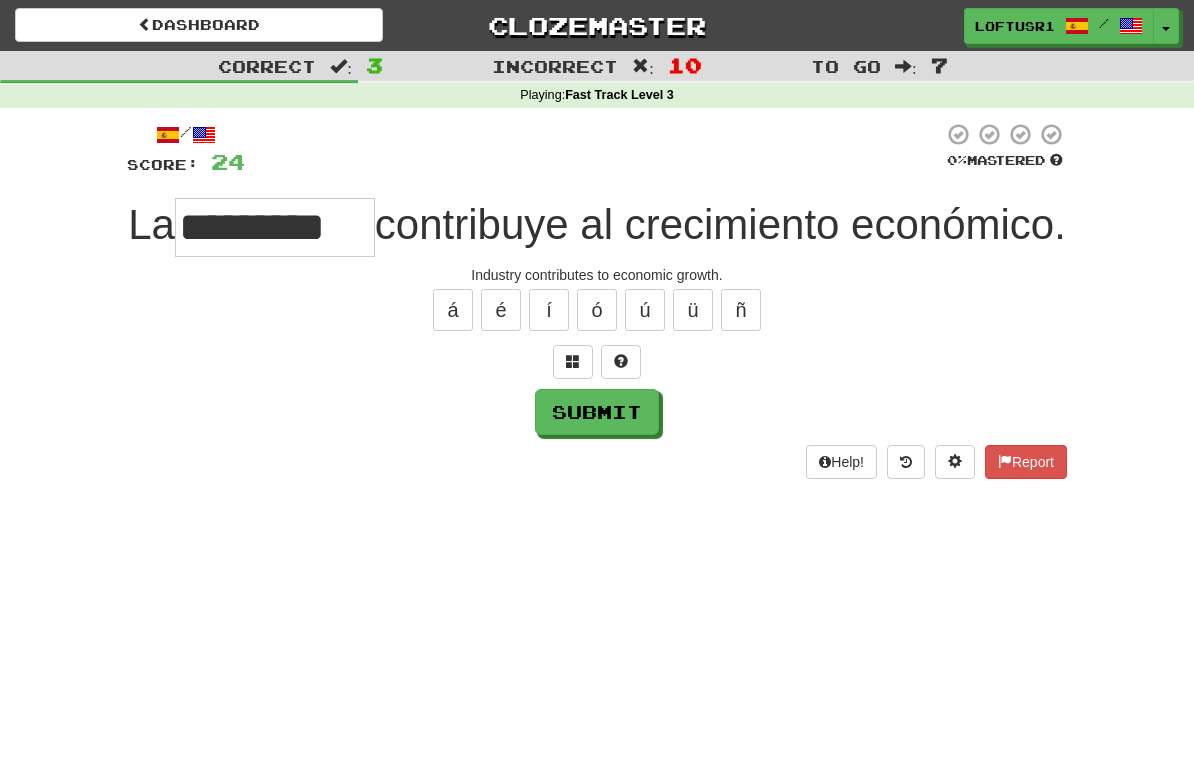 type on "*********" 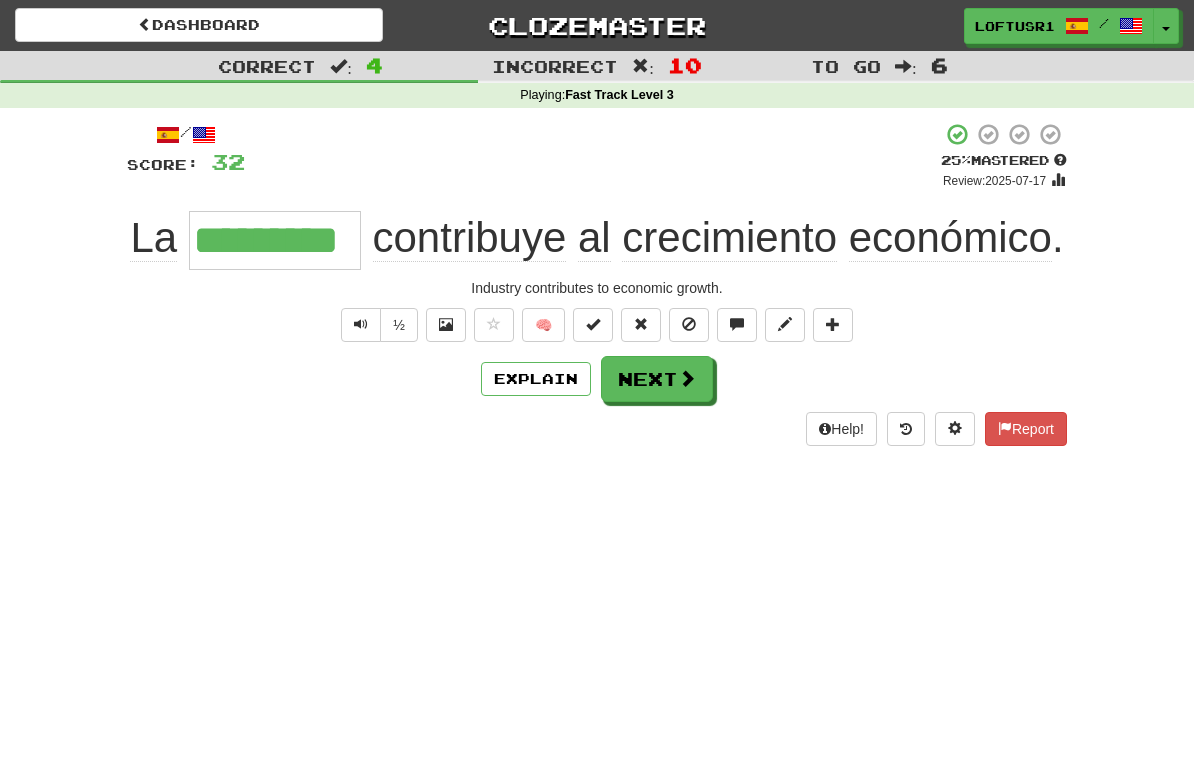 click on "Next" at bounding box center [657, 379] 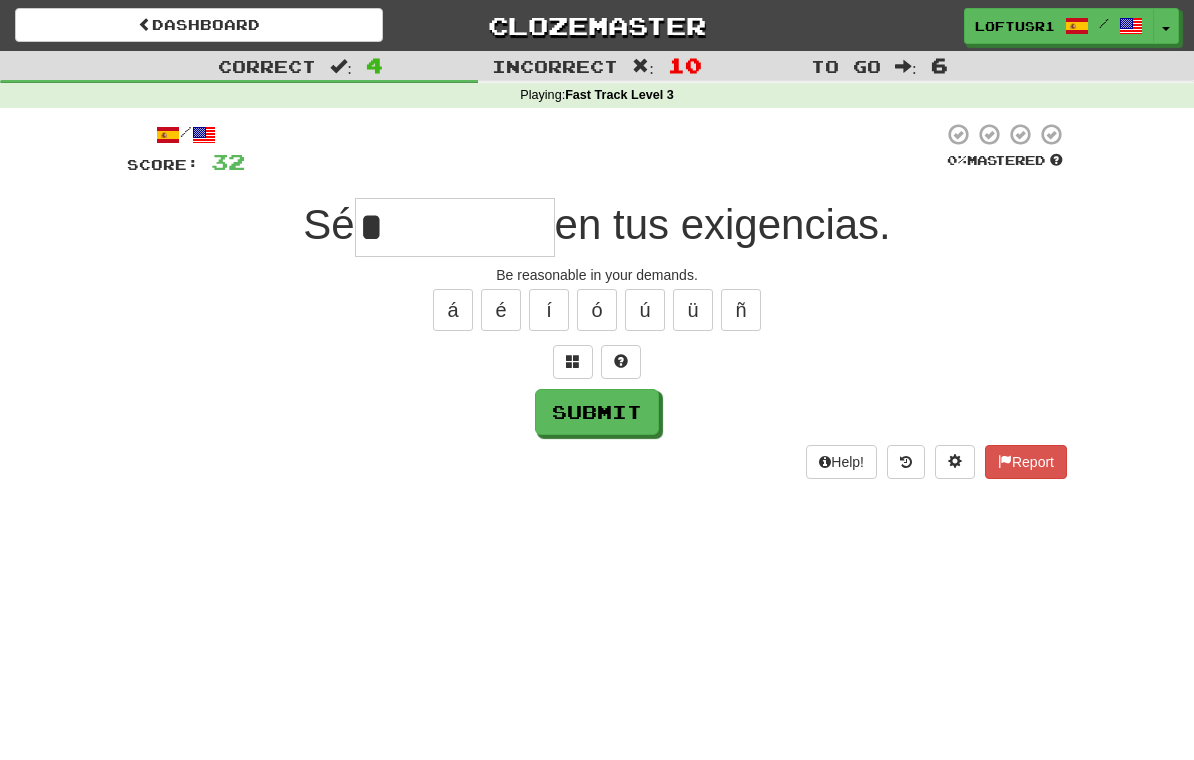 click on "Submit" at bounding box center (597, 412) 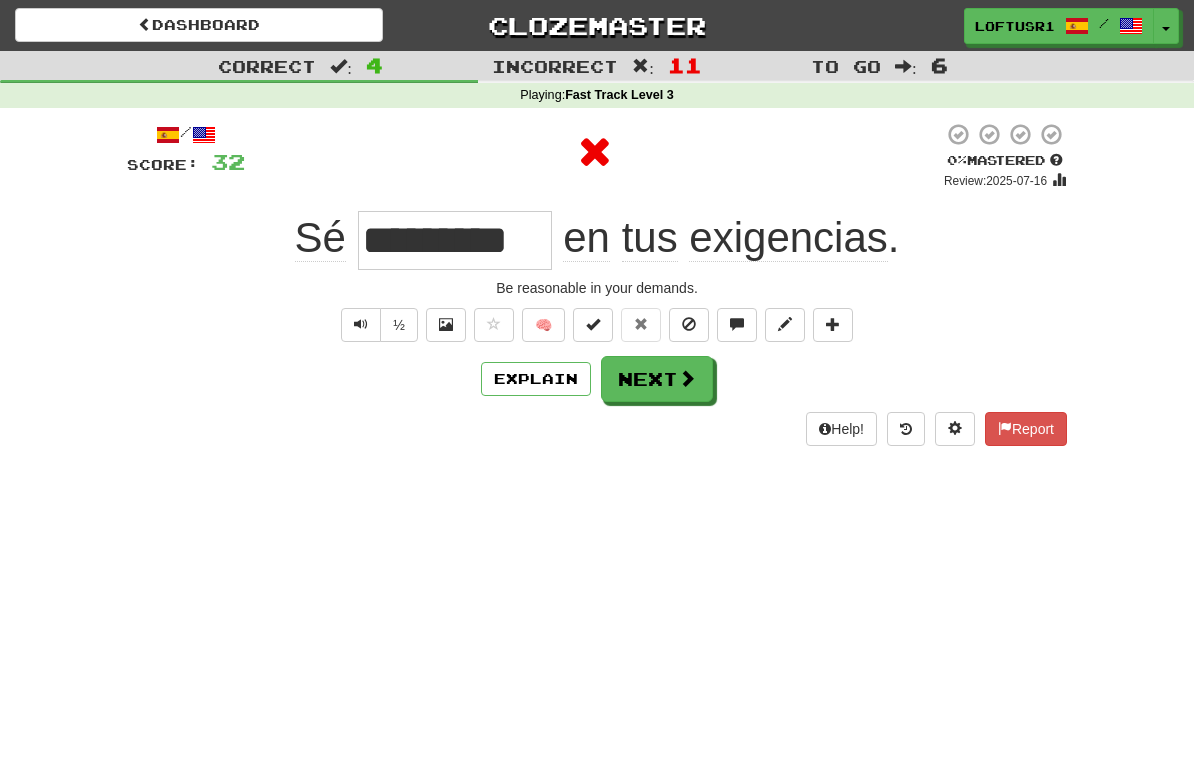 click on "Explain" at bounding box center [536, 379] 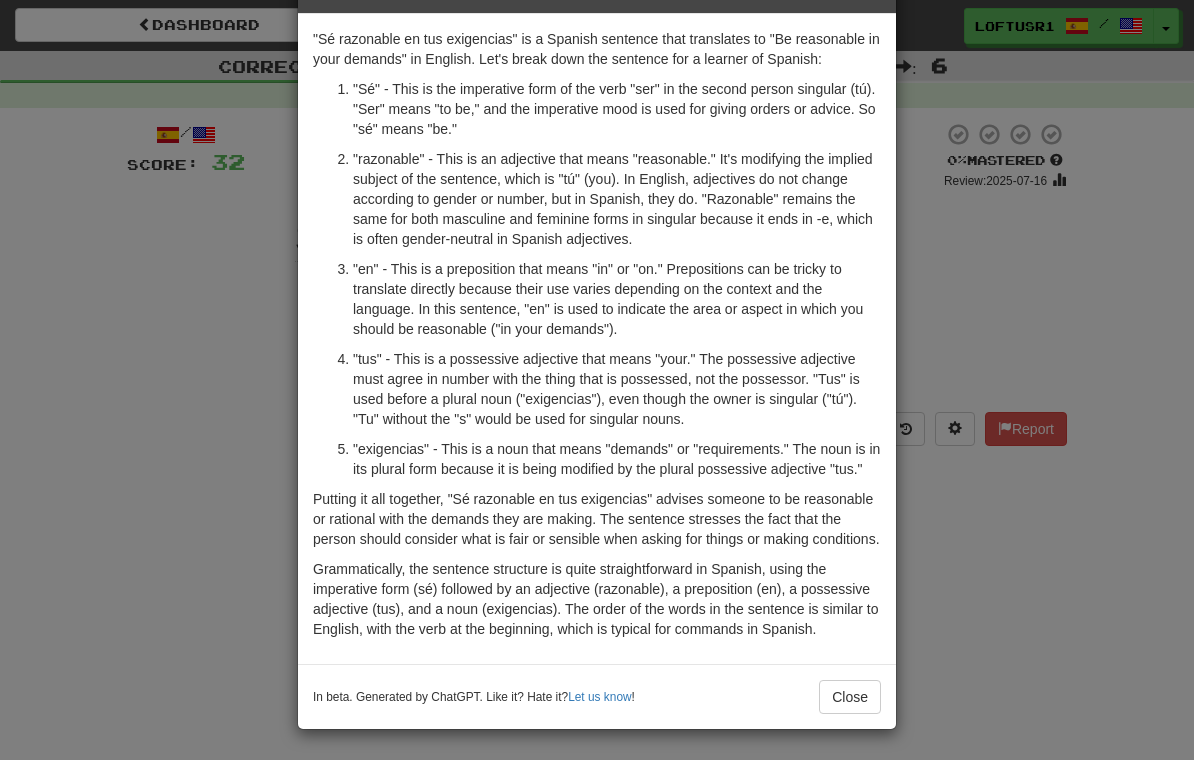 scroll, scrollTop: 108, scrollLeft: 0, axis: vertical 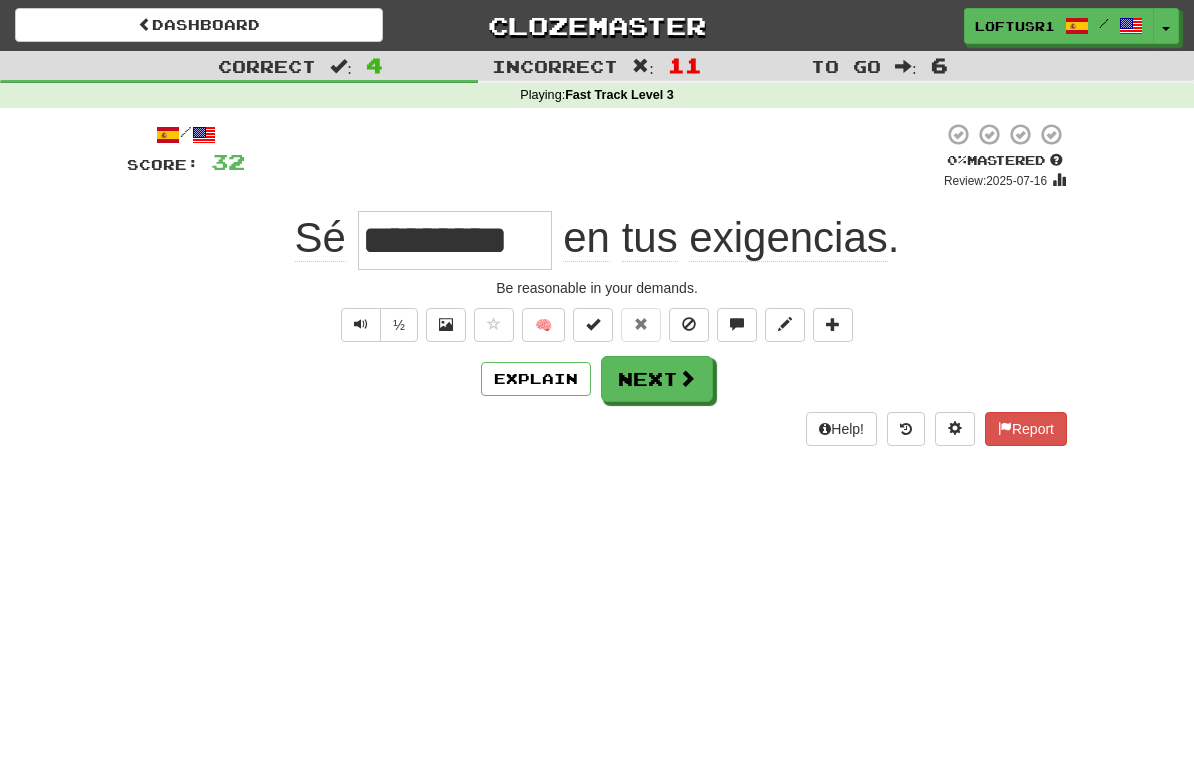click at bounding box center [687, 378] 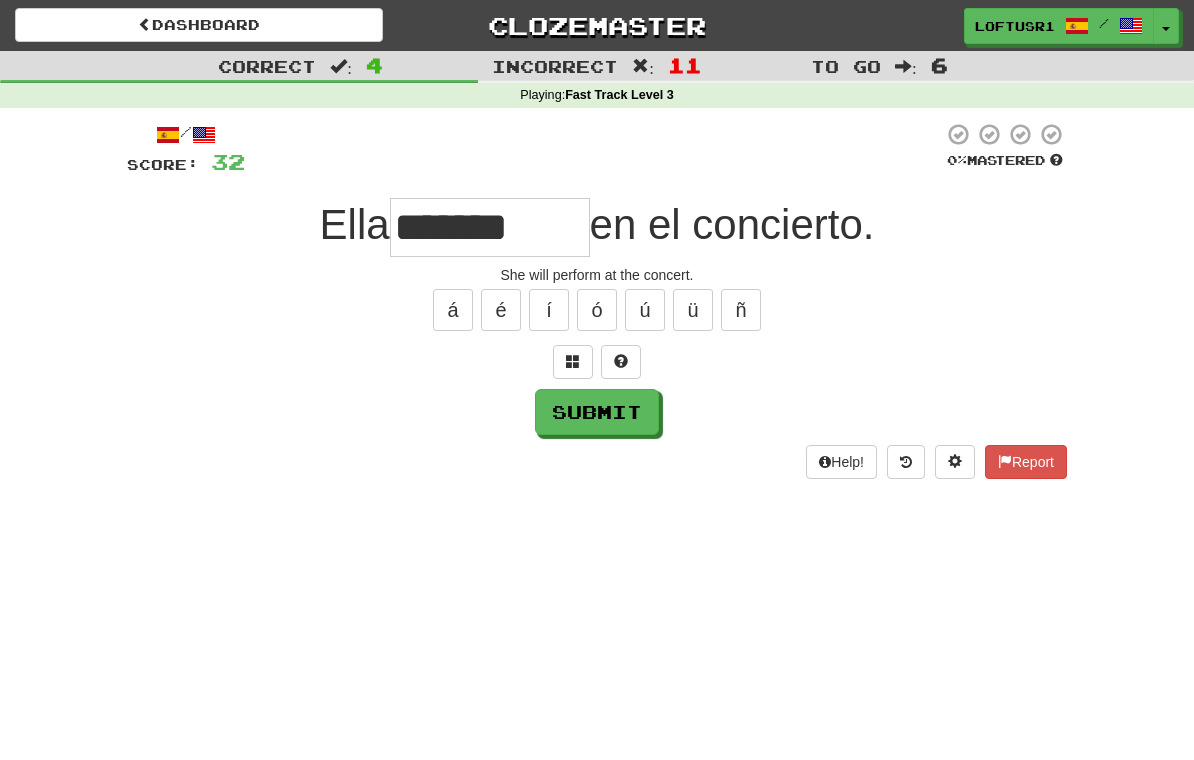 type on "*******" 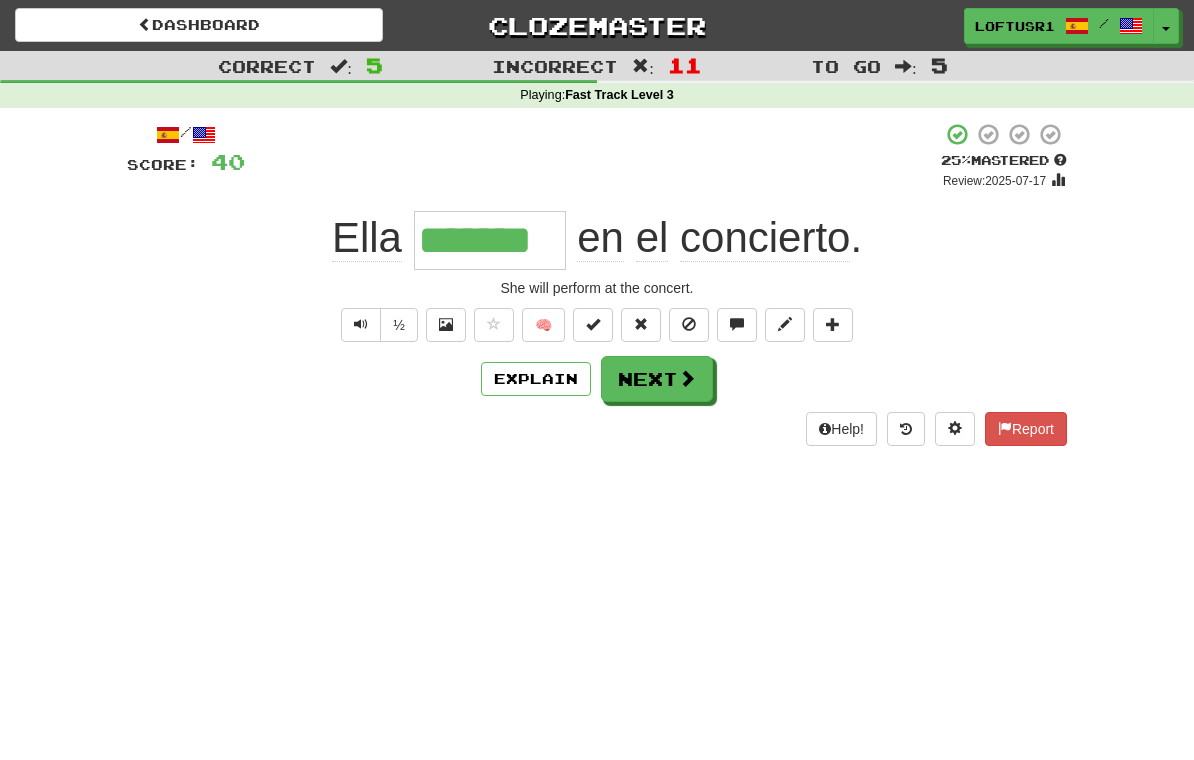 click on "Next" at bounding box center (657, 379) 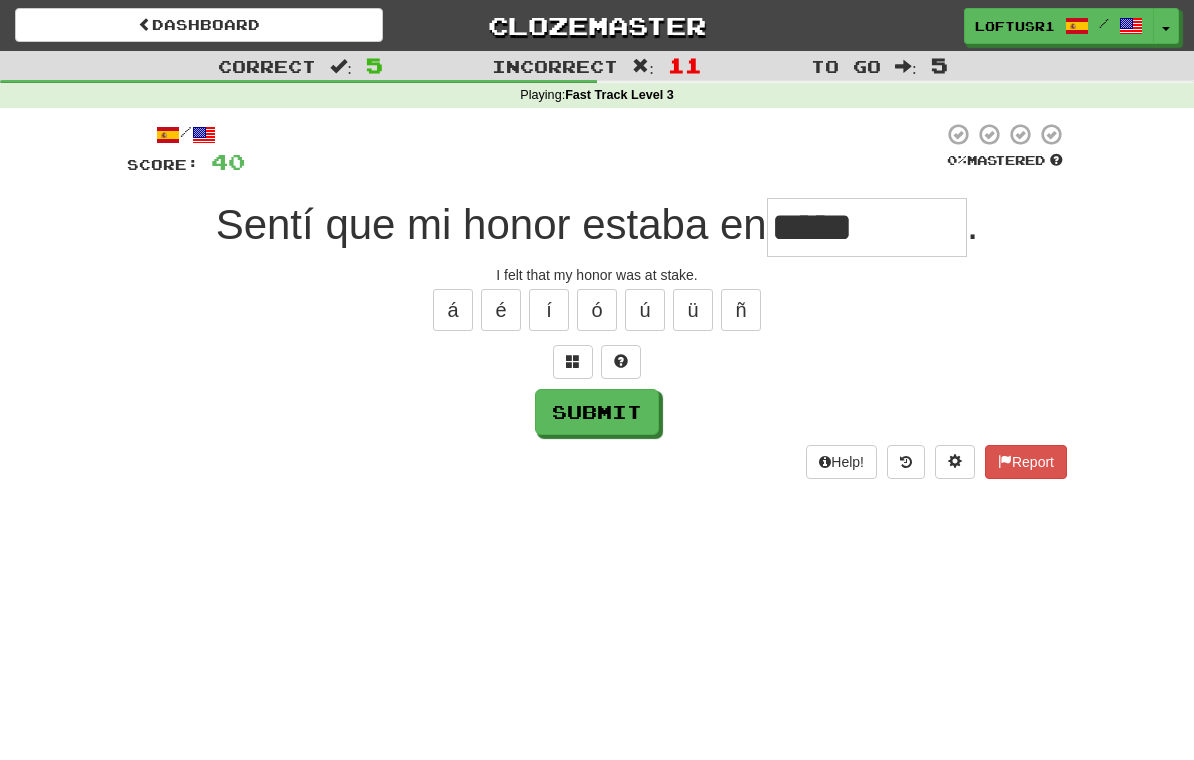 type on "*****" 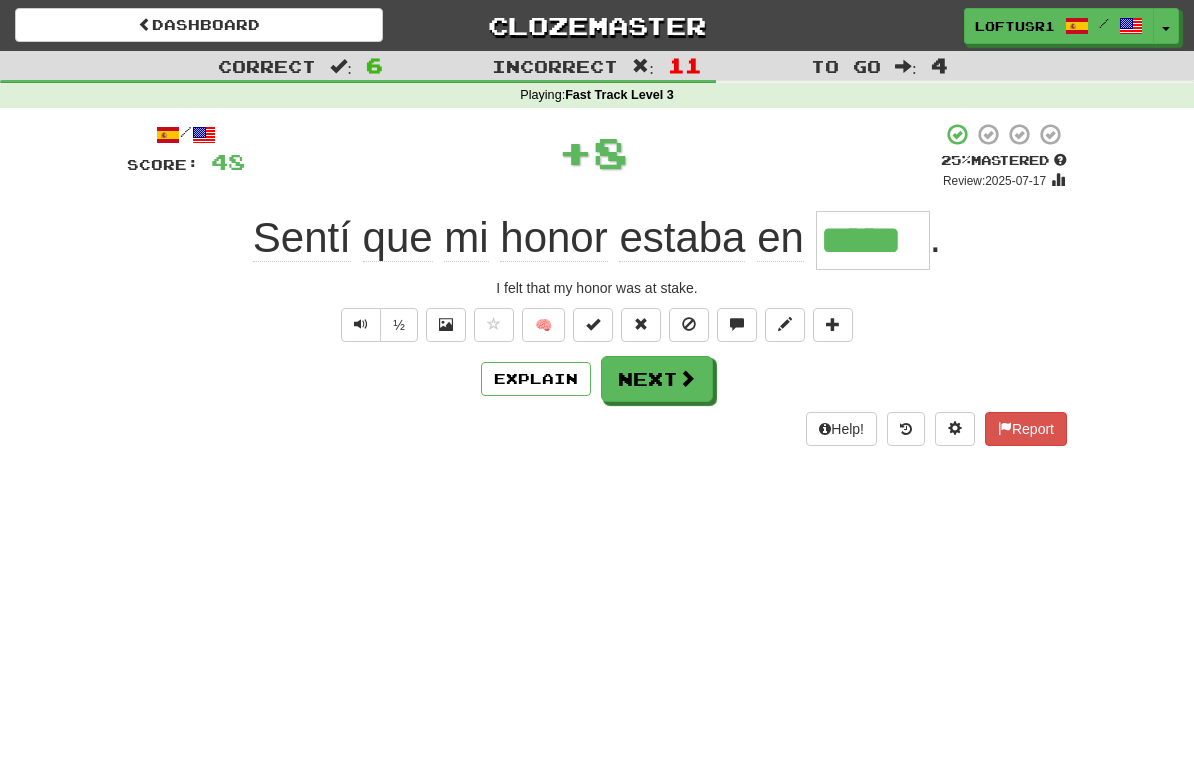click at bounding box center (687, 378) 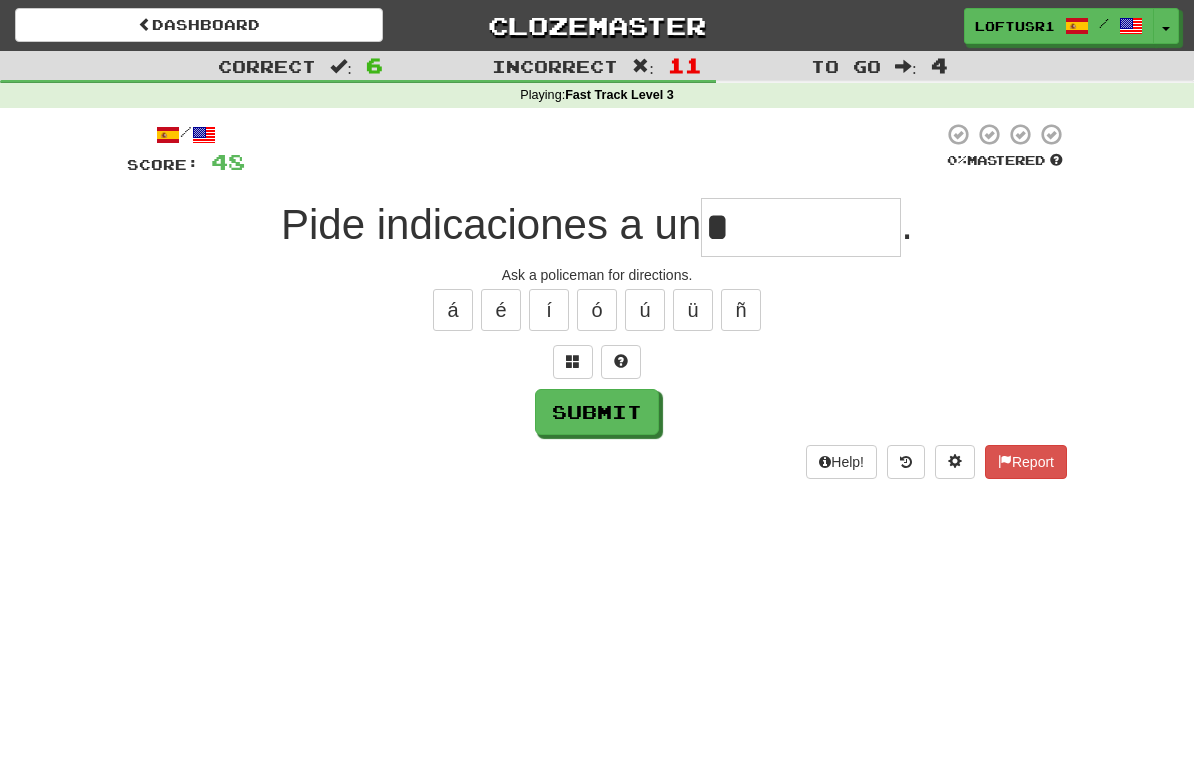 click on "Submit" at bounding box center [597, 412] 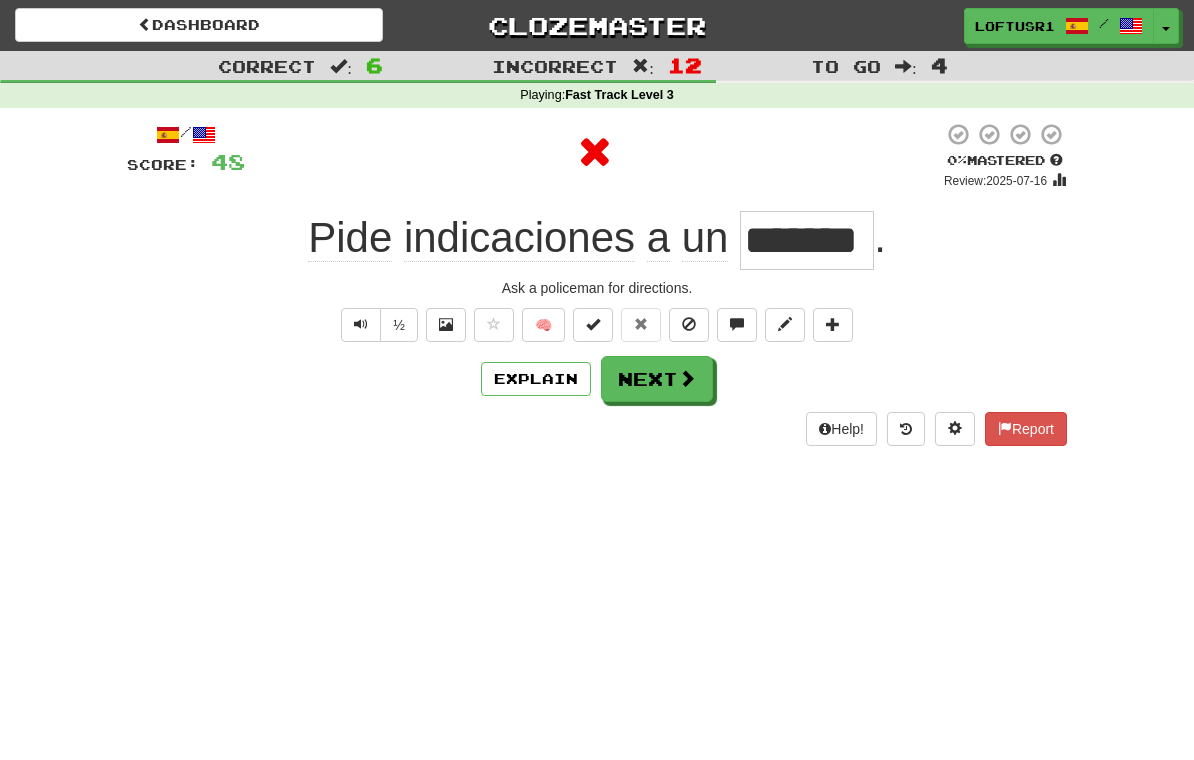 click on "Explain" at bounding box center (536, 379) 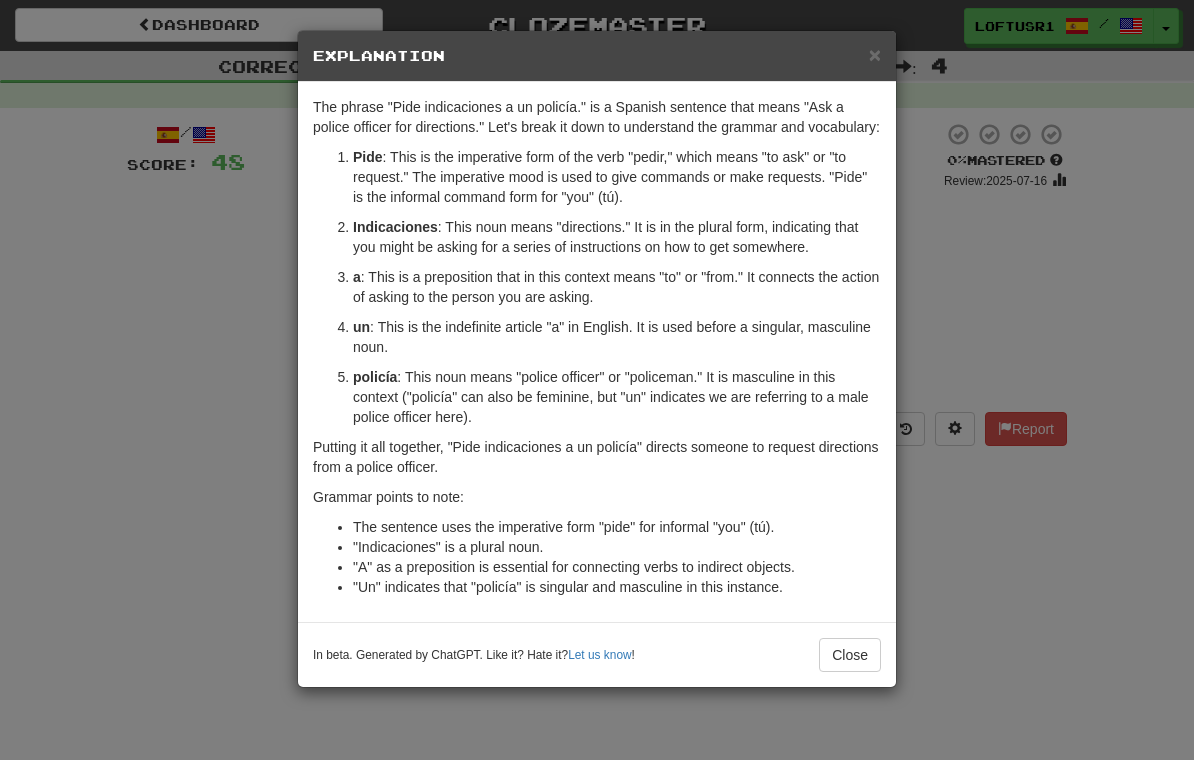 click on "Close" at bounding box center (850, 655) 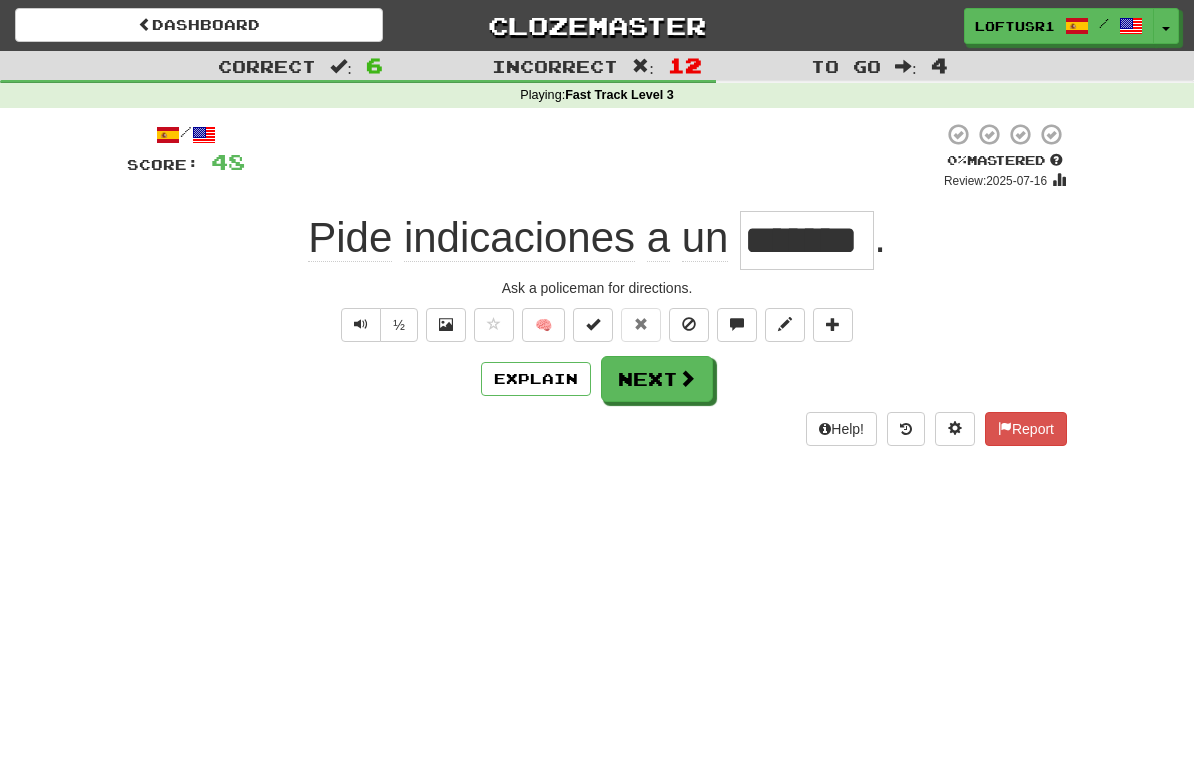 click at bounding box center [687, 378] 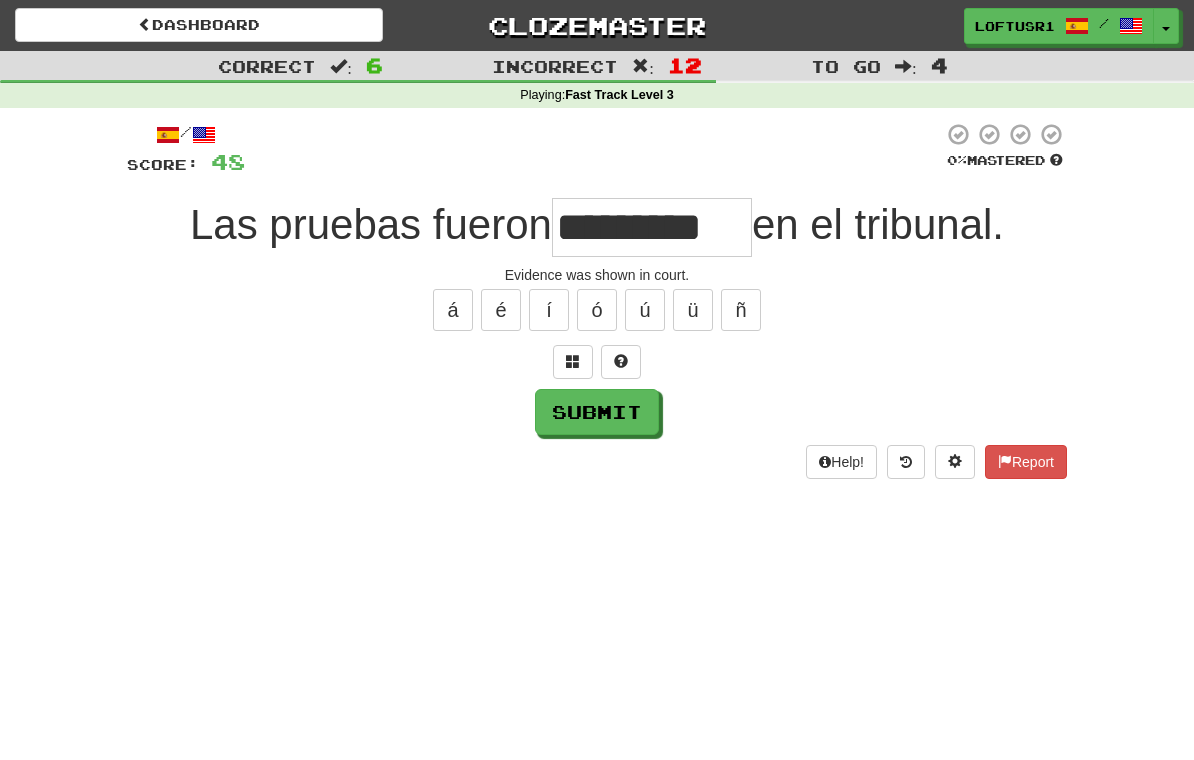 type on "*********" 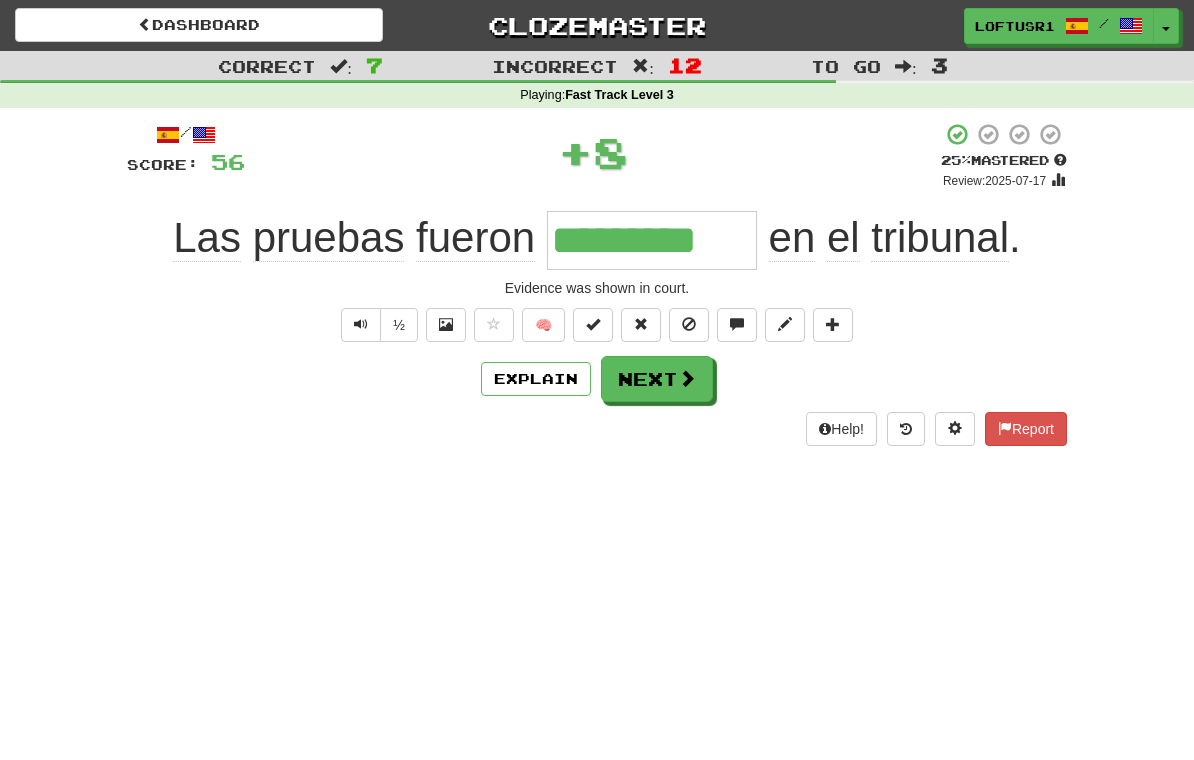 click on "Explain" at bounding box center (536, 379) 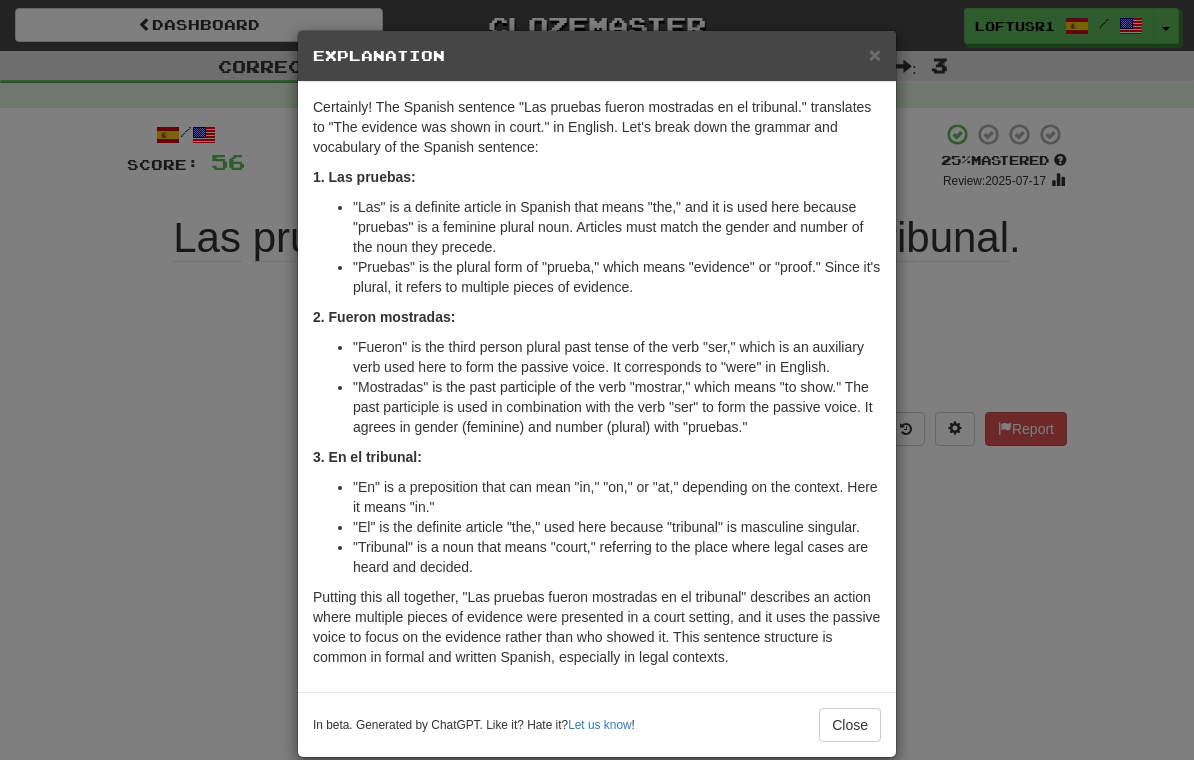 click on "Close" at bounding box center [850, 725] 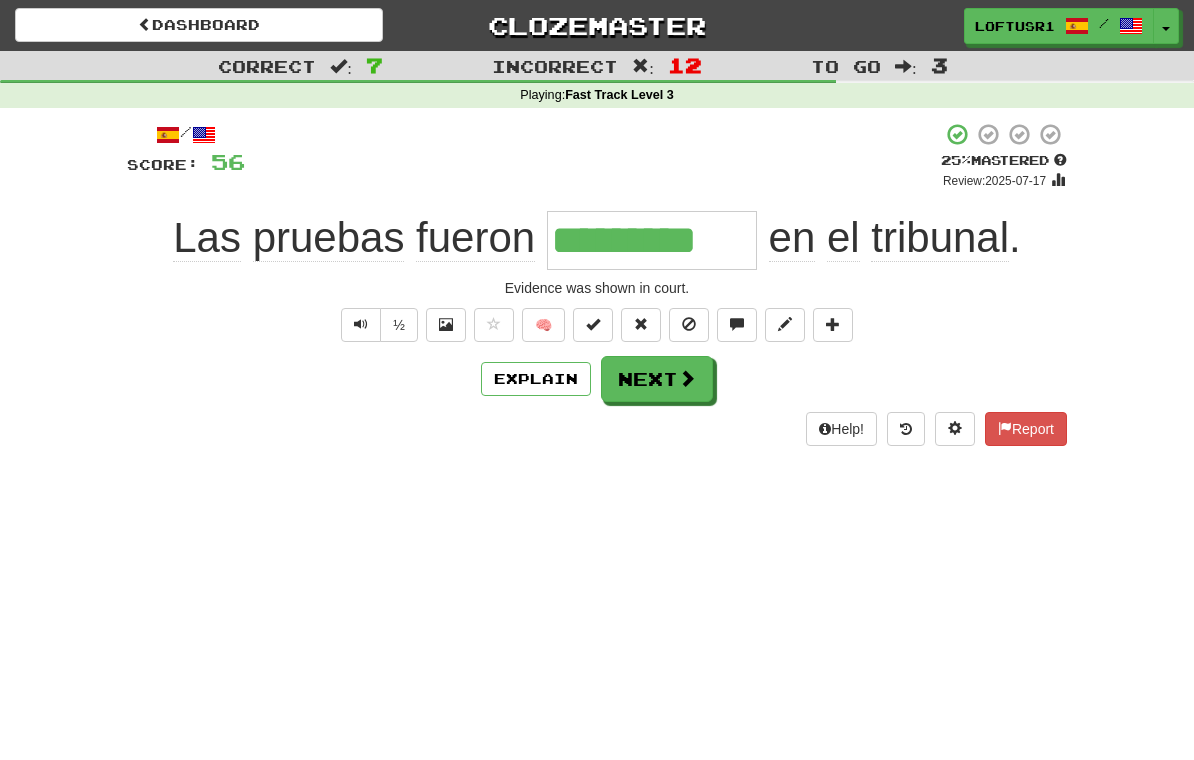 click at bounding box center [687, 378] 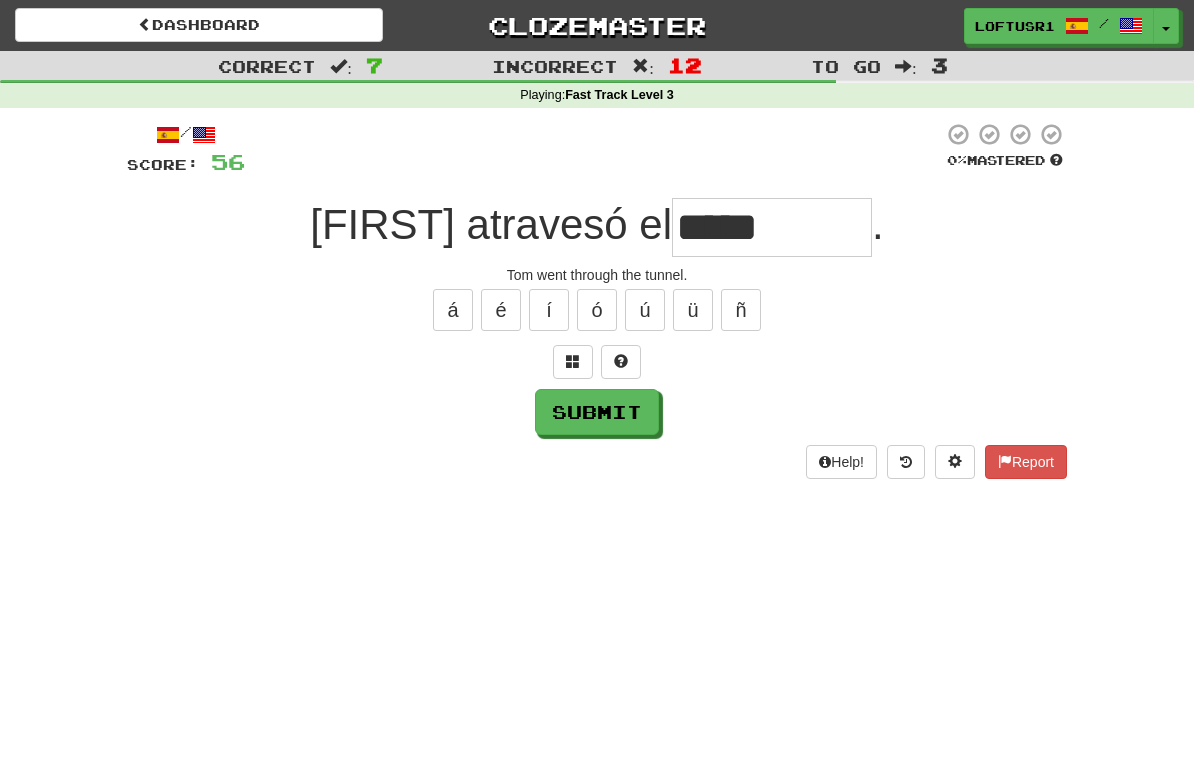 click on "Submit" at bounding box center [597, 412] 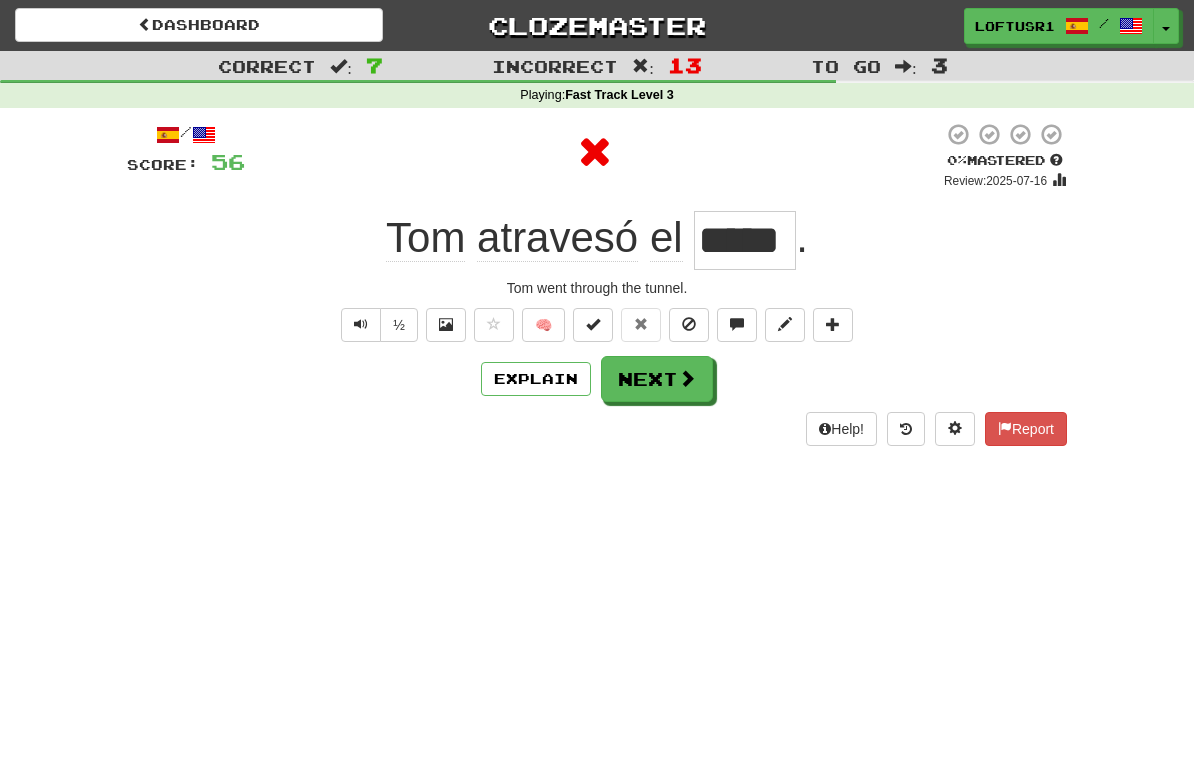 click on "Next" at bounding box center (657, 379) 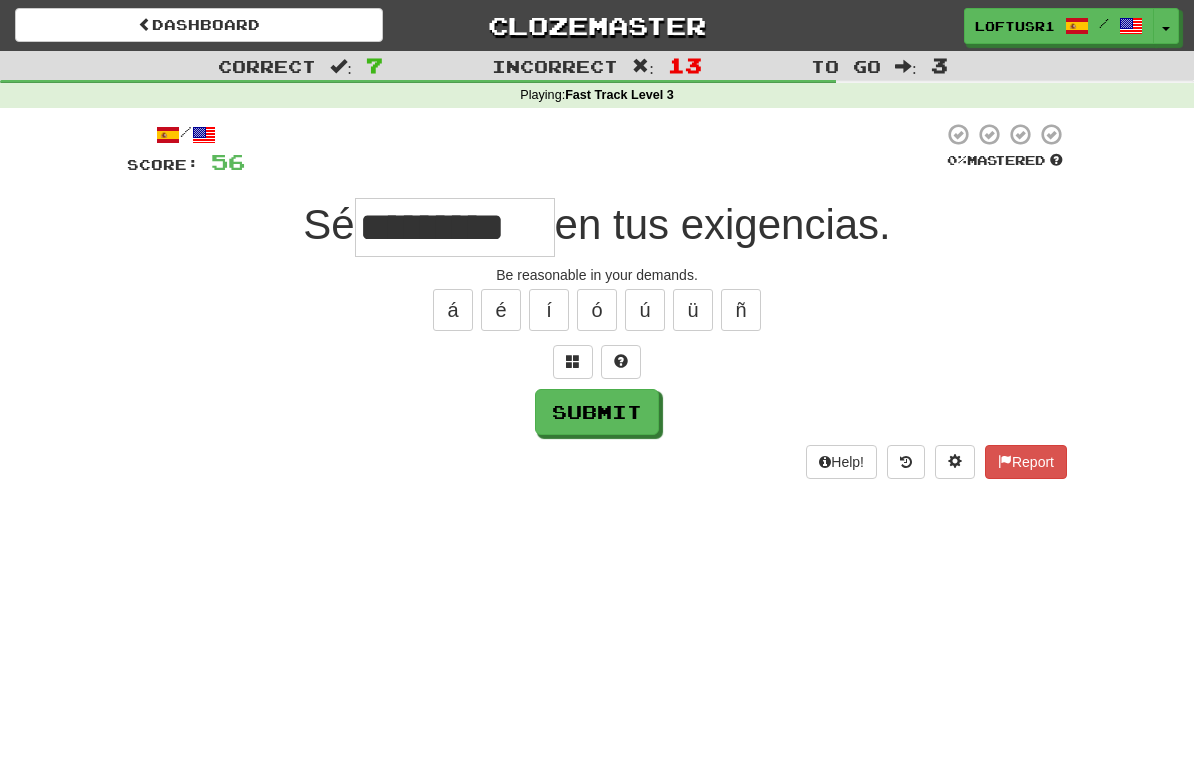 type on "*********" 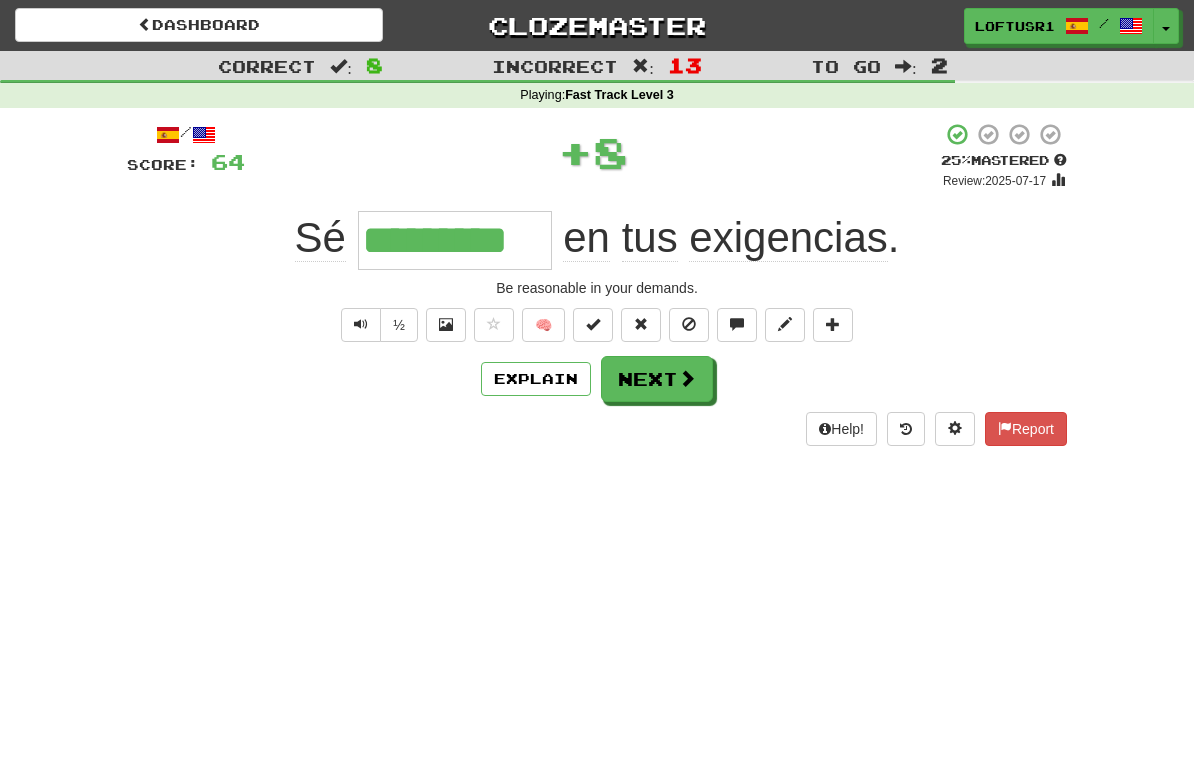 click on "Explain" at bounding box center (536, 379) 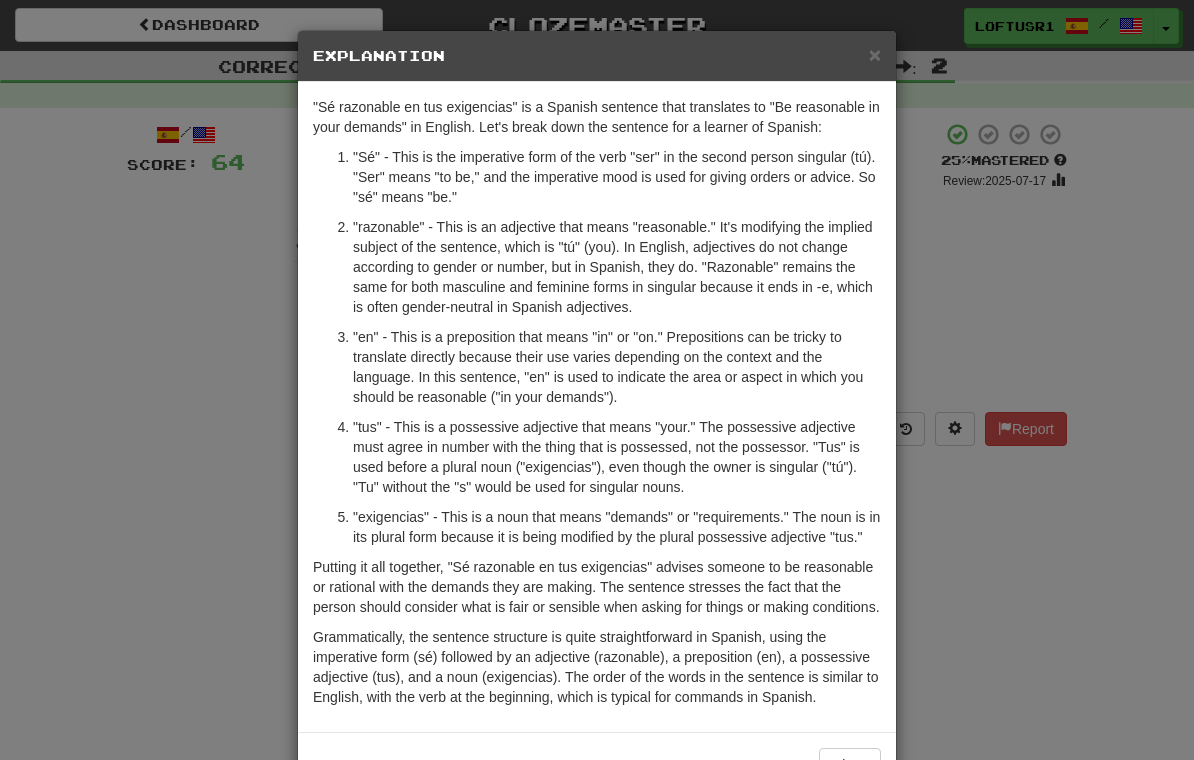 click on "× Explanation "Sé razonable en tus exigencias" is a Spanish sentence that translates to "Be reasonable in your demands" in English. Let's break down the sentence for a learner of Spanish:
"Sé" - This is the imperative form of the verb "ser" in the second person singular (tú). "Ser" means "to be," and the imperative mood is used for giving orders or advice. So "sé" means "be."
"razonable" - This is an adjective that means "reasonable." It's modifying the implied subject of the sentence, which is "tú" (you). In English, adjectives do not change according to gender or number, but in Spanish, they do. "Razonable" remains the same for both masculine and feminine forms in singular because it ends in -e, which is often gender-neutral in Spanish adjectives.
"exigencias" - This is a noun that means "demands" or "requirements." The noun is in its plural form because it is being modified by the plural possessive adjective "tus."
Let us know ! Close" at bounding box center [597, 380] 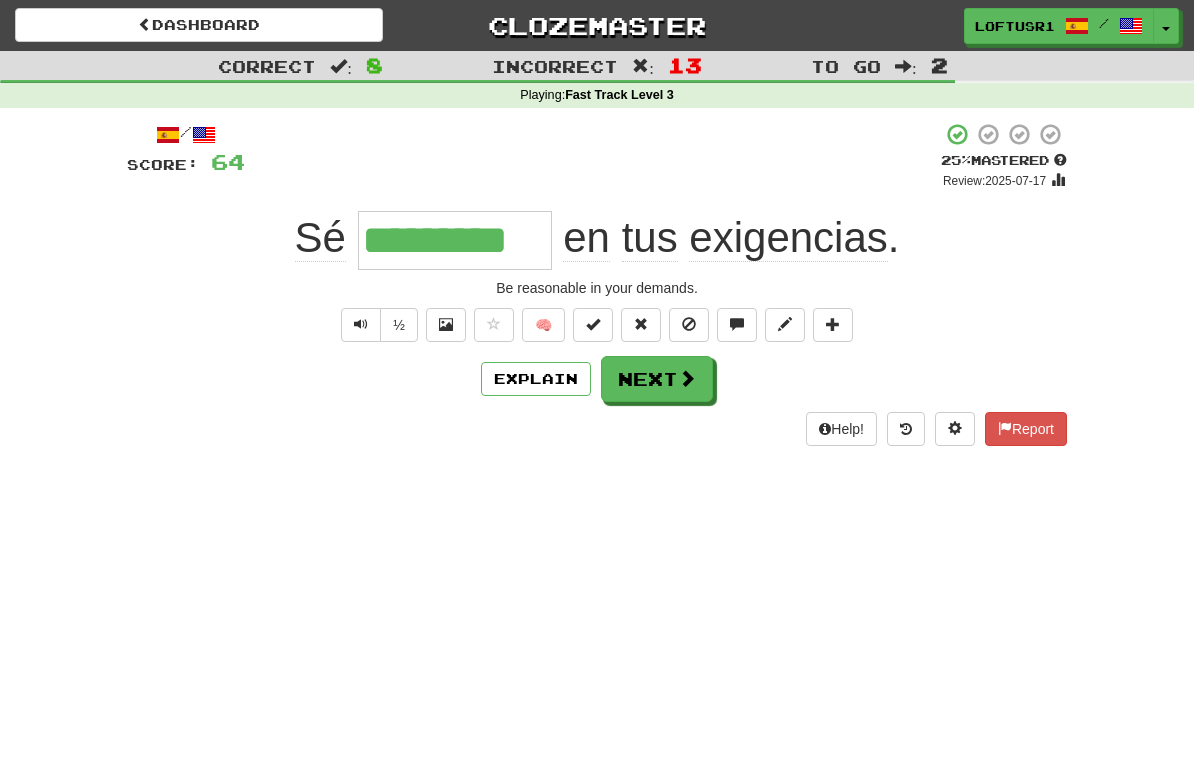 click on "Next" at bounding box center [657, 379] 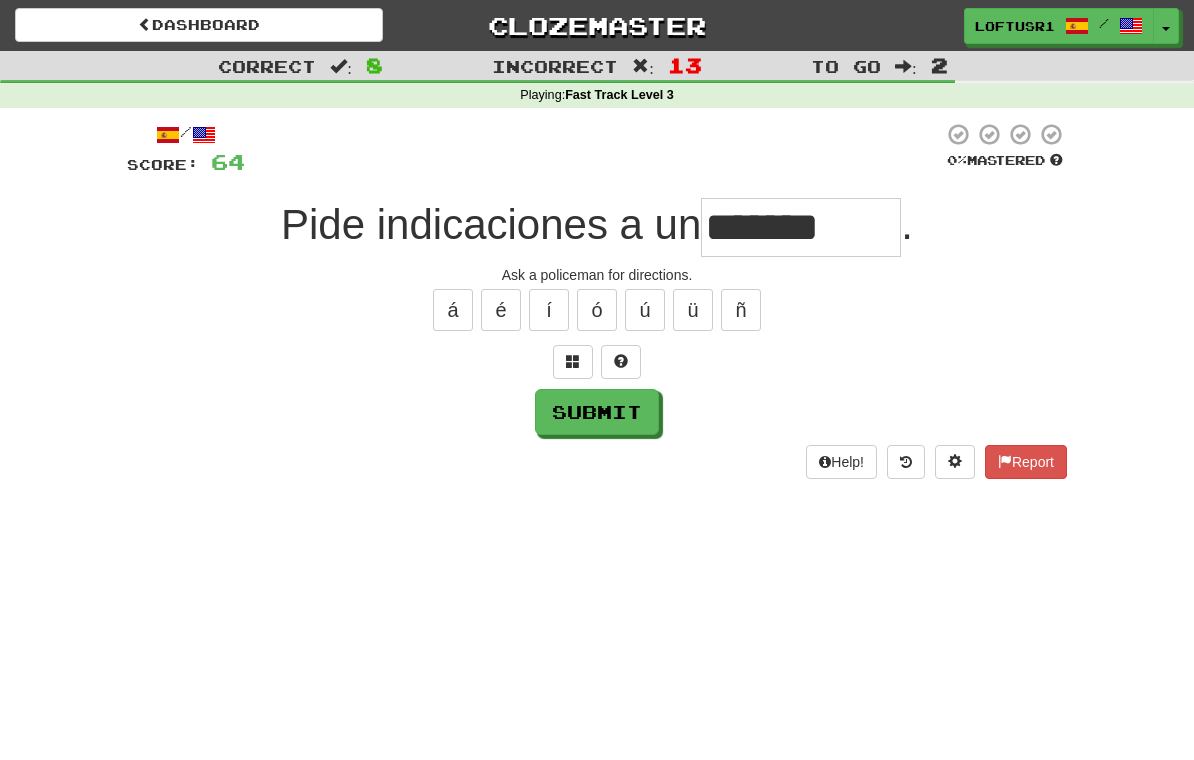click on "Submit" at bounding box center [597, 412] 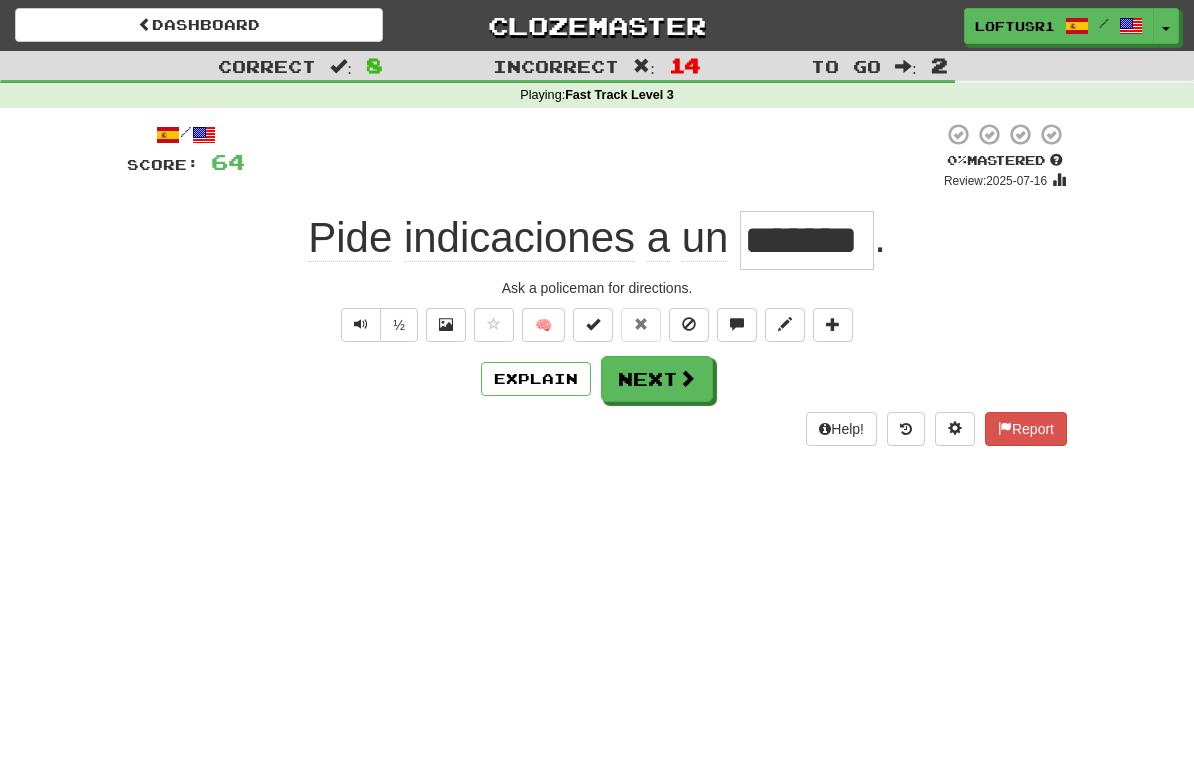 click on "Next" at bounding box center [657, 379] 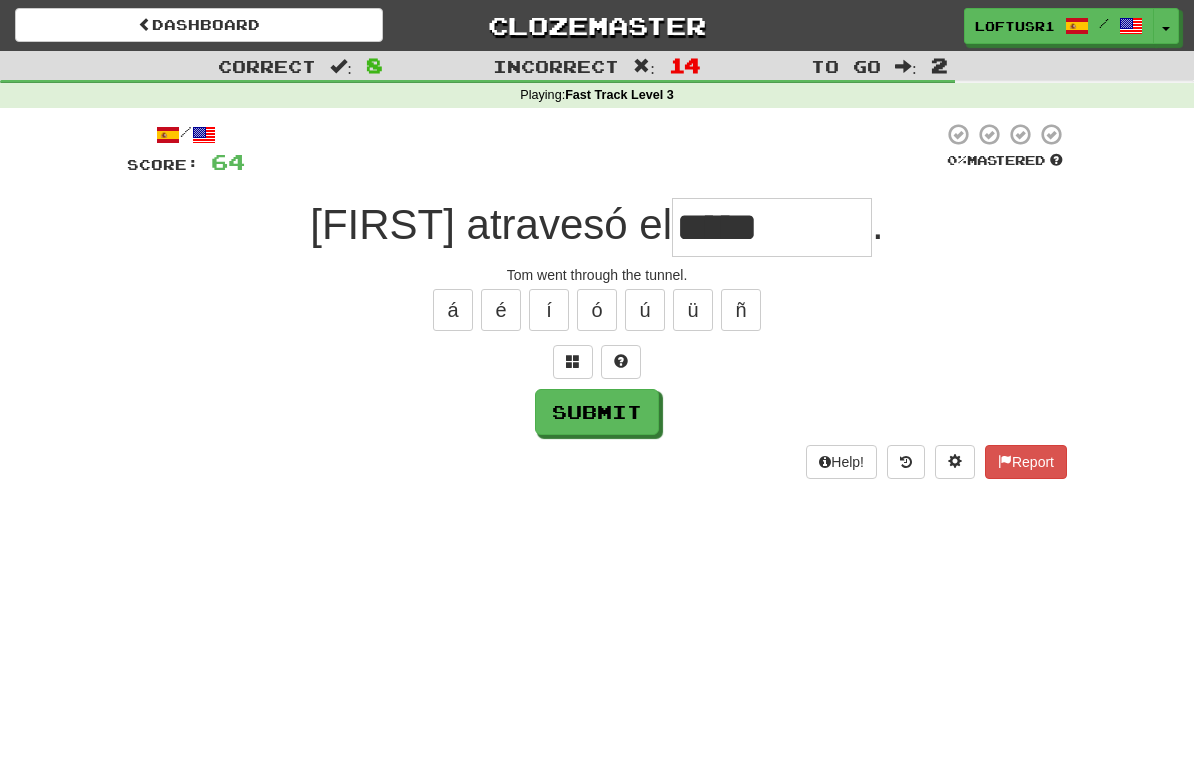 type on "*****" 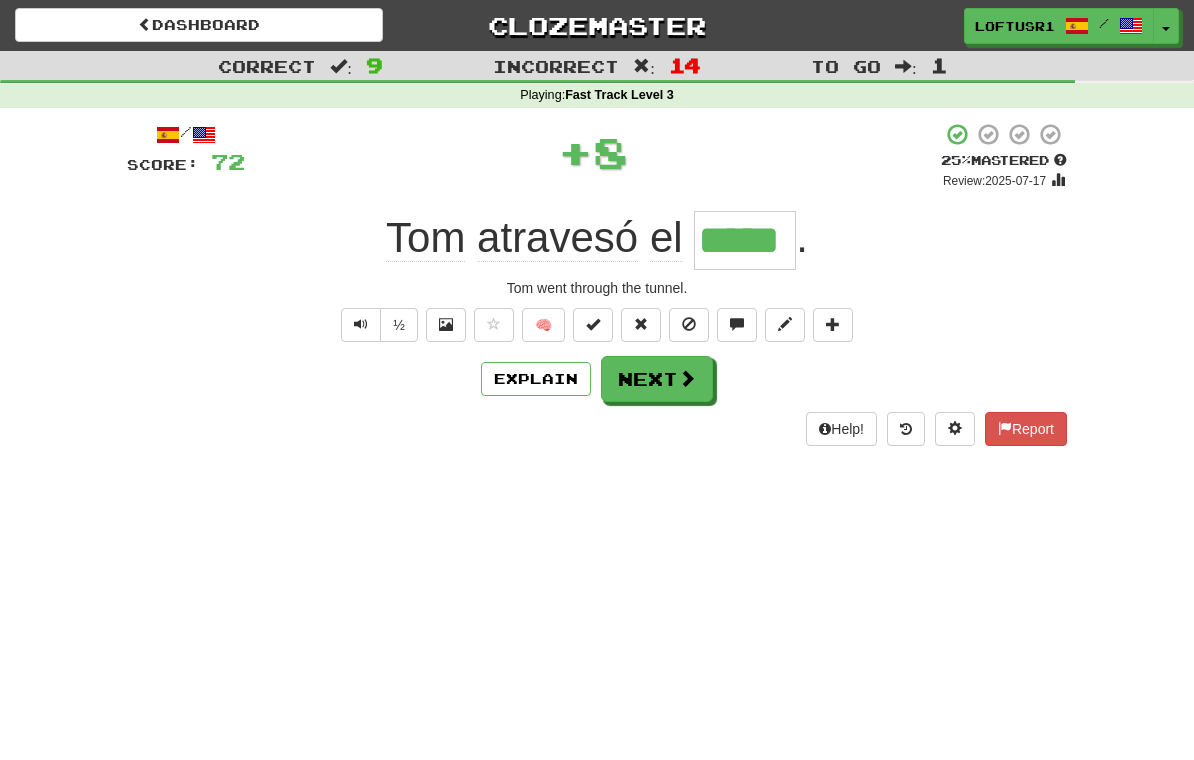 click on "Next" at bounding box center [657, 379] 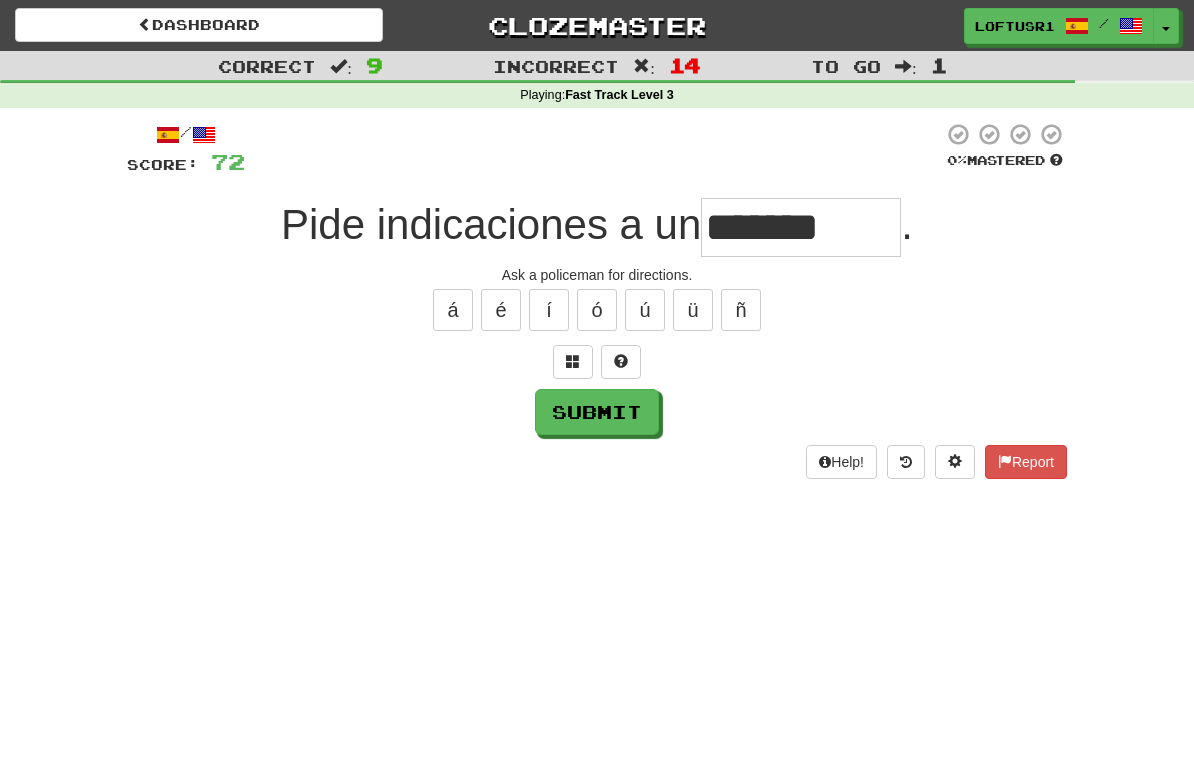 type on "*******" 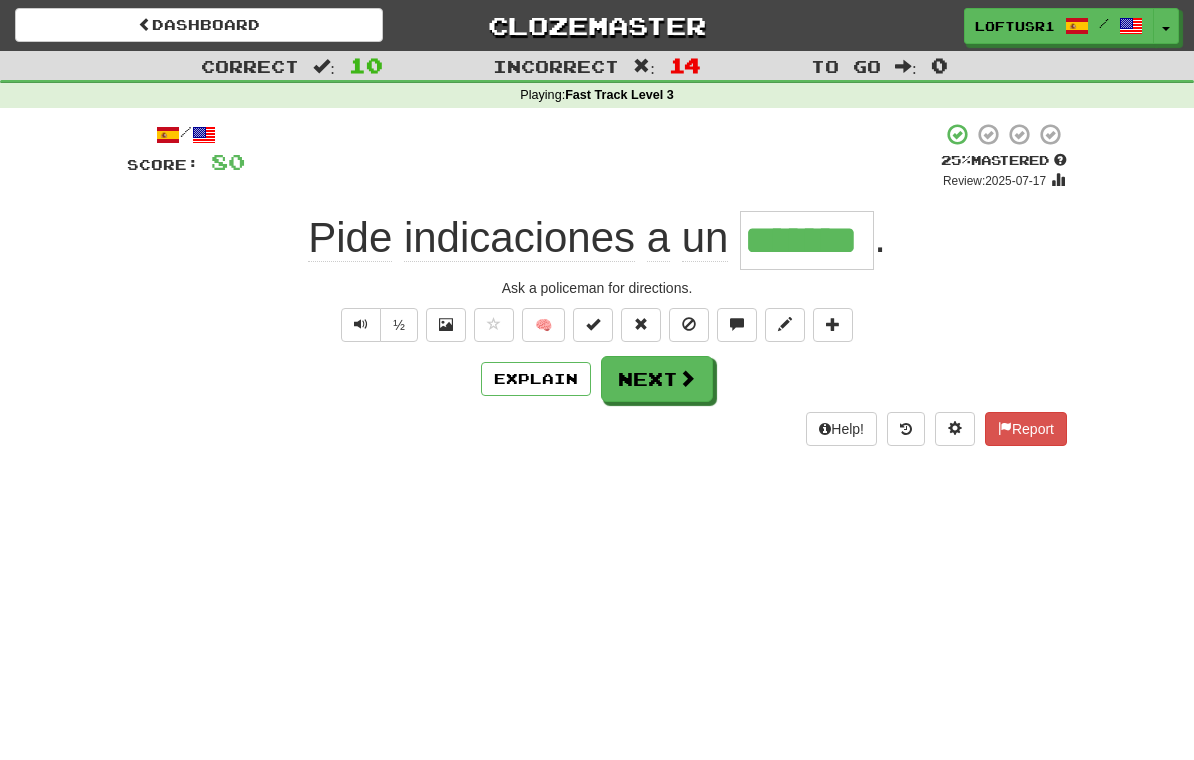 click on "Explain" at bounding box center (536, 379) 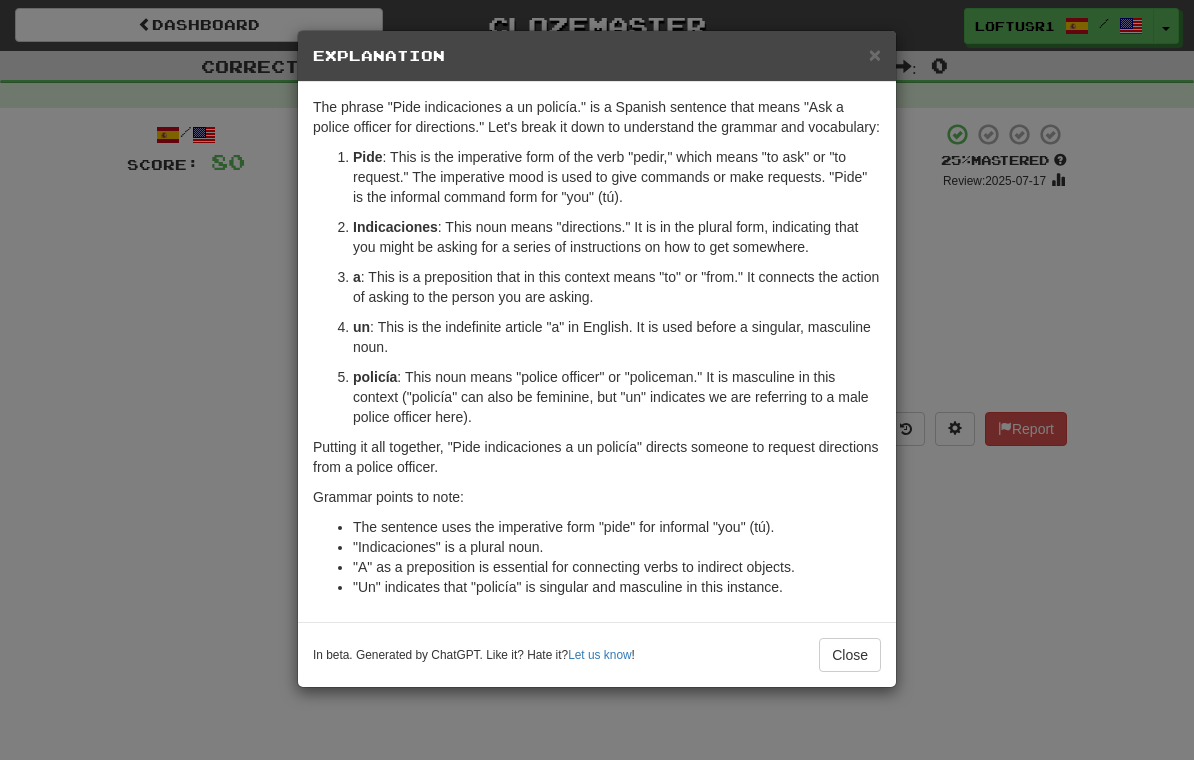 click on "Close" at bounding box center (850, 655) 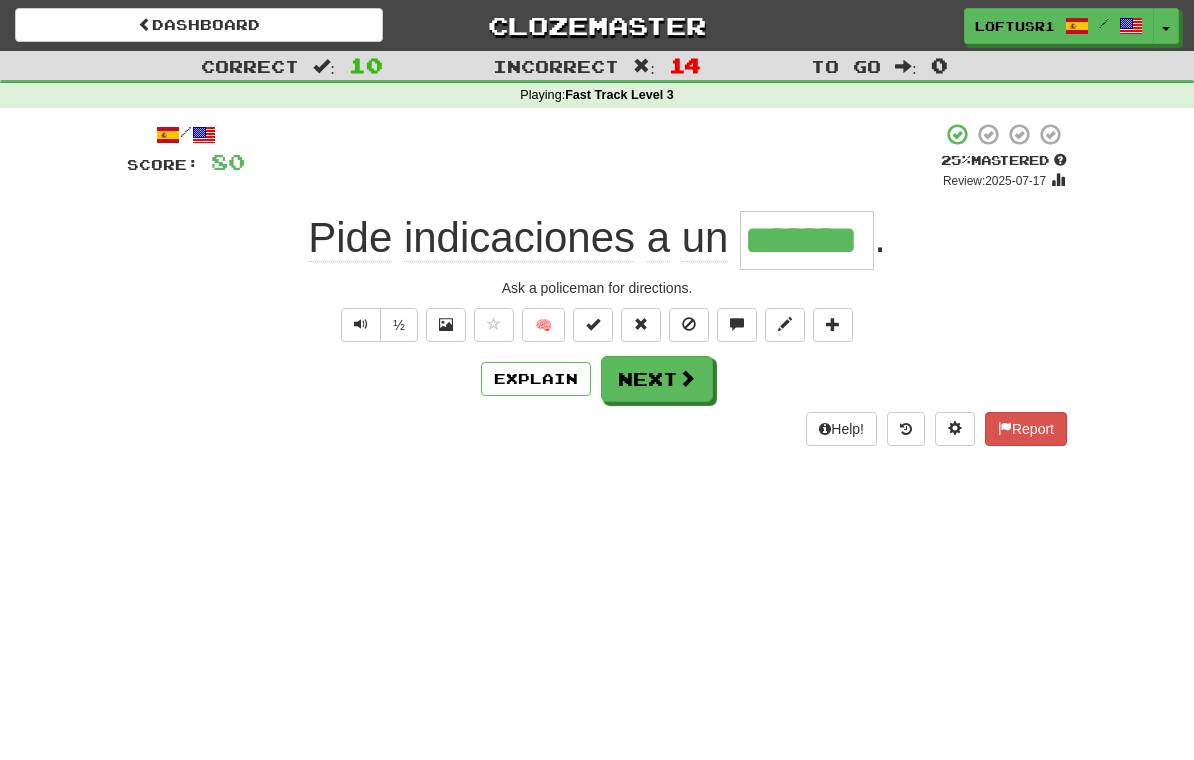 click on "Next" at bounding box center [657, 379] 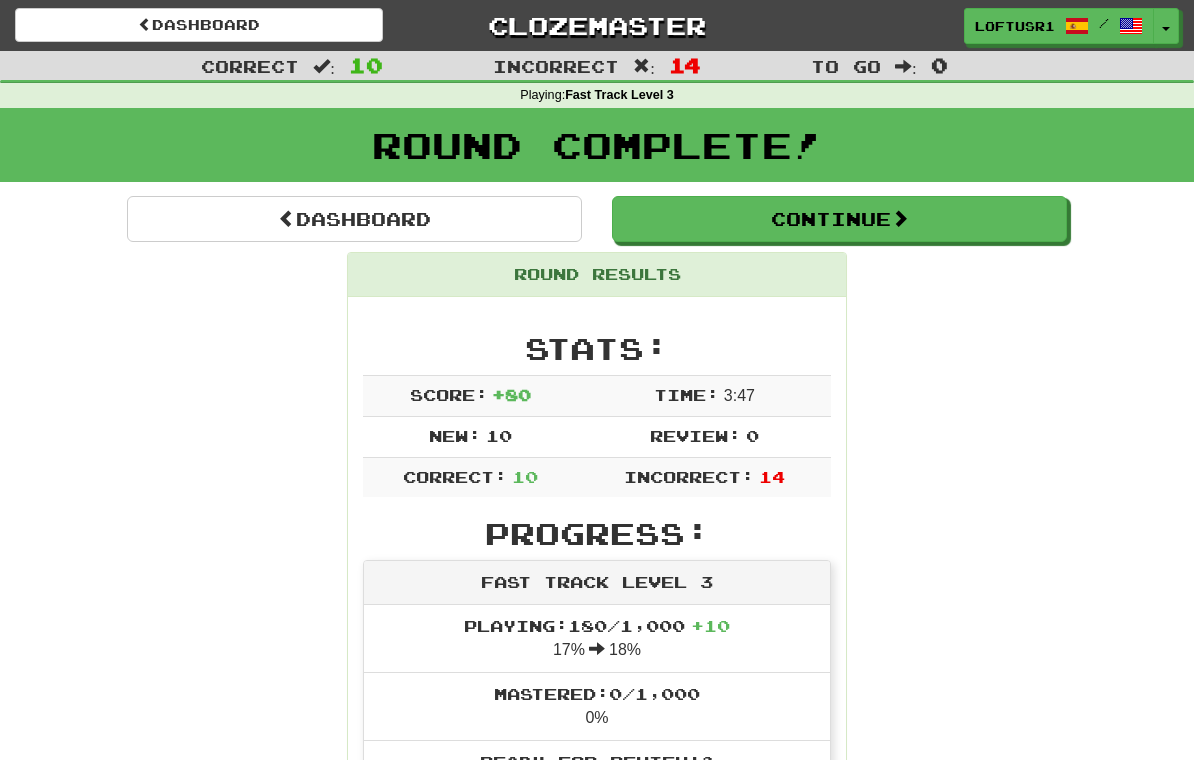 click on "Dashboard" at bounding box center (354, 219) 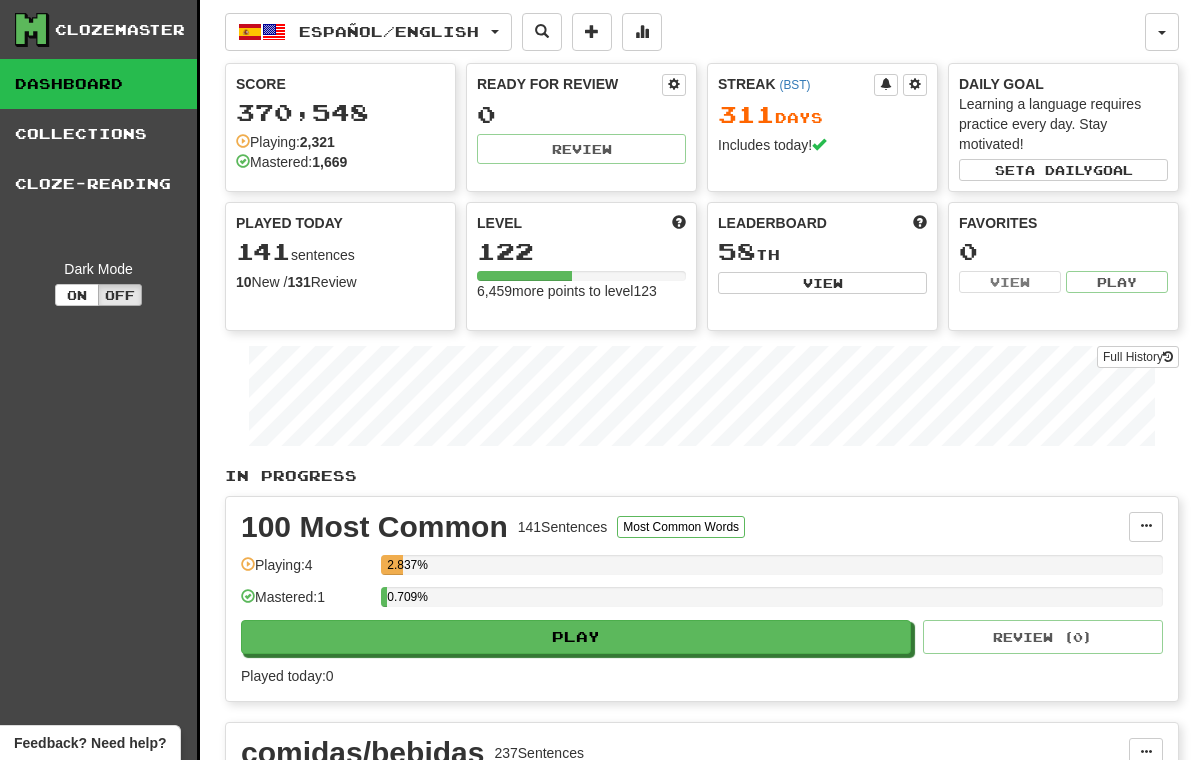 scroll, scrollTop: 0, scrollLeft: 0, axis: both 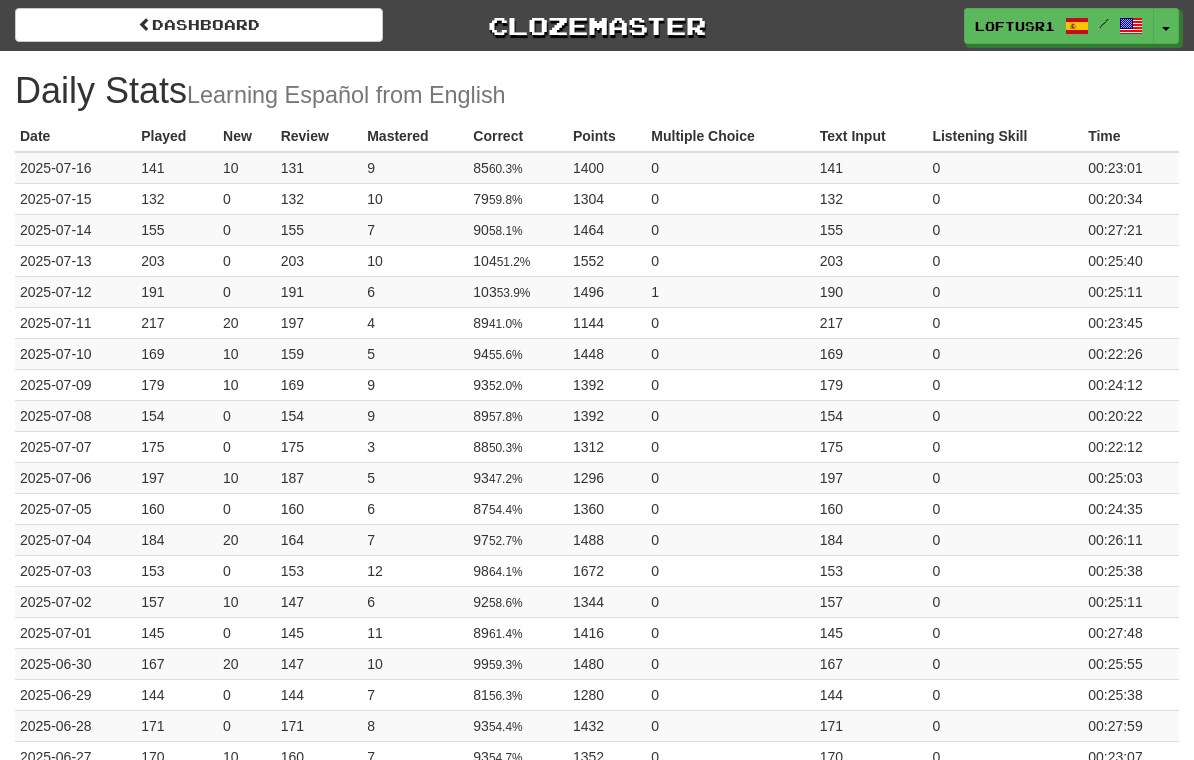 click on "Dashboard" at bounding box center [199, 25] 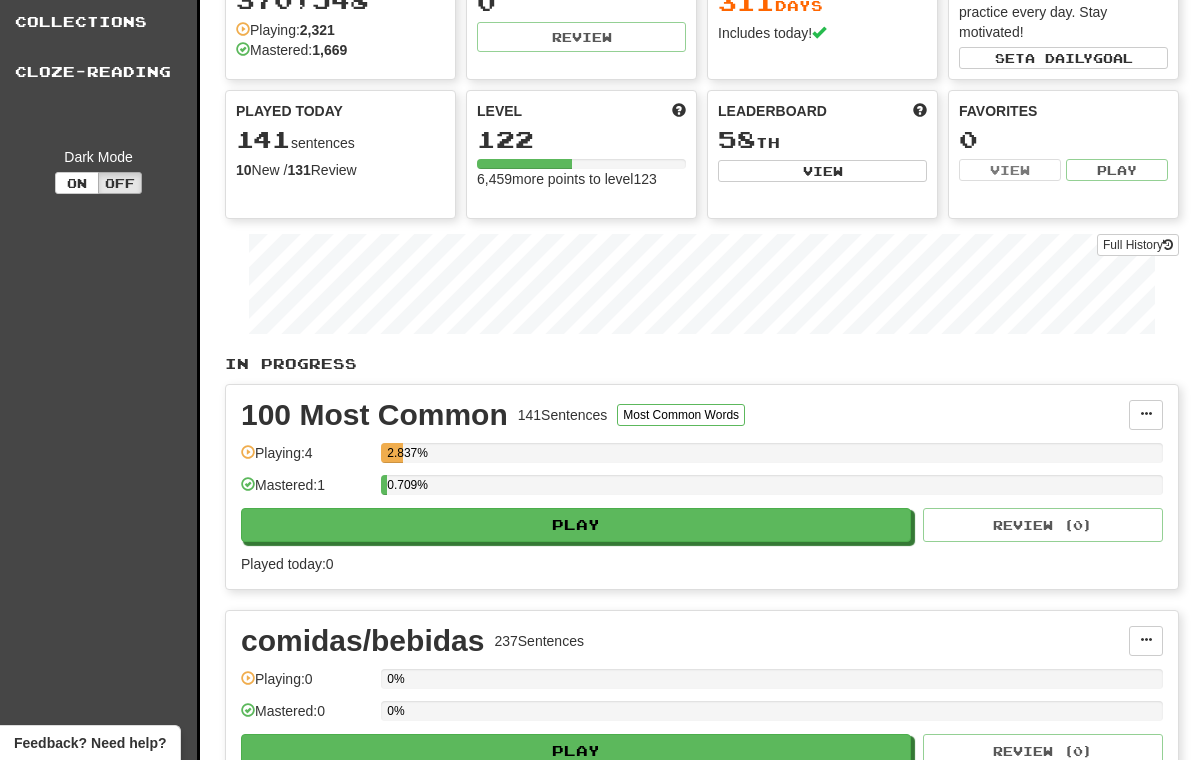 scroll, scrollTop: 0, scrollLeft: 0, axis: both 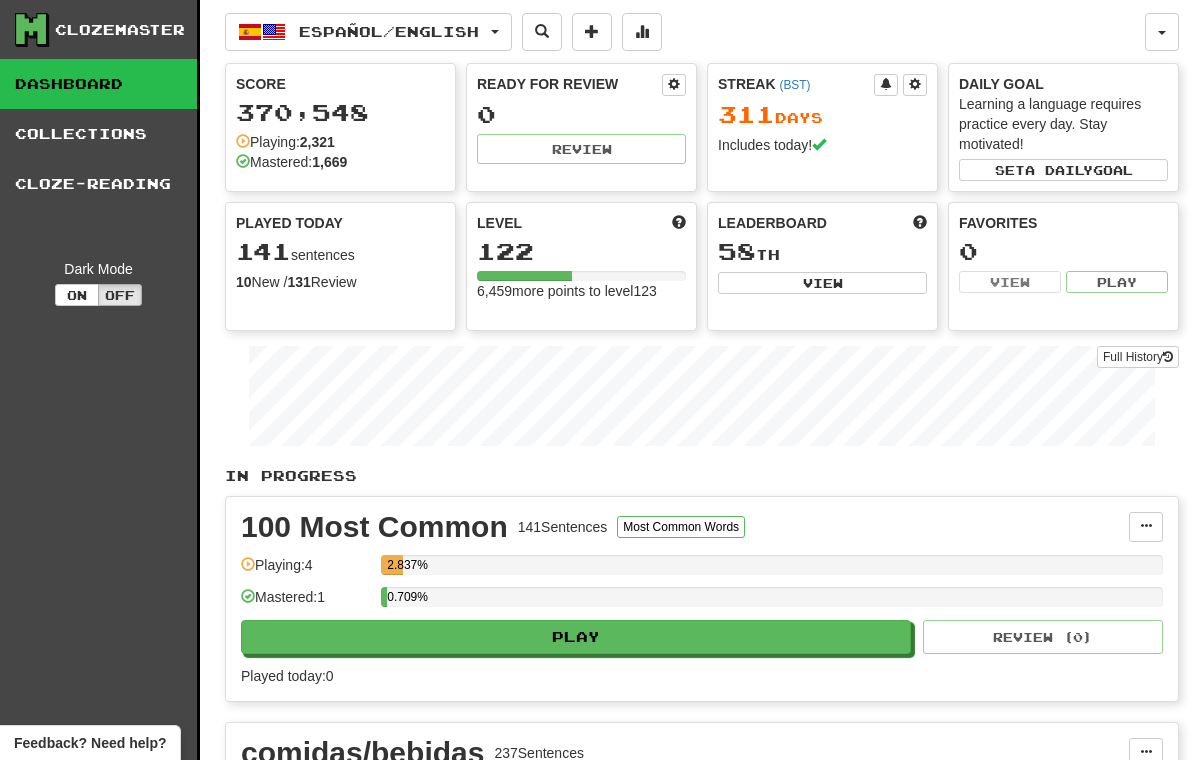 click on "Full History" at bounding box center (1138, 357) 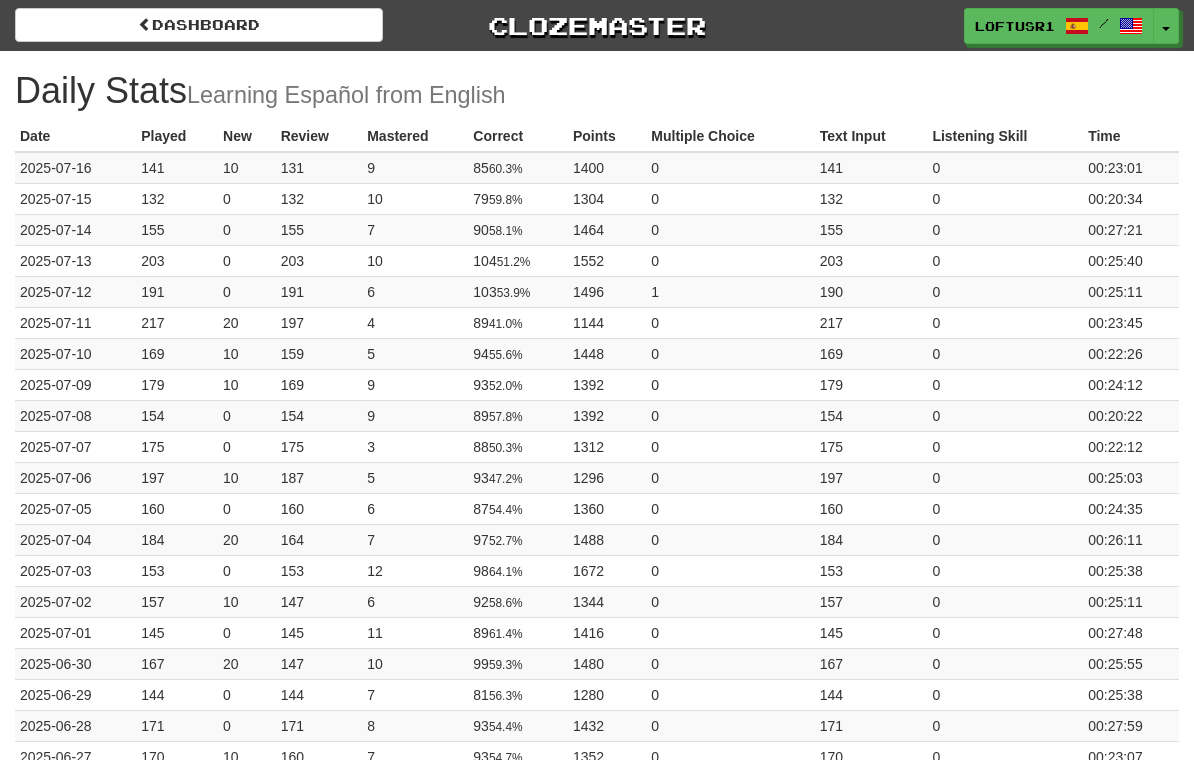 scroll, scrollTop: 0, scrollLeft: 0, axis: both 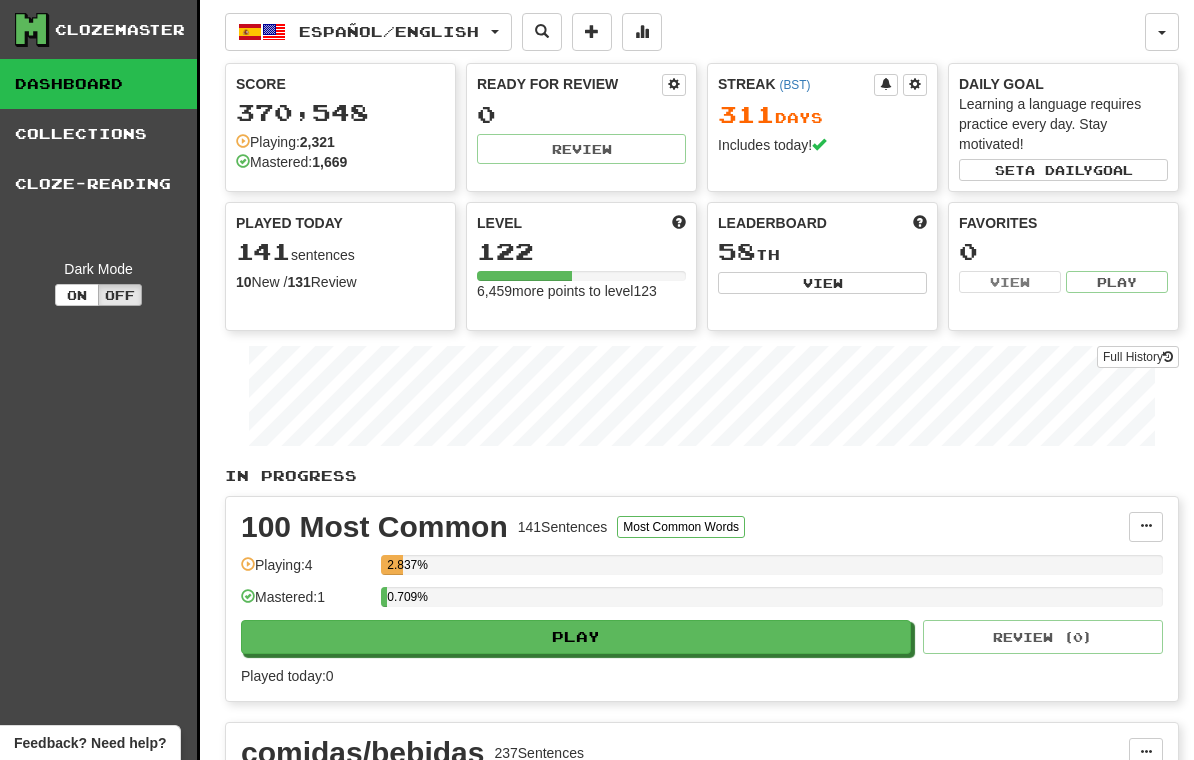 click at bounding box center (642, 32) 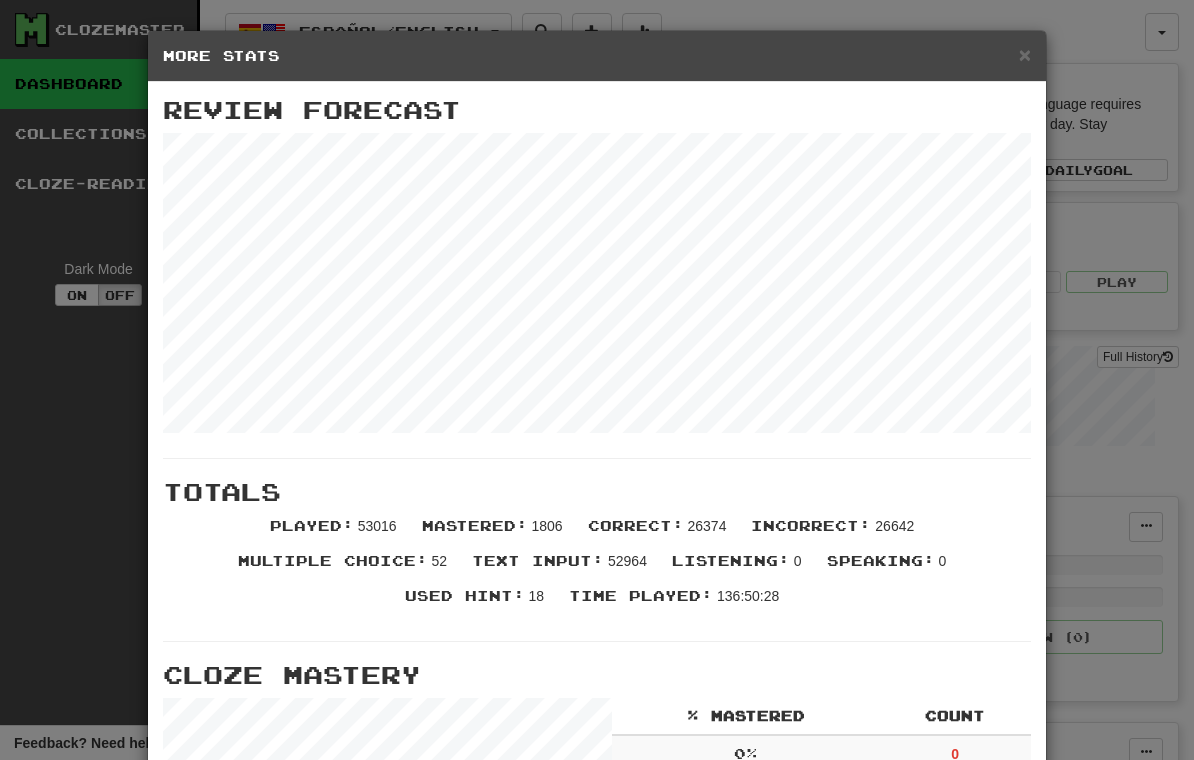 click on "× More Stats" at bounding box center (597, 56) 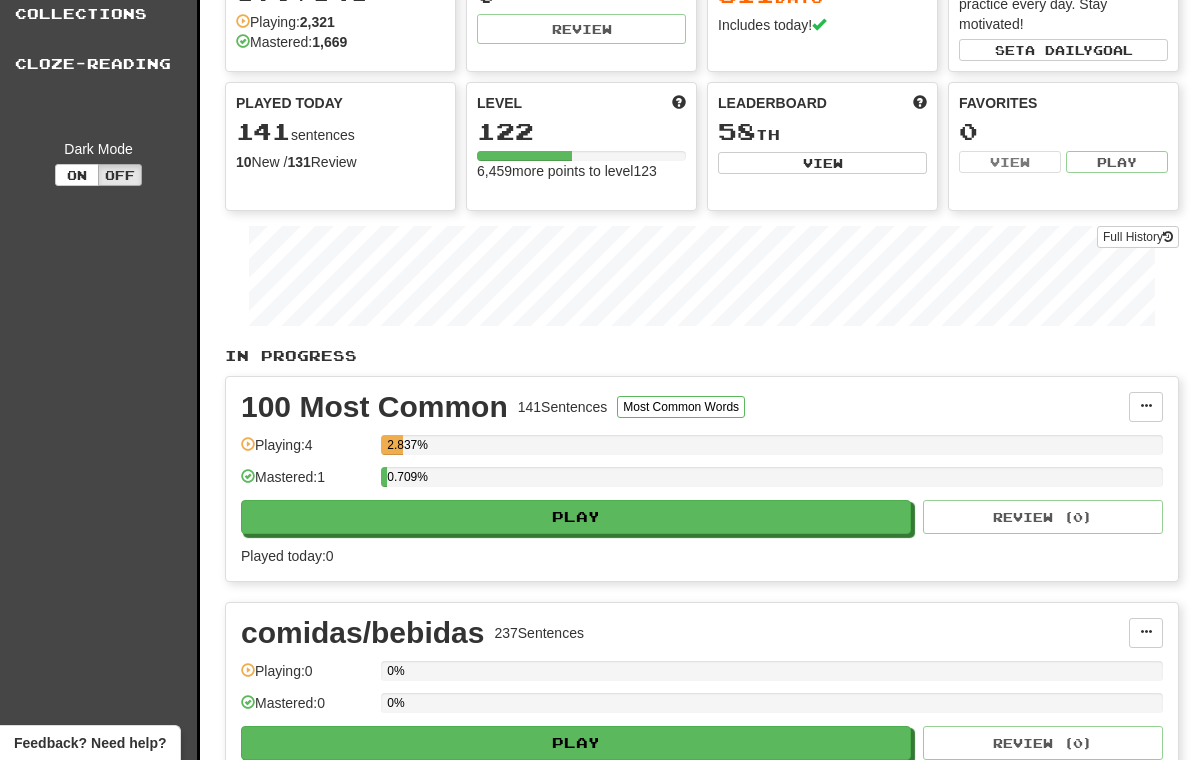 scroll, scrollTop: 0, scrollLeft: 0, axis: both 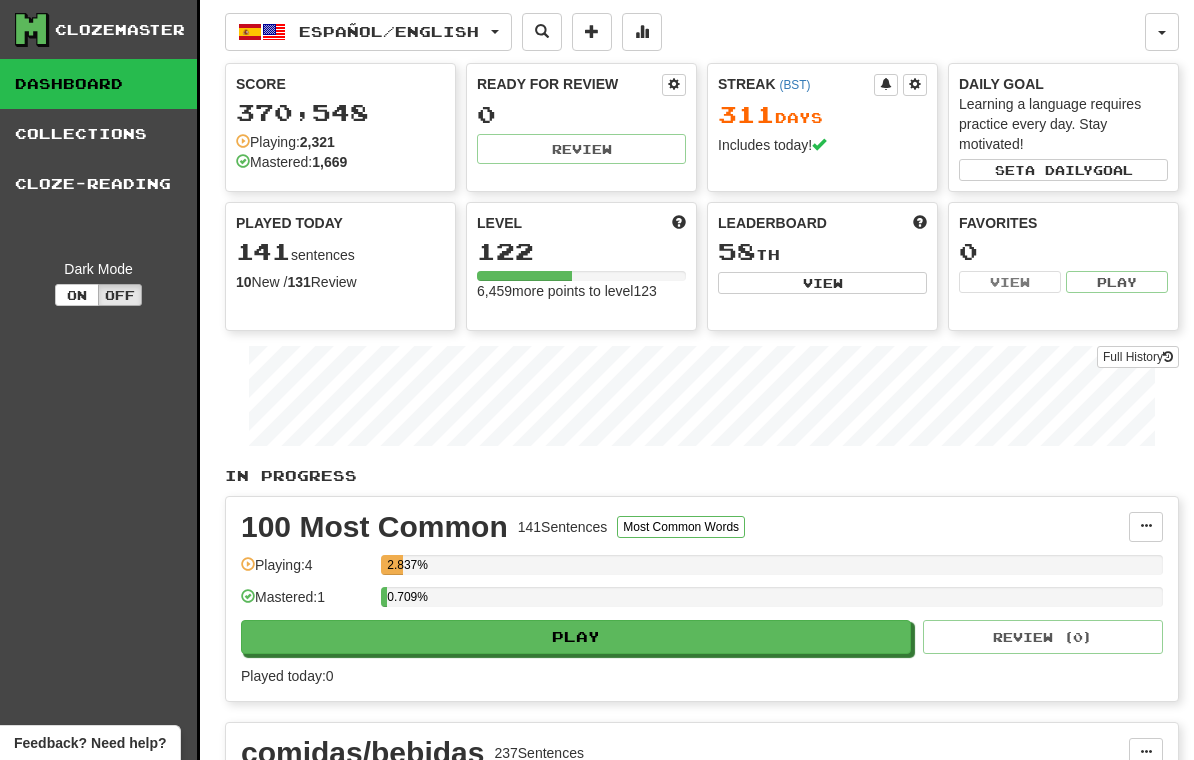 click on "View" at bounding box center (822, 283) 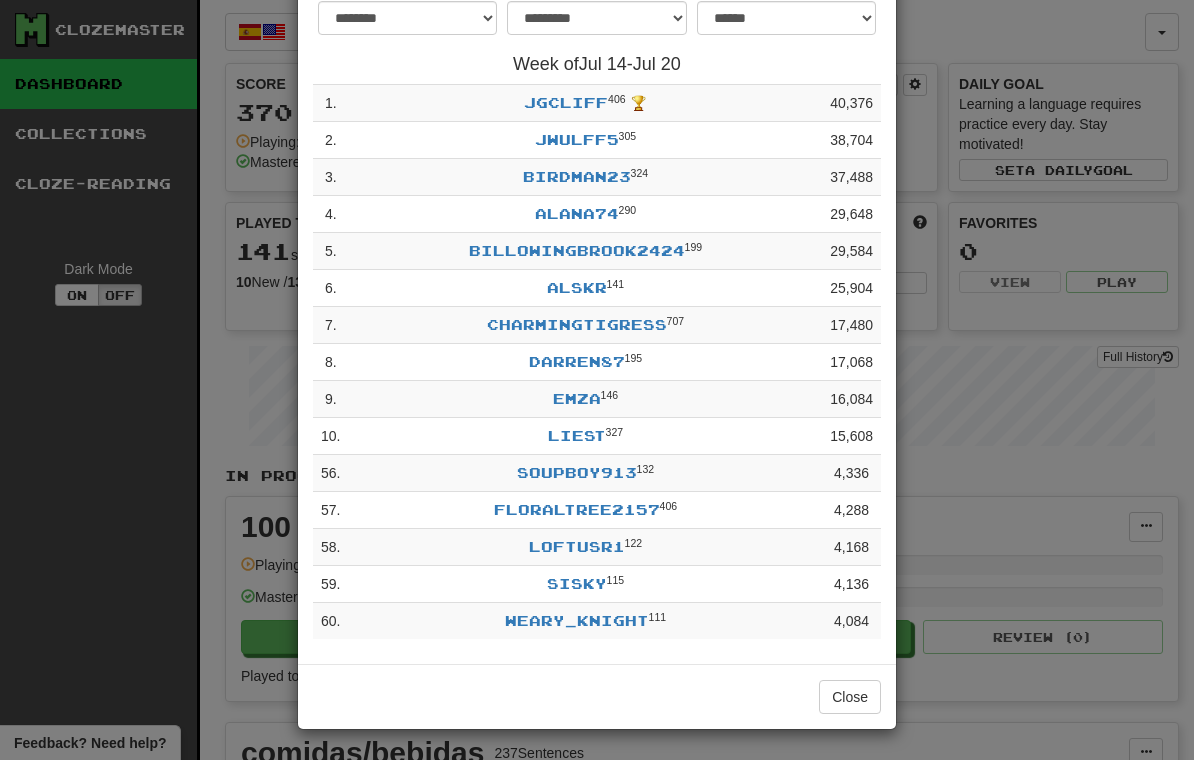 scroll, scrollTop: 100, scrollLeft: 0, axis: vertical 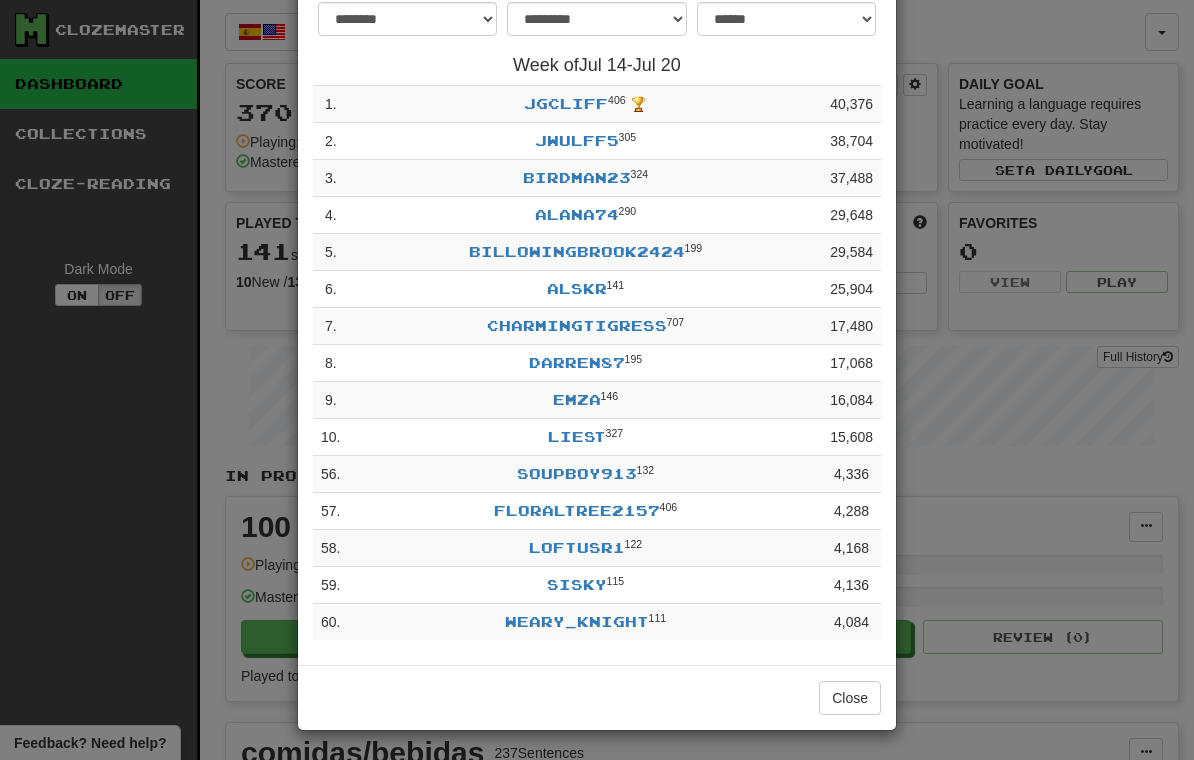 click on "loftusr1" at bounding box center (577, 547) 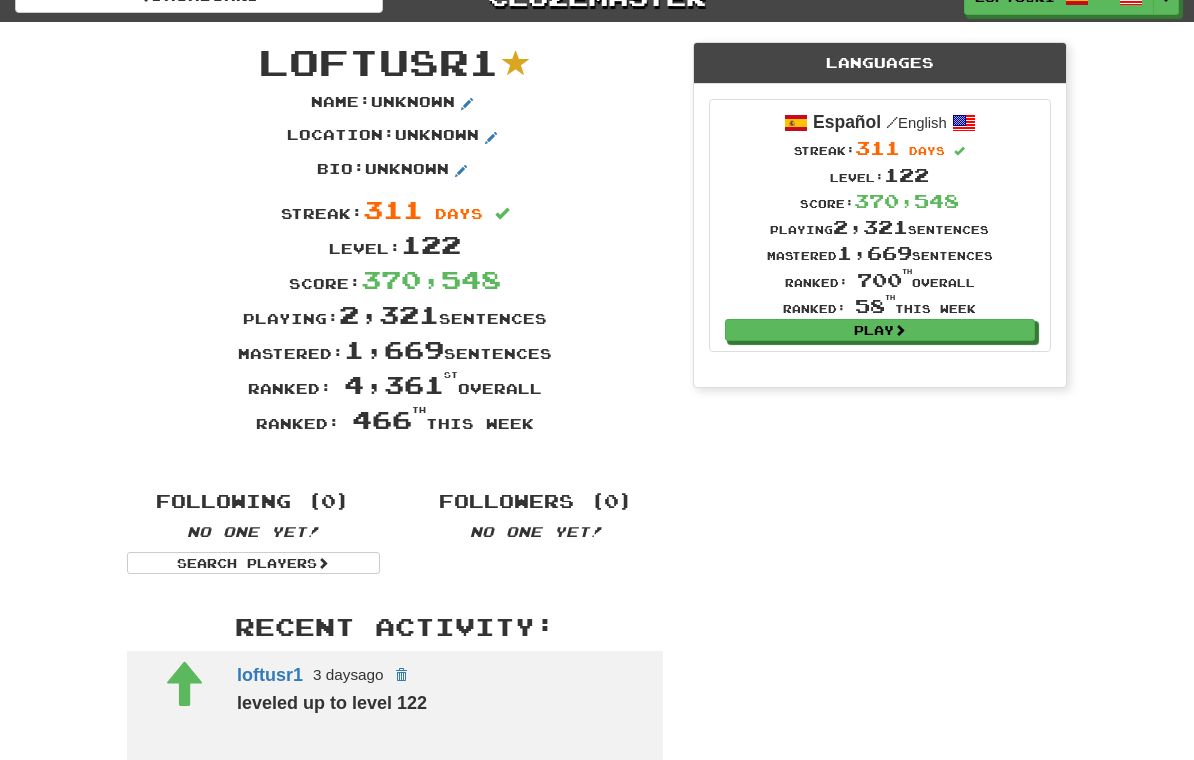 scroll, scrollTop: 0, scrollLeft: 0, axis: both 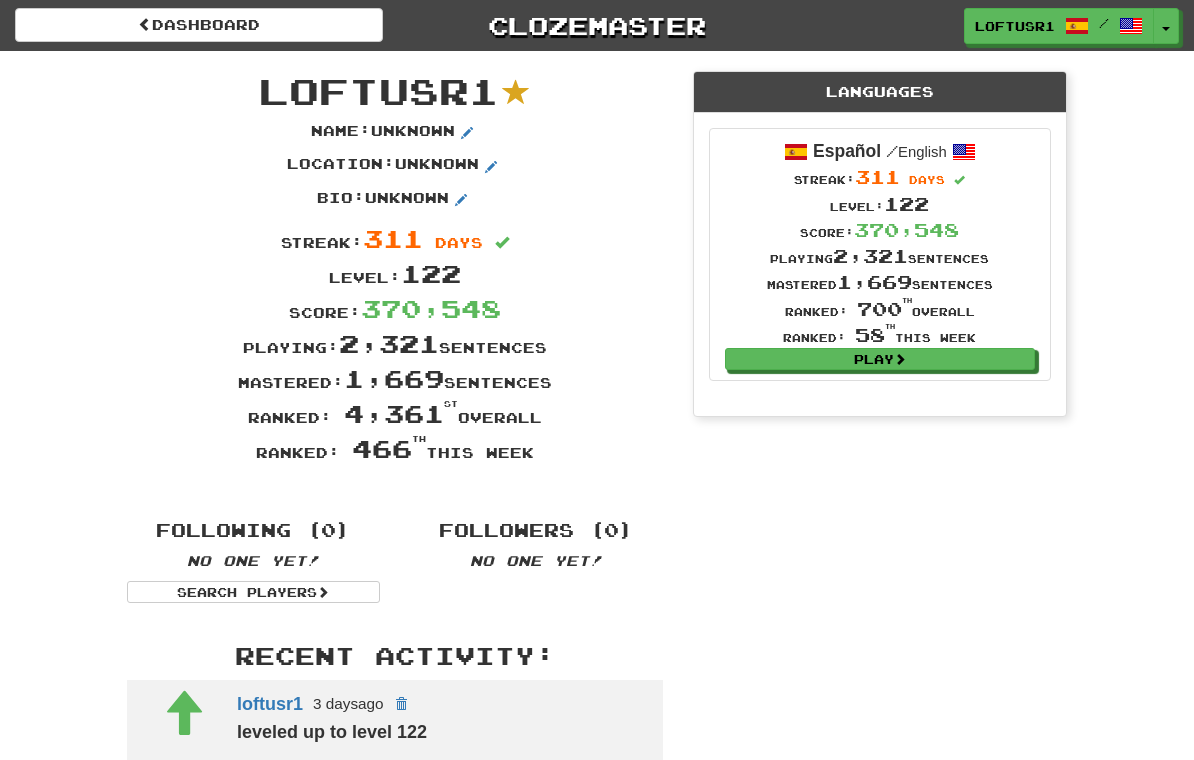 click on "Dashboard" at bounding box center [199, 25] 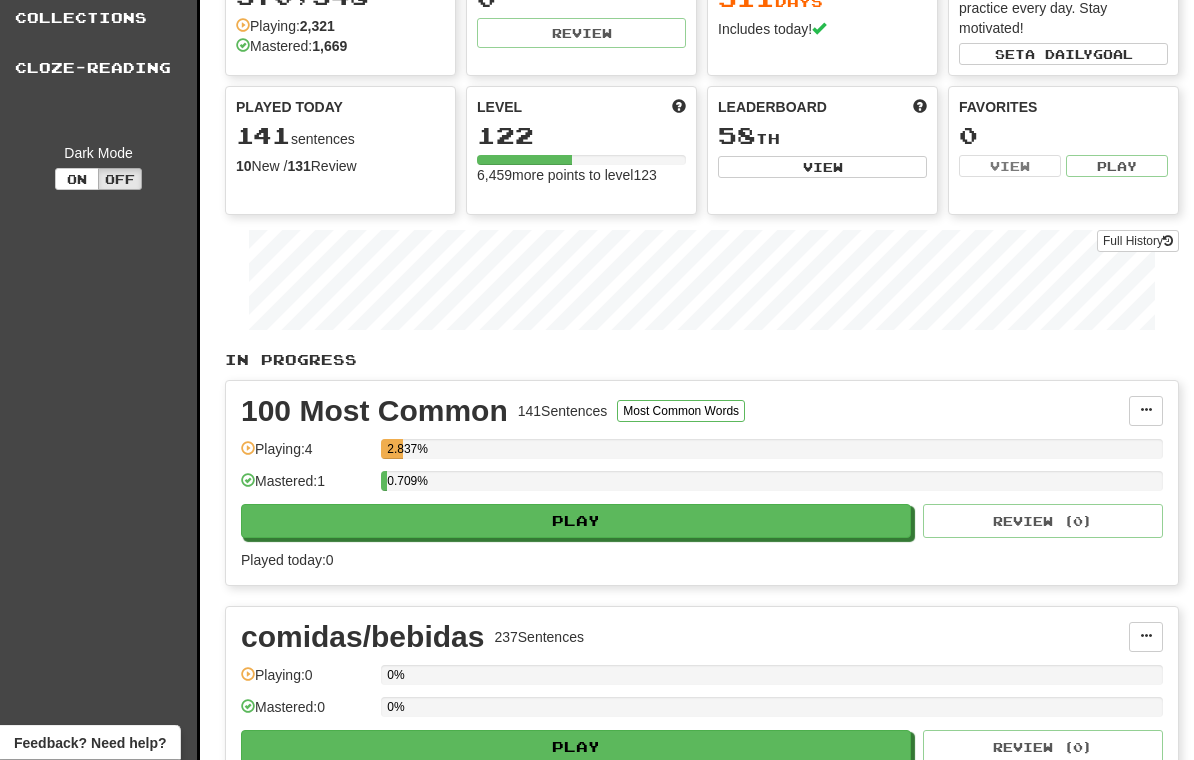 scroll, scrollTop: 0, scrollLeft: 0, axis: both 